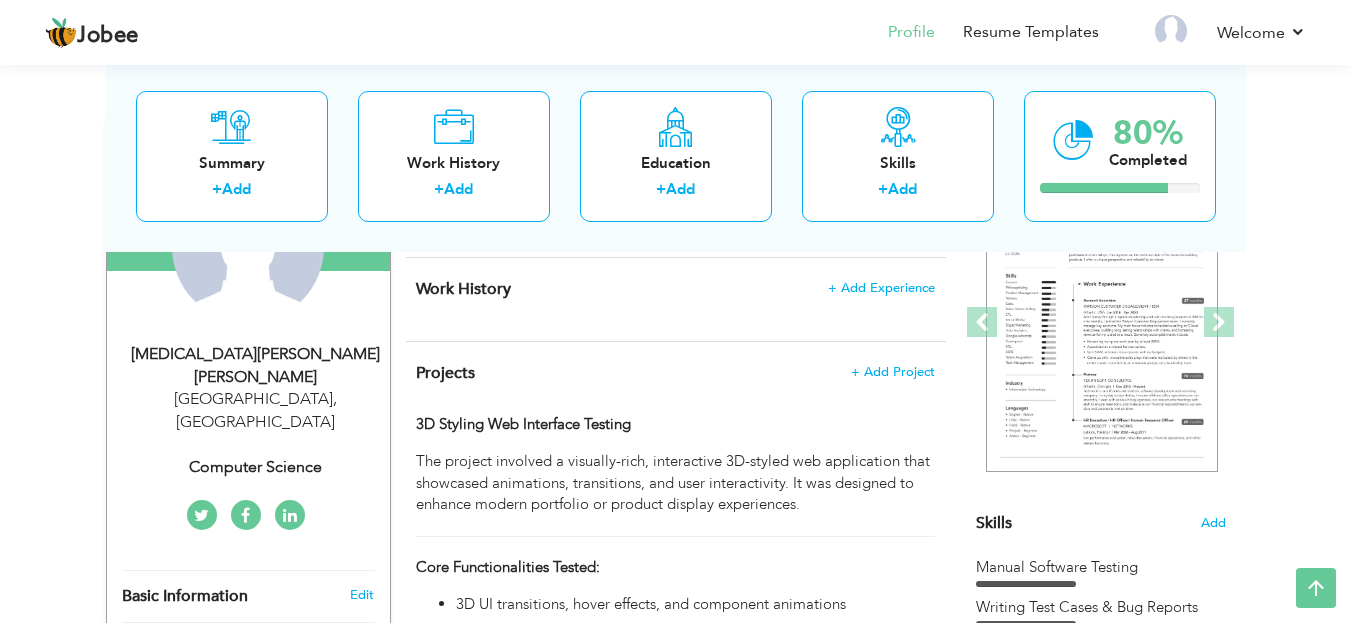 scroll, scrollTop: 0, scrollLeft: 0, axis: both 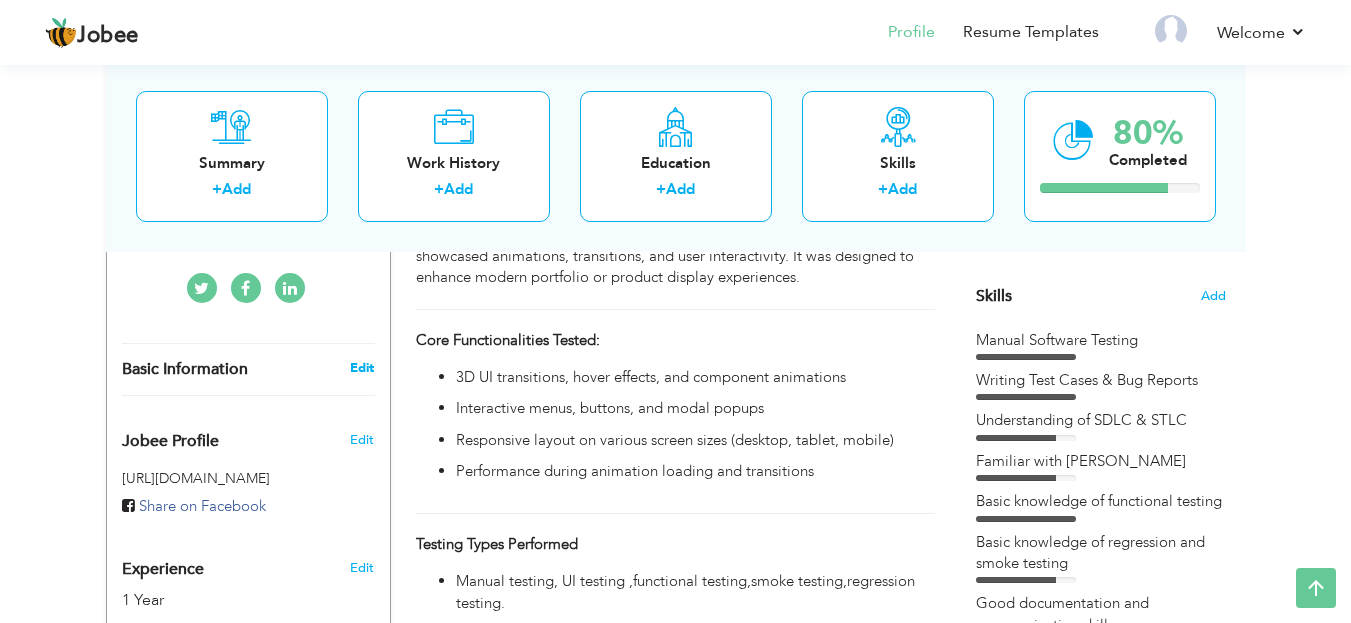 click on "Edit" at bounding box center (362, 368) 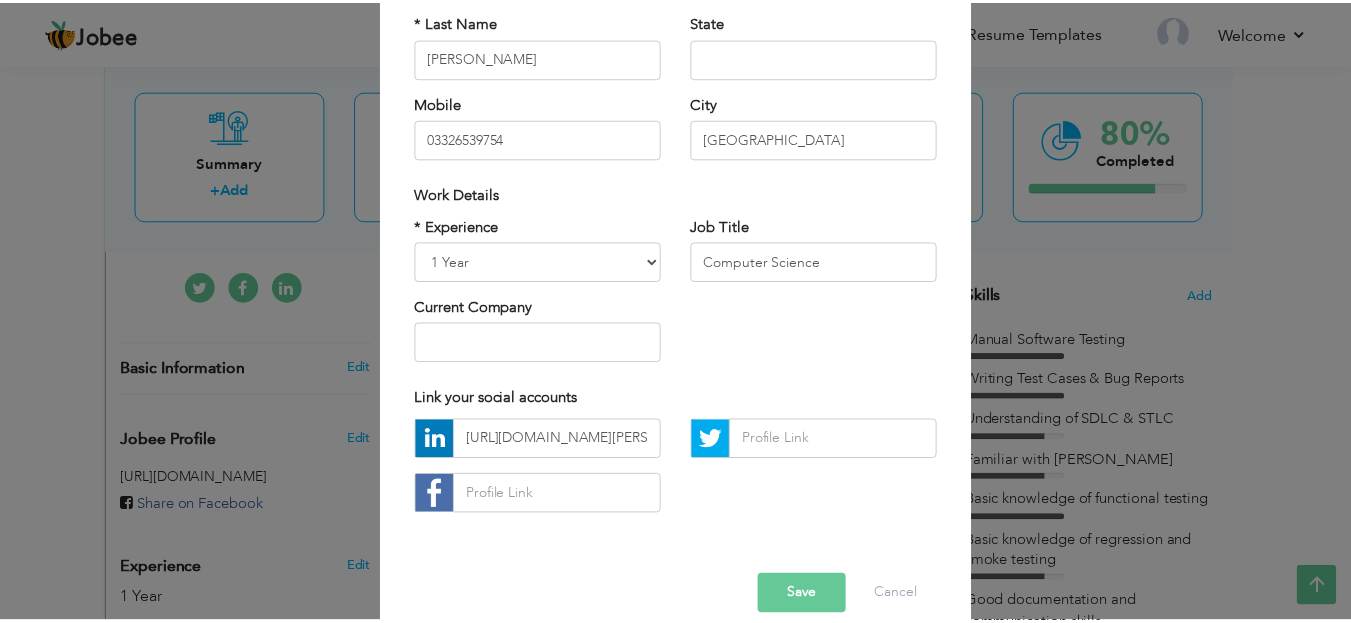 scroll, scrollTop: 256, scrollLeft: 0, axis: vertical 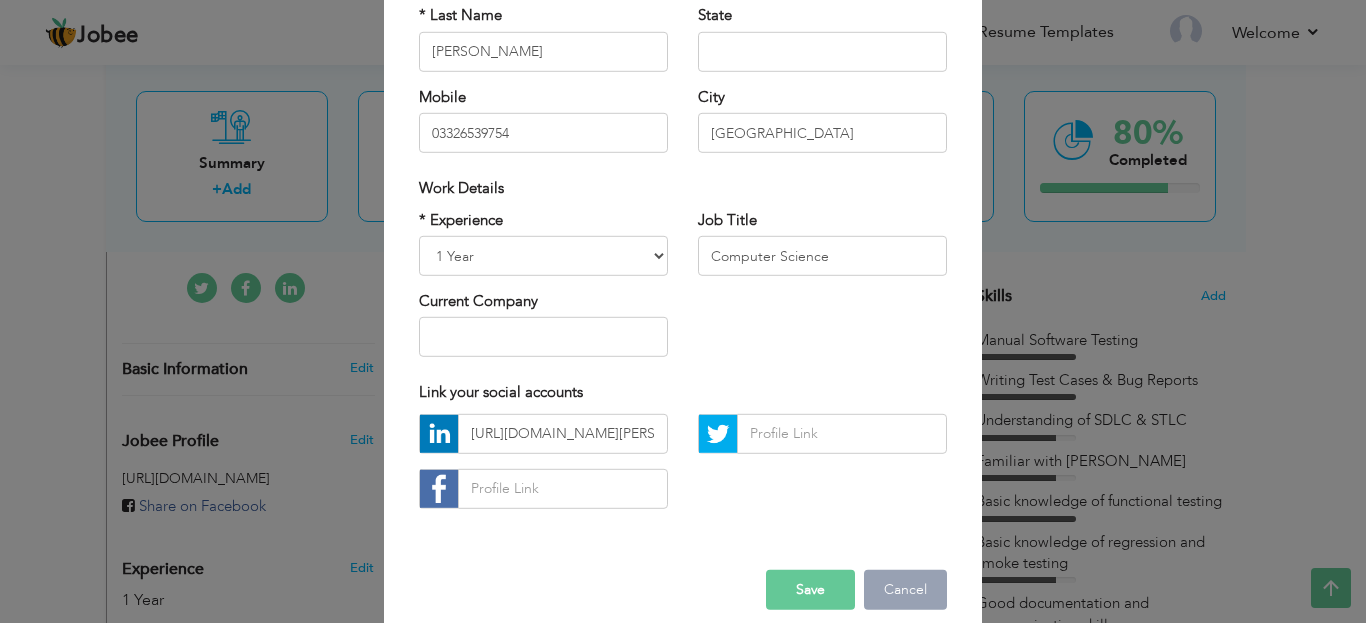 click on "Cancel" at bounding box center [905, 590] 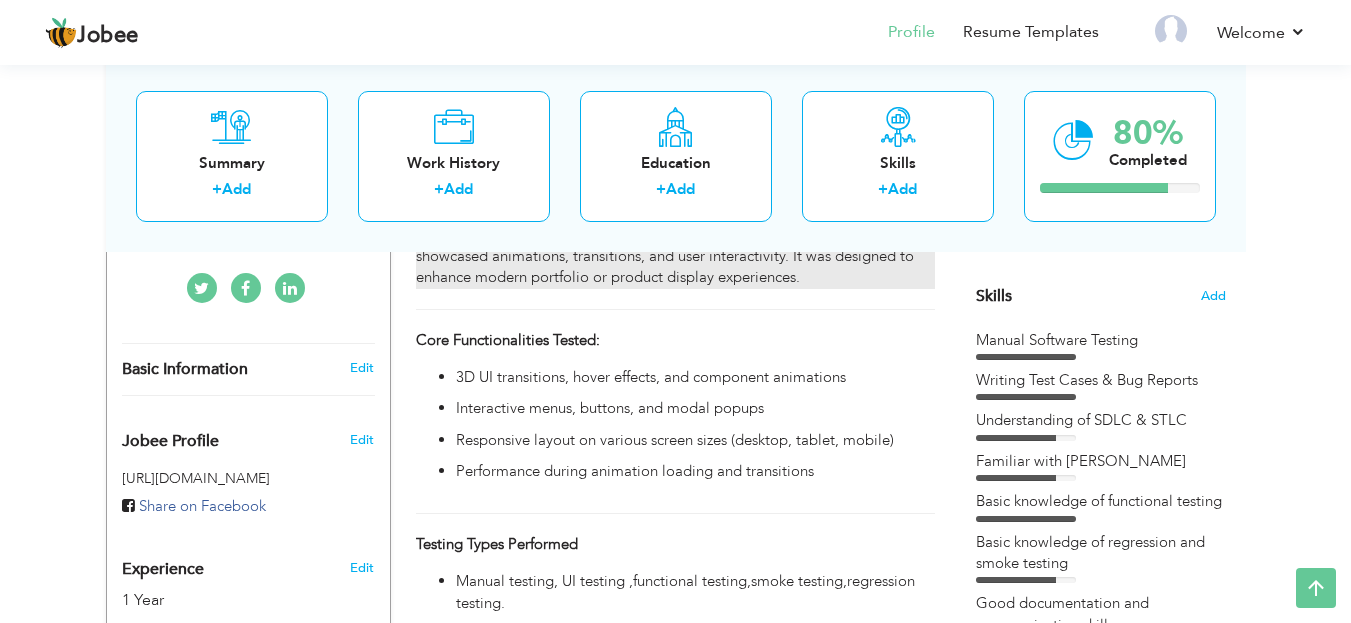 drag, startPoint x: 945, startPoint y: 265, endPoint x: 746, endPoint y: 262, distance: 199.02261 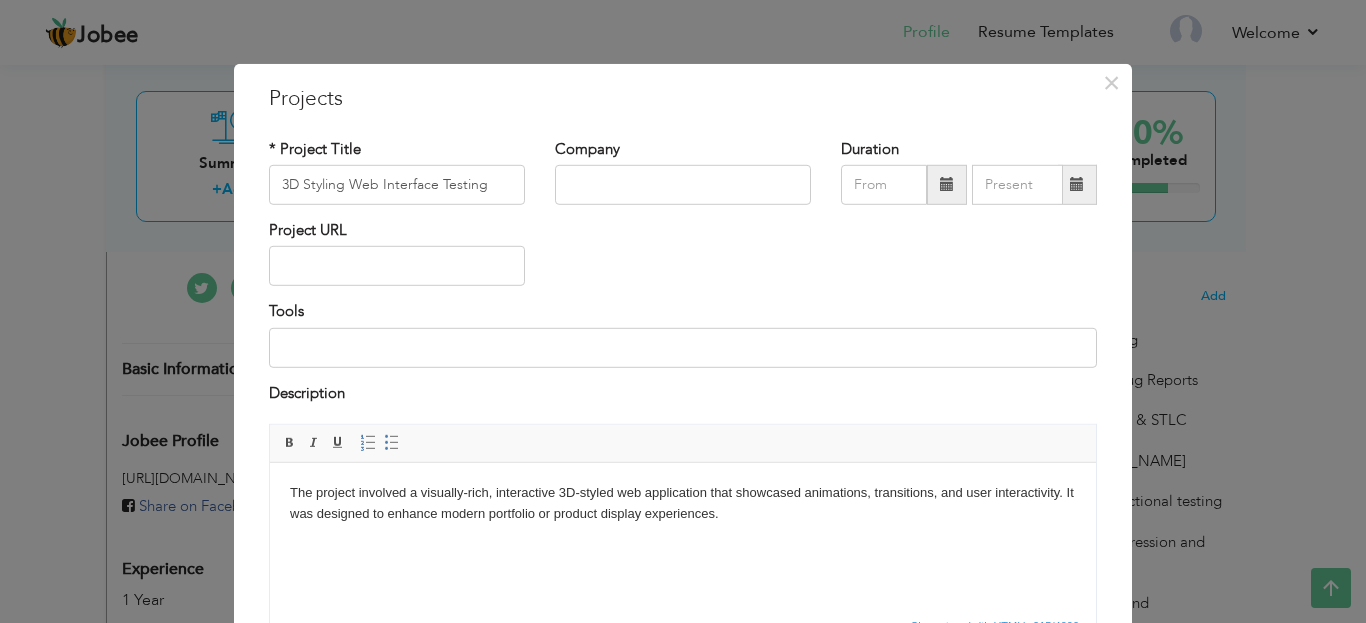 click on "×
Projects
* Project Title
3D Styling Web Interface Testing
Company
Tools" at bounding box center [683, 311] 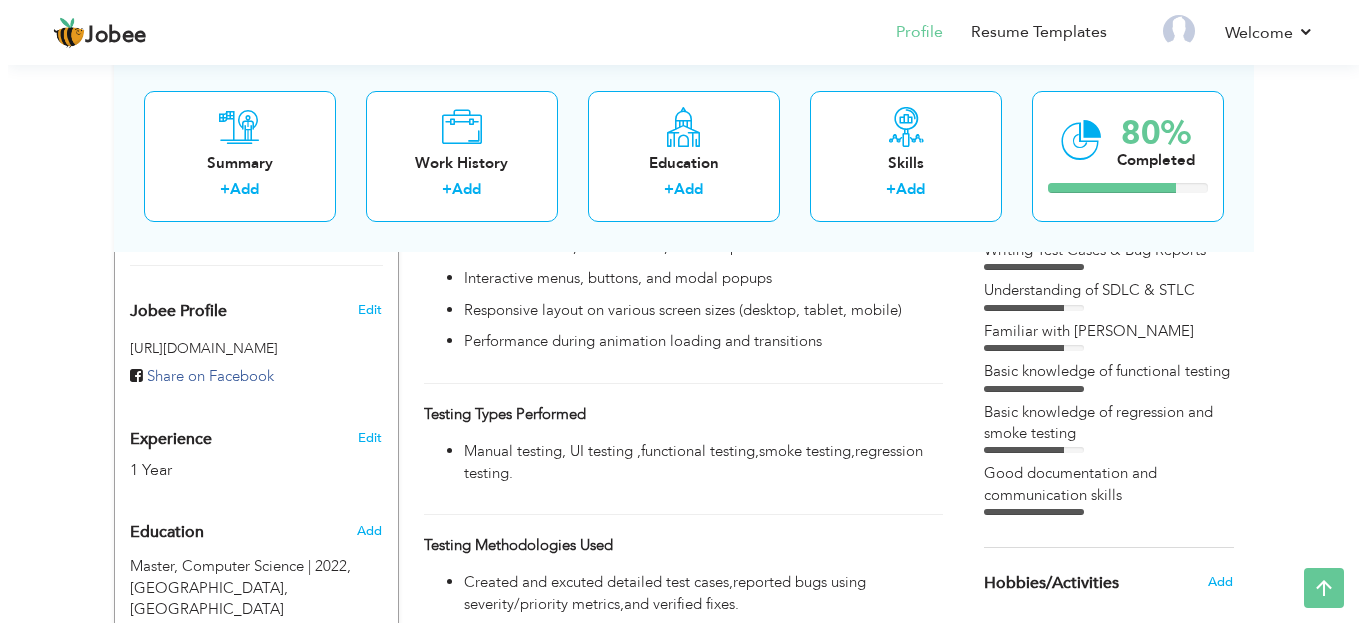 scroll, scrollTop: 616, scrollLeft: 0, axis: vertical 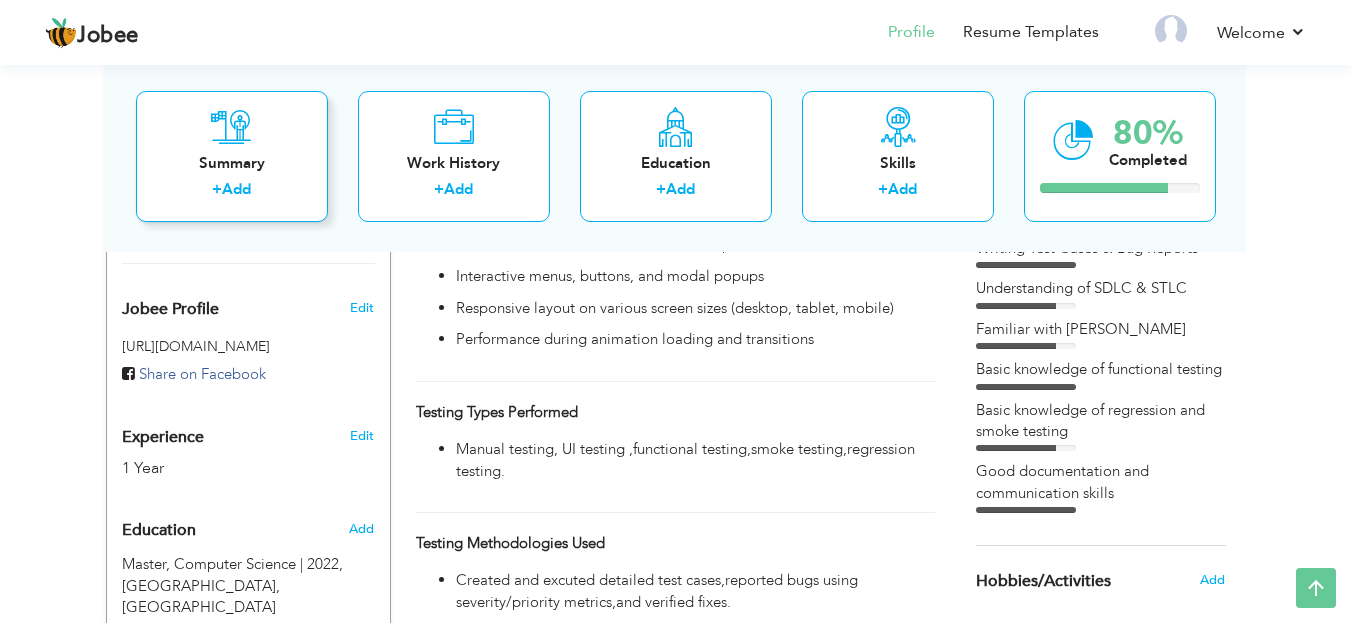 click on "Summary" at bounding box center (232, 162) 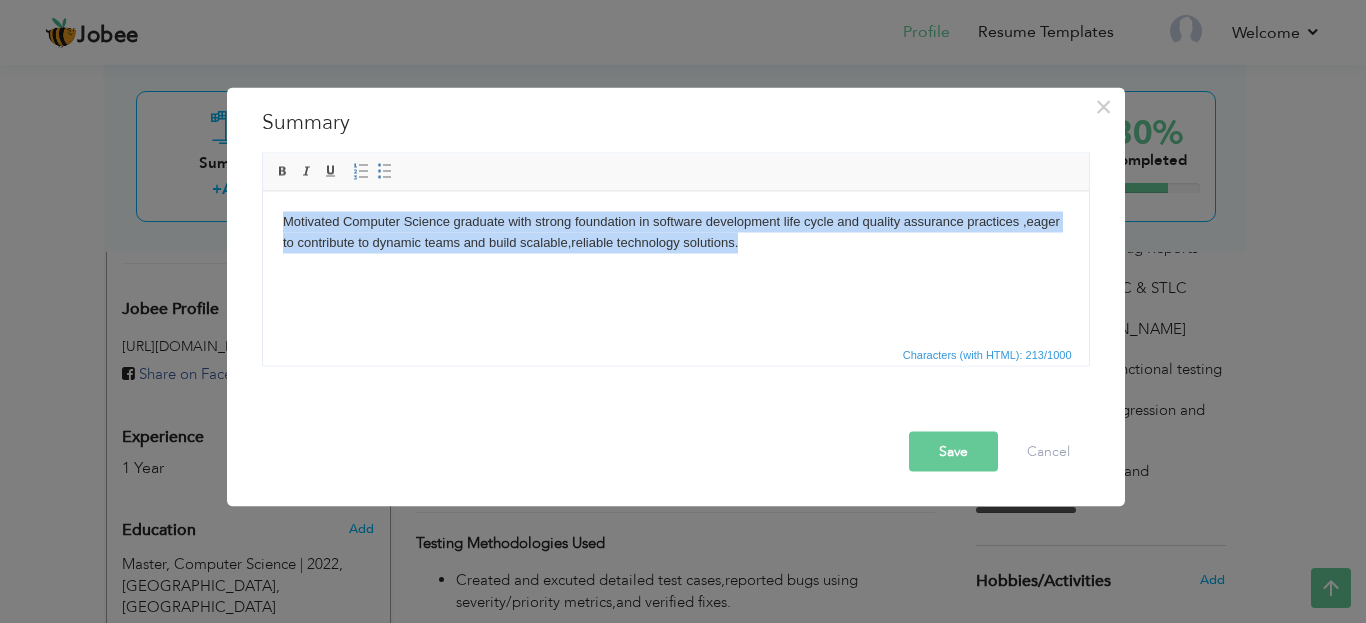 drag, startPoint x: 746, startPoint y: 249, endPoint x: 276, endPoint y: 225, distance: 470.61237 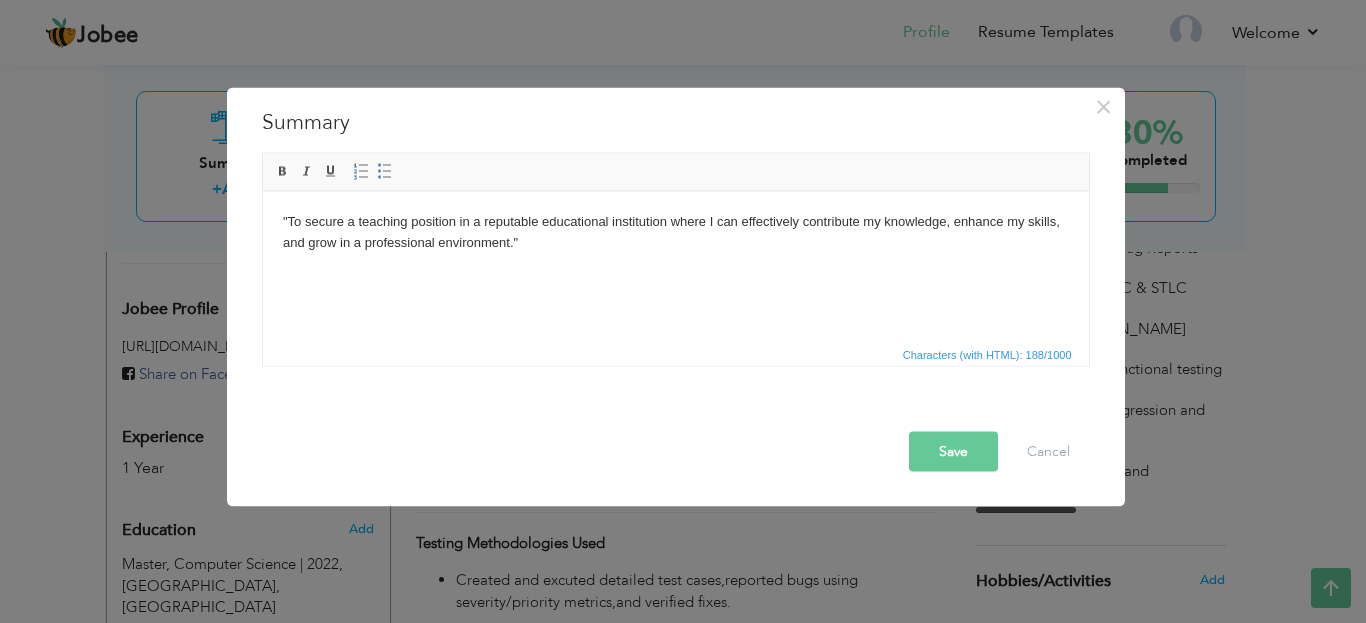click on "Save" at bounding box center [953, 451] 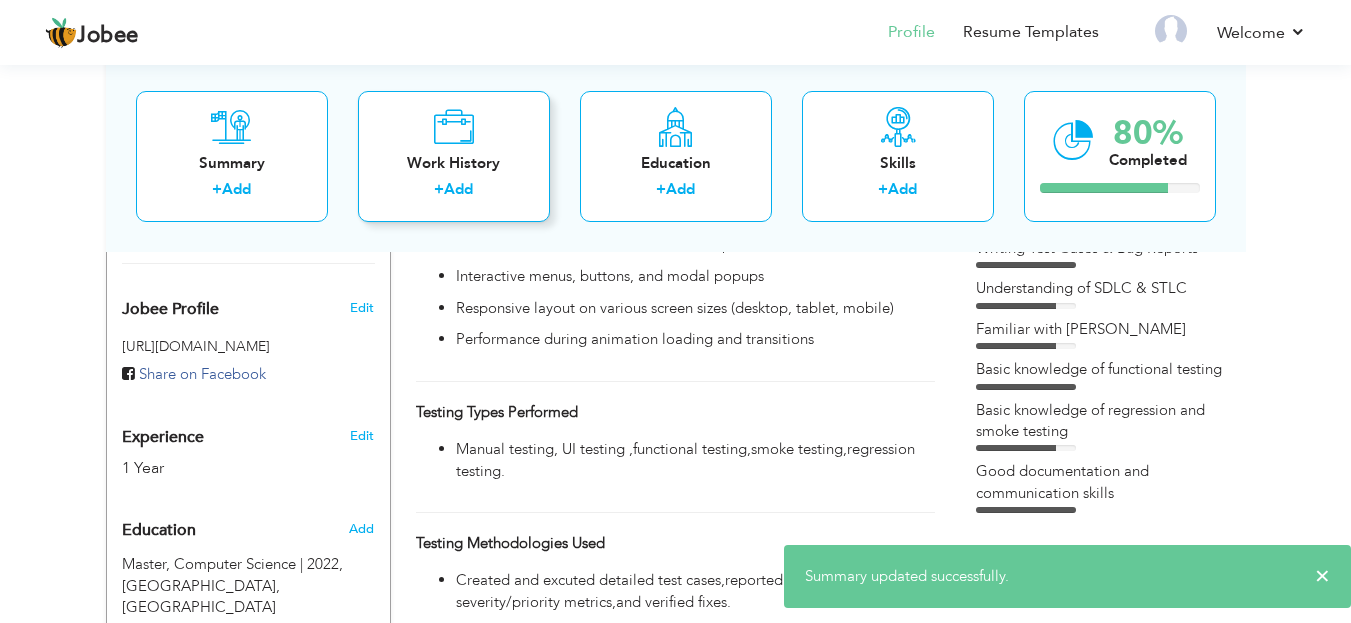 click on "Work History" at bounding box center (454, 162) 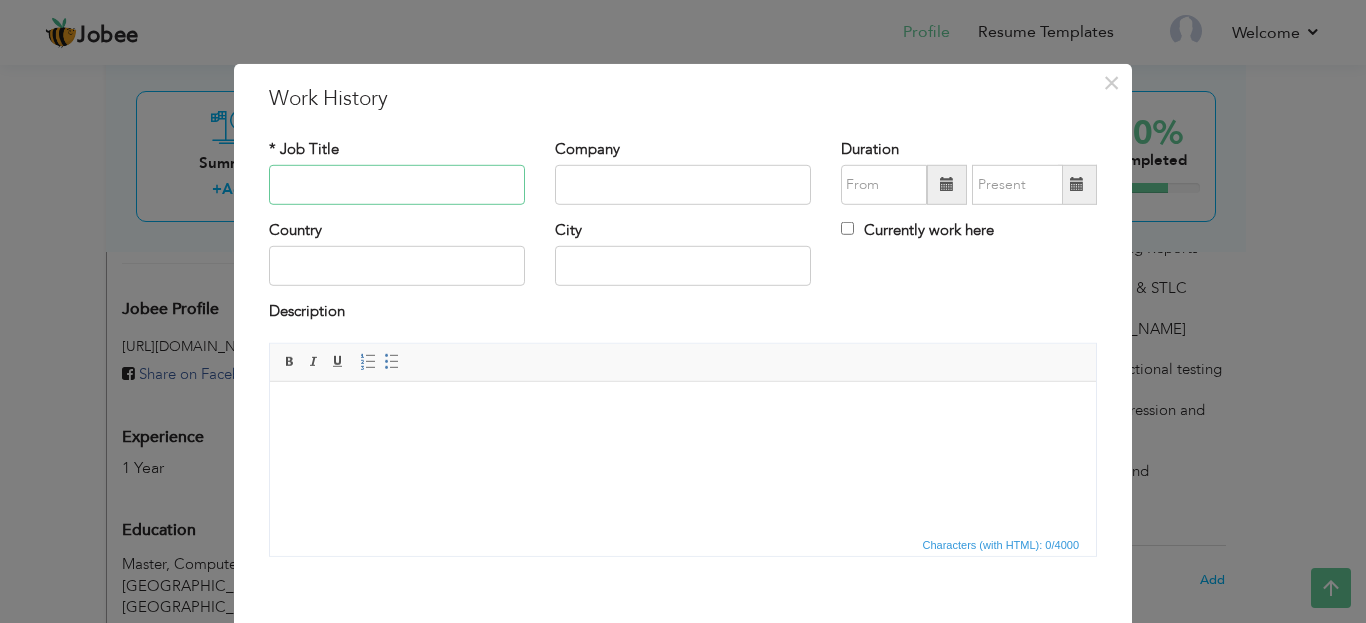 type on "t" 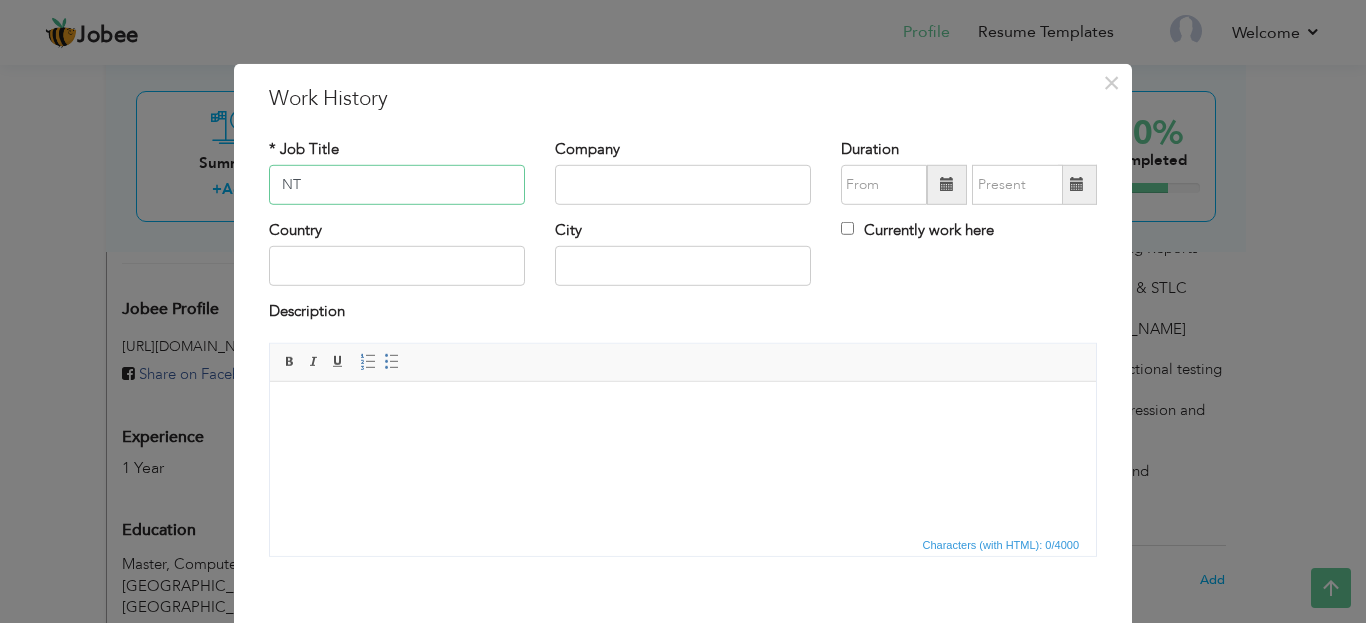 type on "N" 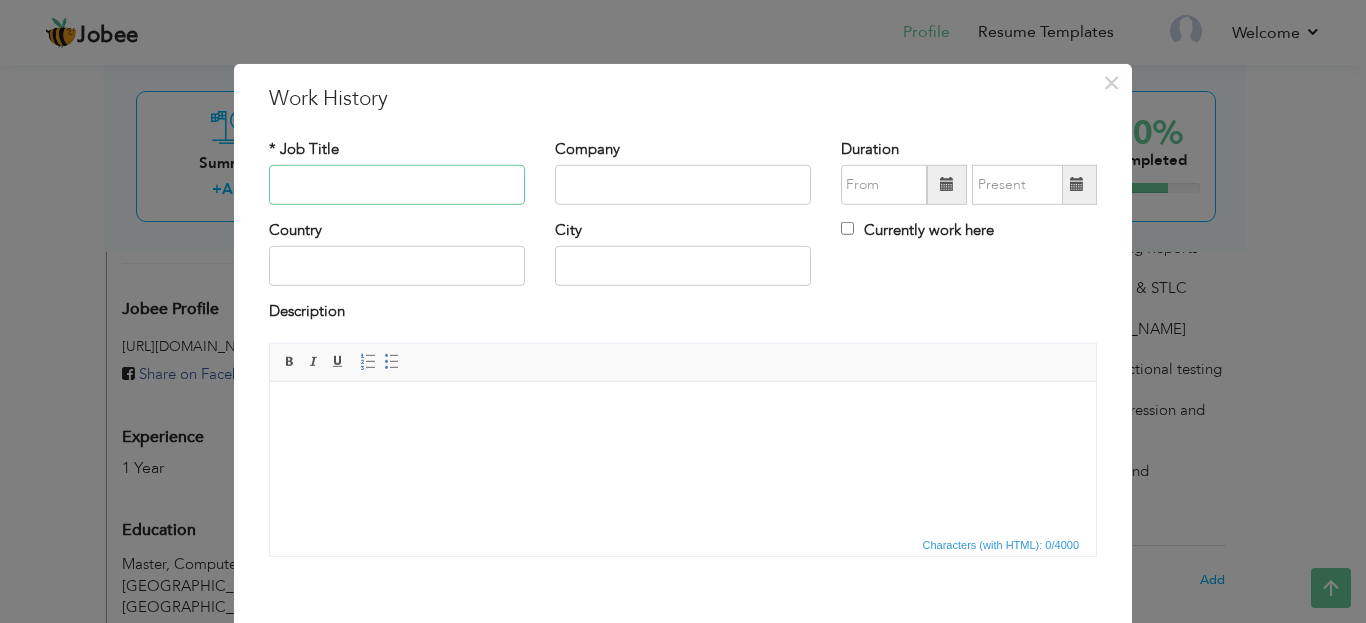 paste on "NTS Invigilation ESED KPK Phase-3(5" 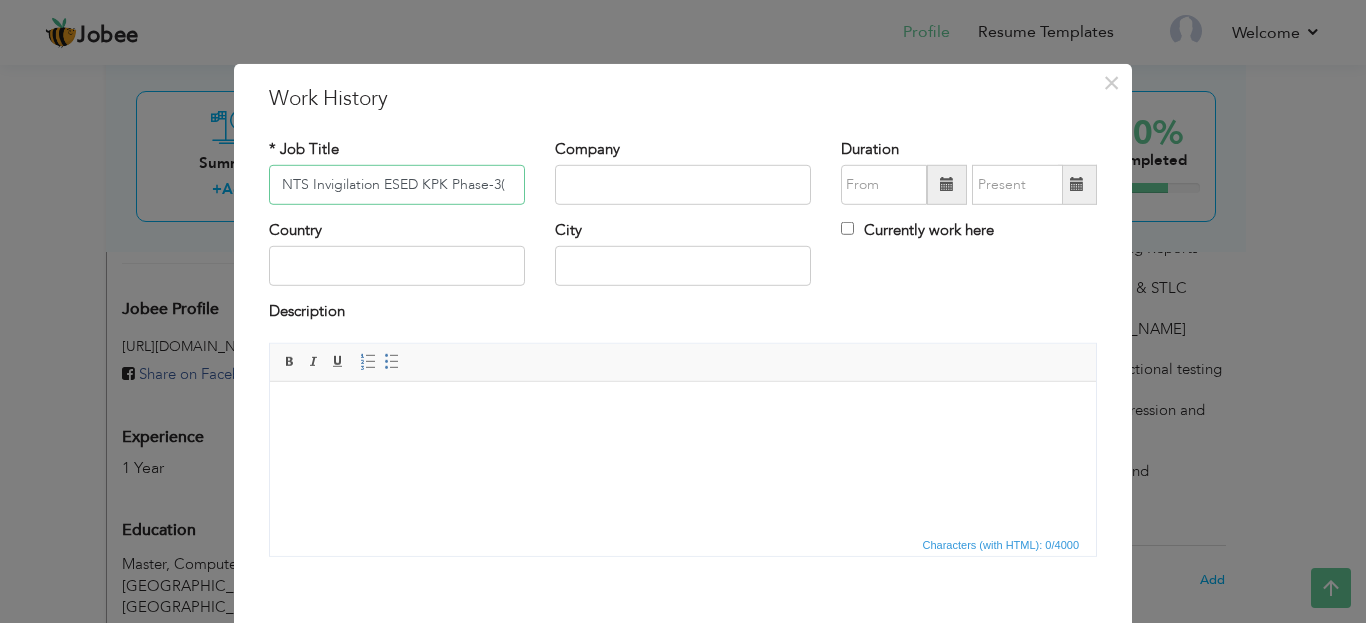 drag, startPoint x: 499, startPoint y: 186, endPoint x: 377, endPoint y: 189, distance: 122.03688 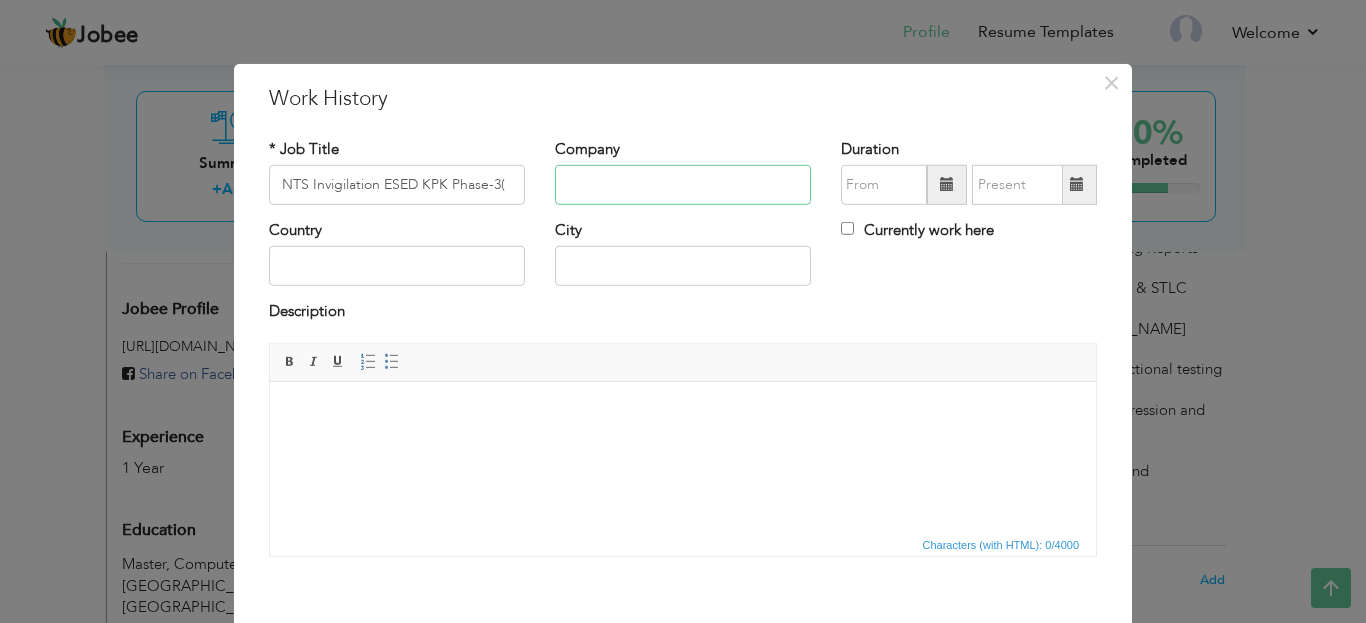 click at bounding box center (683, 185) 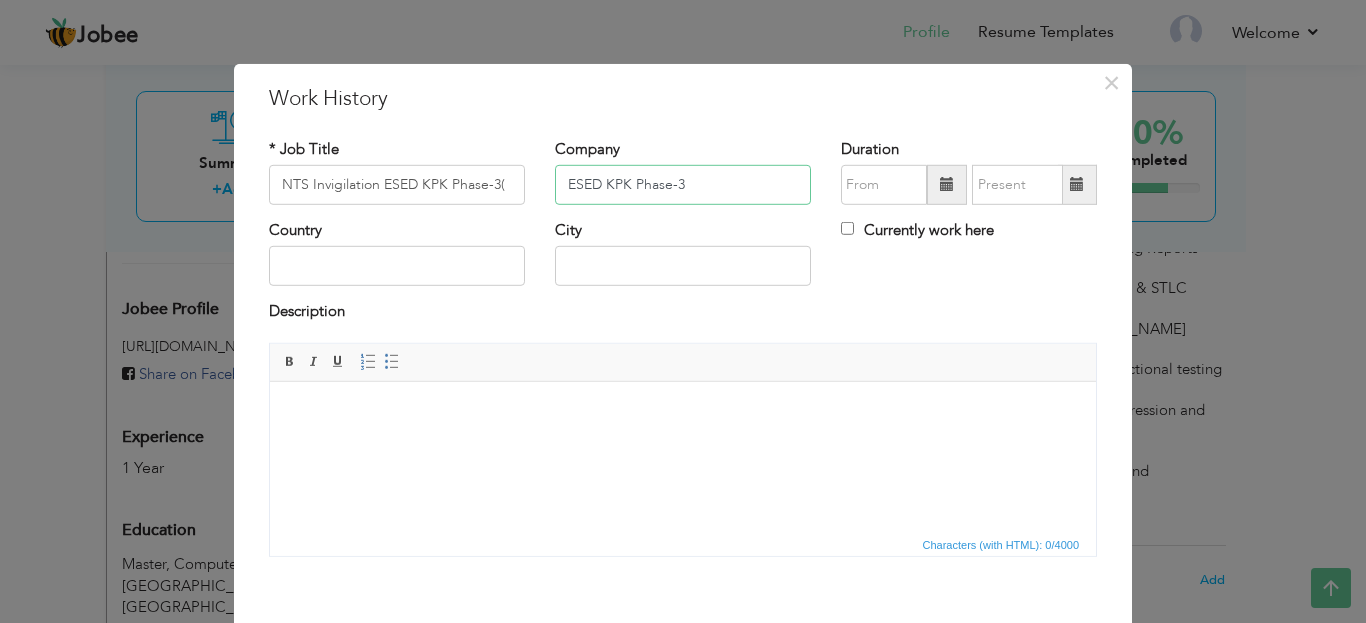 click on "ESED KPK Phase-3" at bounding box center (683, 185) 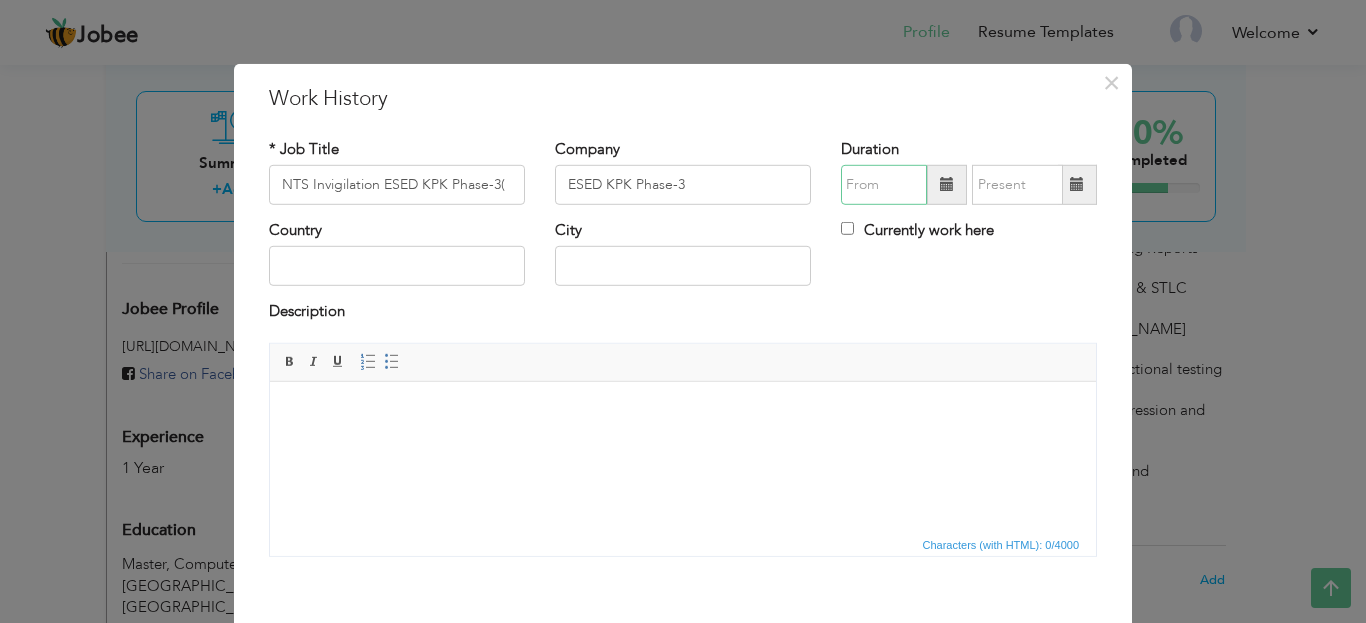 type on "07/2025" 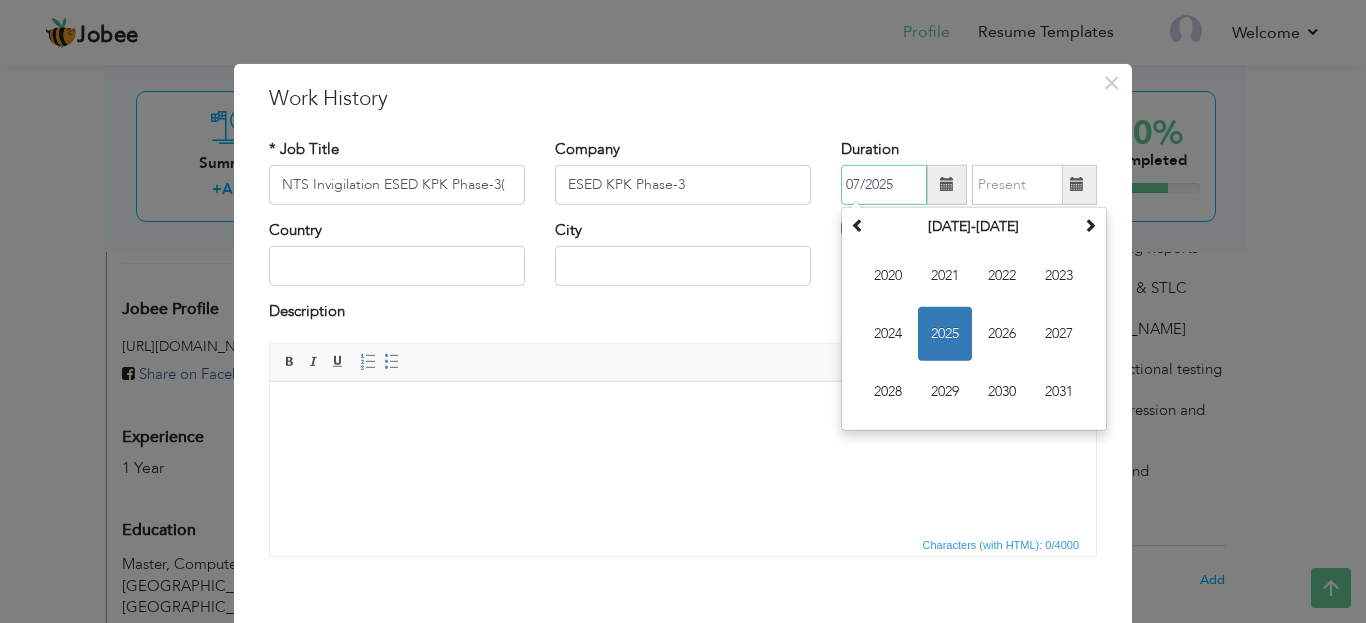 click on "07/2025" at bounding box center [884, 185] 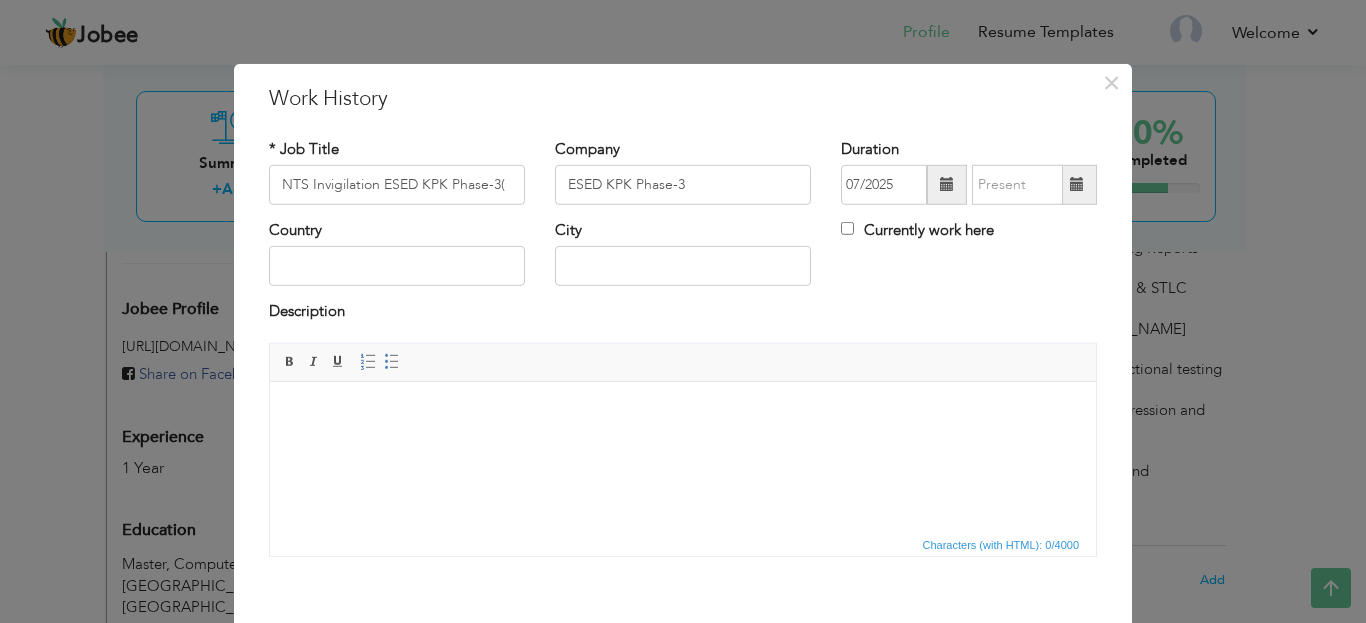 click at bounding box center (947, 184) 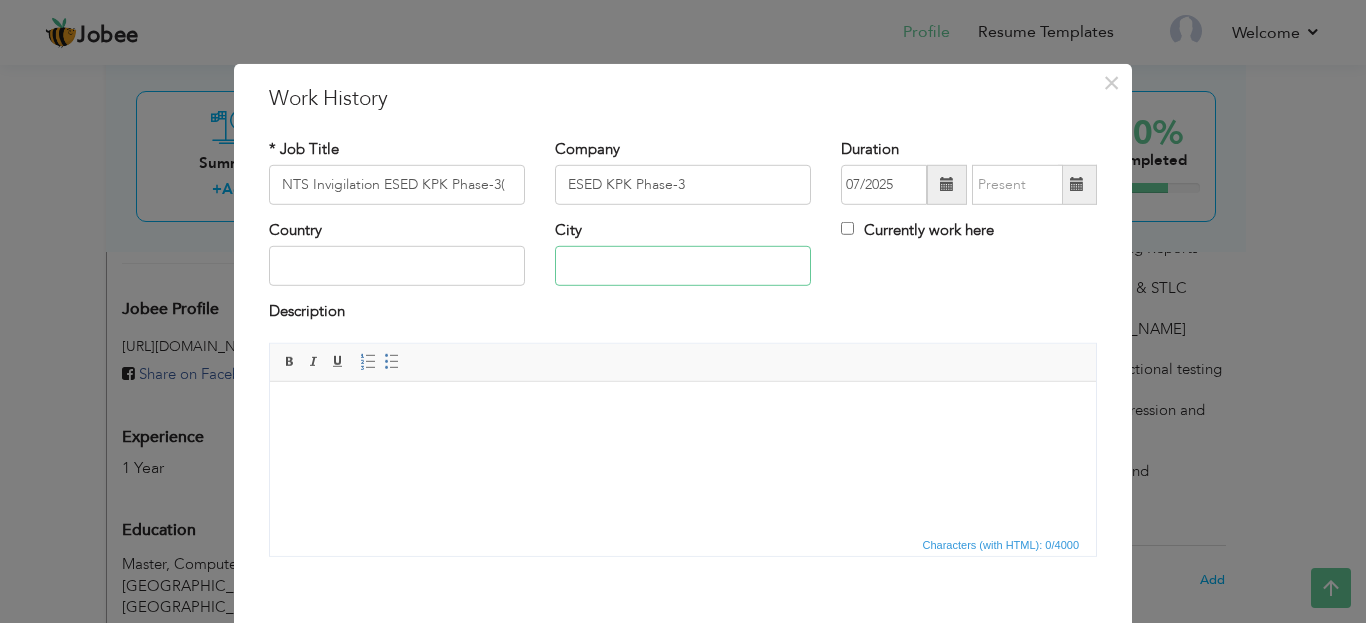 click at bounding box center (683, 266) 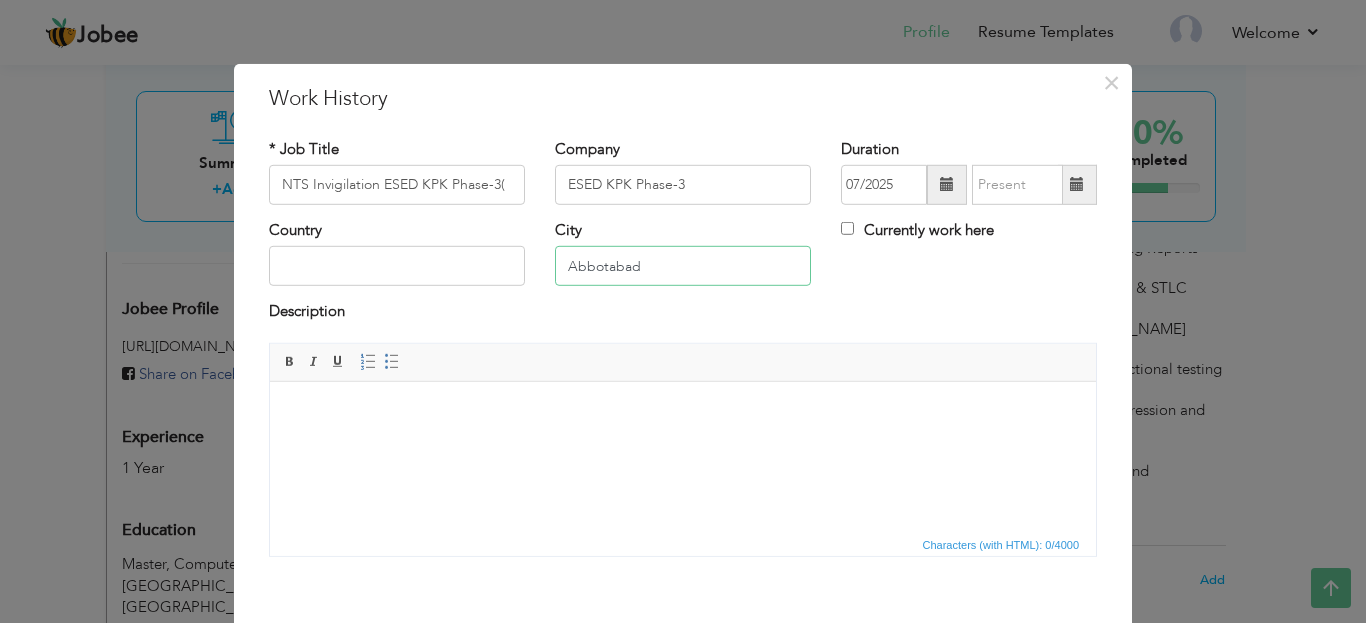 type on "Abbotabad" 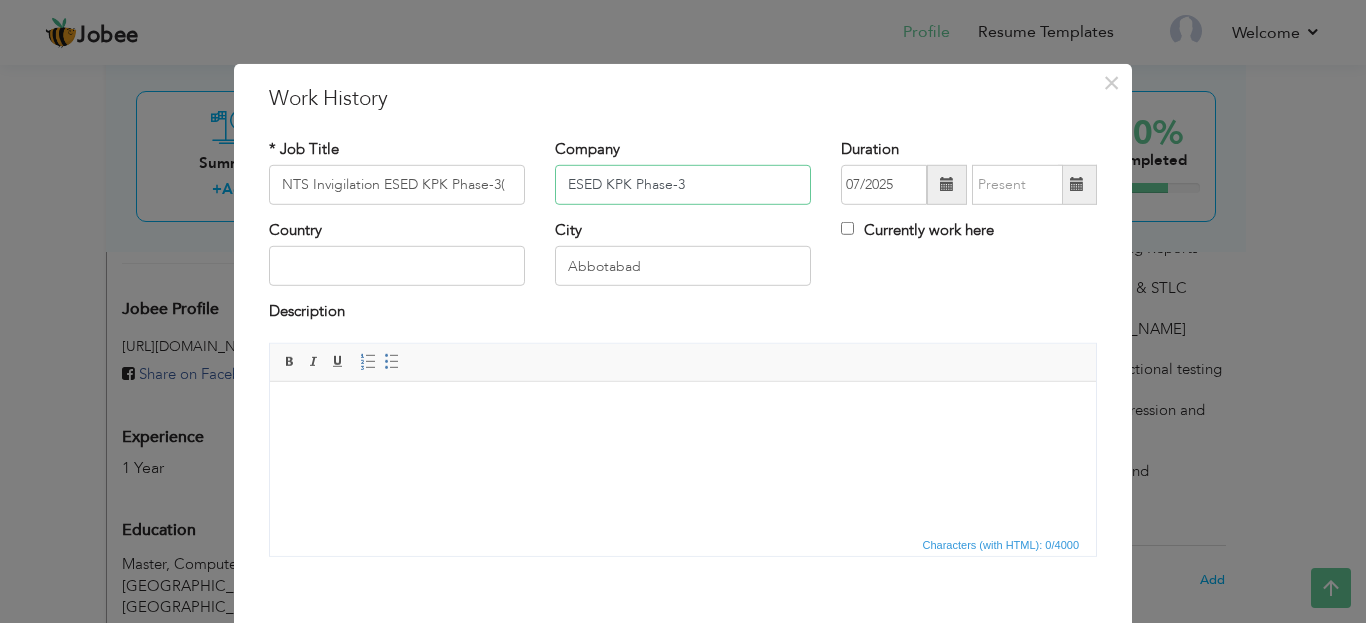 click on "ESED KPK Phase-3" at bounding box center (683, 185) 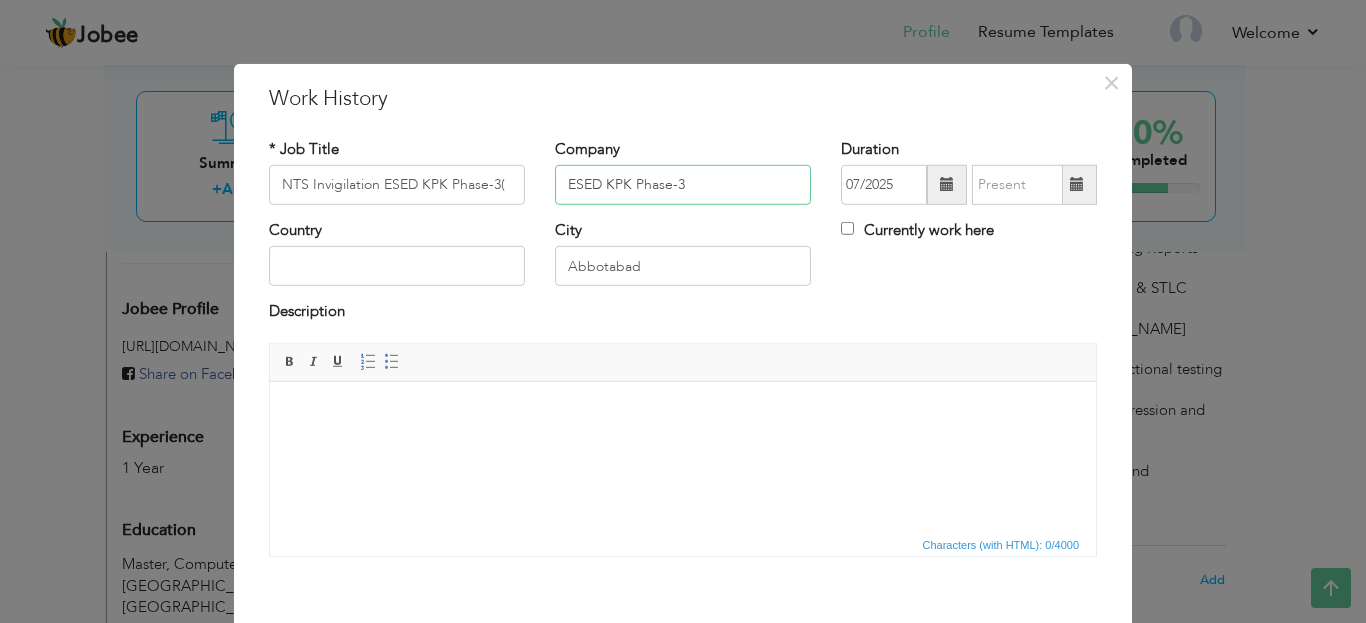 paste on "Phase-3(5 to 7-2-21)" 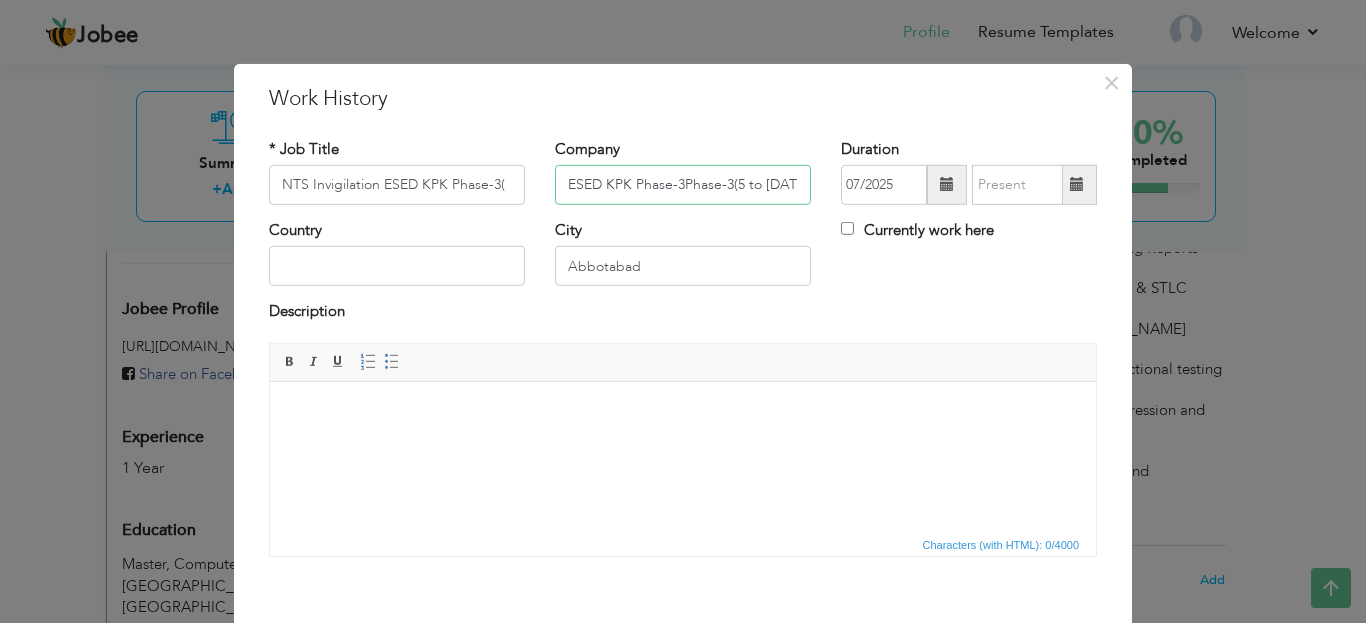 scroll, scrollTop: 0, scrollLeft: 8, axis: horizontal 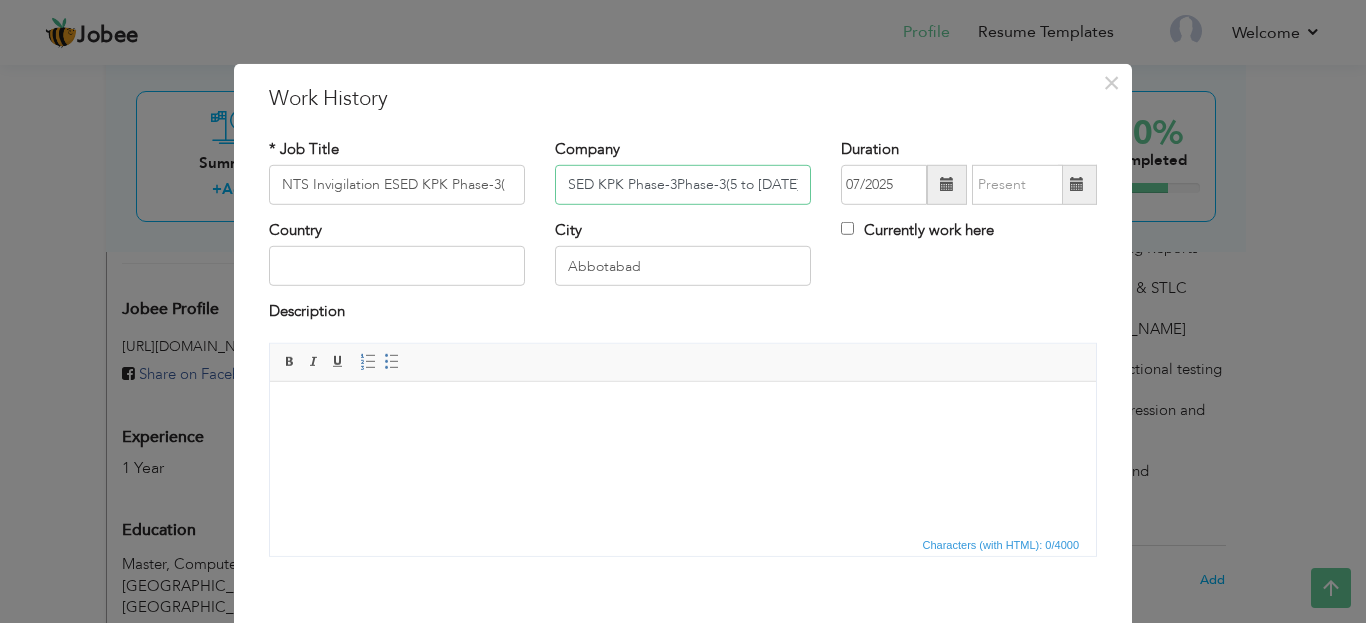click on "ESED KPK Phase-3Phase-3(5 to 7-2-21)" at bounding box center (683, 185) 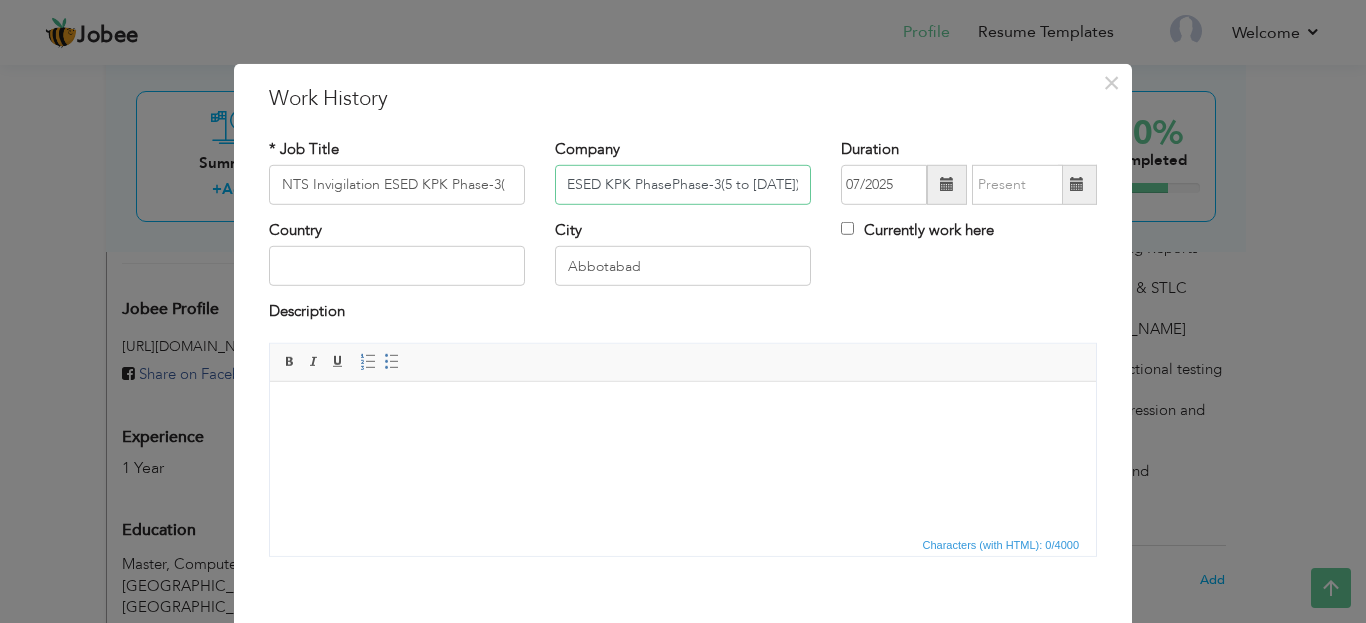 scroll, scrollTop: 0, scrollLeft: 0, axis: both 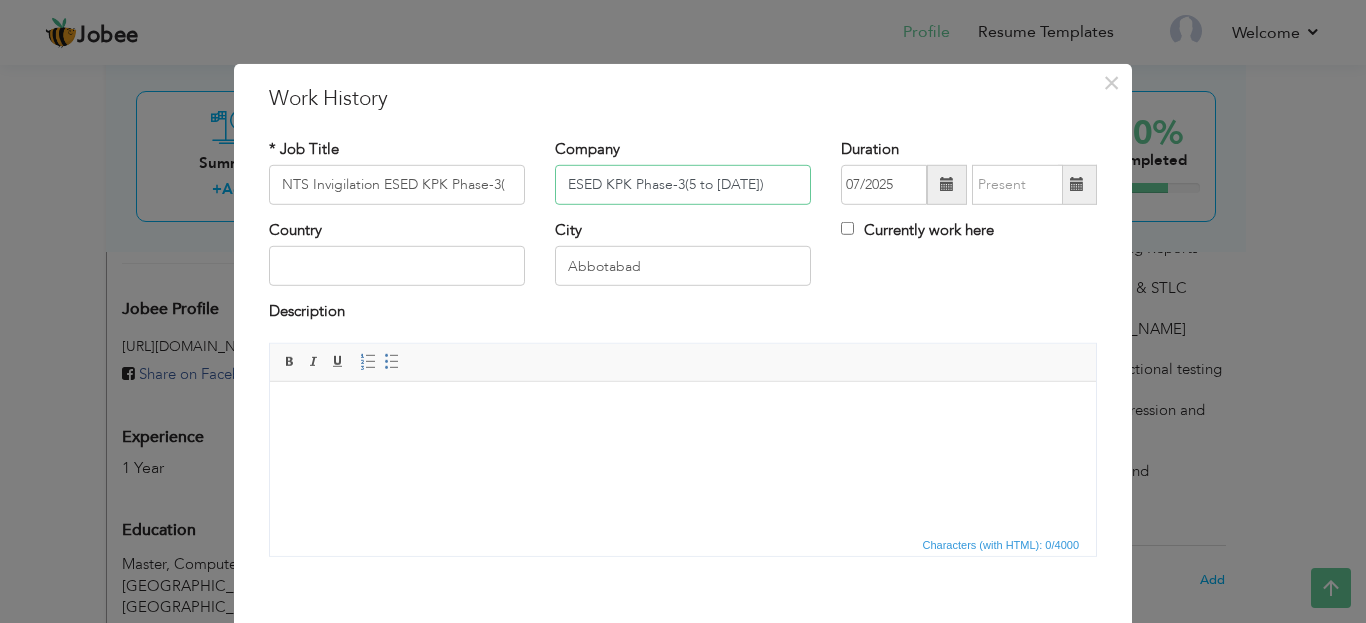 type on "ESED KPK Phase-3(5 to 7-2-21)" 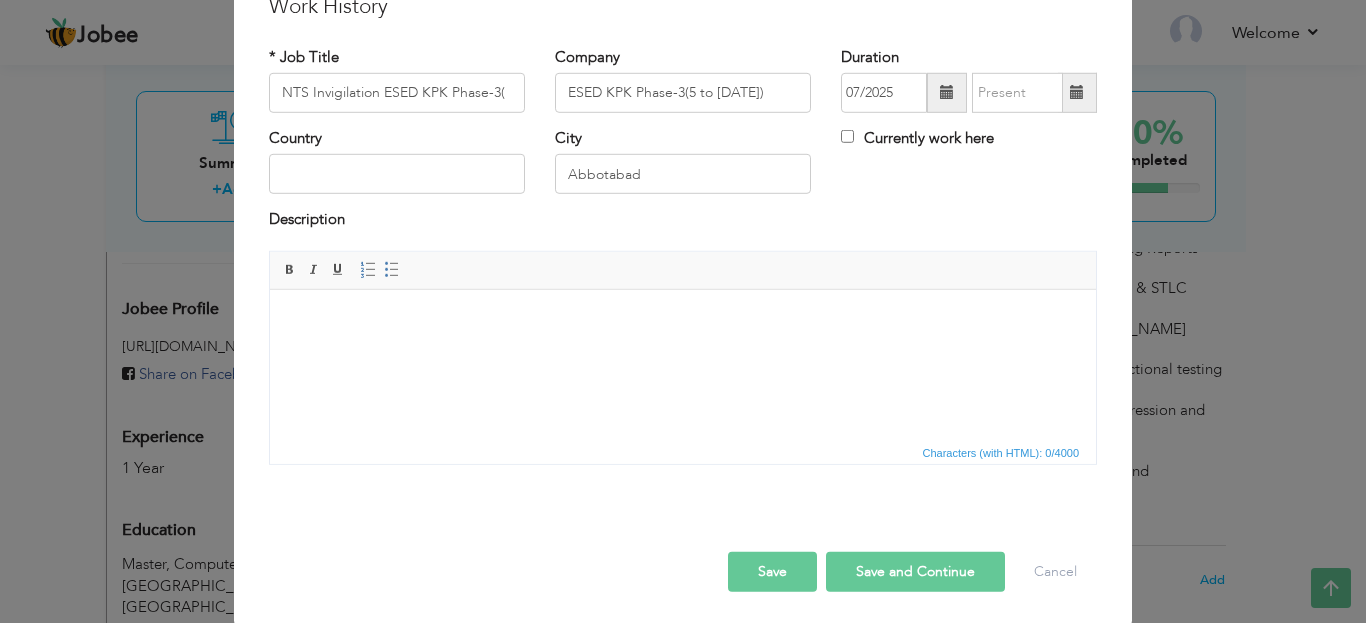 scroll, scrollTop: 96, scrollLeft: 0, axis: vertical 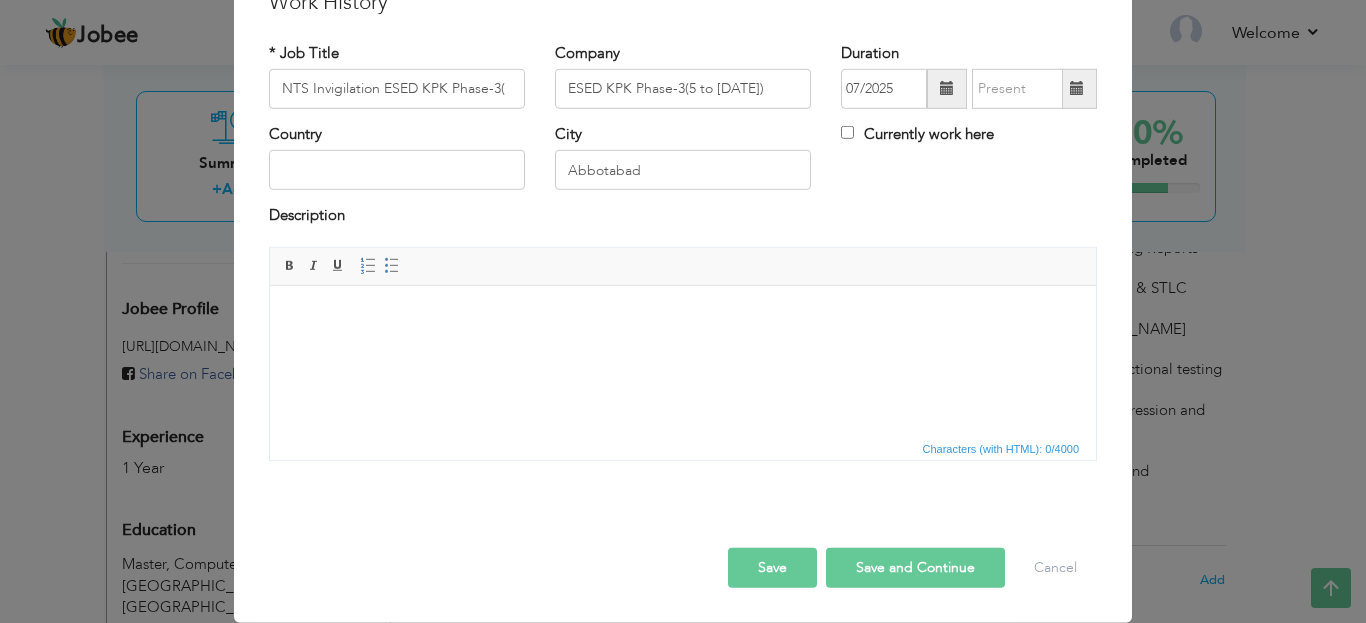 click on "Save" at bounding box center (772, 568) 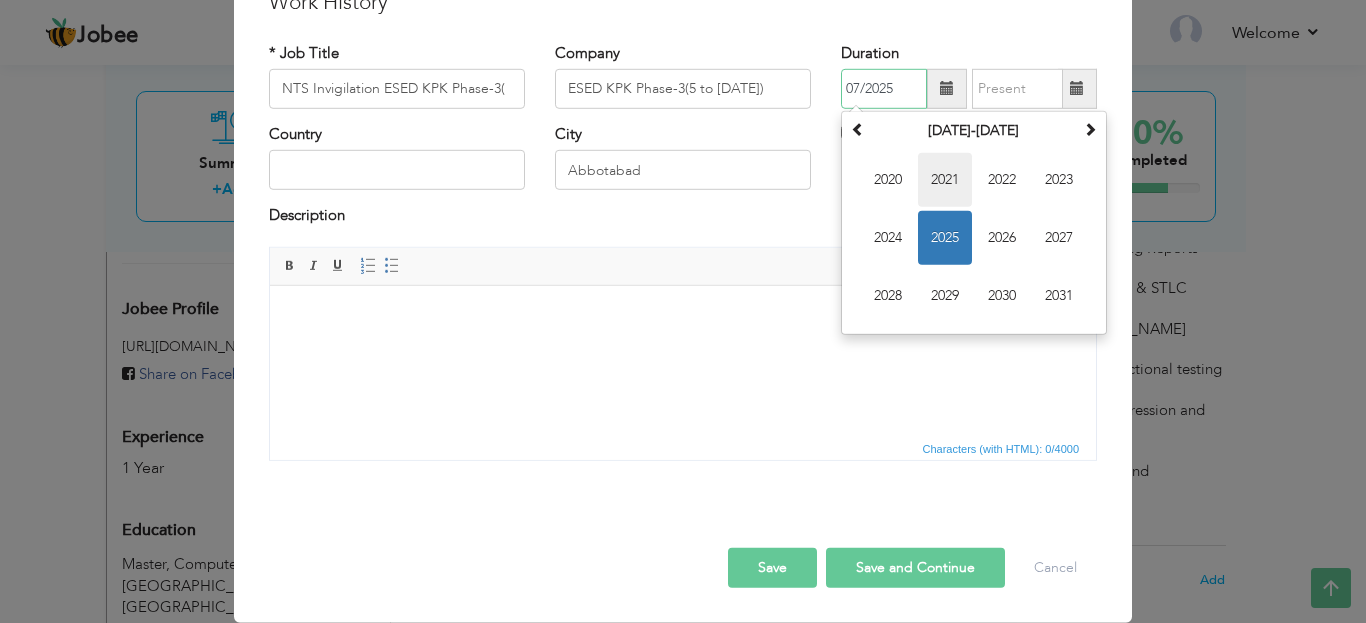 click on "2021" at bounding box center (945, 180) 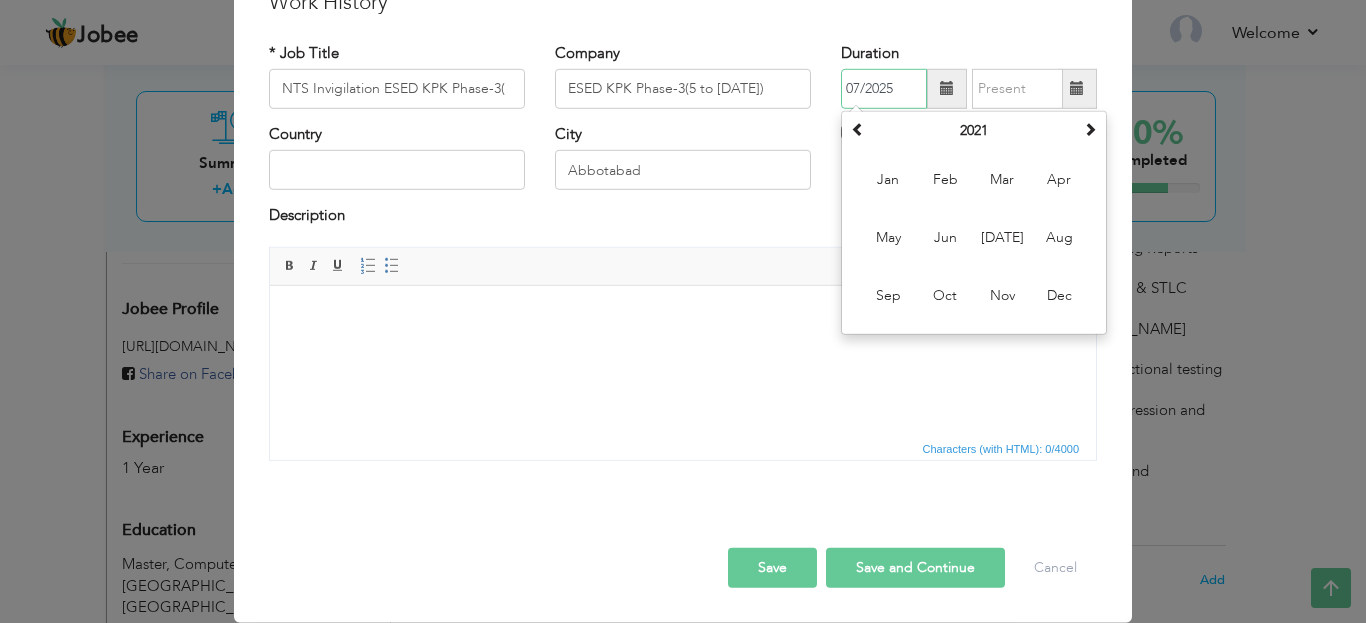 click on "Feb" at bounding box center (945, 180) 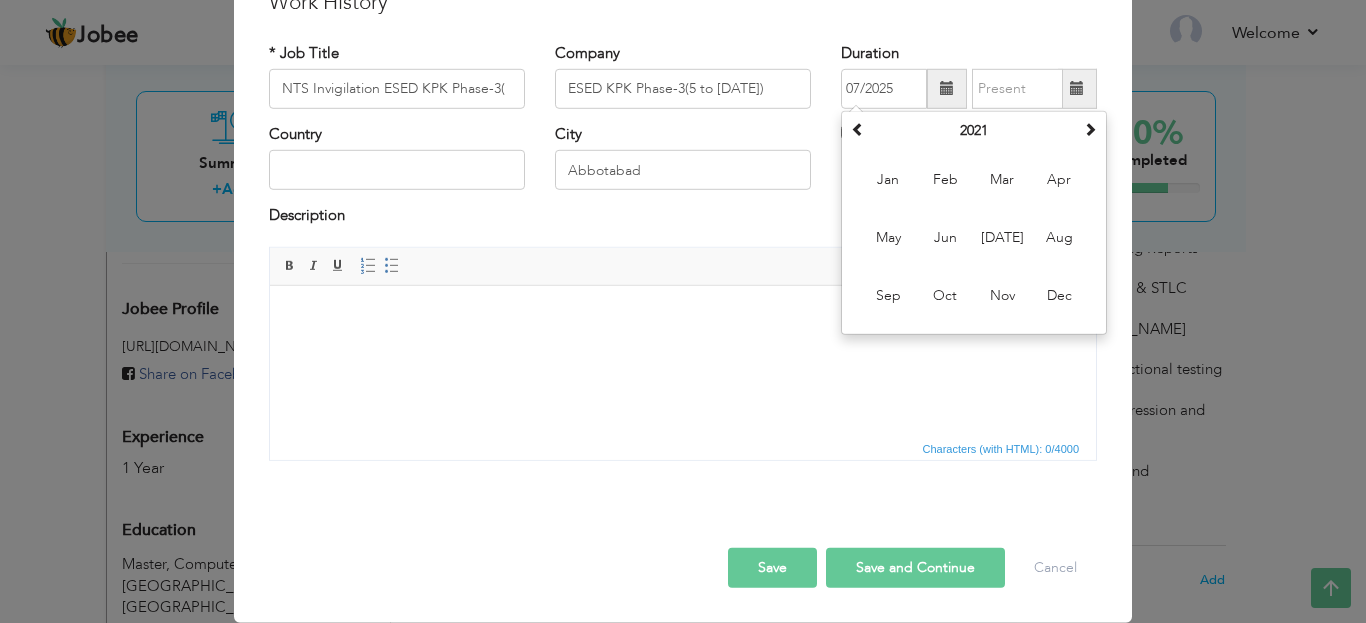 type on "02/2021" 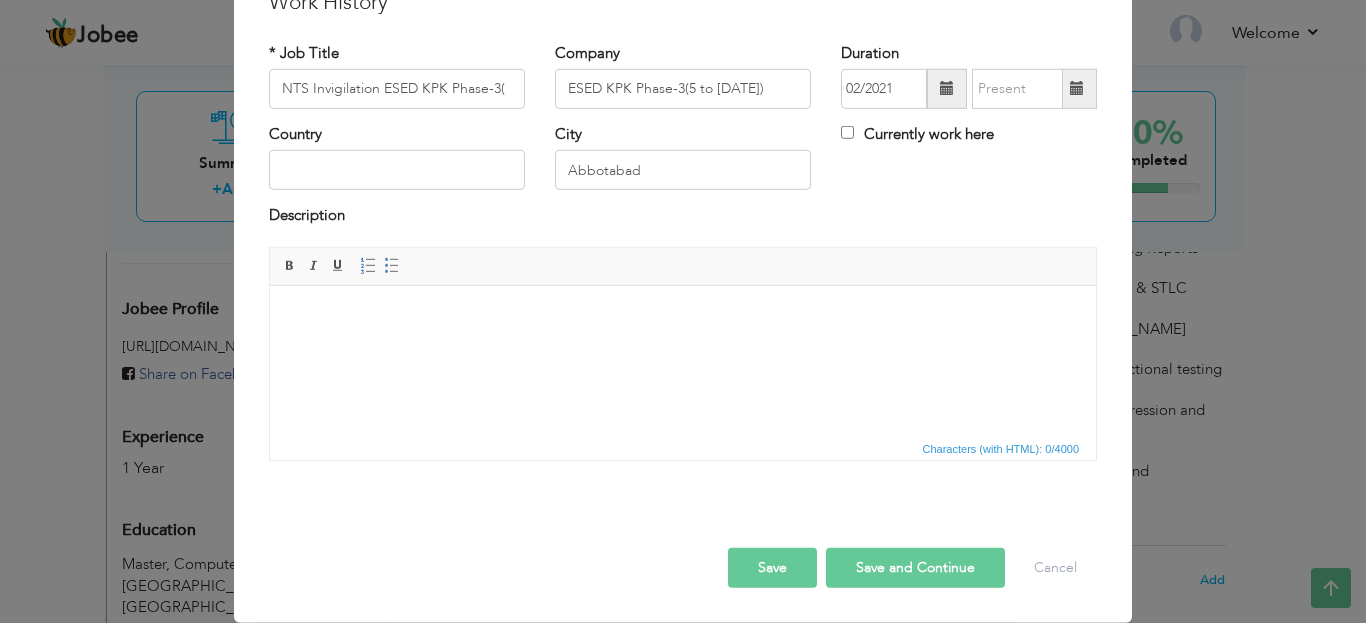 click on "Save" at bounding box center [772, 568] 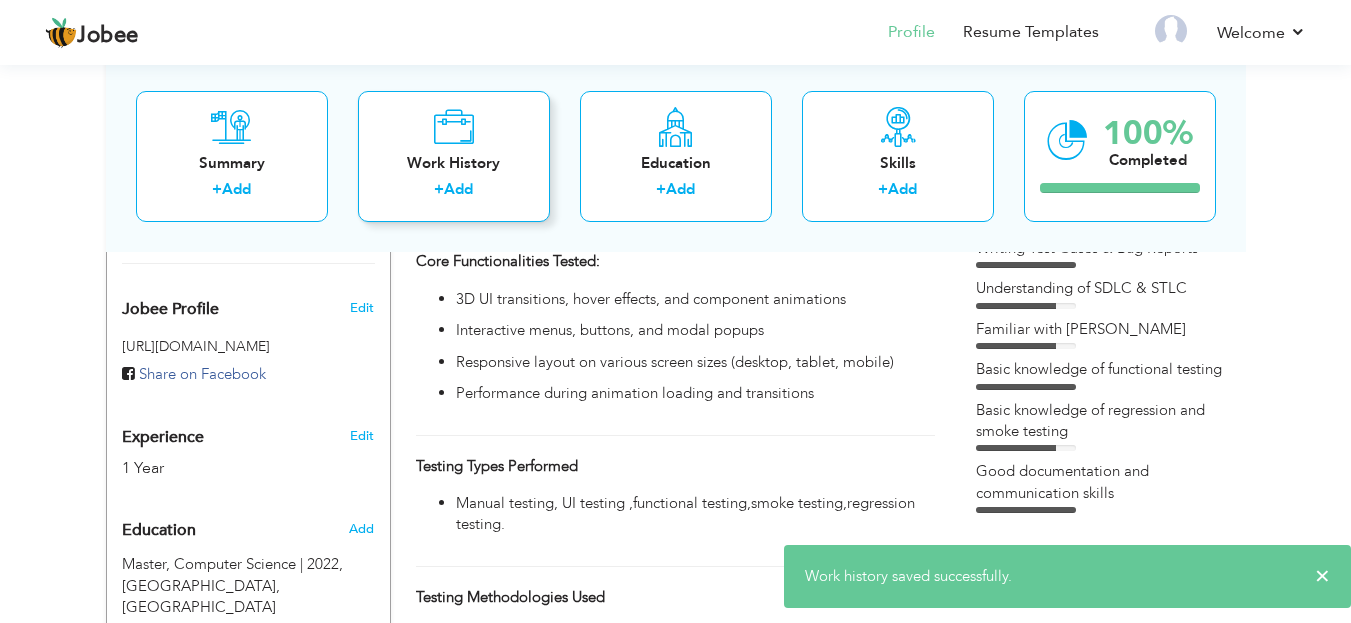 click on "Work History" at bounding box center (454, 162) 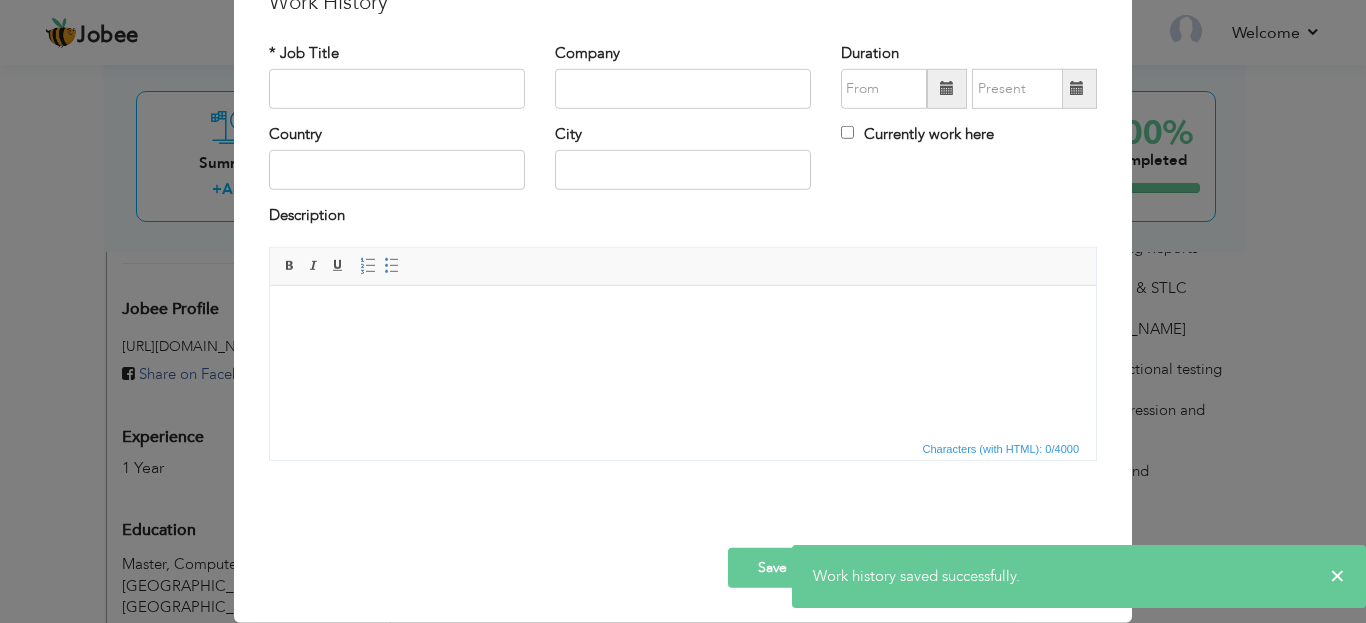 scroll, scrollTop: 0, scrollLeft: 0, axis: both 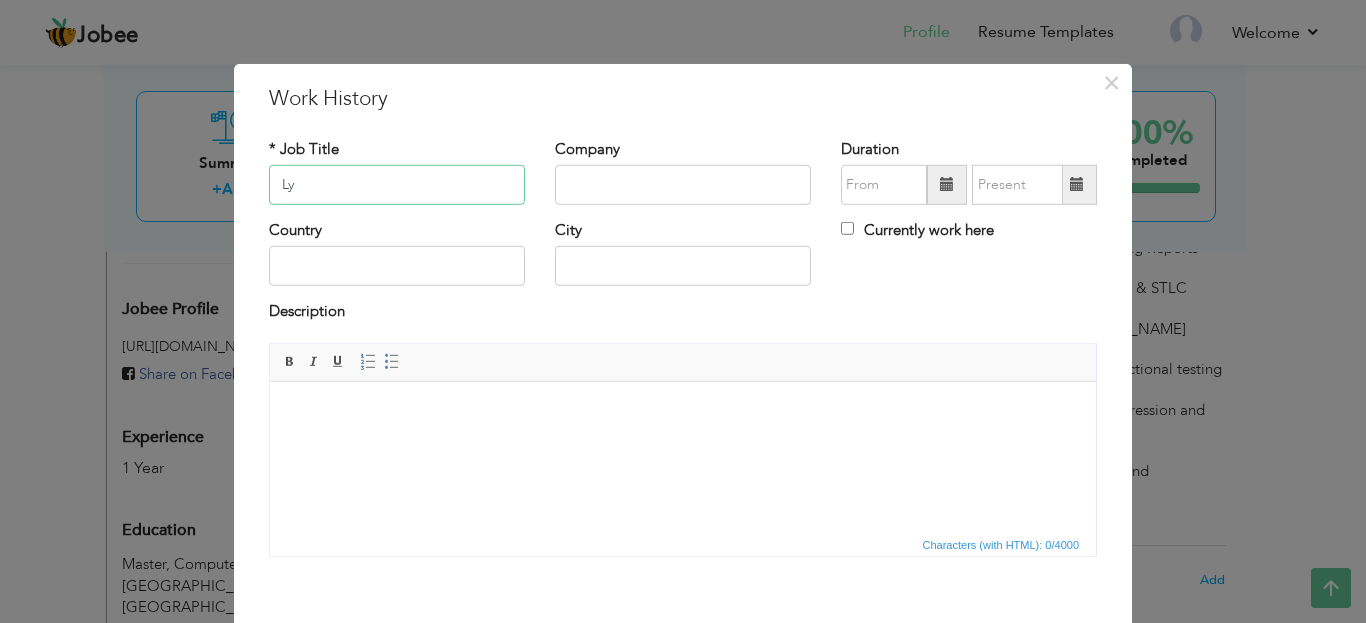 type on "L" 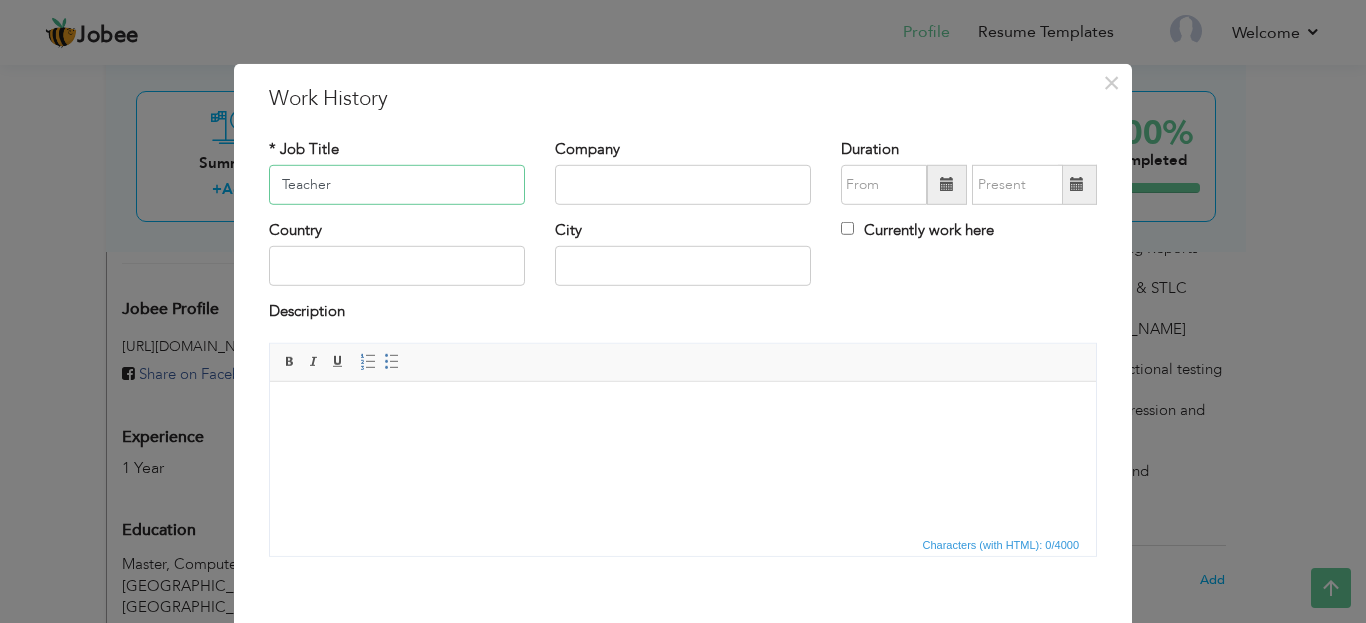 type on "Teacher" 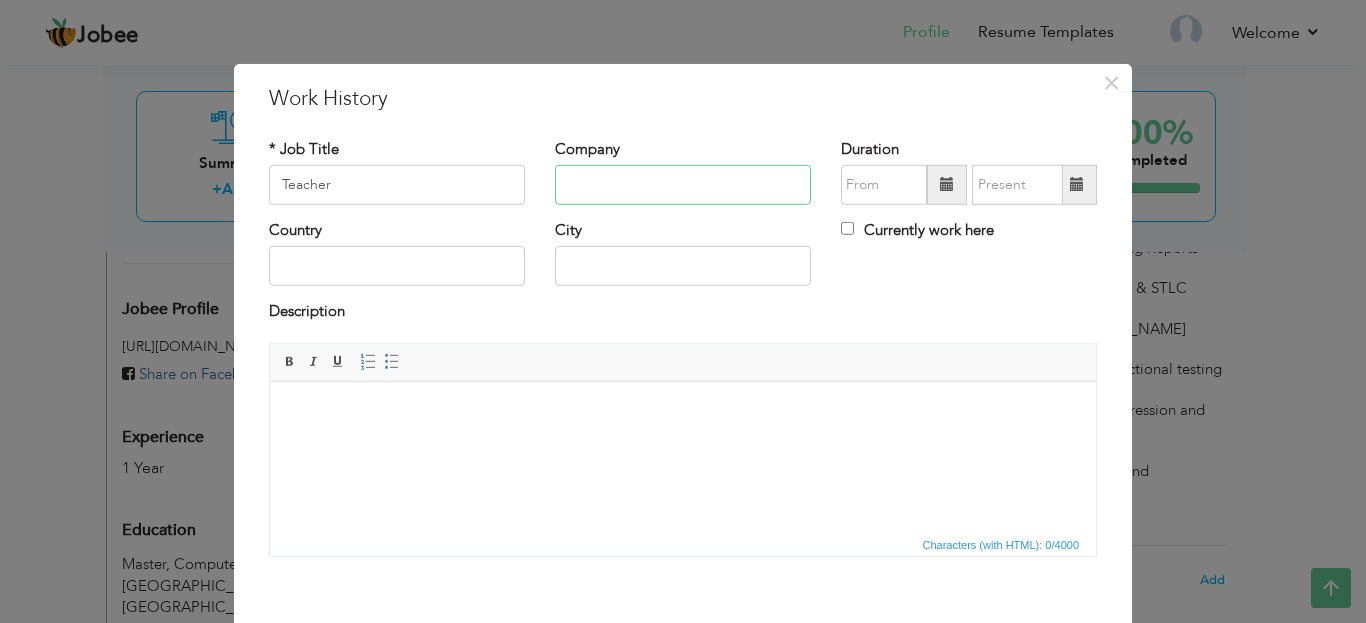 click at bounding box center [683, 185] 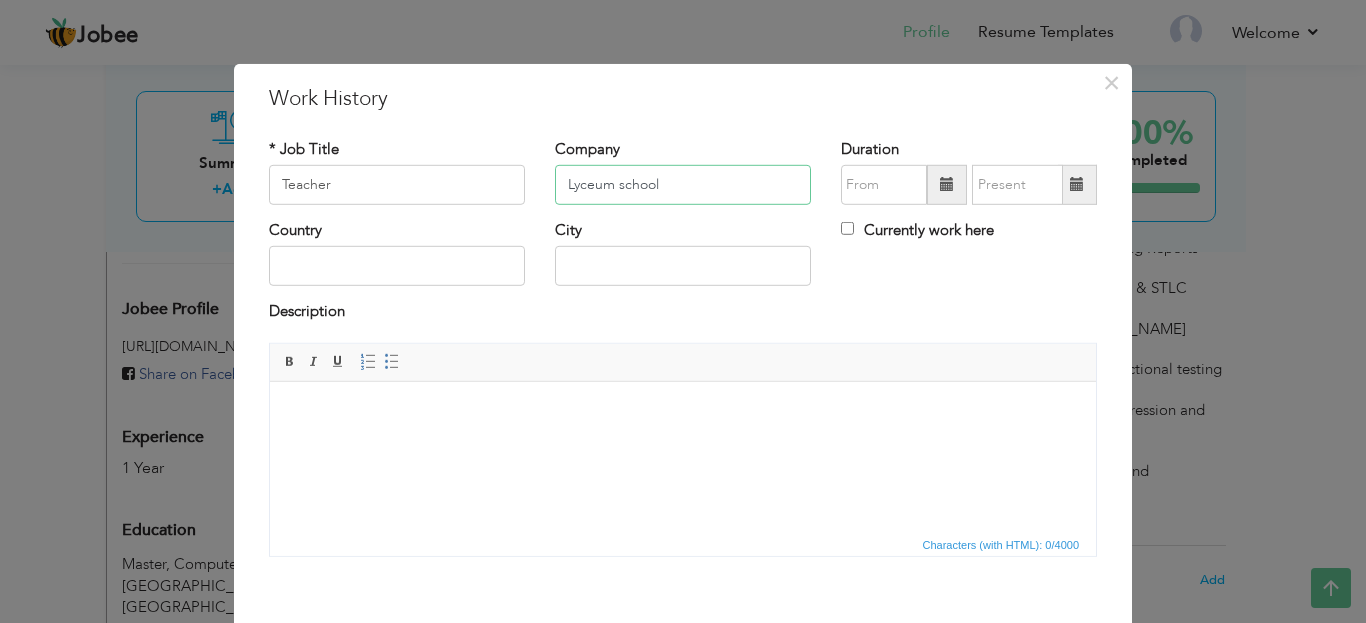 type on "Lyceum school" 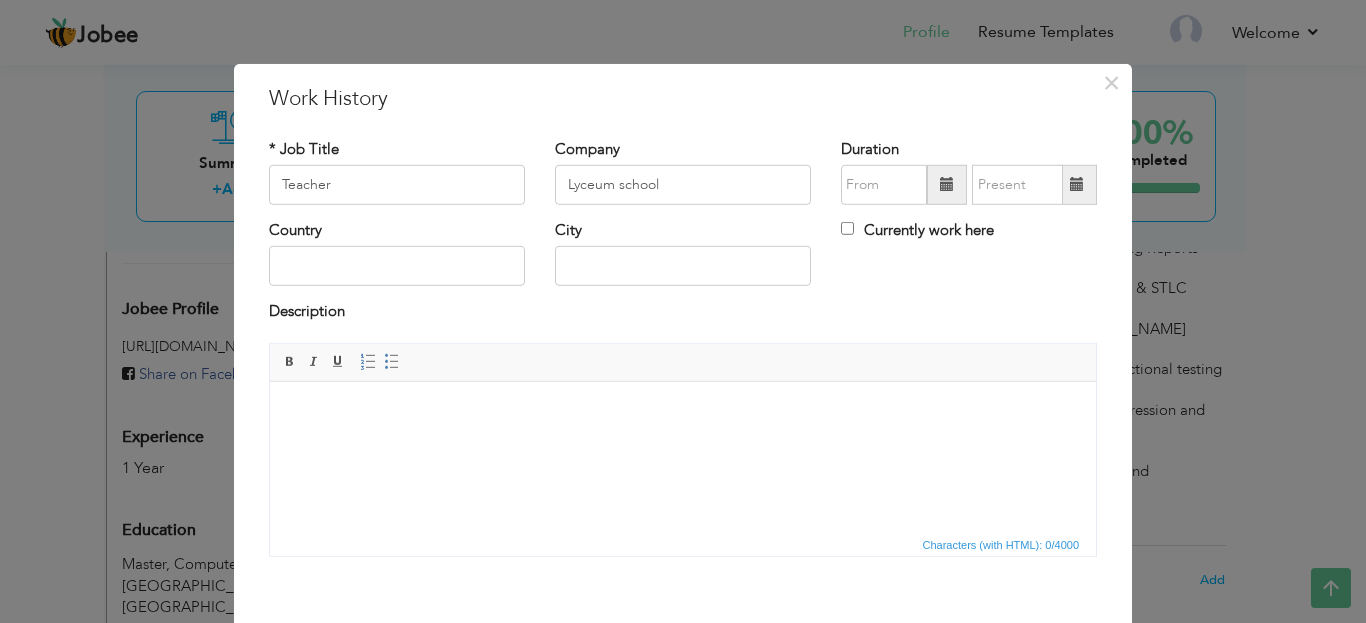 click at bounding box center (947, 184) 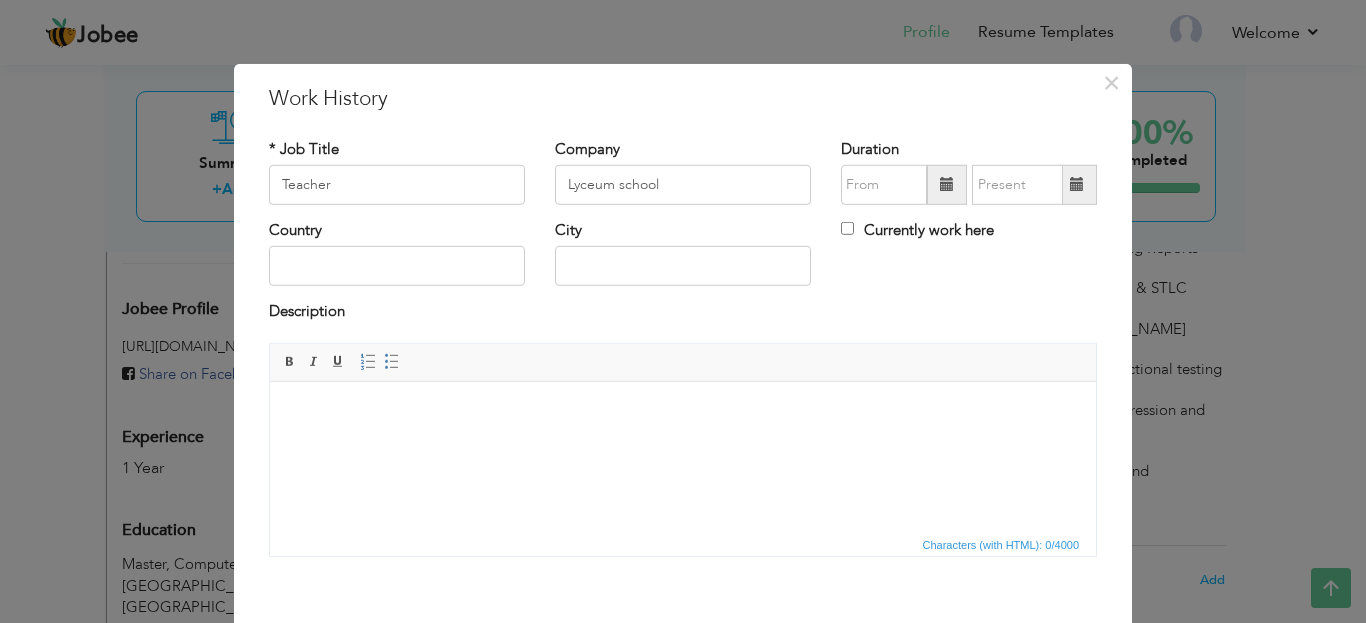 click at bounding box center [947, 184] 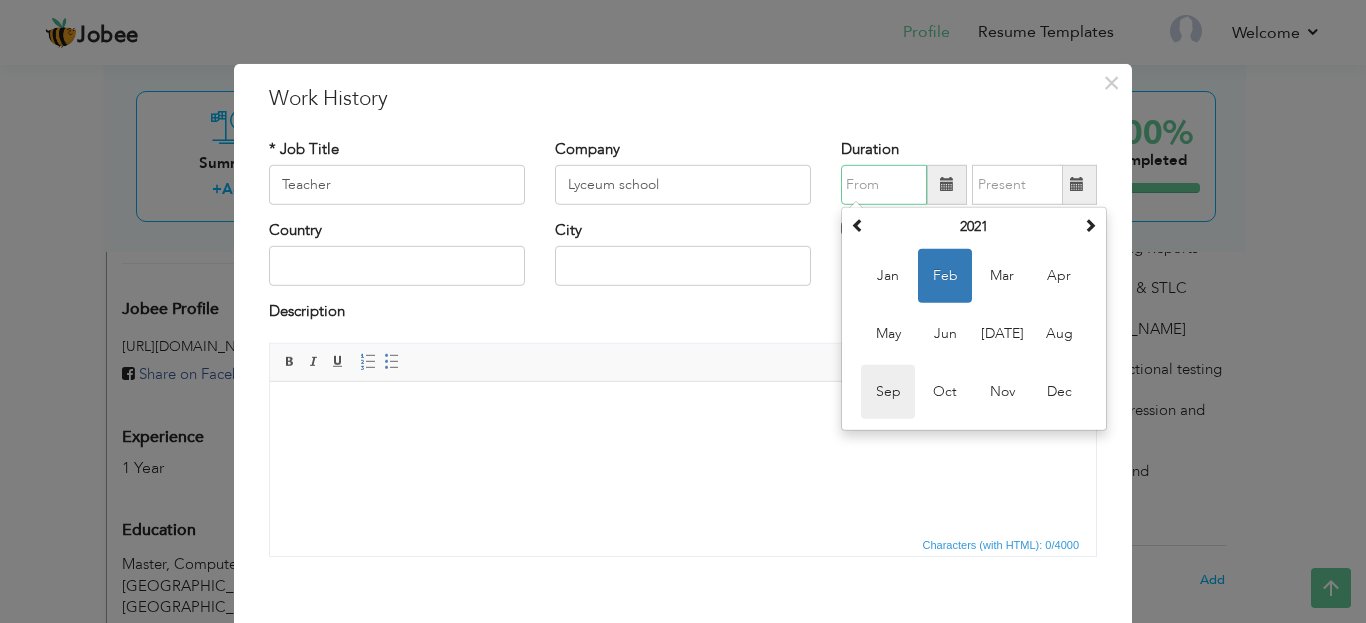 click on "Sep" at bounding box center (888, 392) 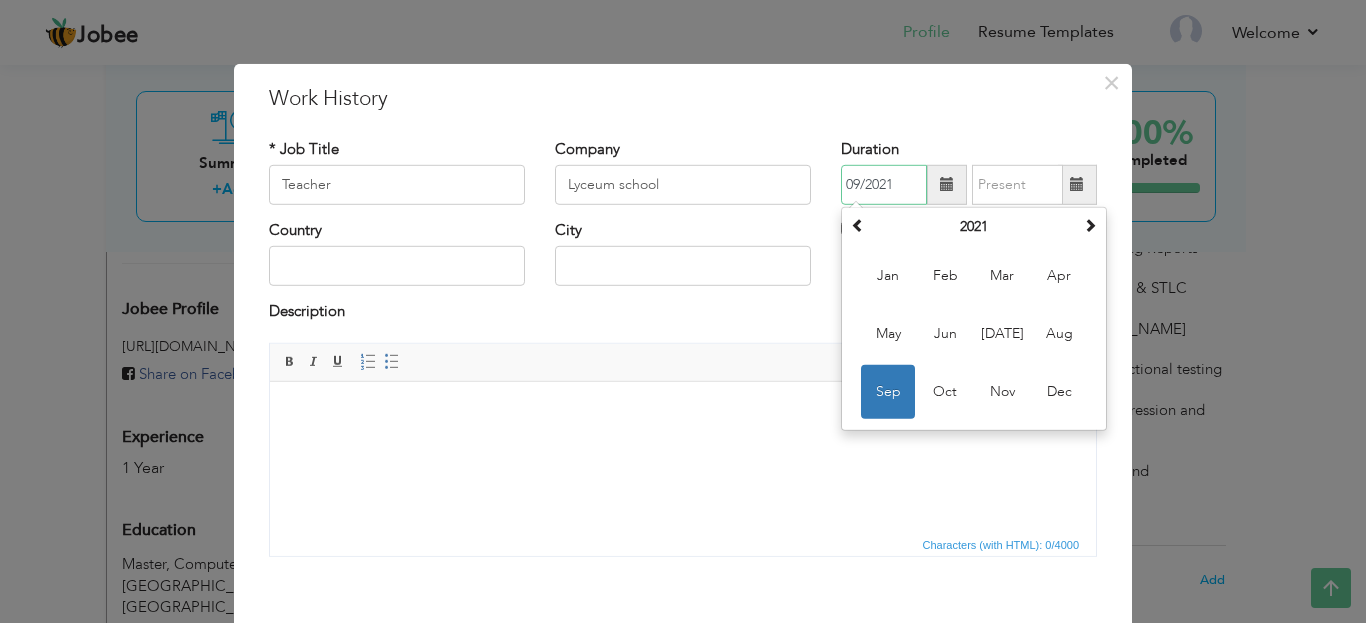 click on "09/2021" at bounding box center (884, 185) 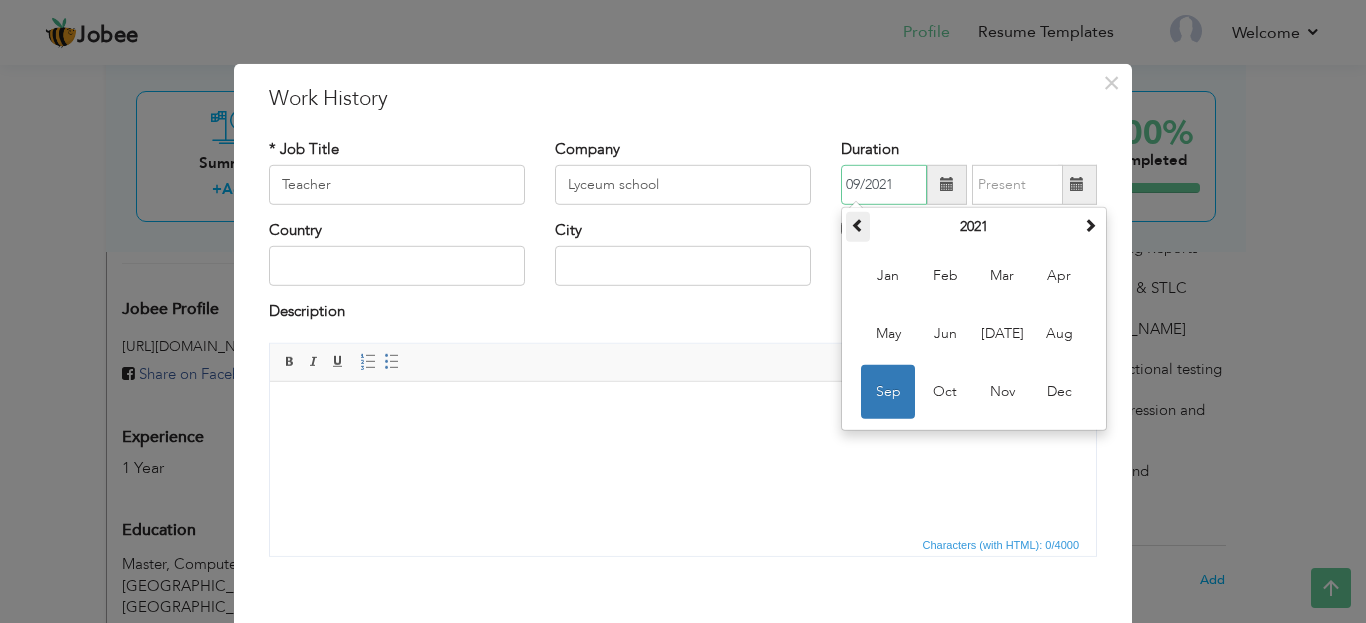 click at bounding box center [858, 225] 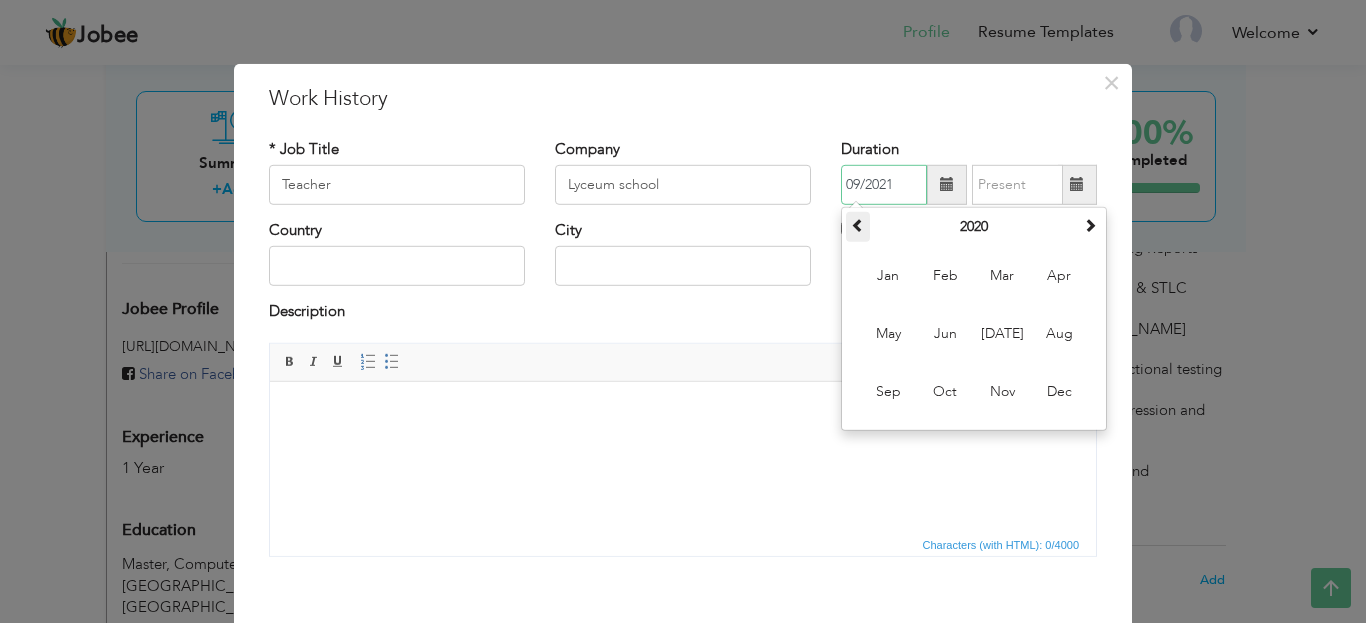 click at bounding box center [858, 225] 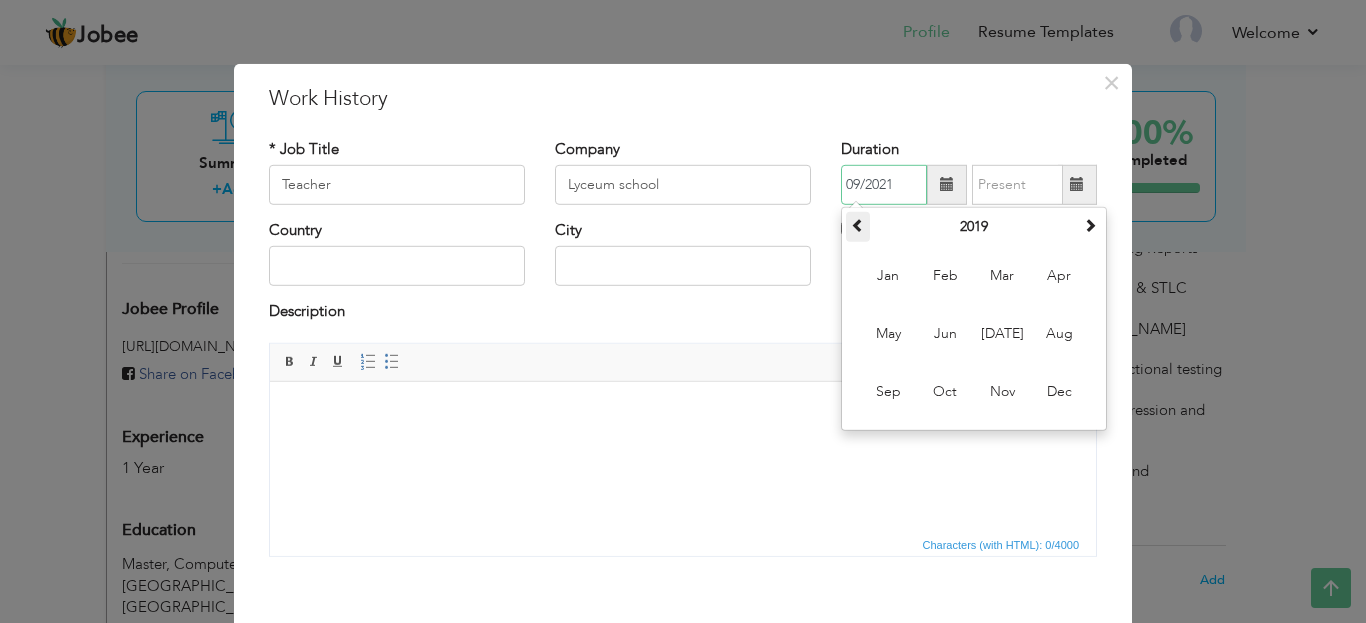 click at bounding box center (858, 225) 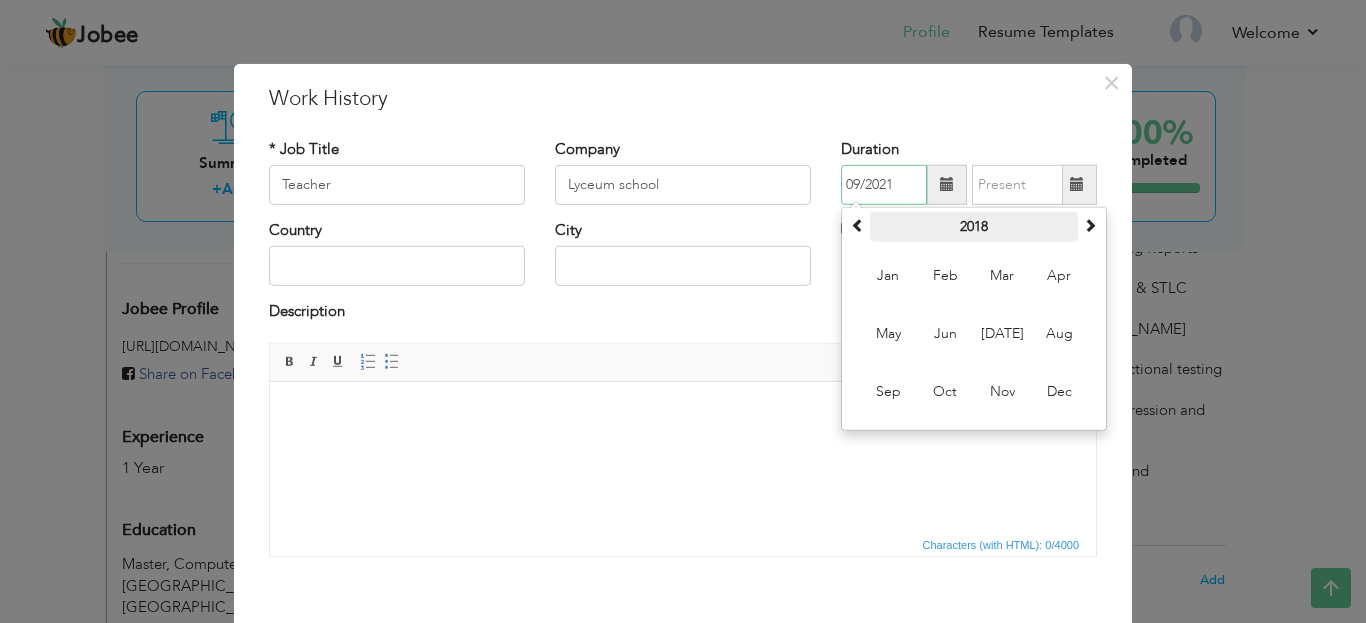 click on "2018" at bounding box center (974, 227) 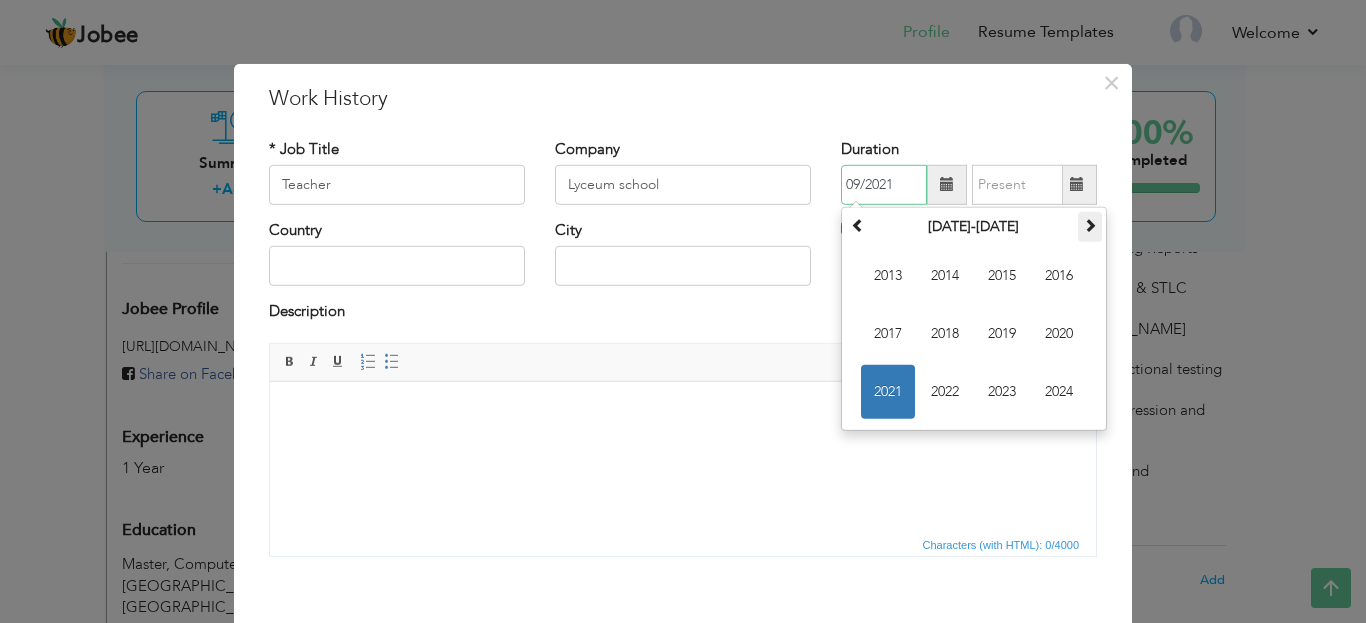 click at bounding box center (1090, 227) 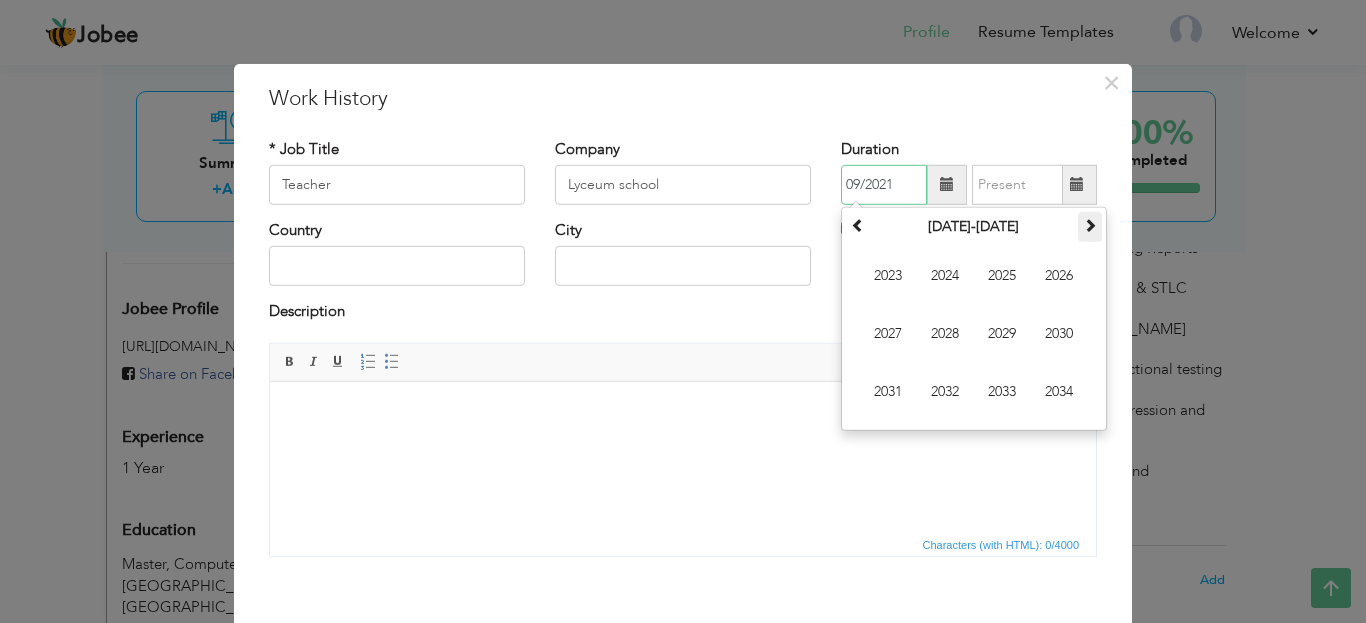 click at bounding box center [1090, 227] 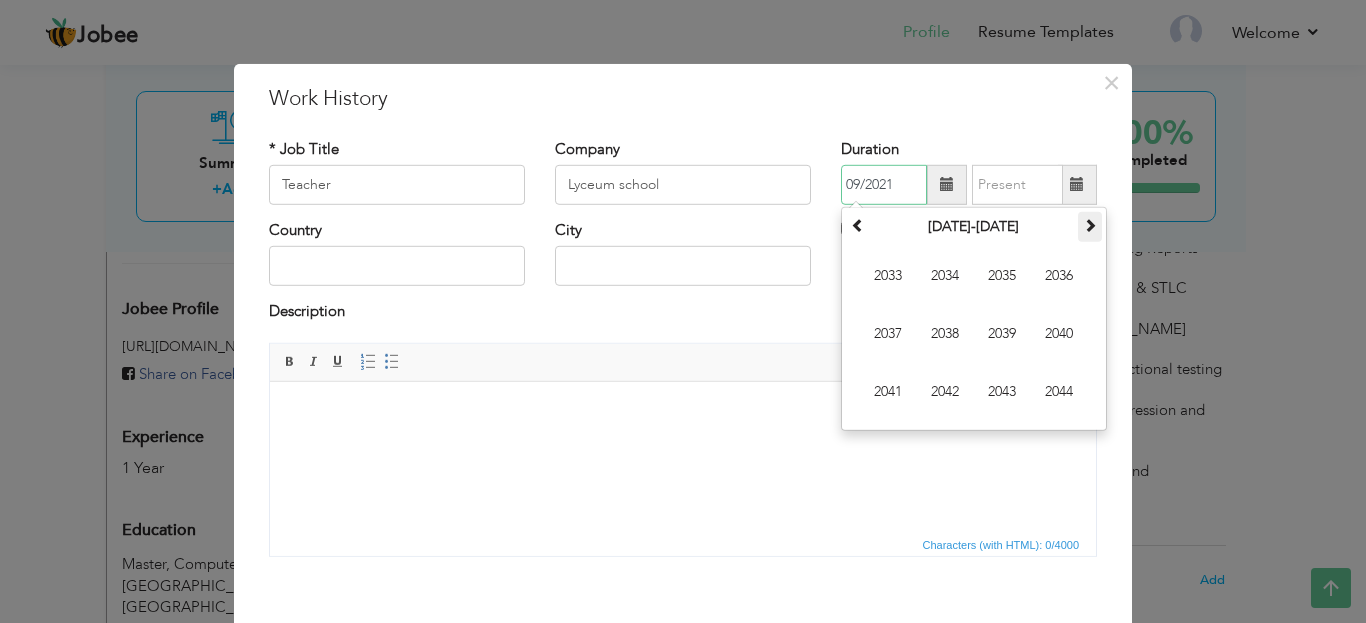 click at bounding box center [1090, 227] 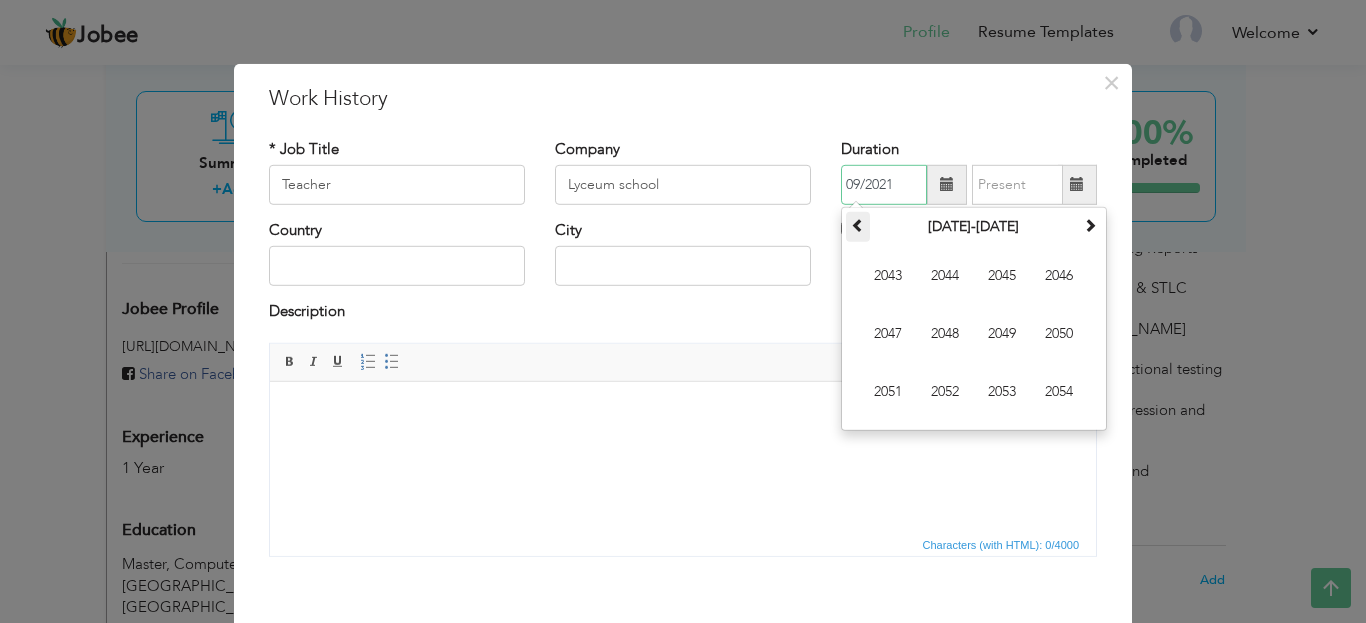 click at bounding box center (858, 225) 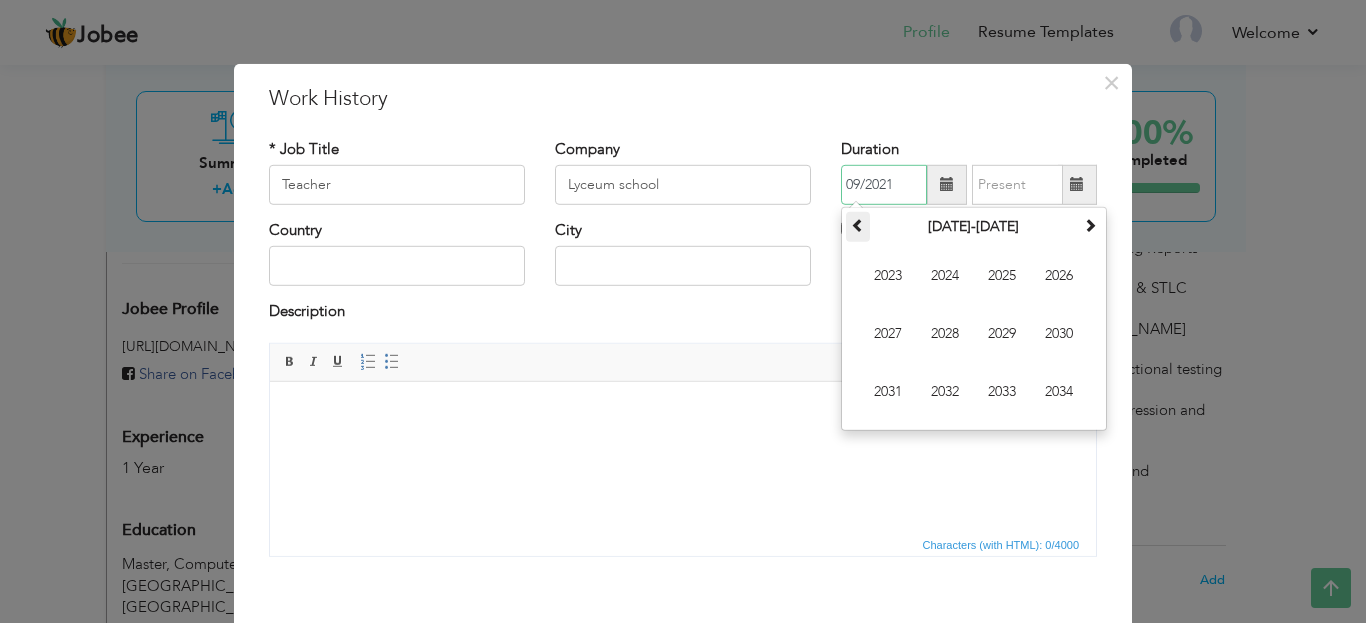 click at bounding box center [858, 225] 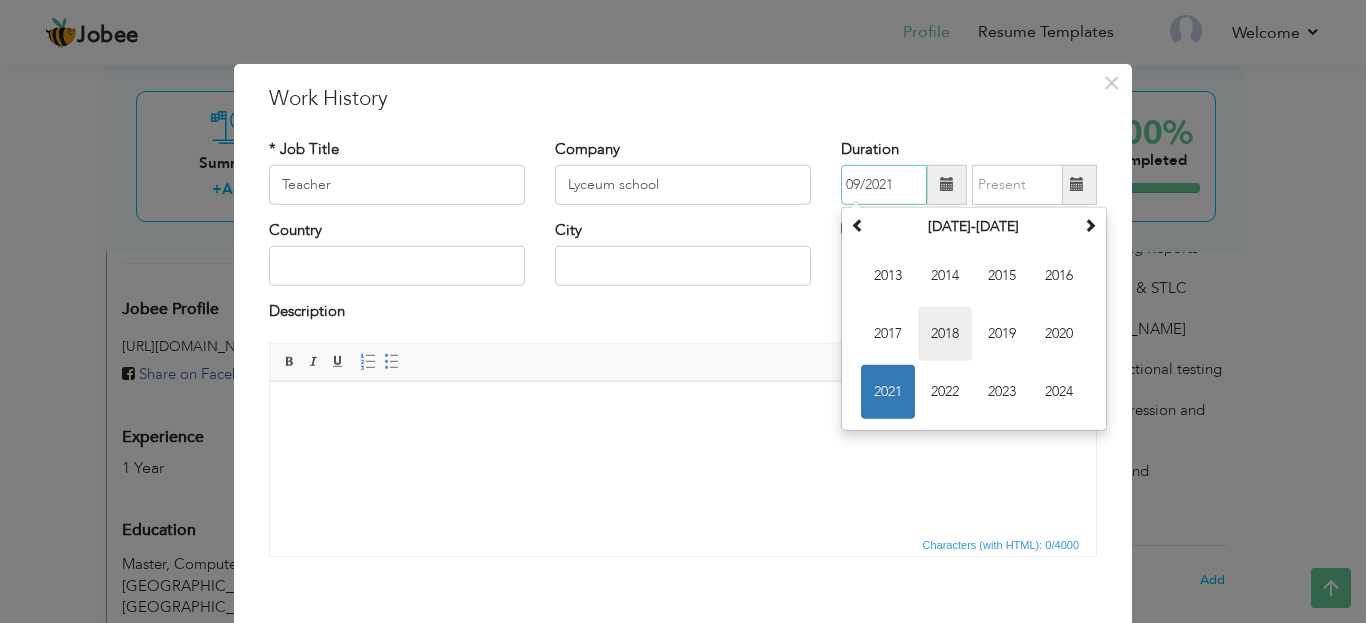 click on "2018" at bounding box center [945, 334] 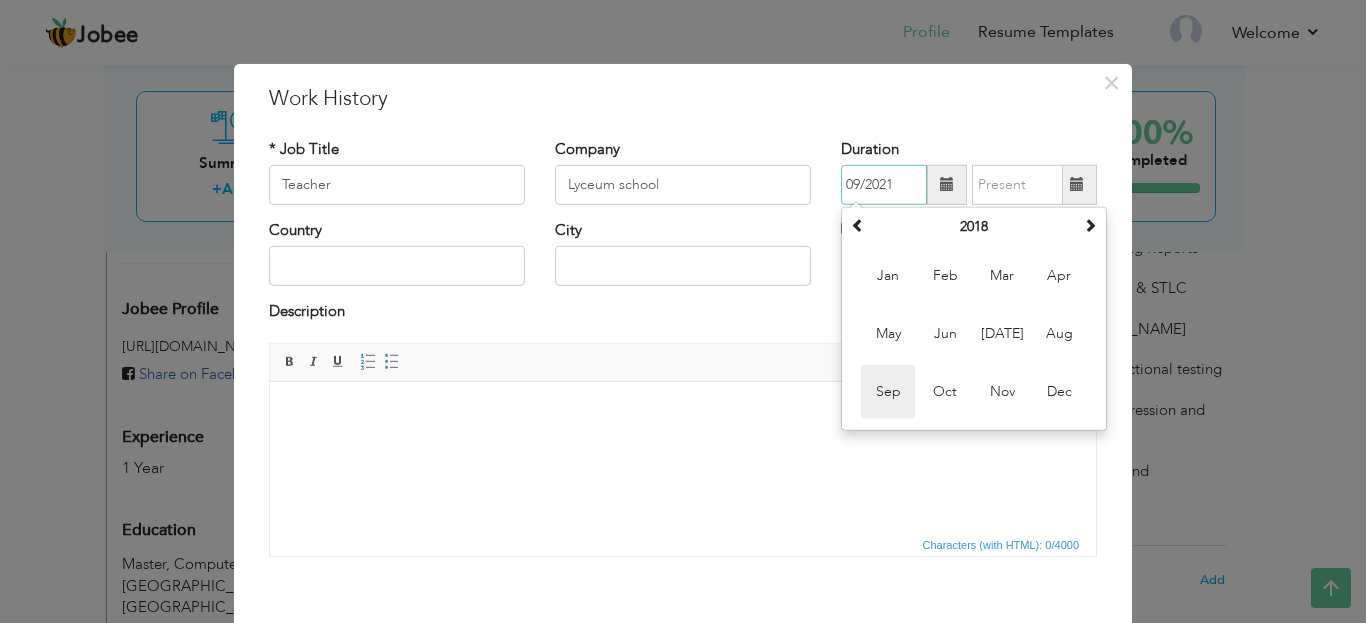 click on "Sep" at bounding box center (888, 392) 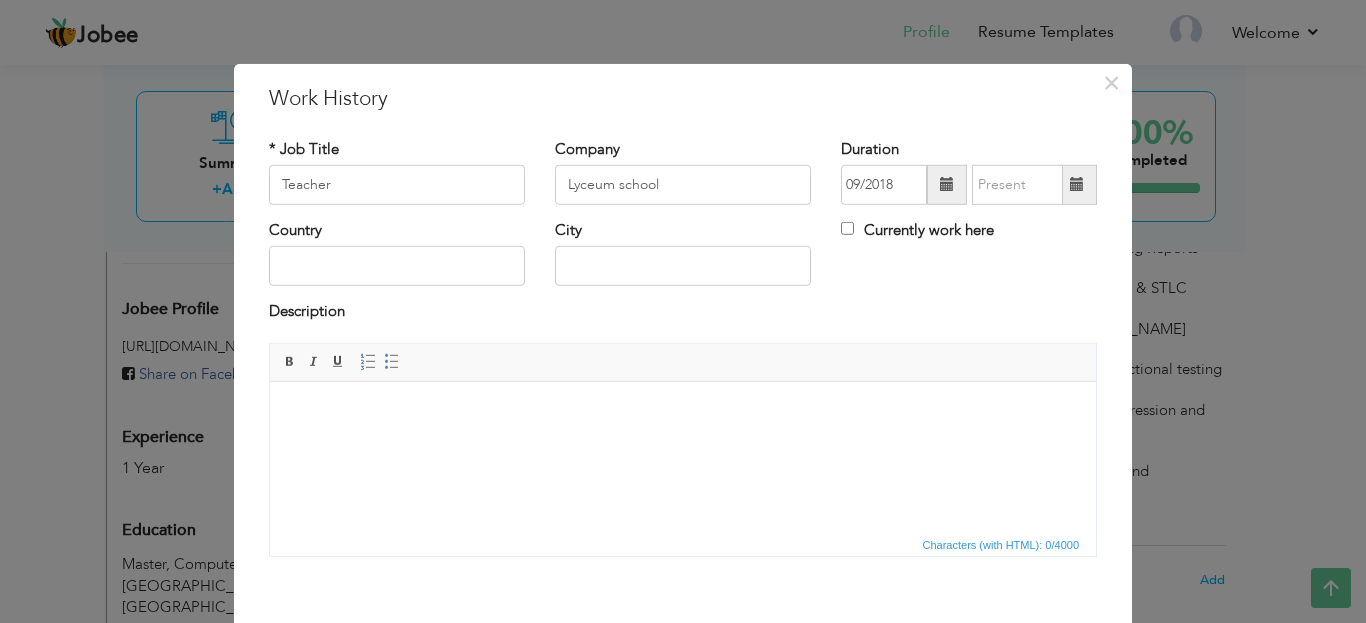 click at bounding box center (947, 184) 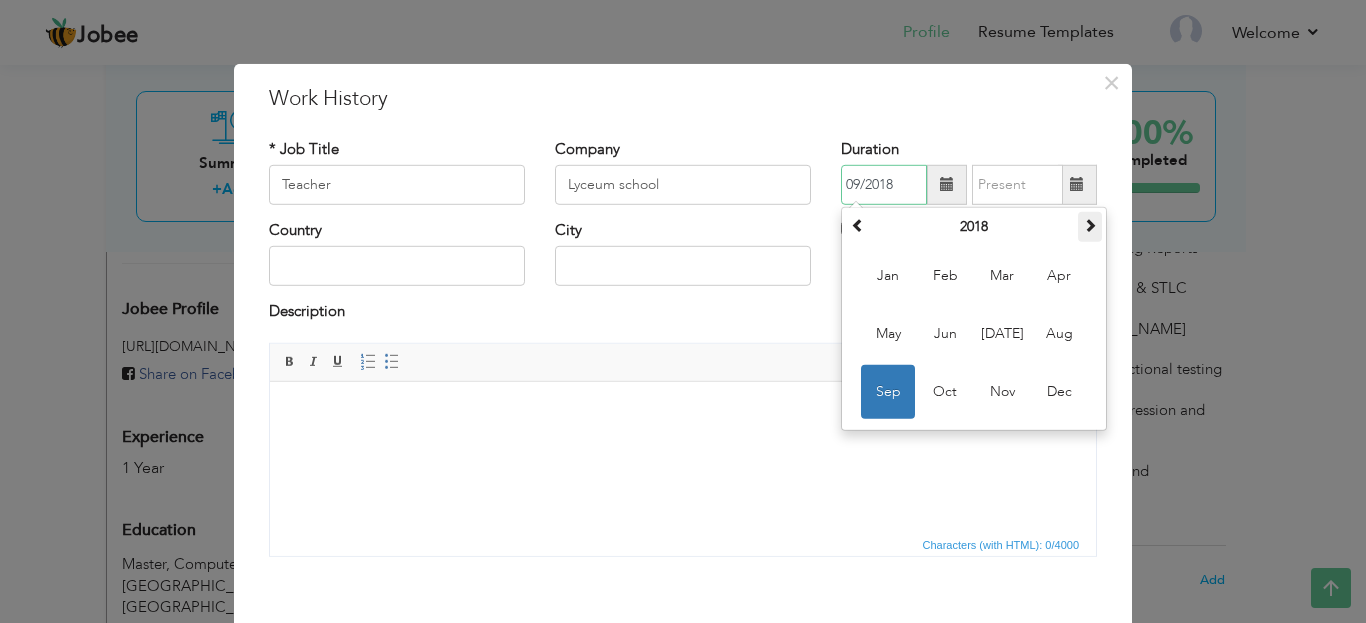 click at bounding box center (1090, 225) 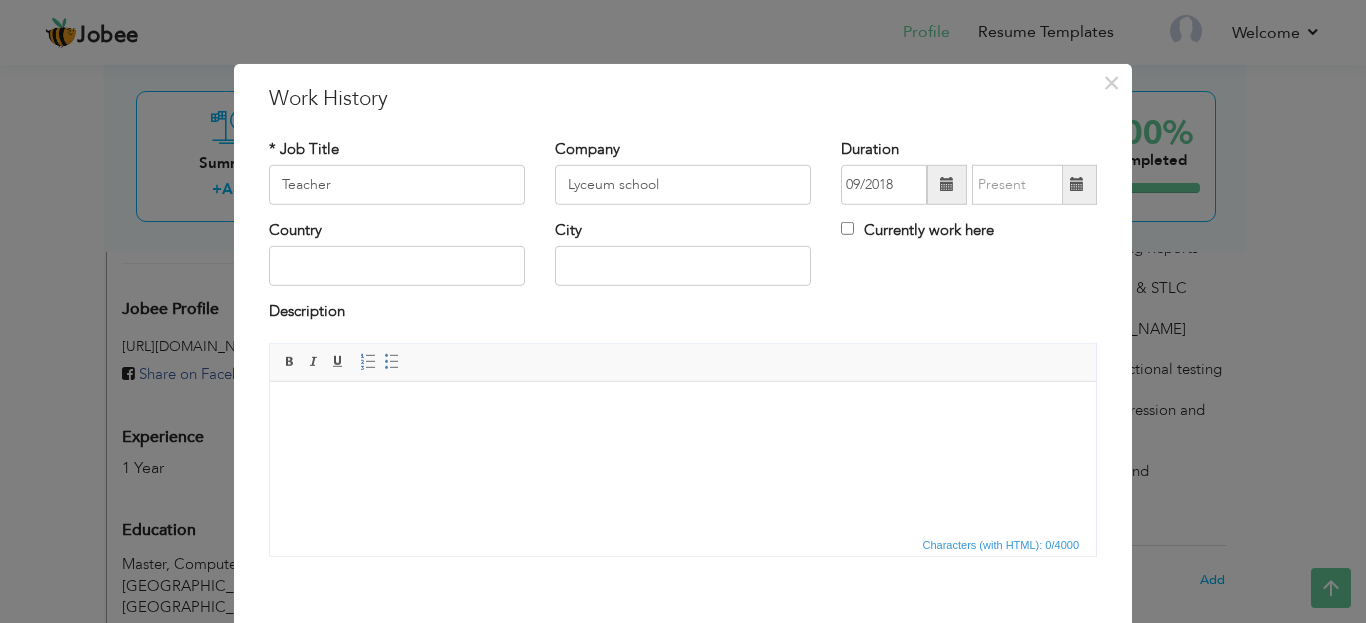 click at bounding box center [947, 184] 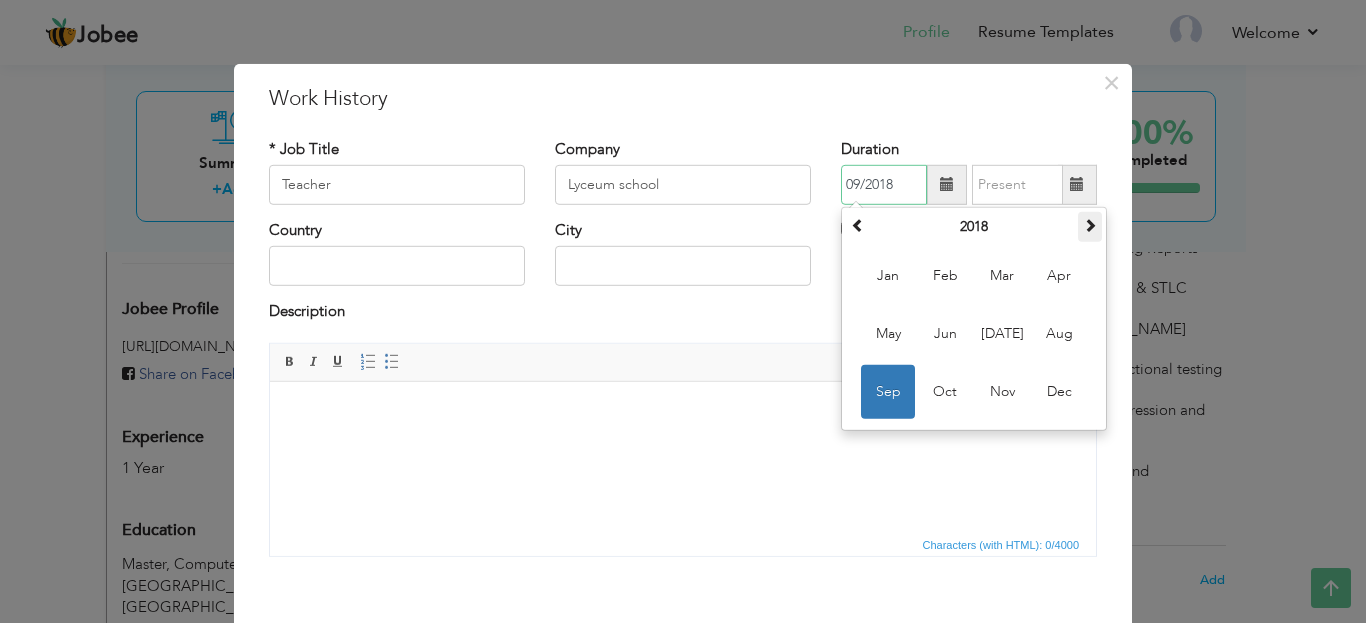 click at bounding box center [1090, 225] 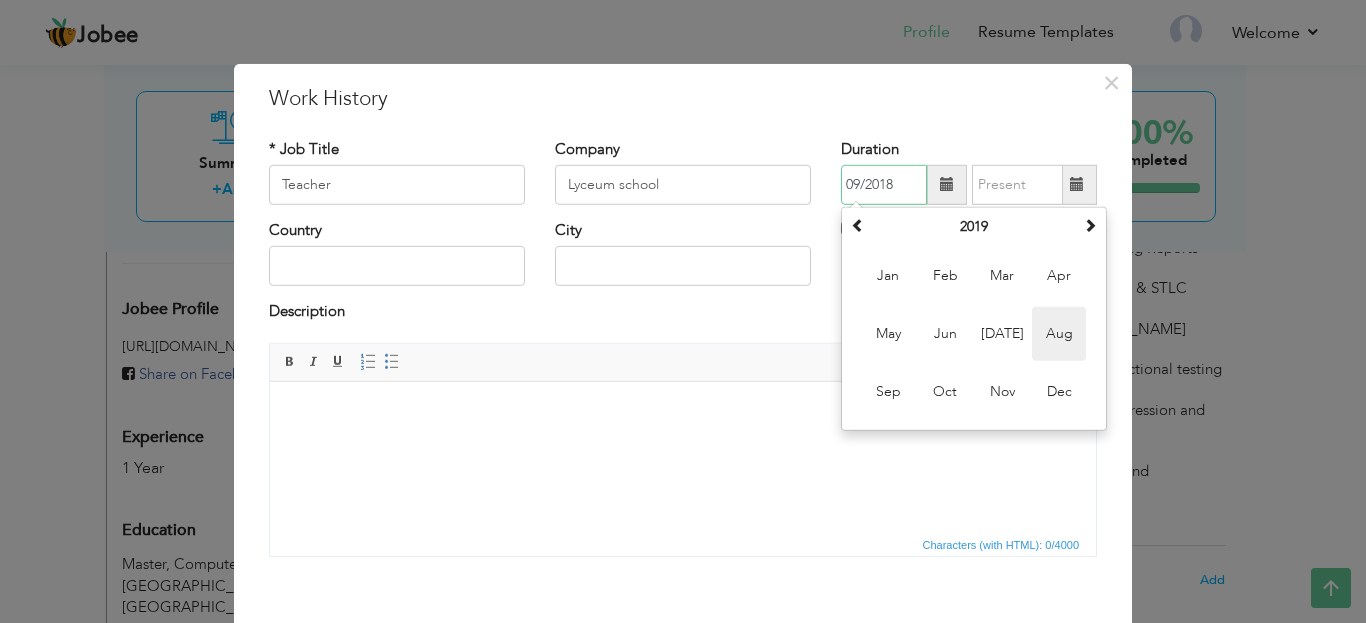click on "Aug" at bounding box center [1059, 334] 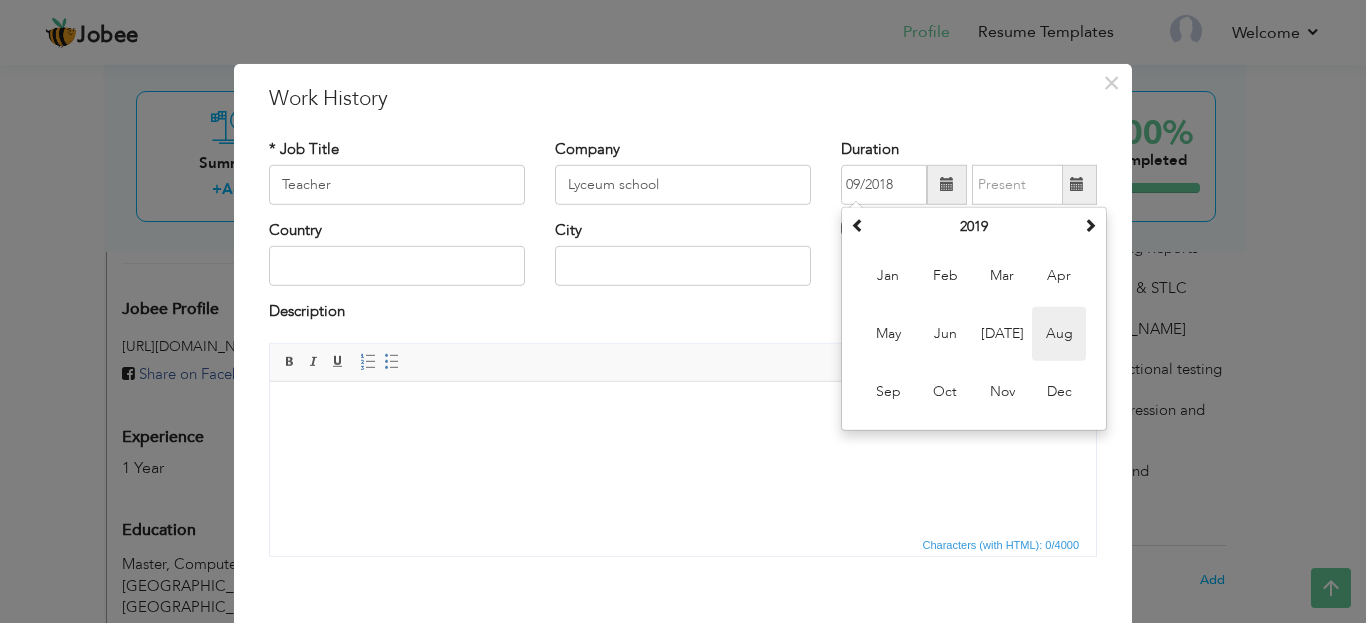 type on "08/2019" 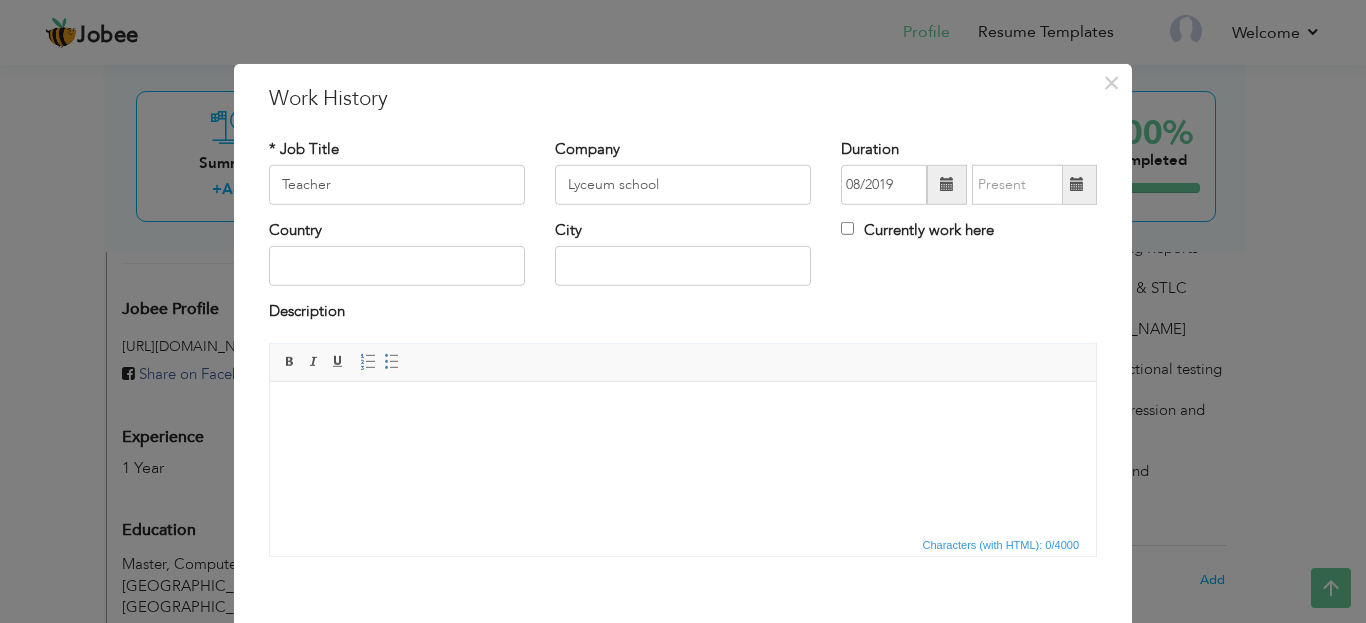 click at bounding box center (947, 184) 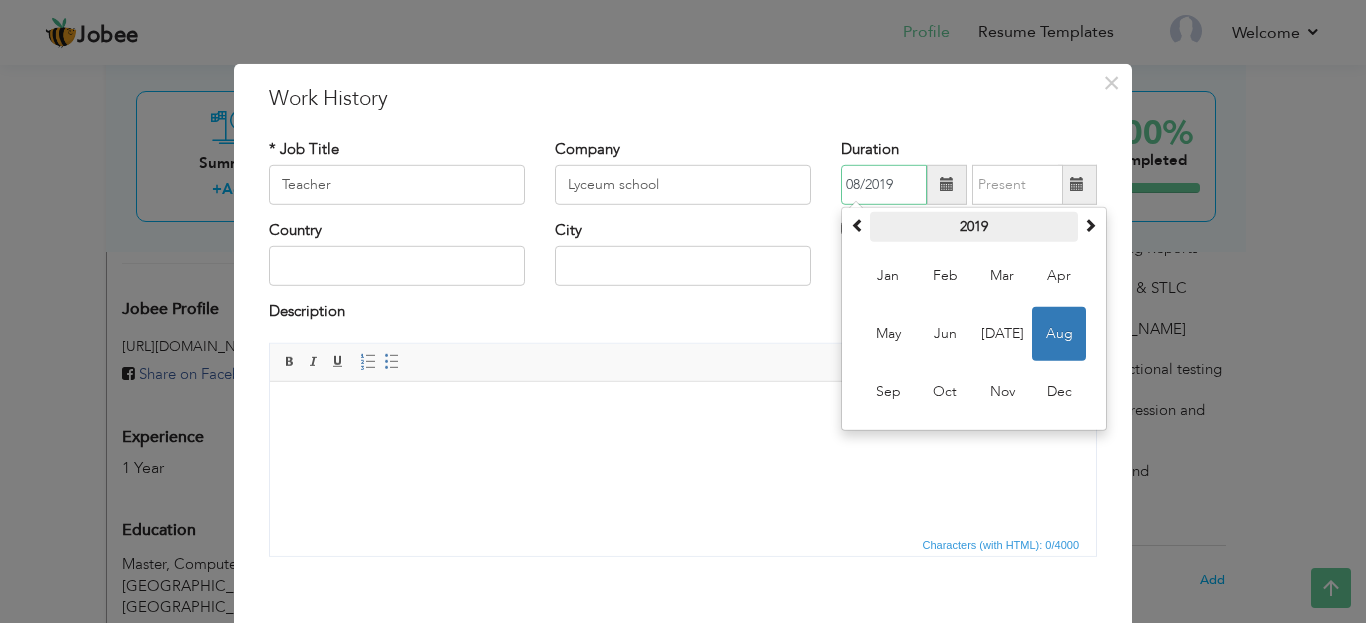 click on "2019" at bounding box center (974, 227) 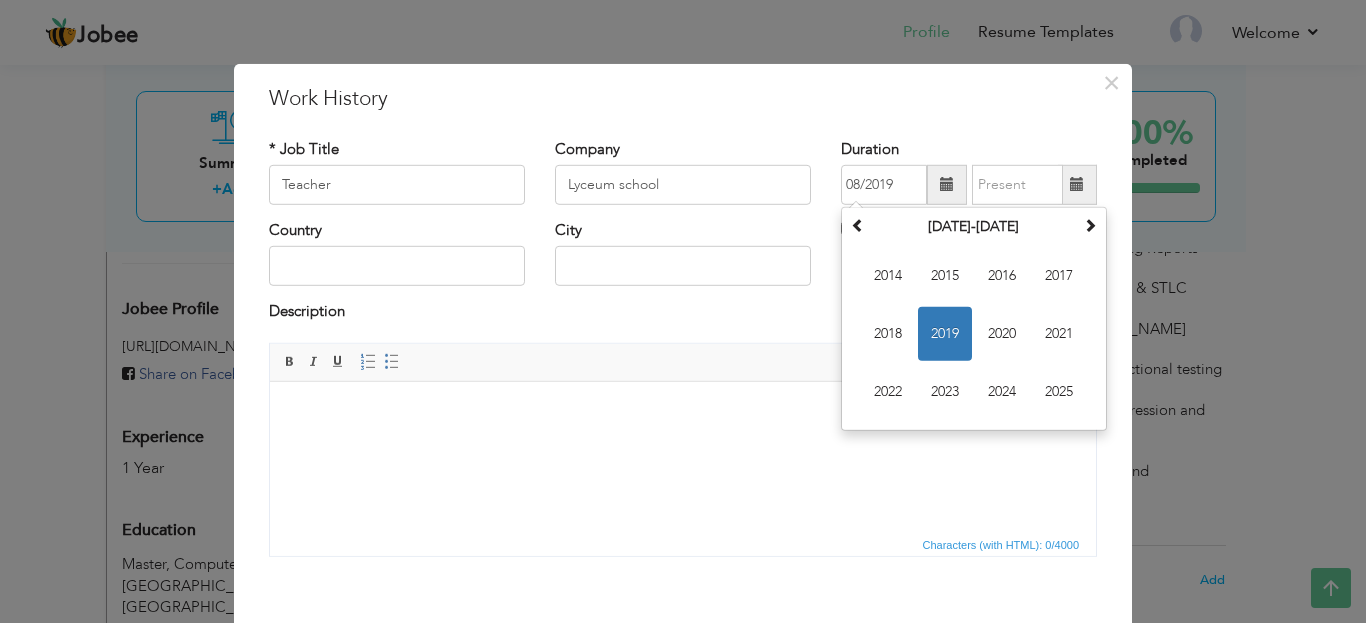 click at bounding box center [683, 411] 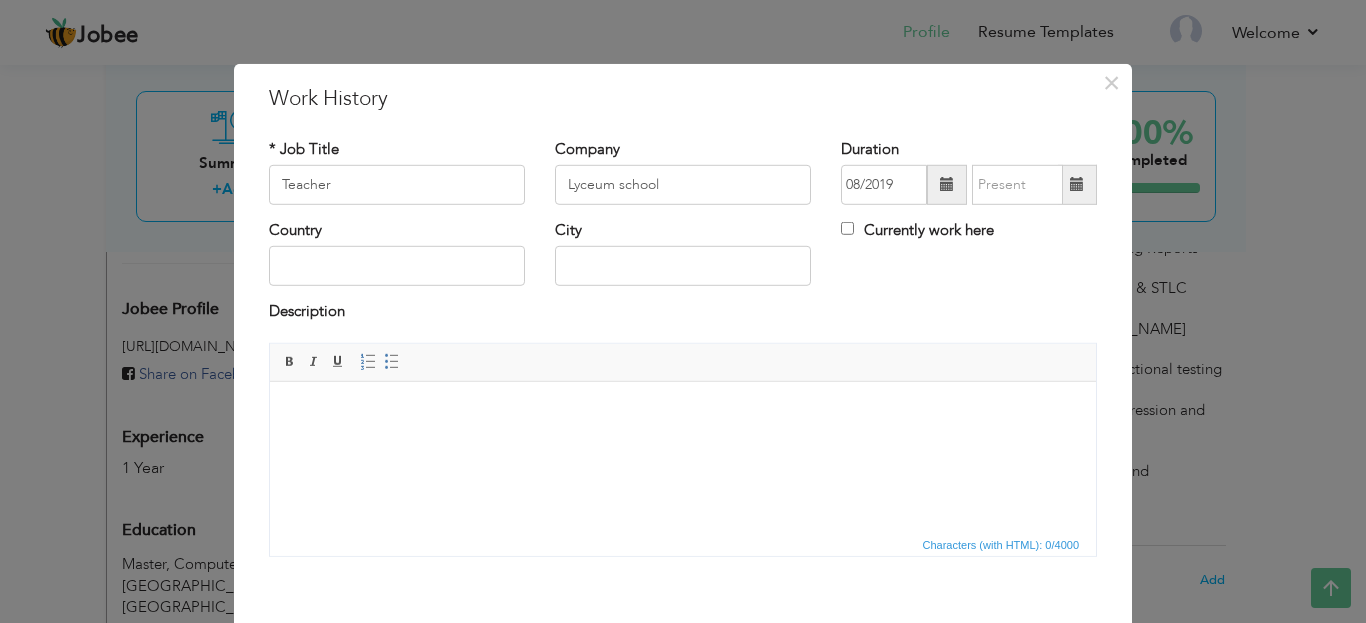 click at bounding box center [947, 184] 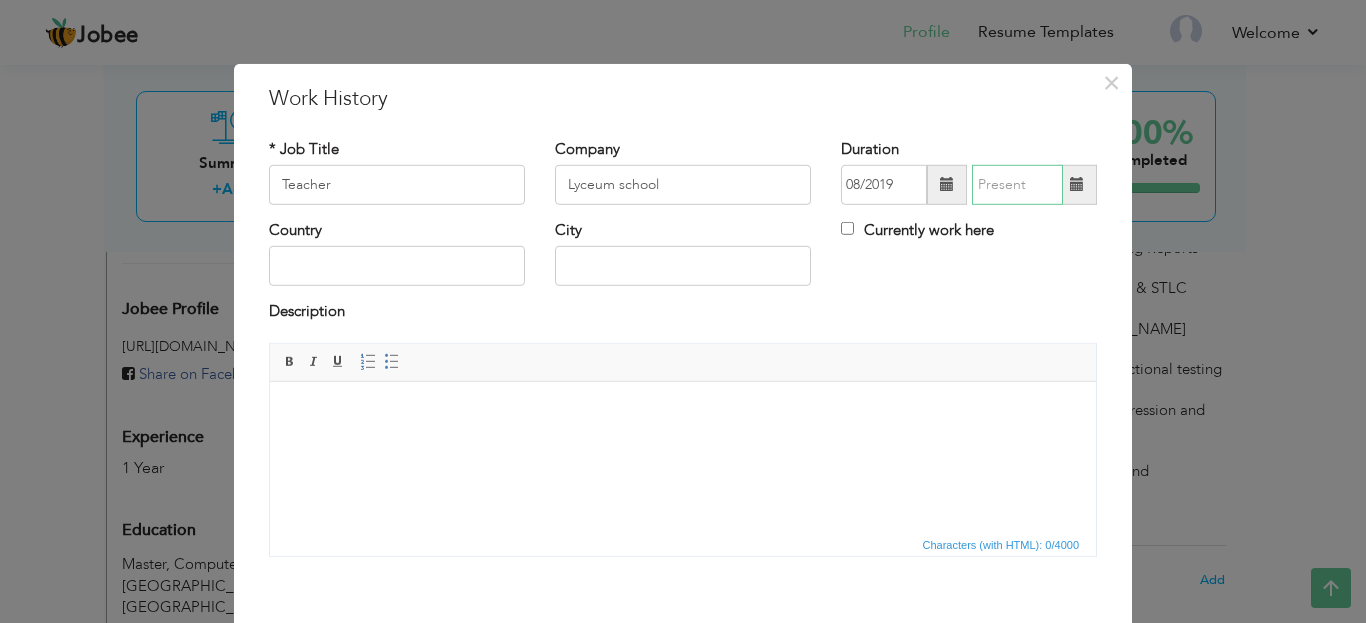 type on "07/2025" 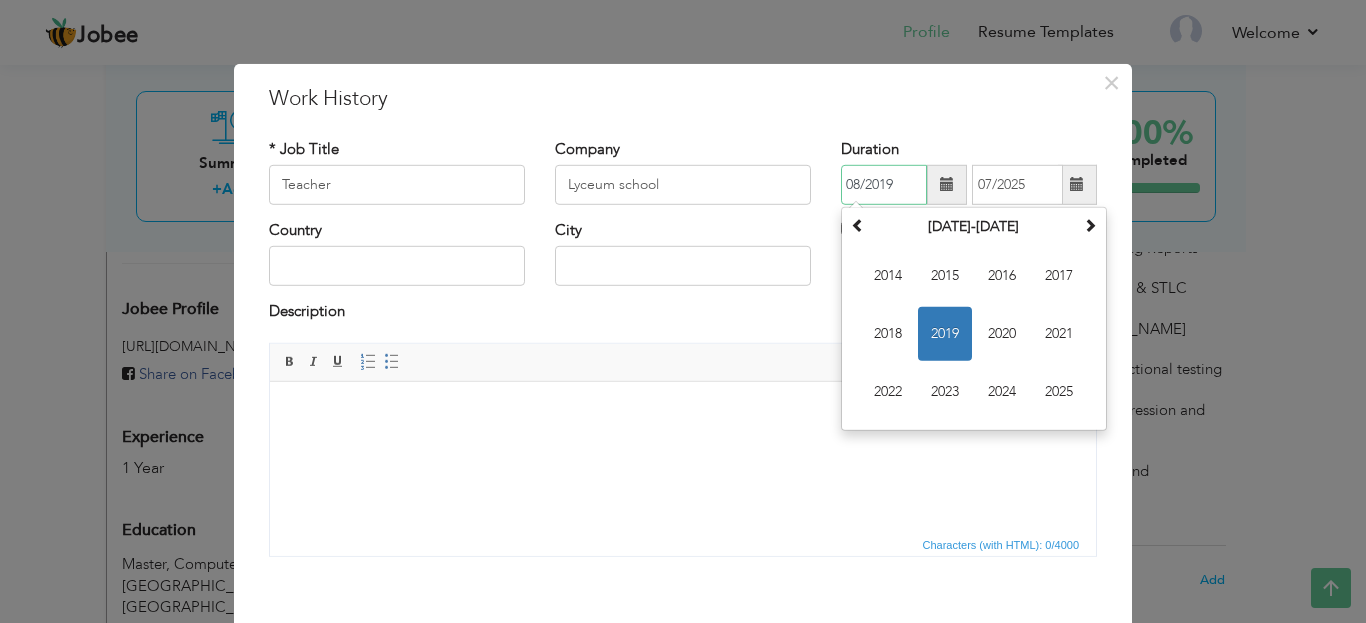 click on "08/2019" at bounding box center [884, 185] 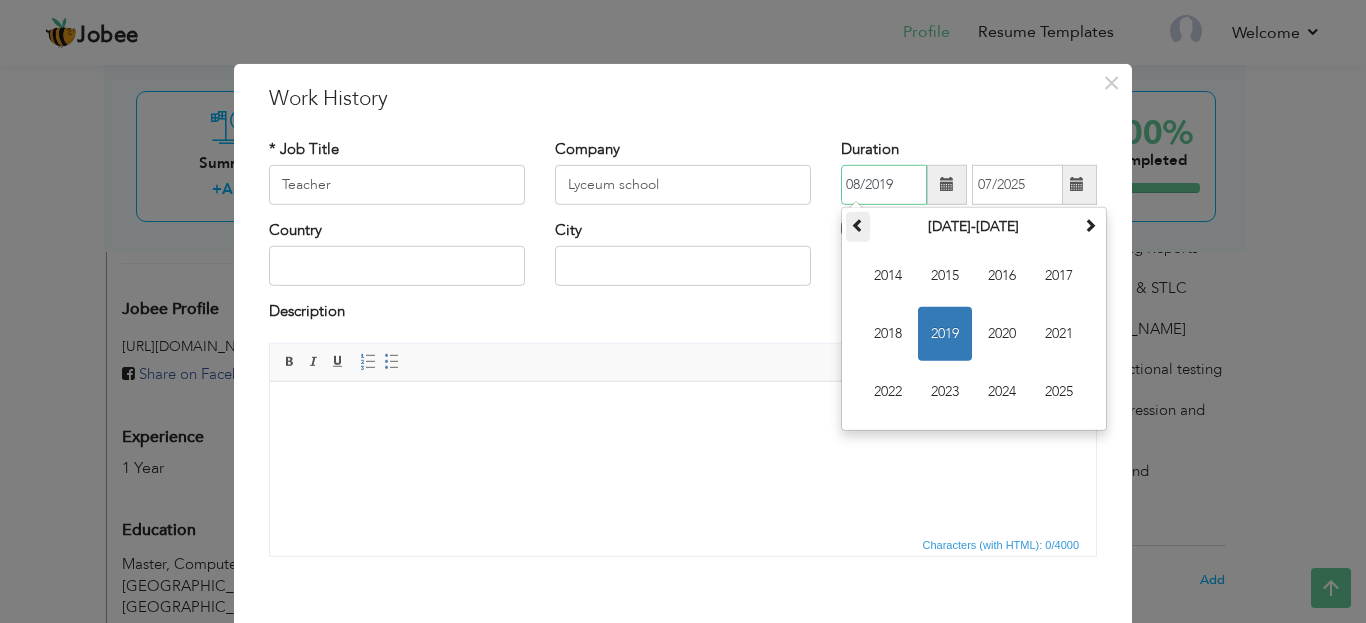 click at bounding box center [858, 225] 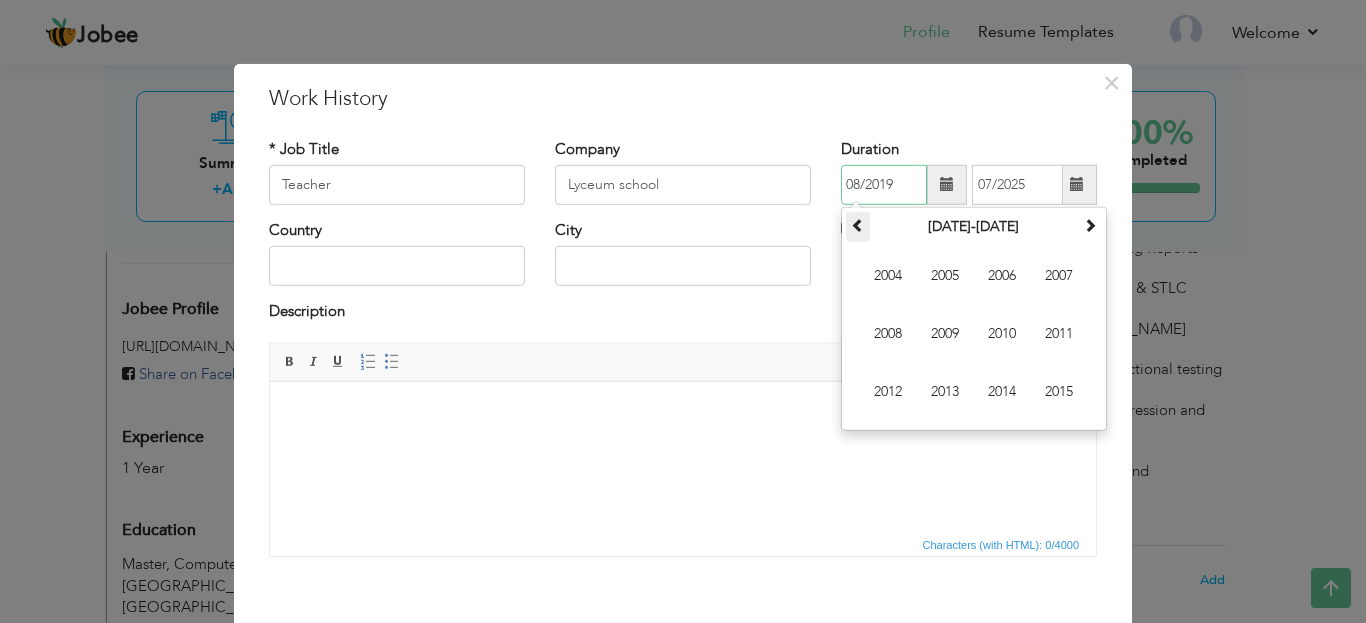 click at bounding box center (858, 225) 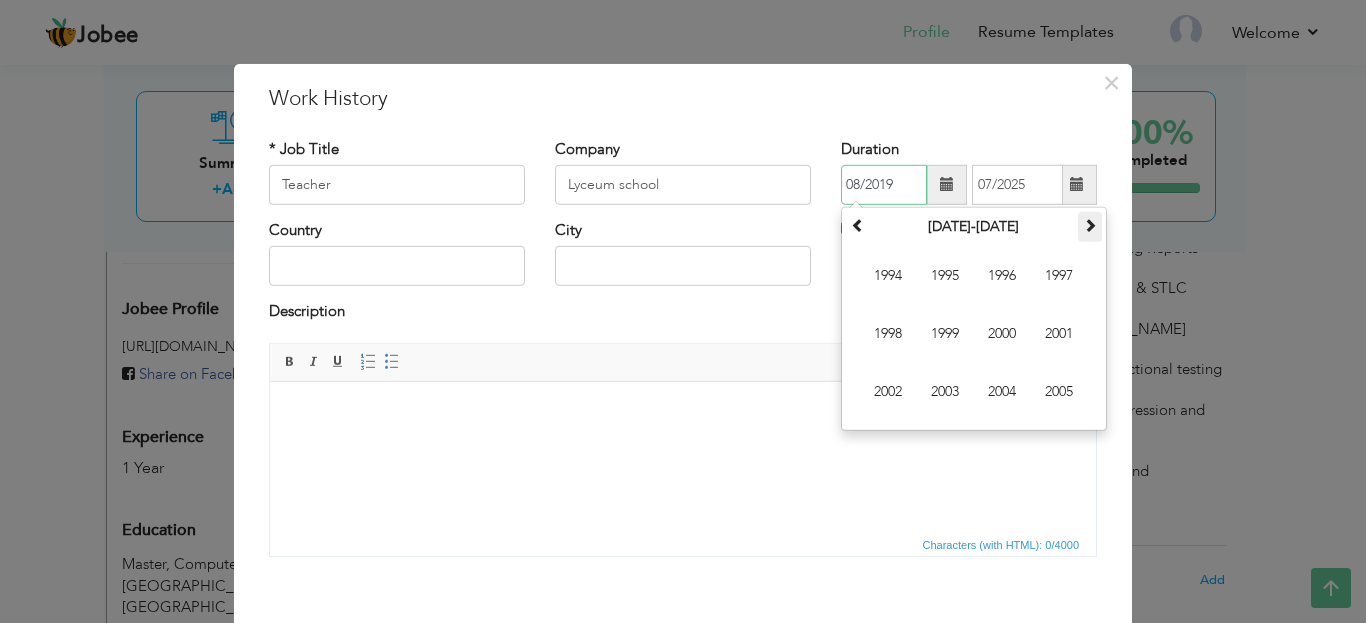 click at bounding box center [1090, 227] 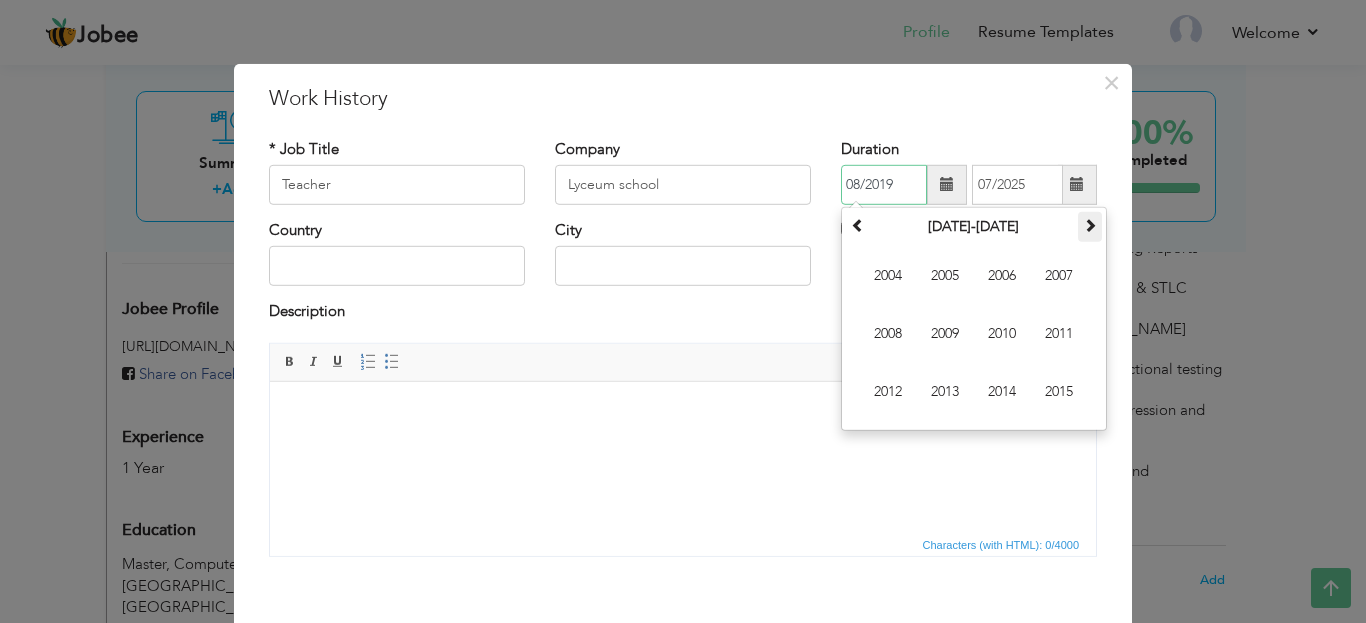 click at bounding box center (1090, 227) 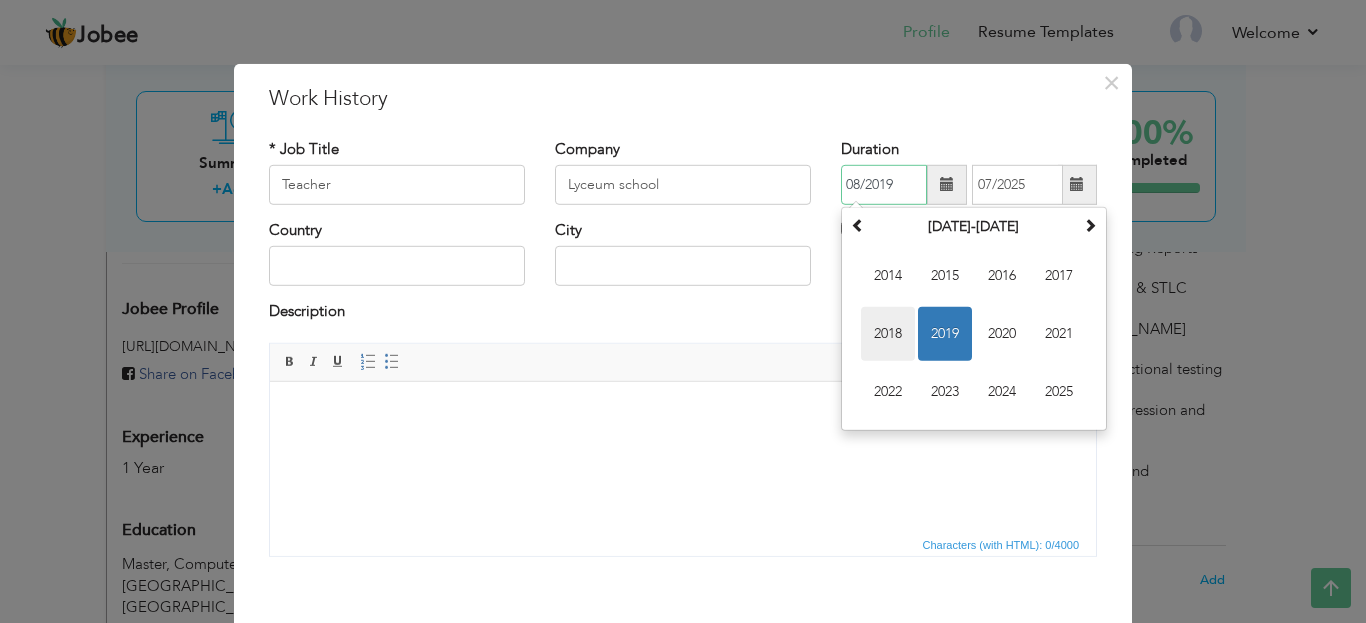 click on "2018" at bounding box center [888, 334] 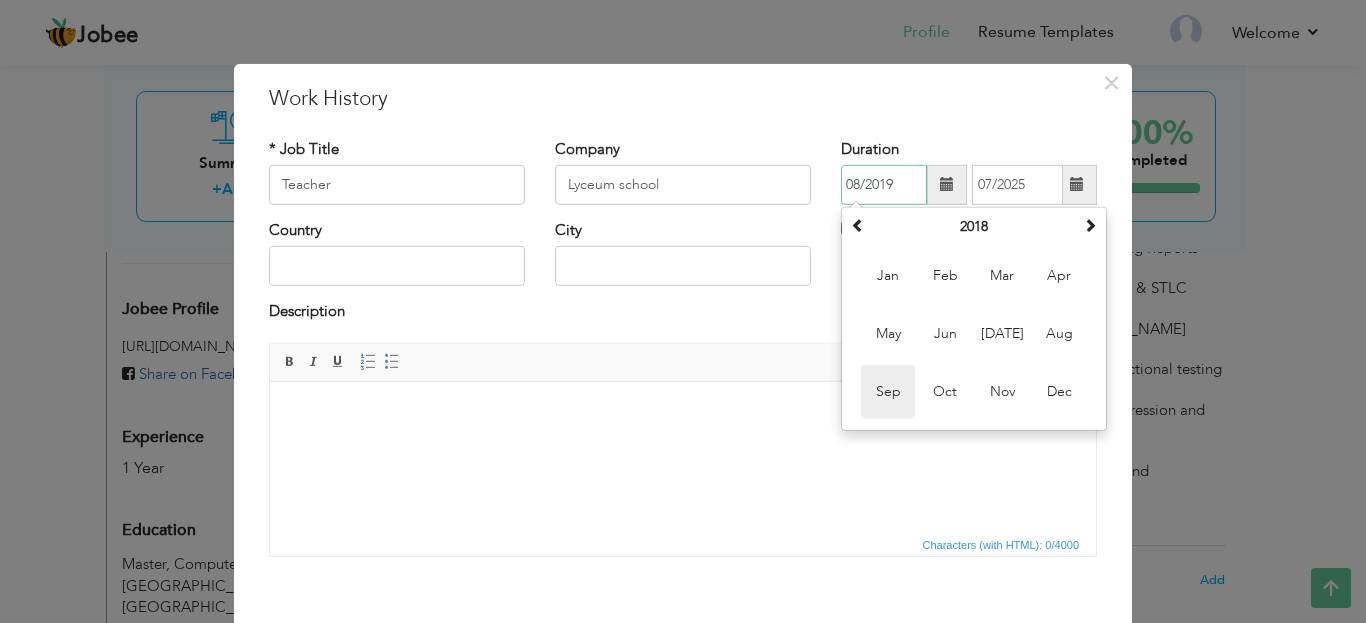 click on "Sep" at bounding box center (888, 392) 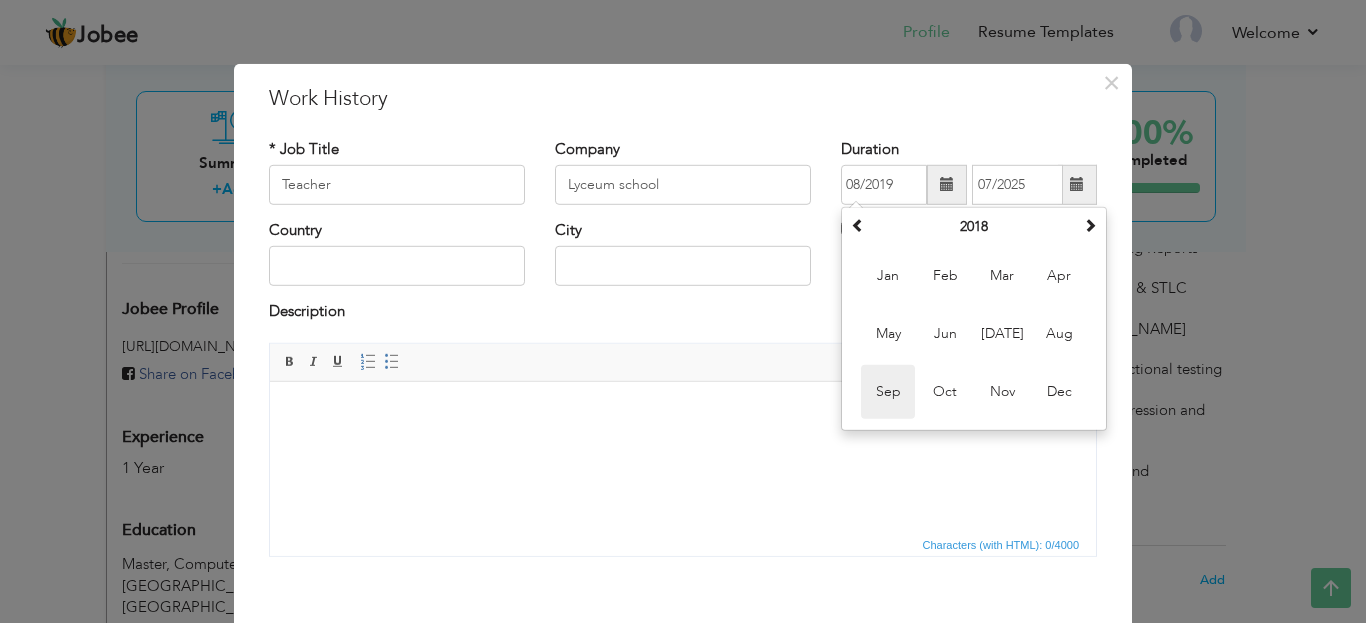 type on "09/2018" 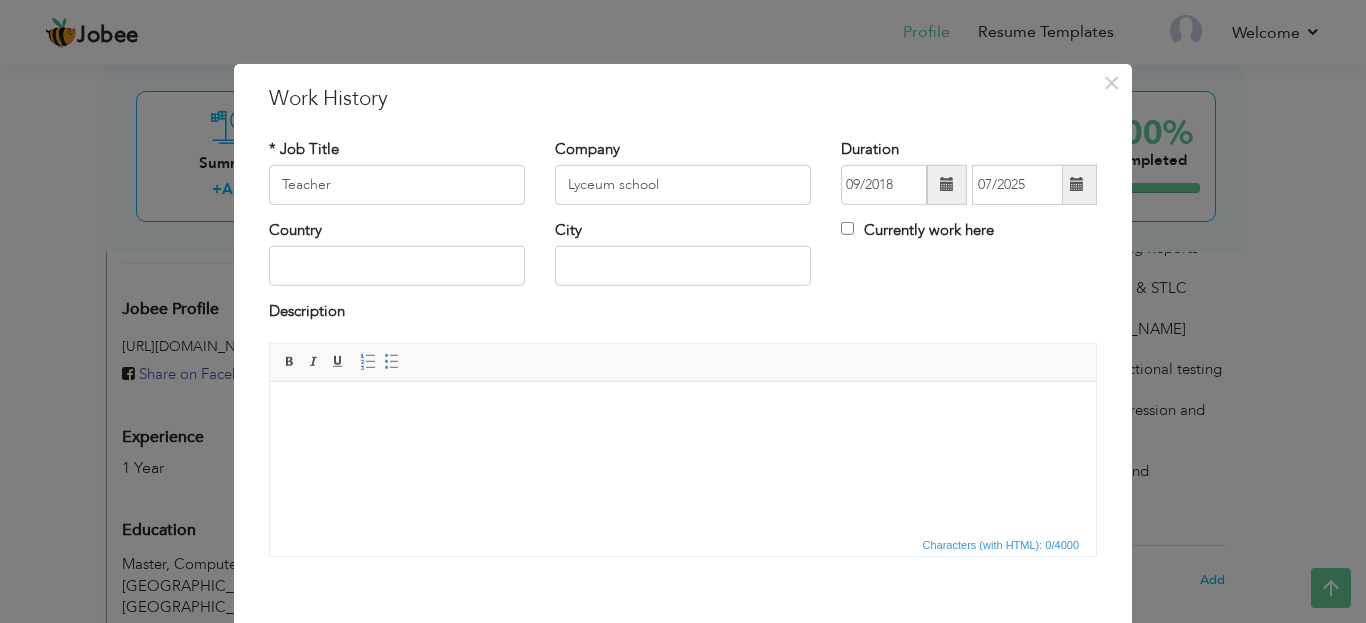 click at bounding box center [947, 184] 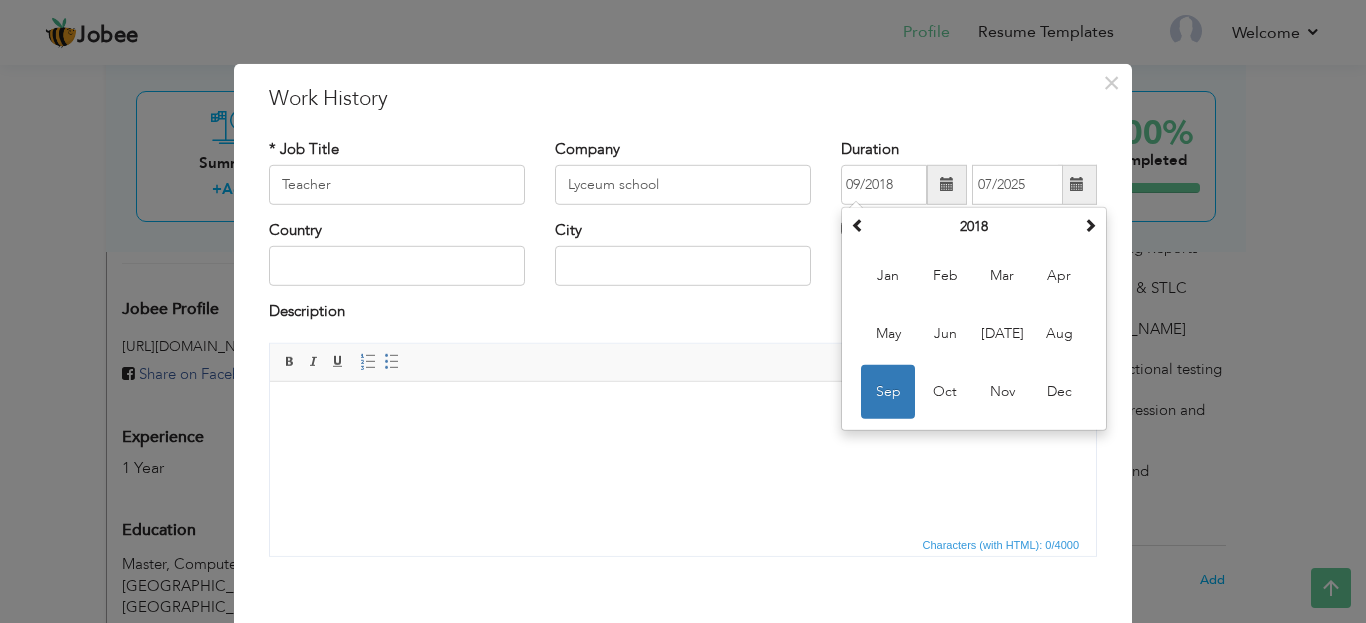 click at bounding box center (683, 411) 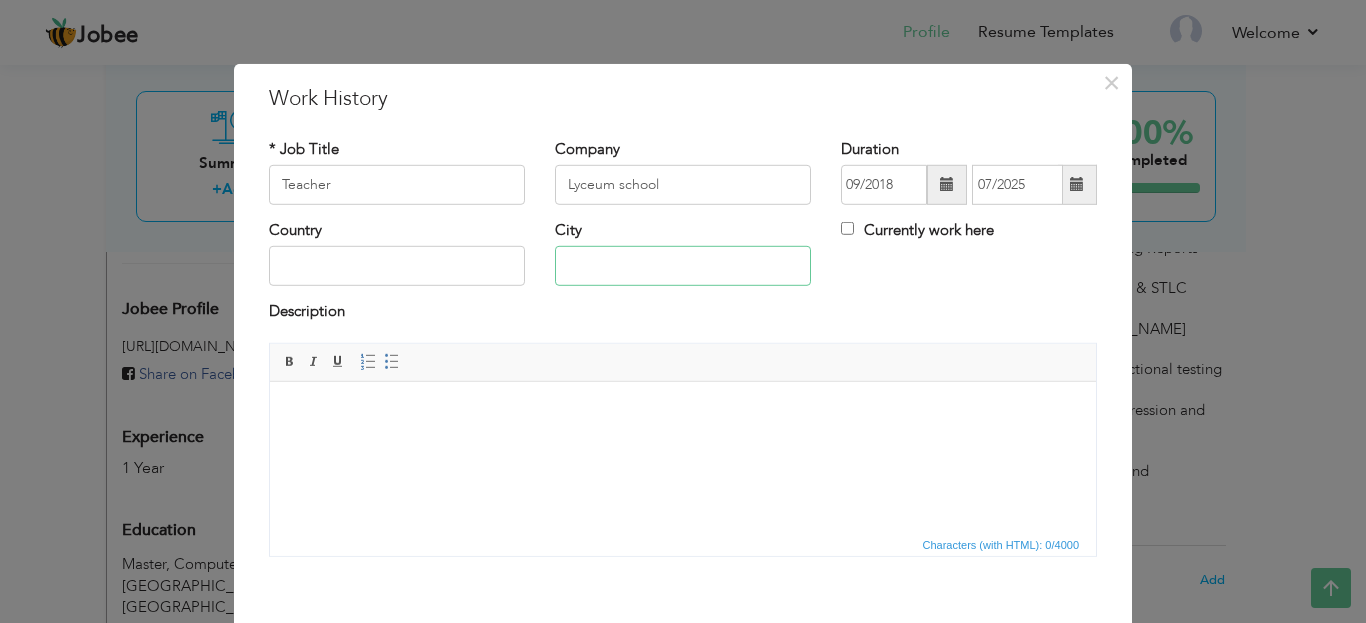click at bounding box center [683, 266] 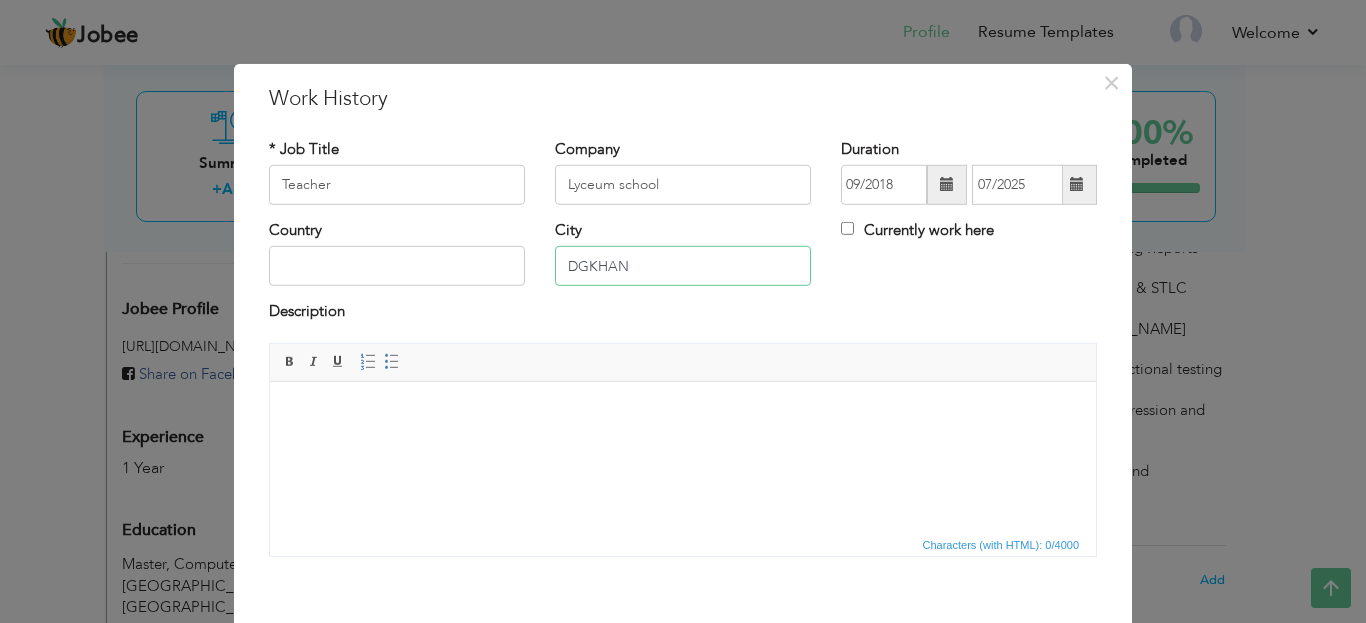 type on "DGKHAN" 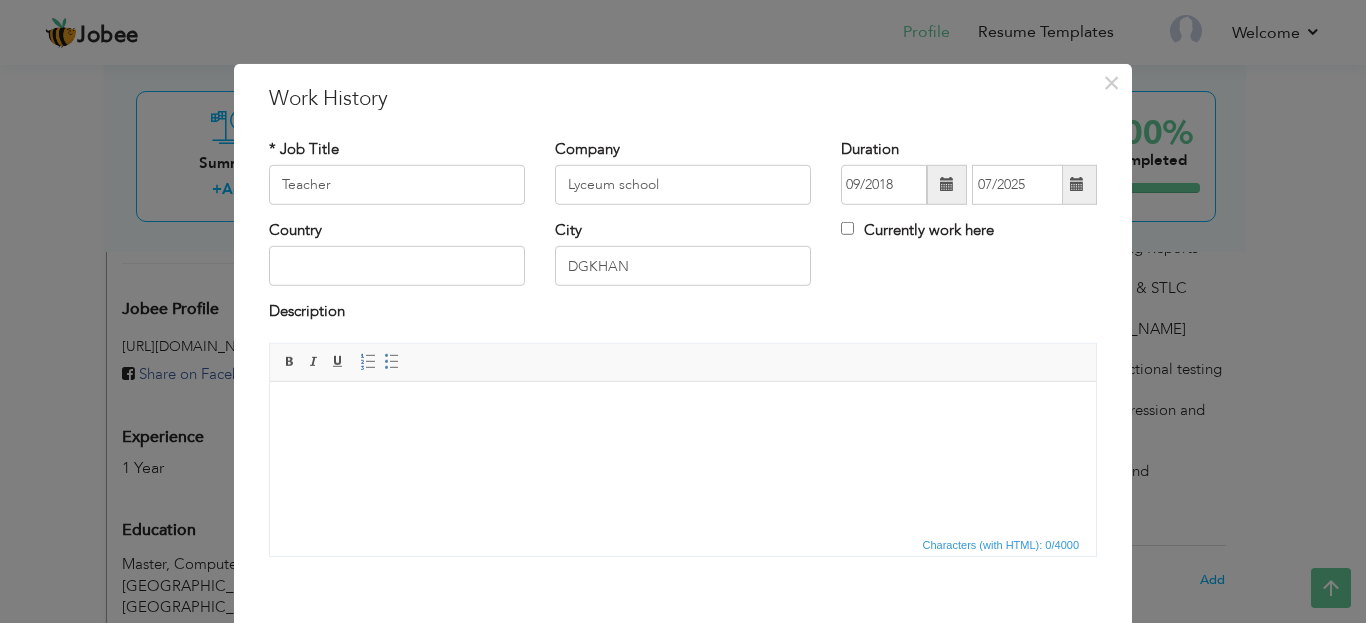 click at bounding box center [1077, 184] 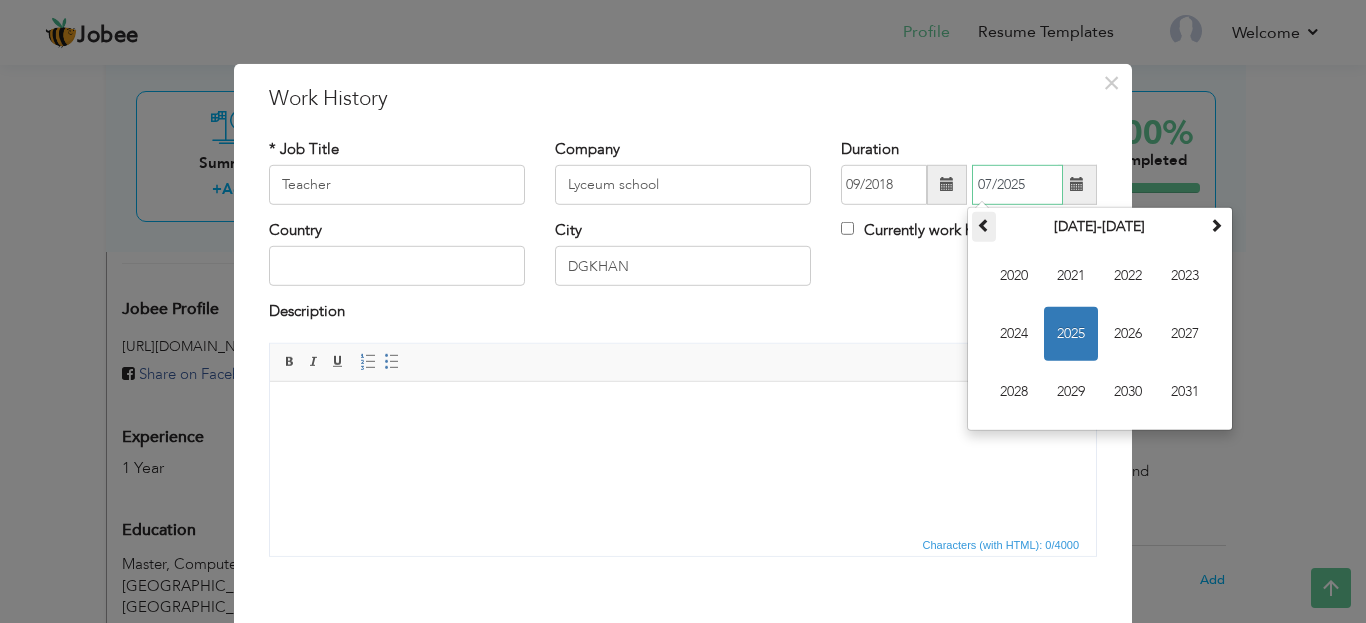 click at bounding box center [984, 225] 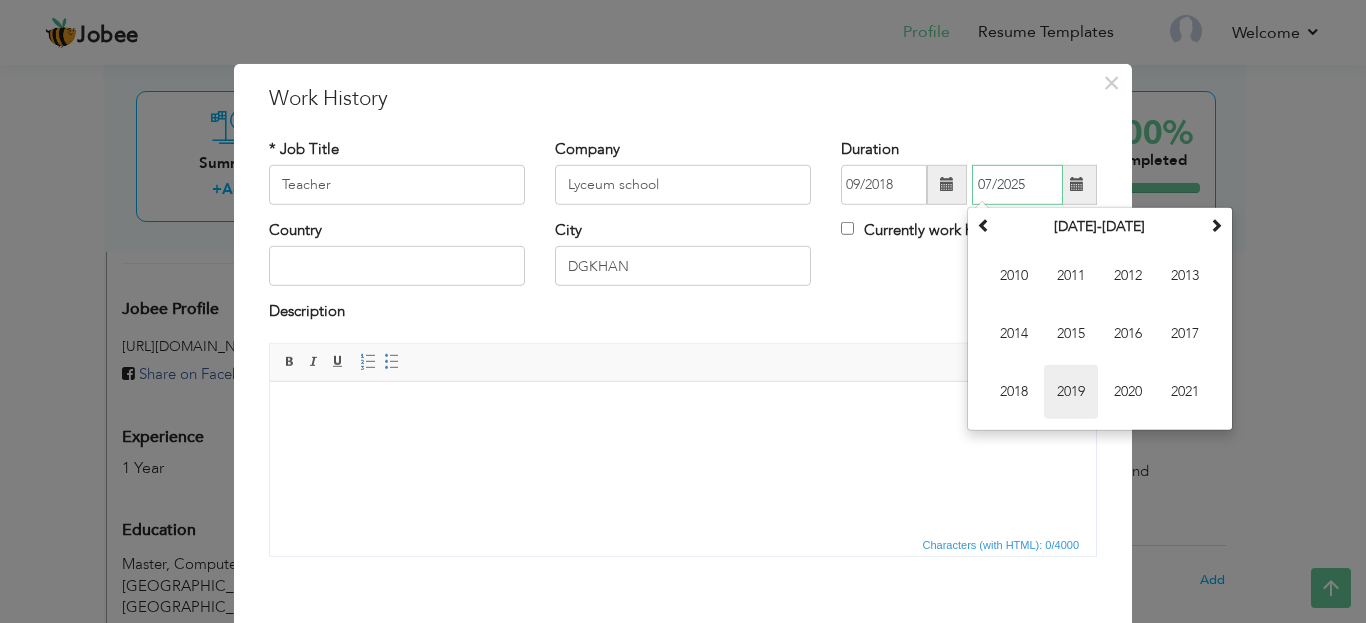 click on "2019" at bounding box center [1071, 392] 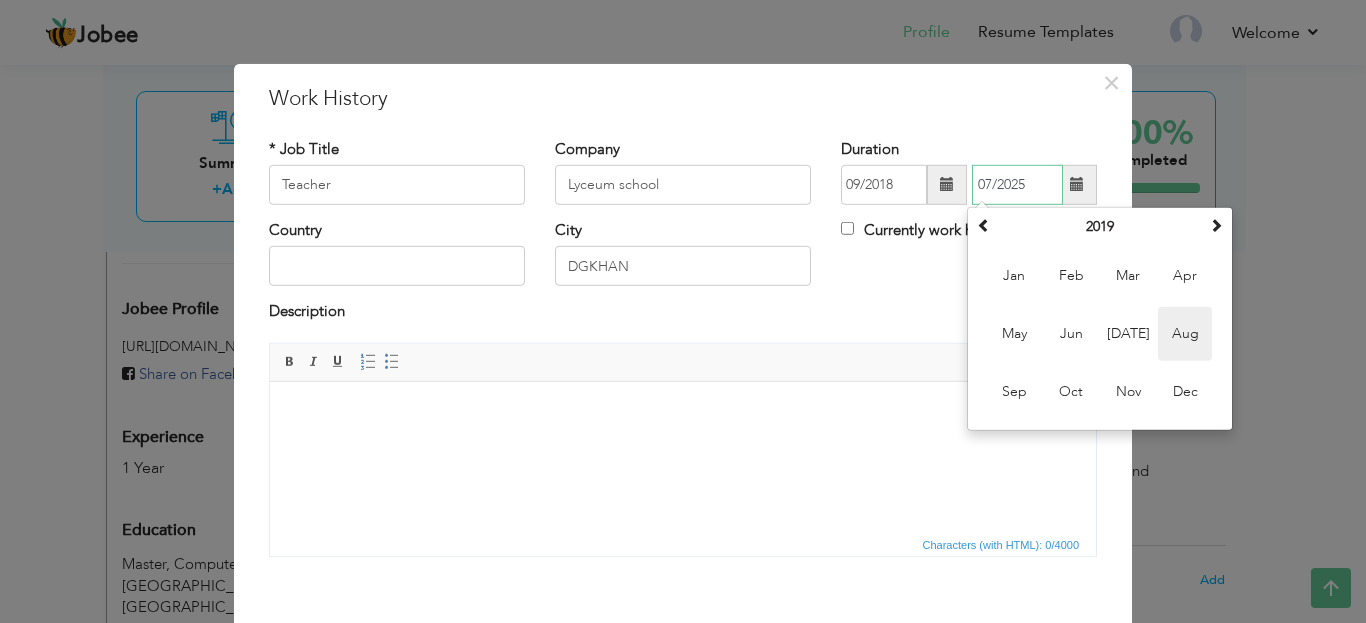 click on "Aug" at bounding box center (1185, 334) 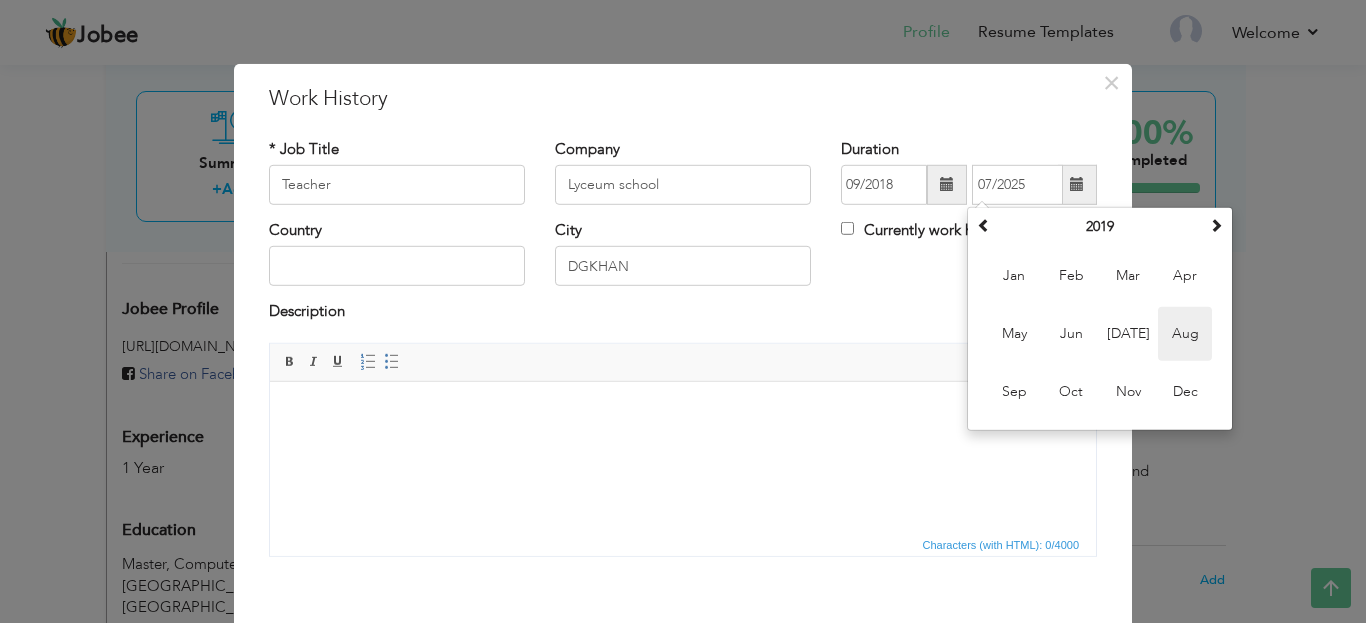 type on "08/2019" 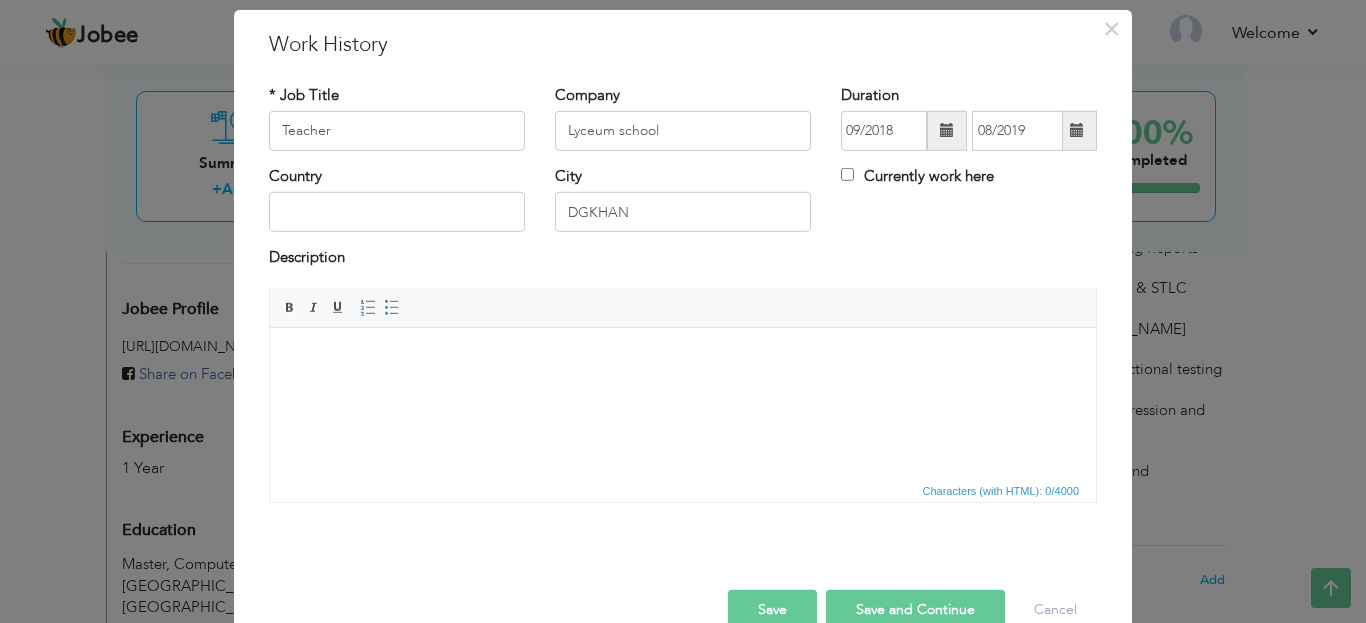 scroll, scrollTop: 96, scrollLeft: 0, axis: vertical 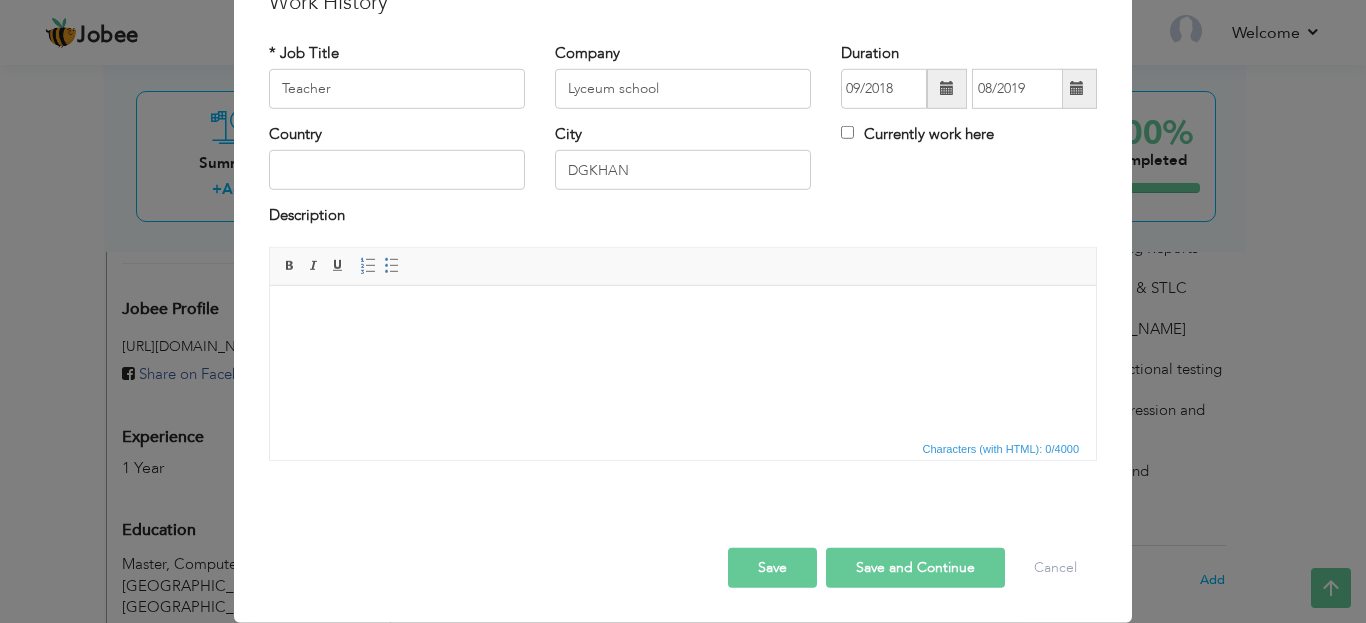 click on "Save" at bounding box center [772, 568] 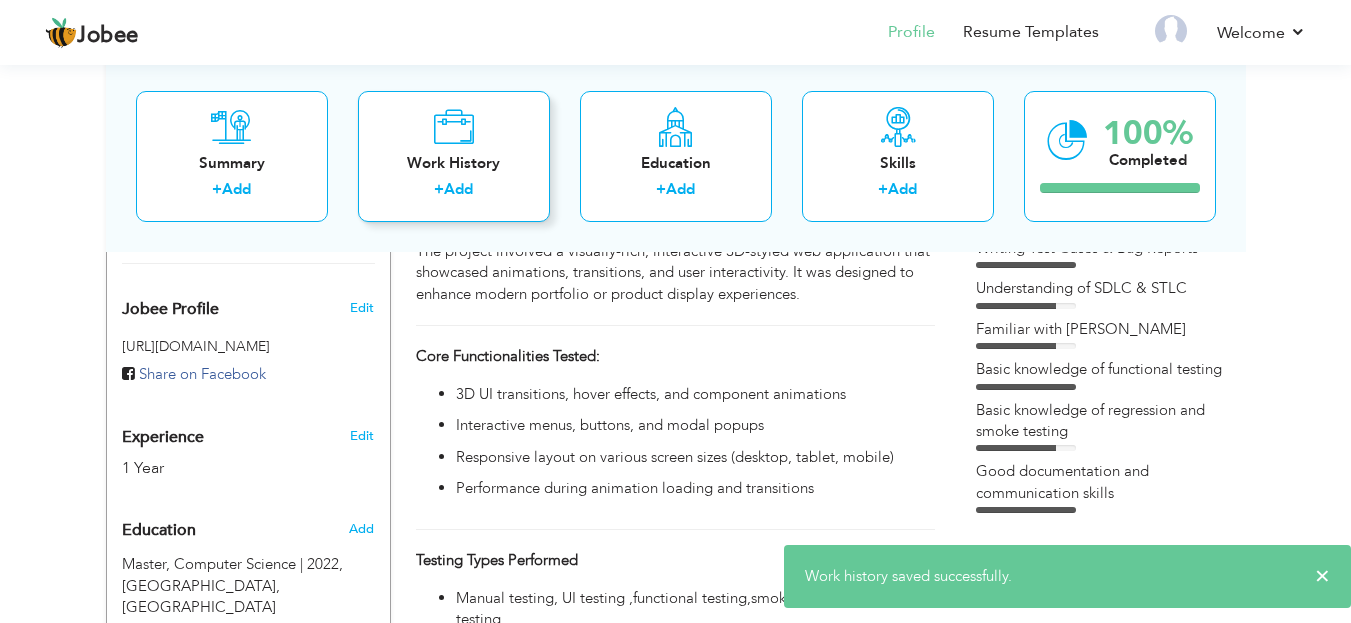 click at bounding box center (453, 126) 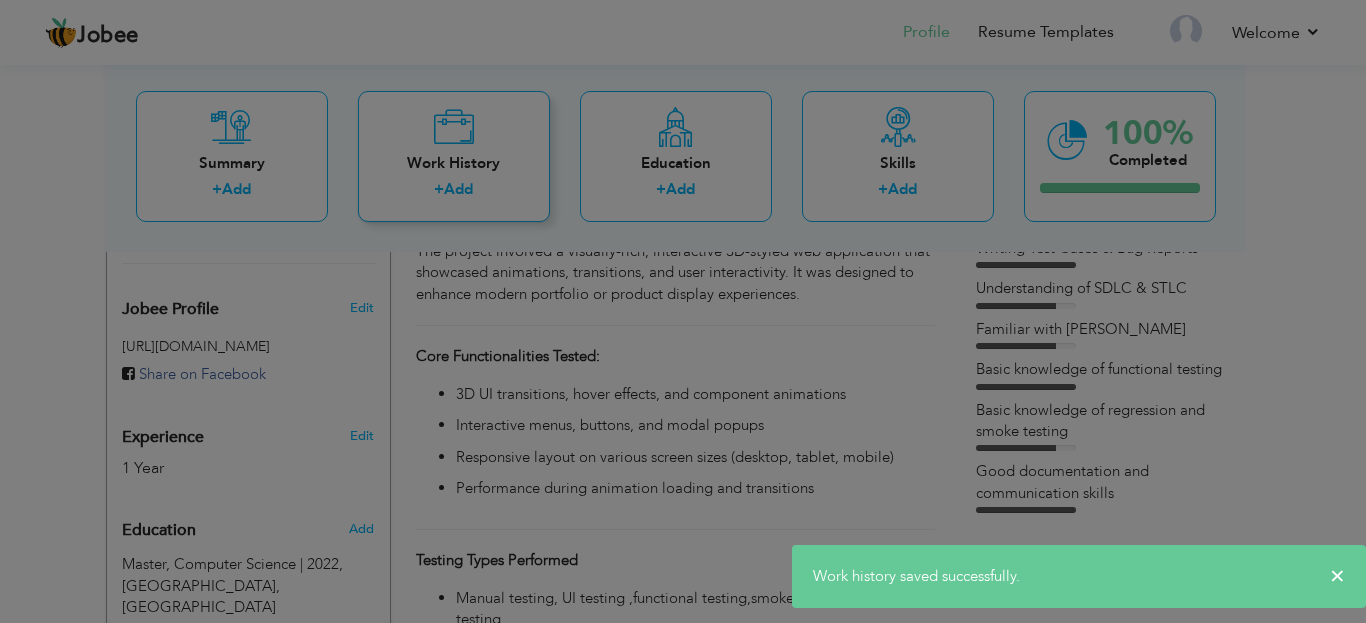 scroll, scrollTop: 0, scrollLeft: 0, axis: both 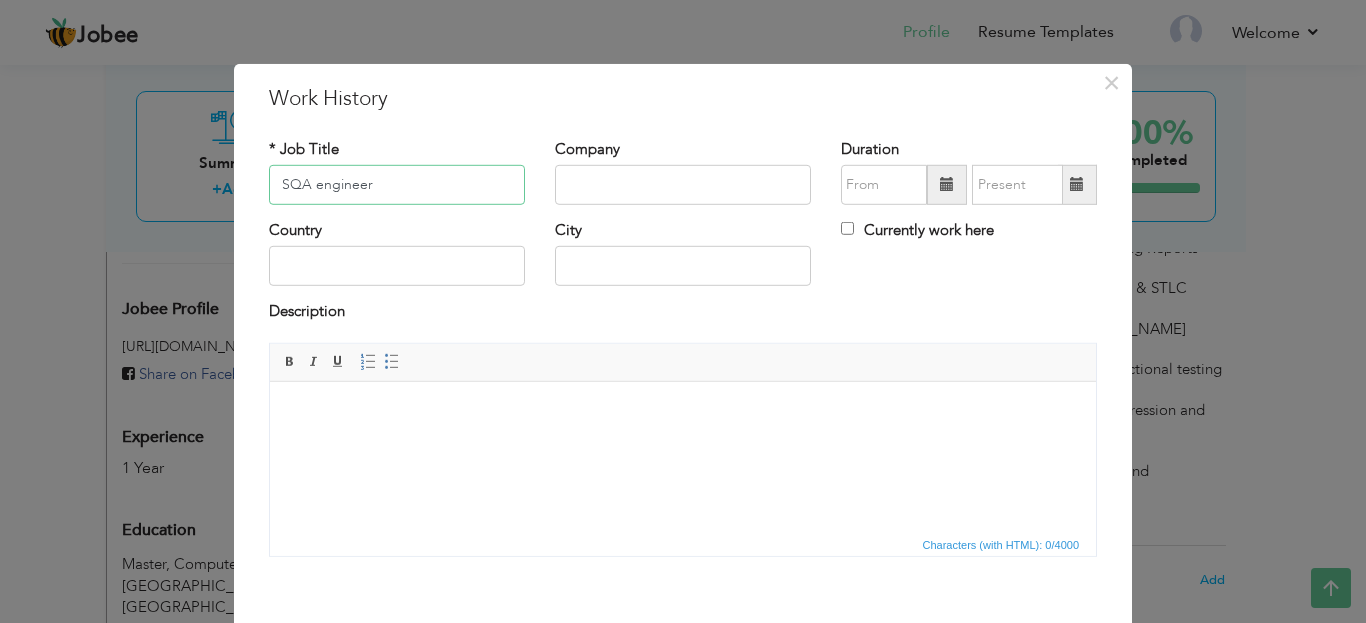 type on "SQA engineer" 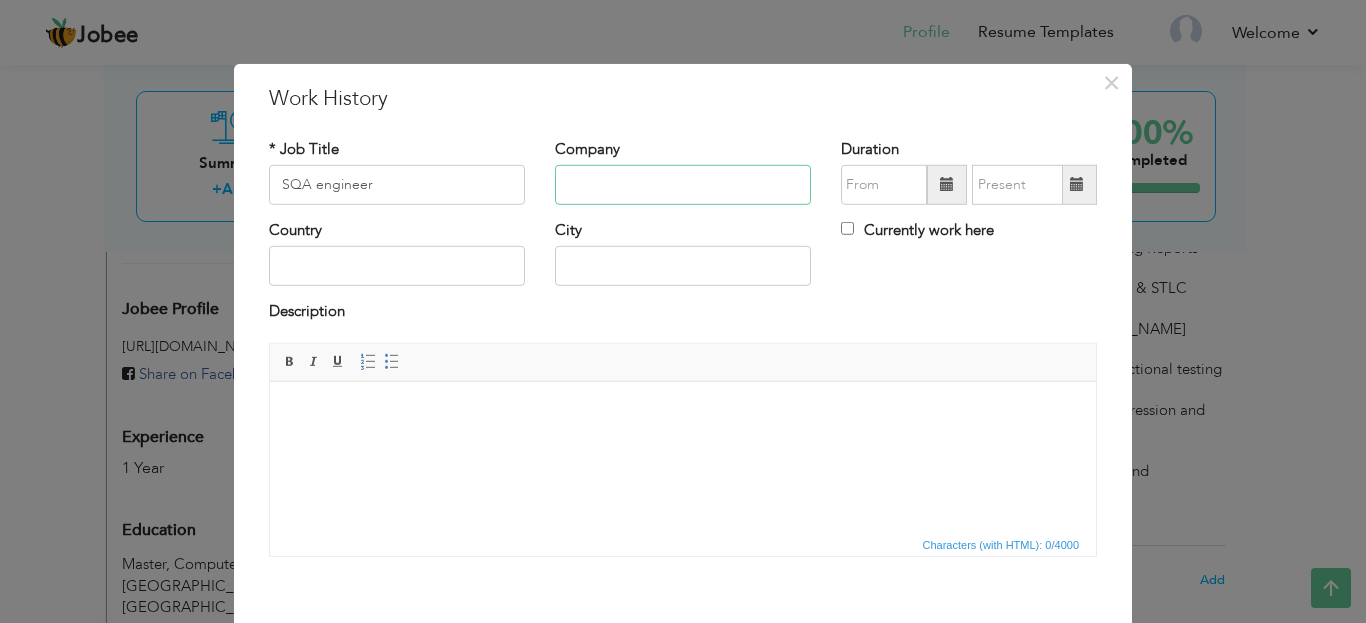 click at bounding box center (683, 185) 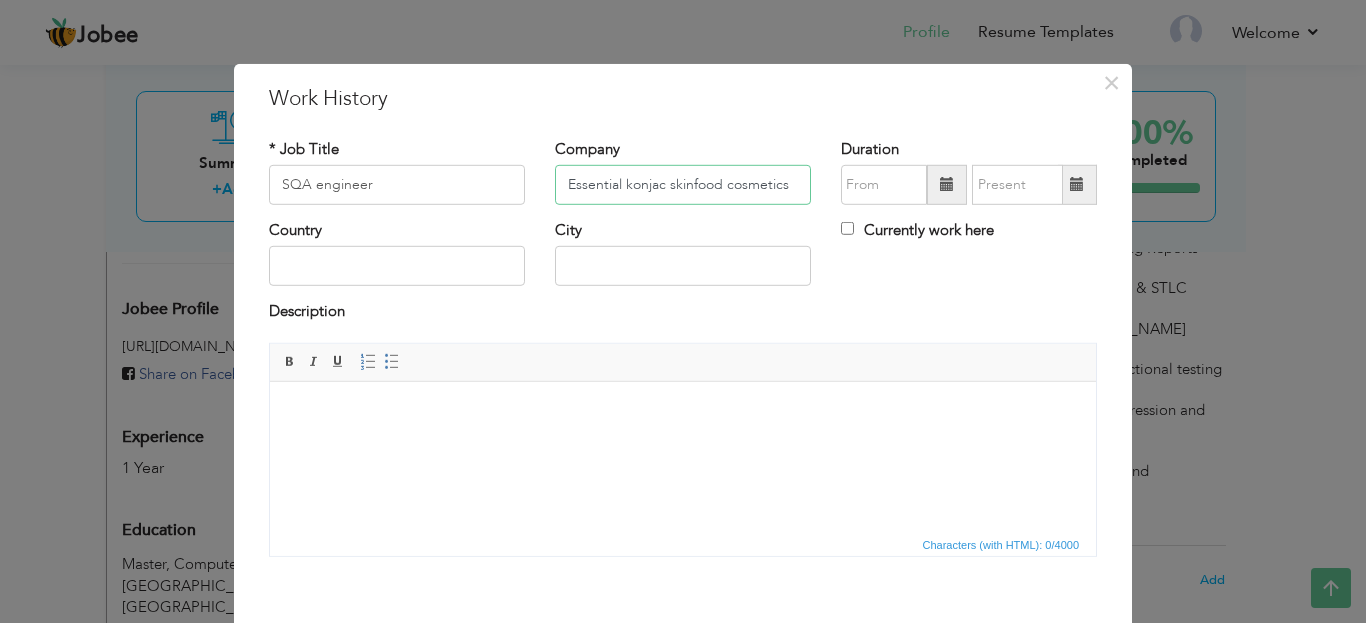 type on "Essential konjac skinfood cosmetics" 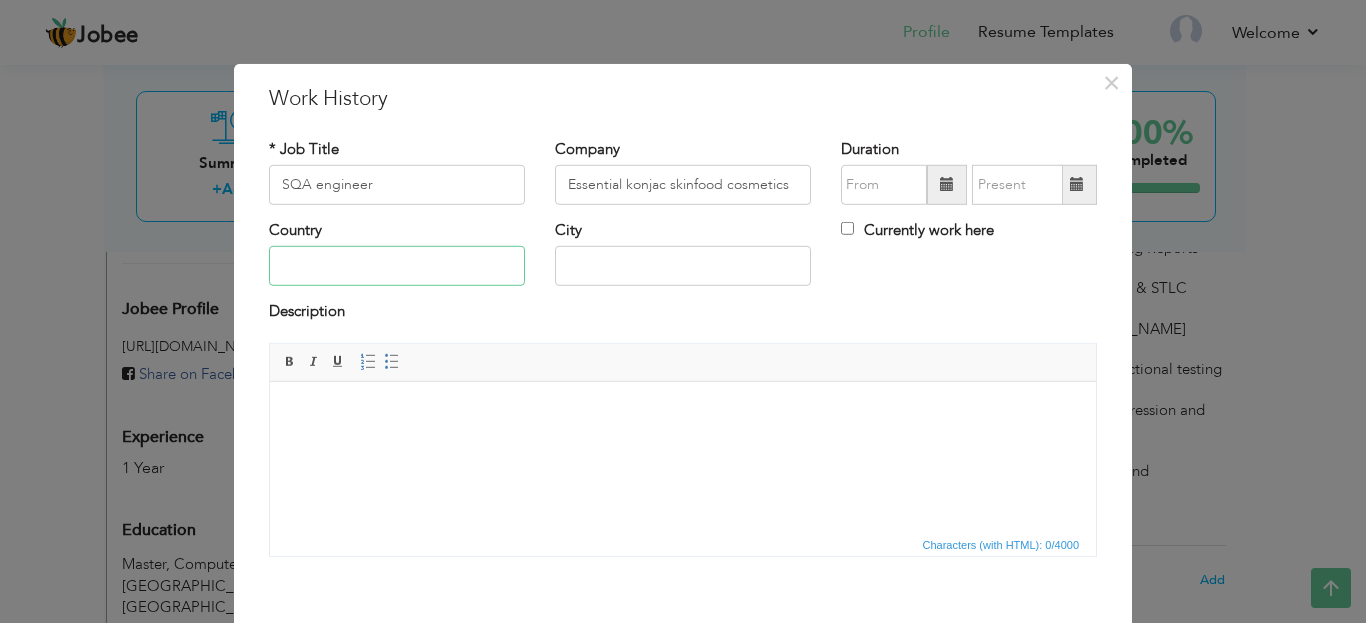 click at bounding box center (397, 266) 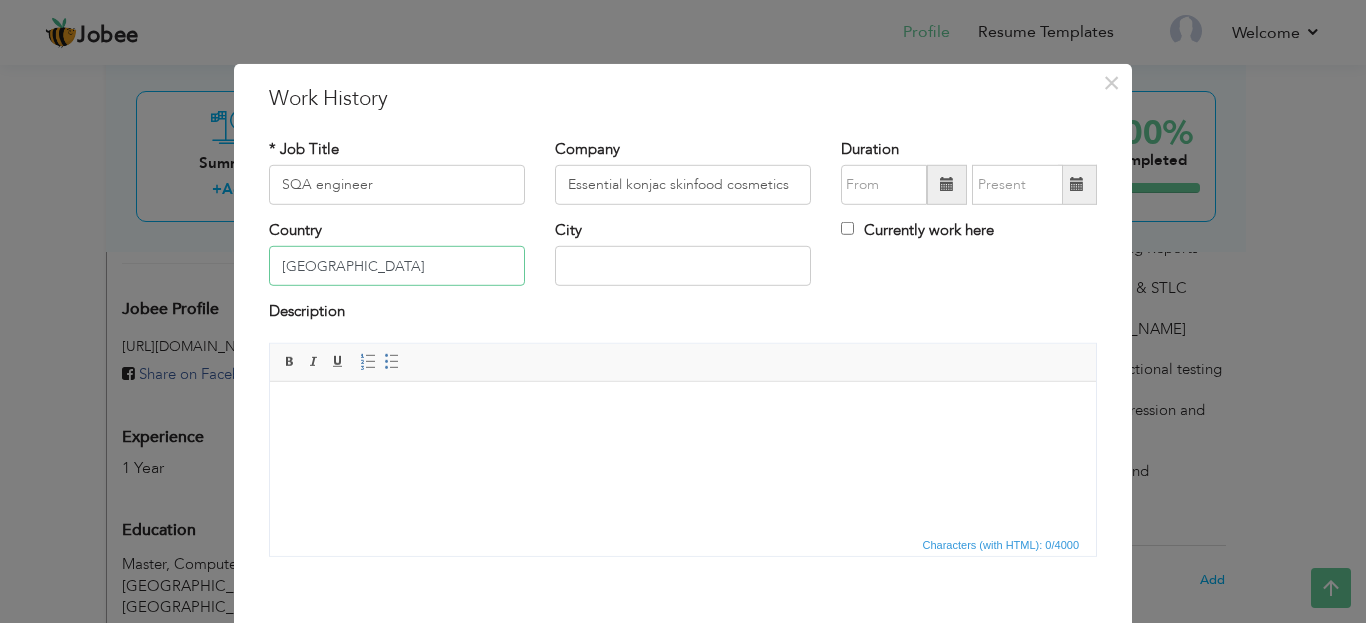 type on "UAE" 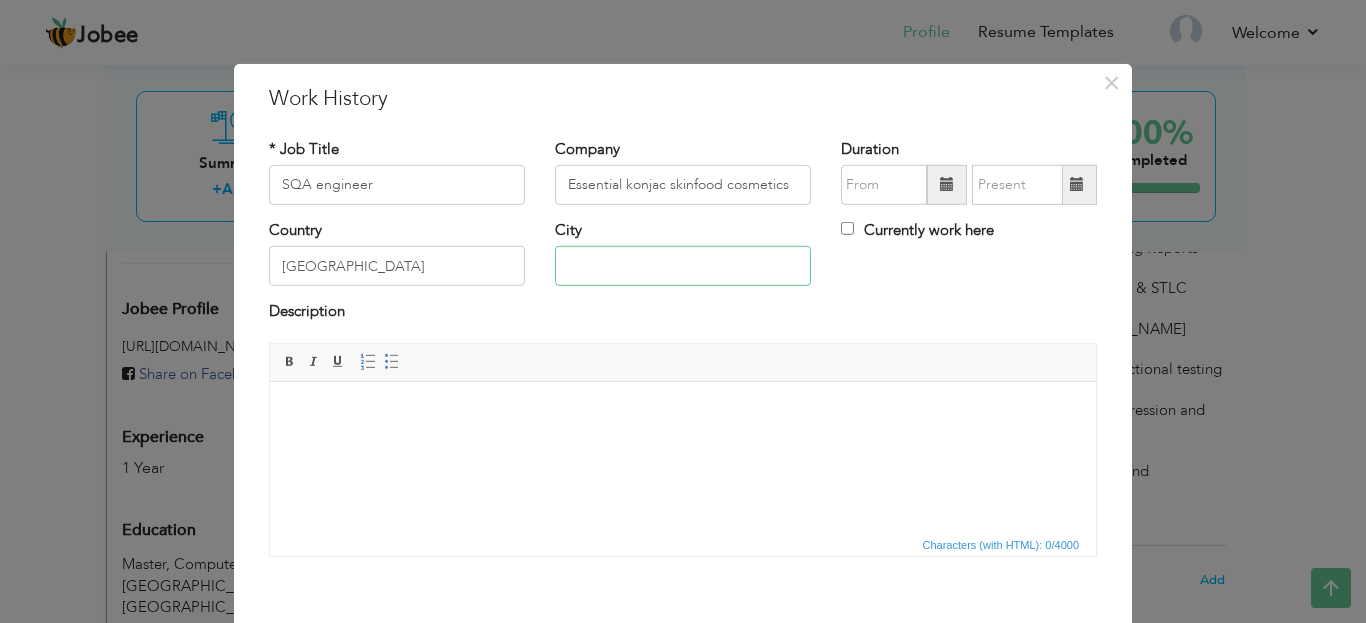 click at bounding box center (683, 266) 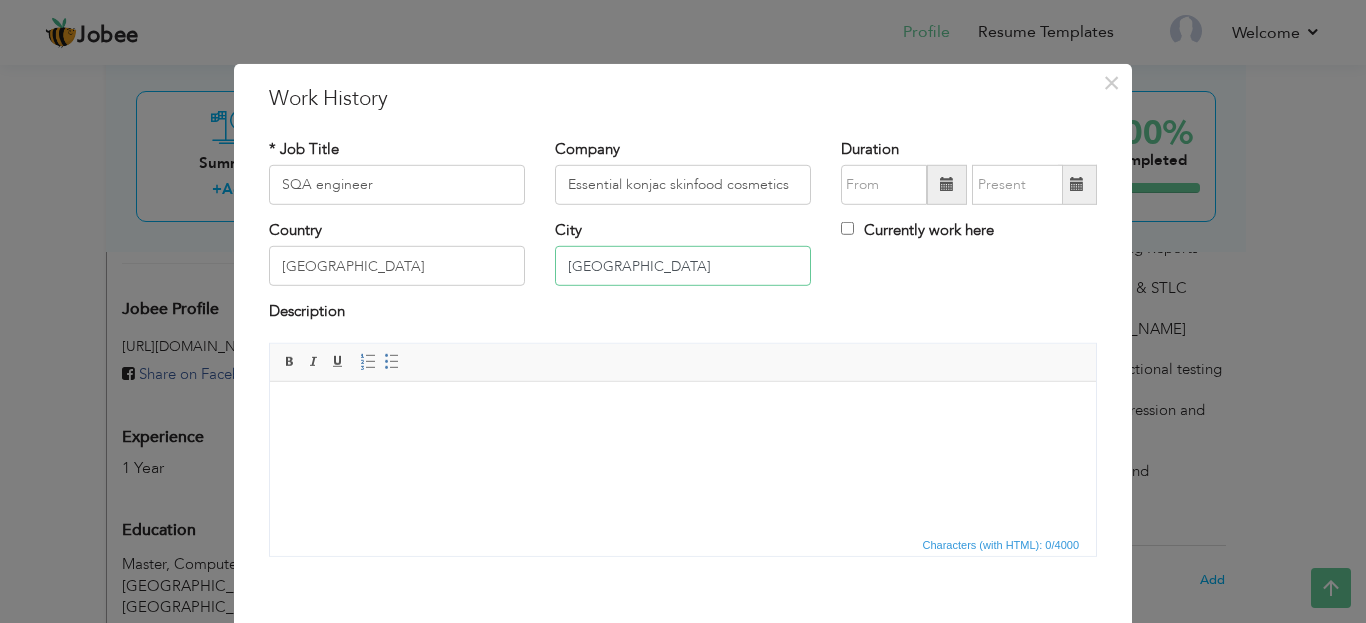 click on "dubai" at bounding box center [683, 266] 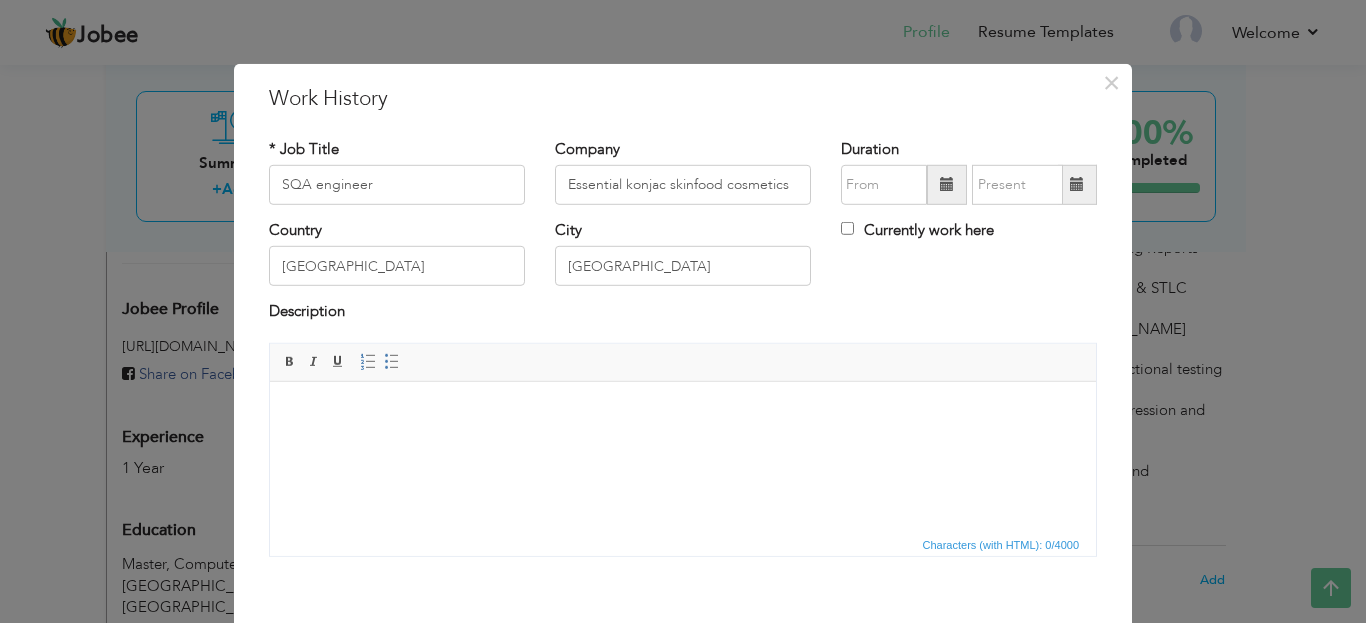 click at bounding box center [947, 184] 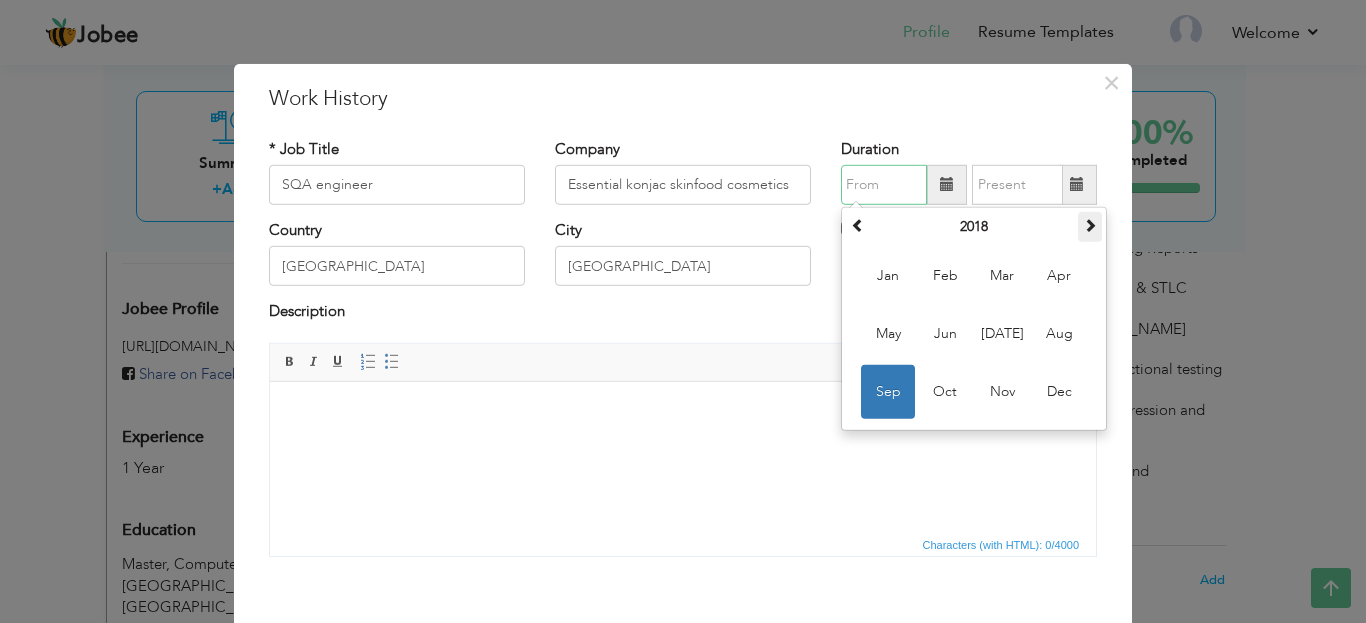 click at bounding box center [1090, 225] 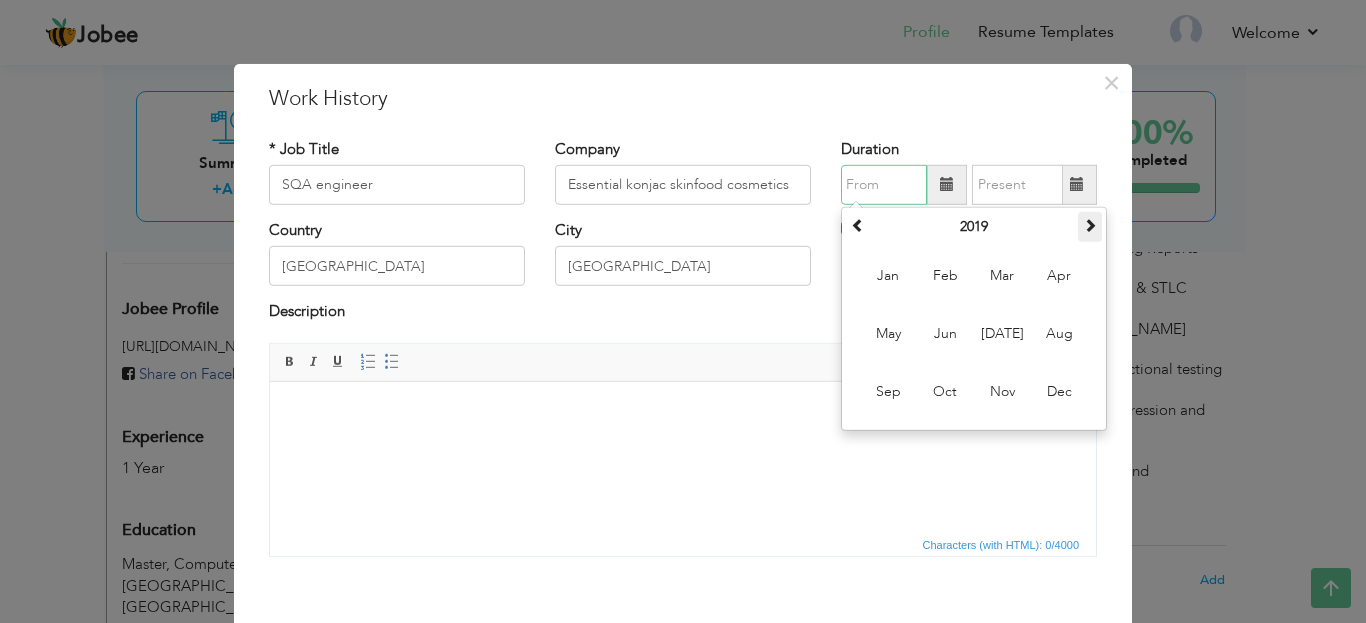 click at bounding box center [1090, 225] 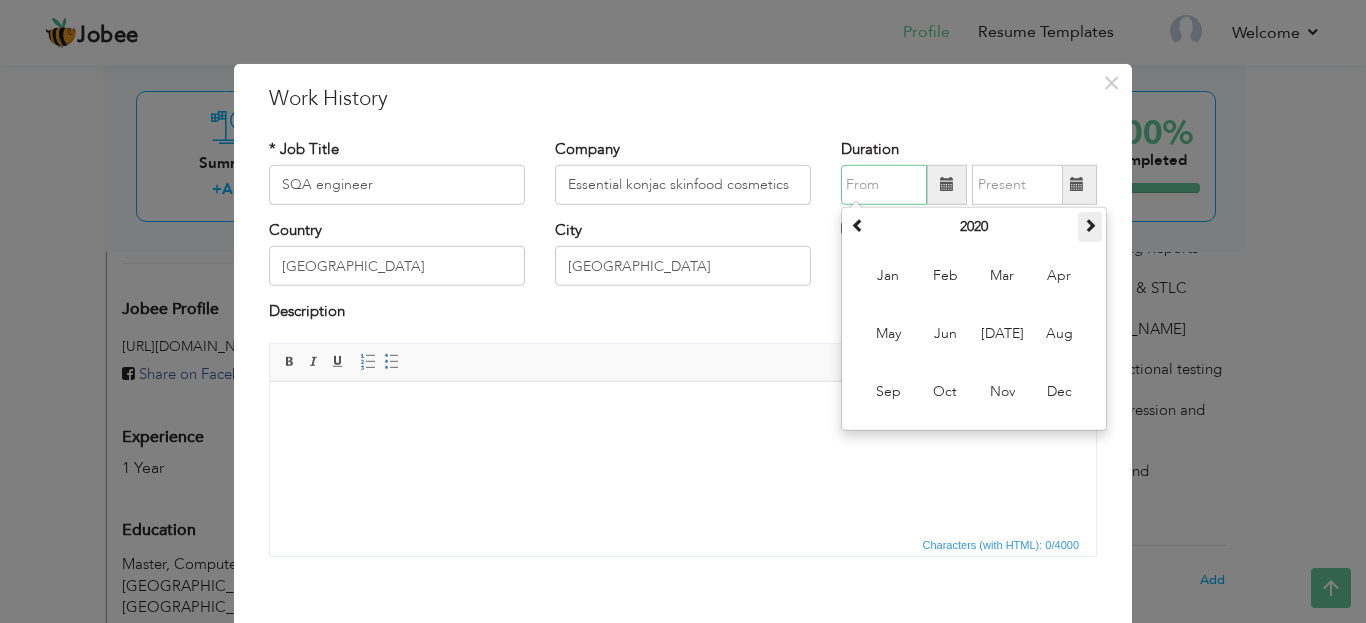 click at bounding box center [1090, 225] 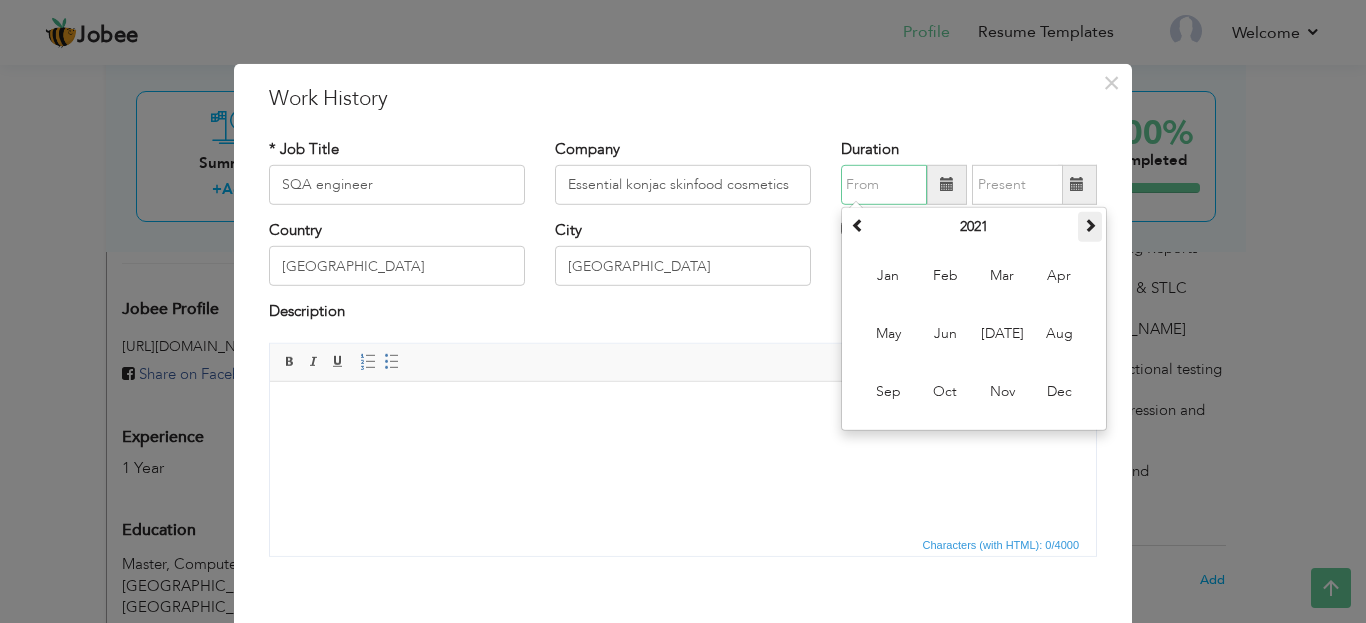 click at bounding box center (1090, 225) 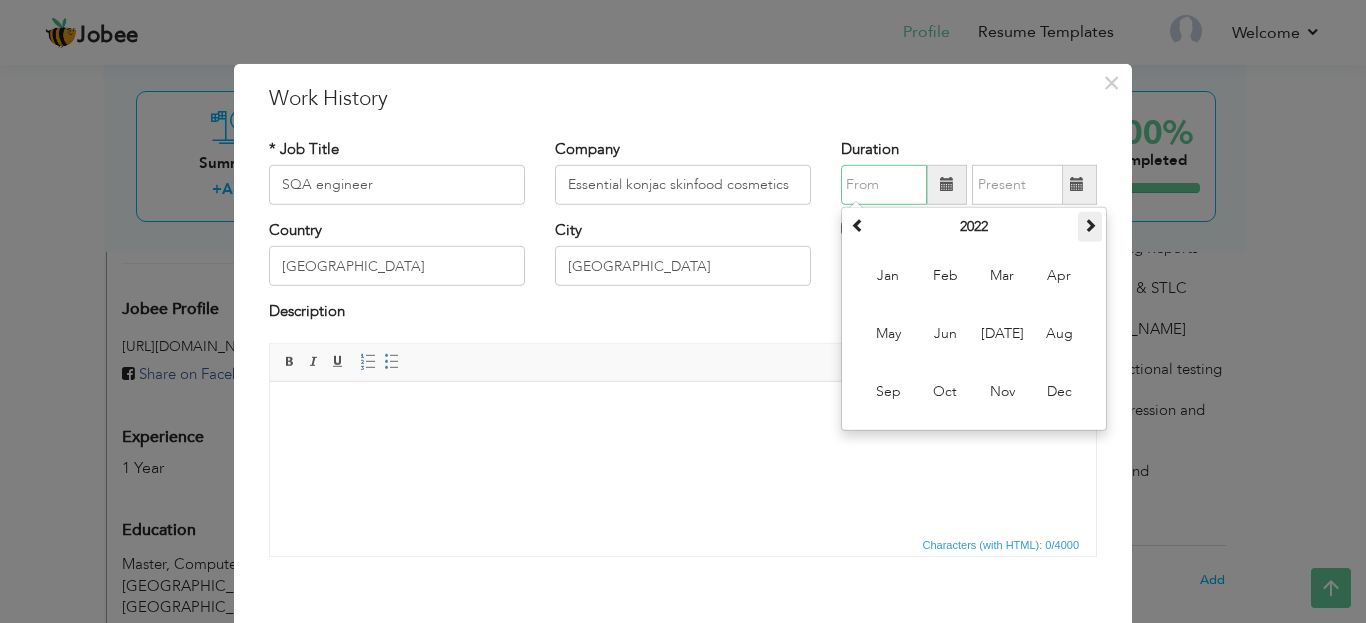 click at bounding box center [1090, 225] 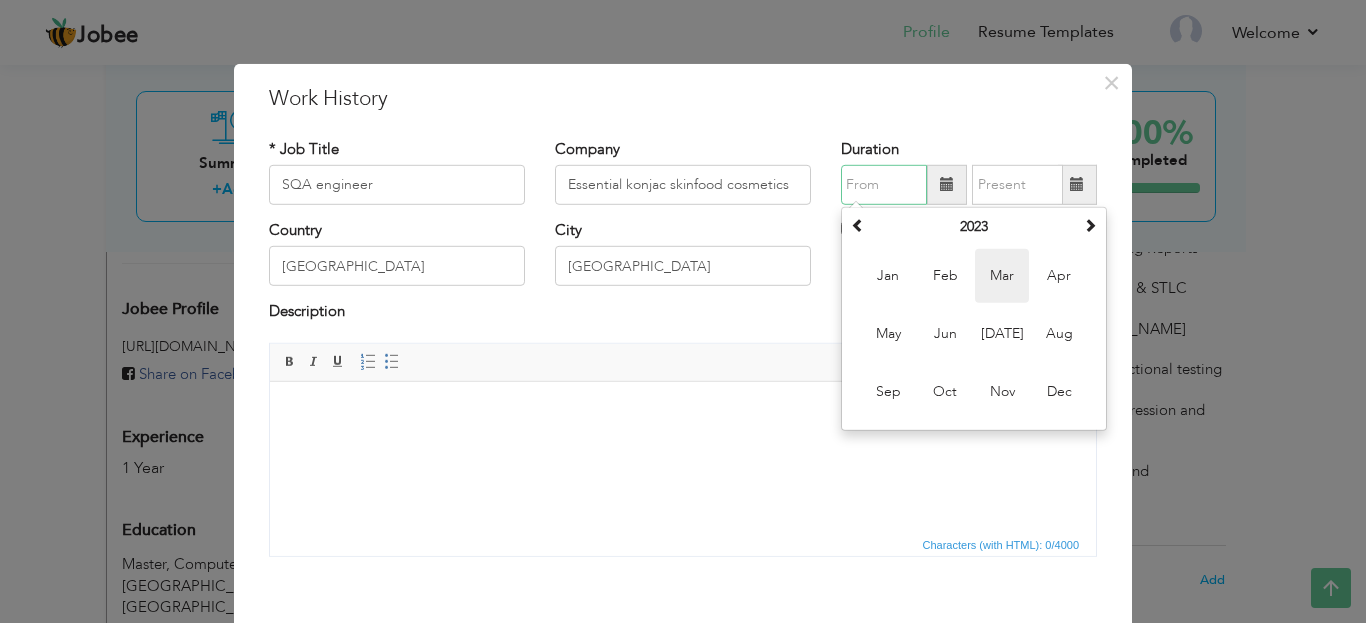 click on "Mar" at bounding box center [1002, 276] 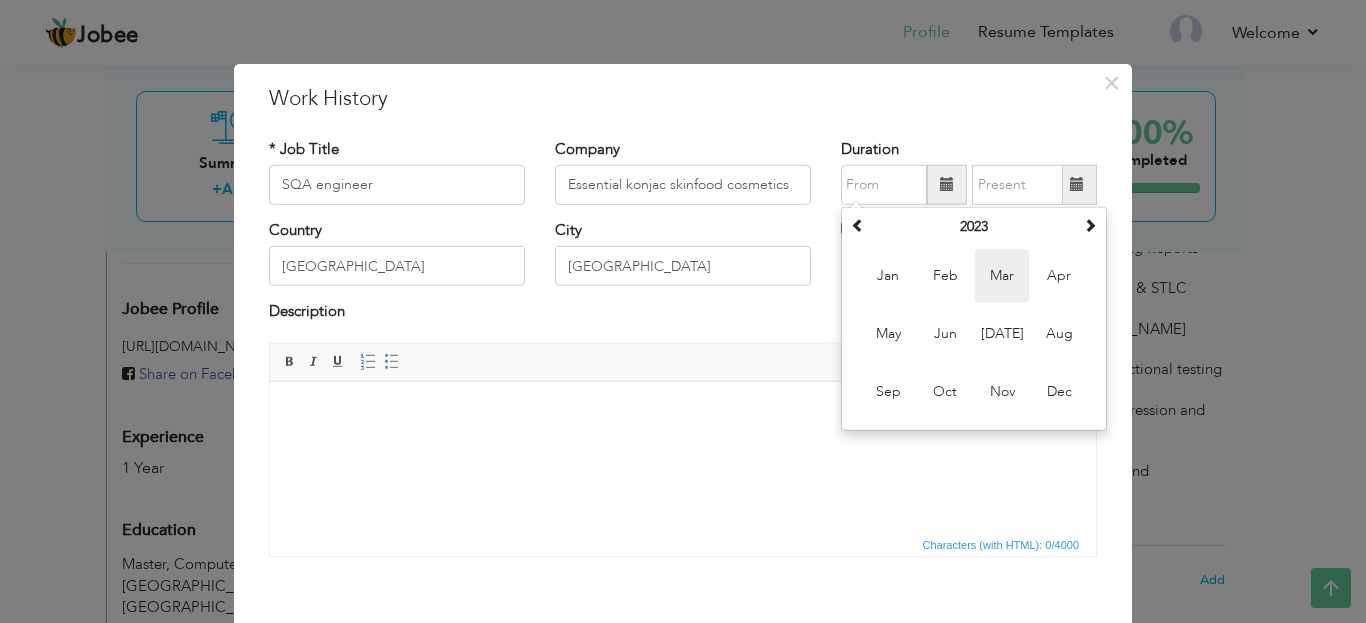 type on "03/2023" 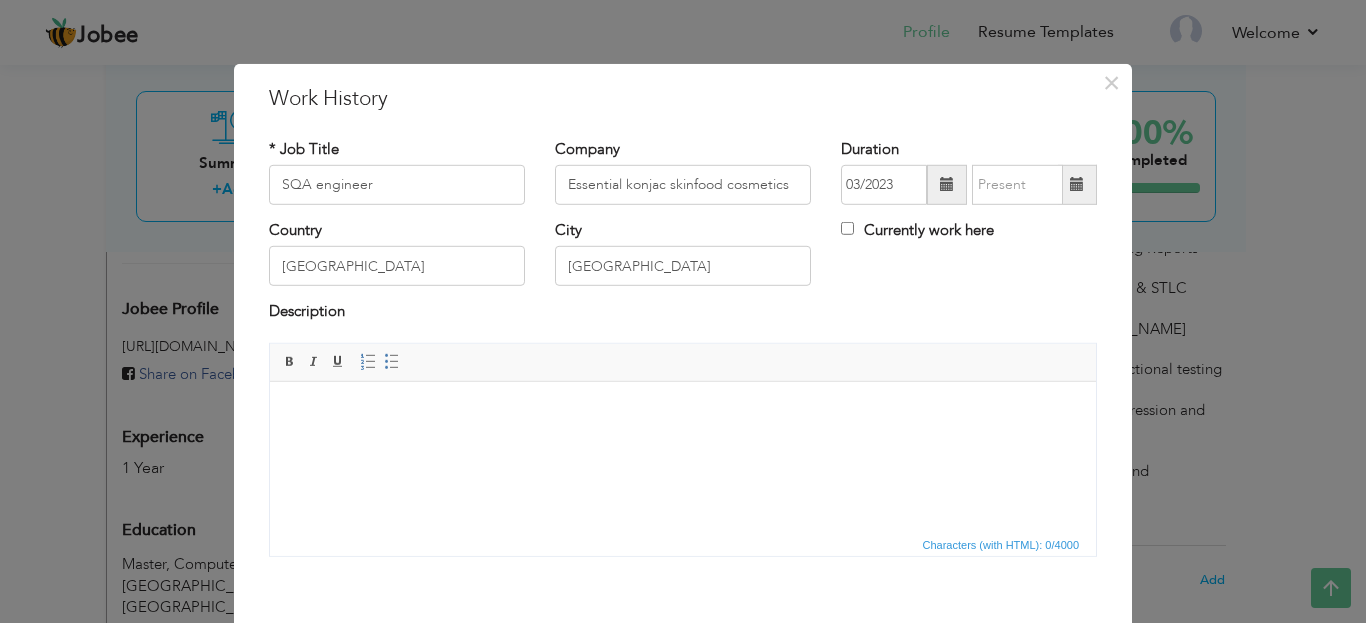 click at bounding box center [1077, 184] 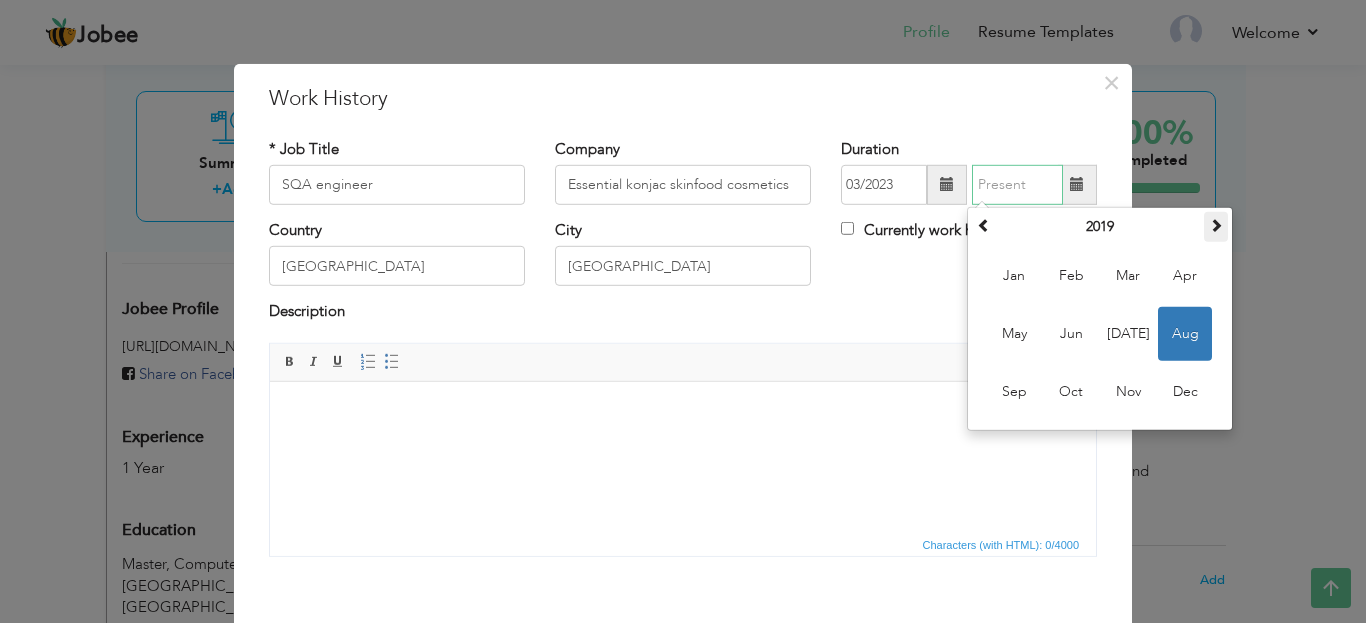 click at bounding box center (1216, 225) 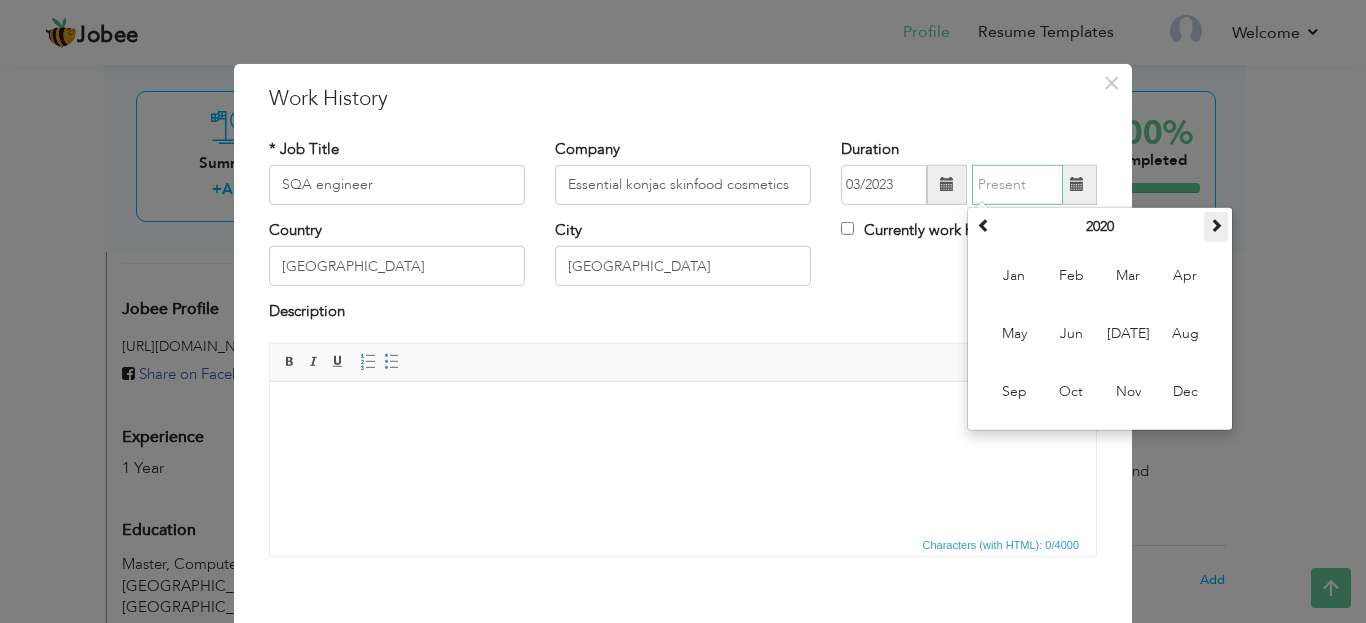 click at bounding box center [1216, 225] 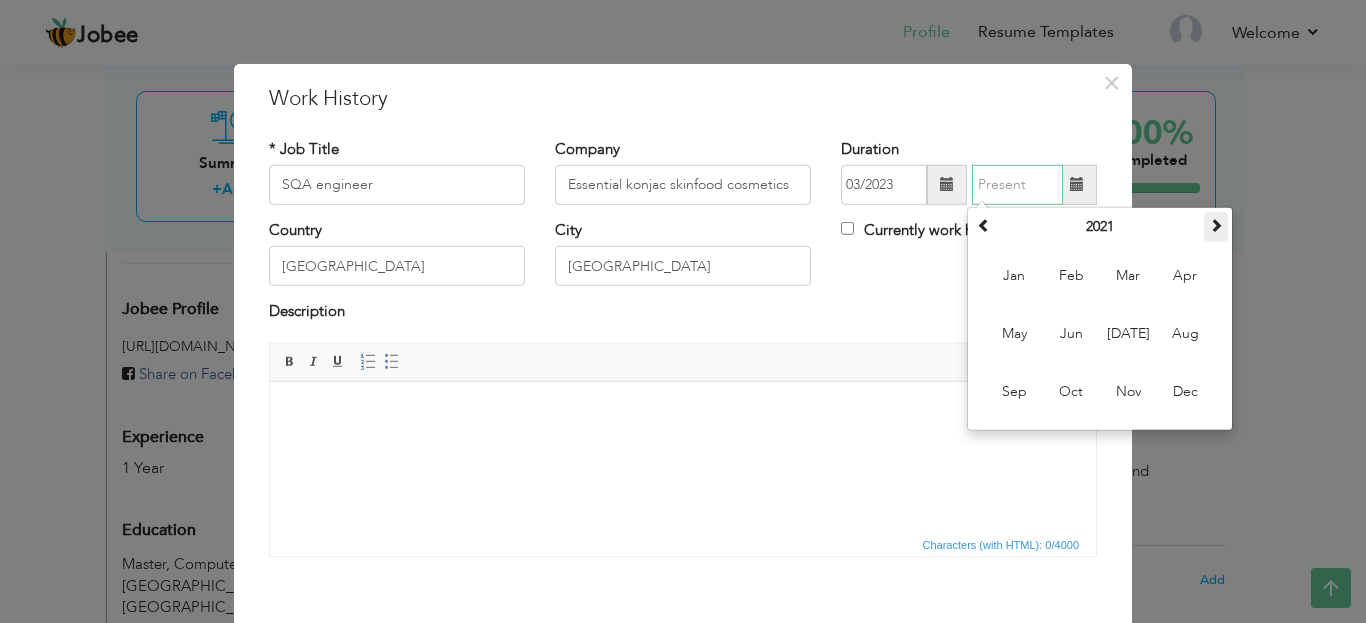 click at bounding box center (1216, 225) 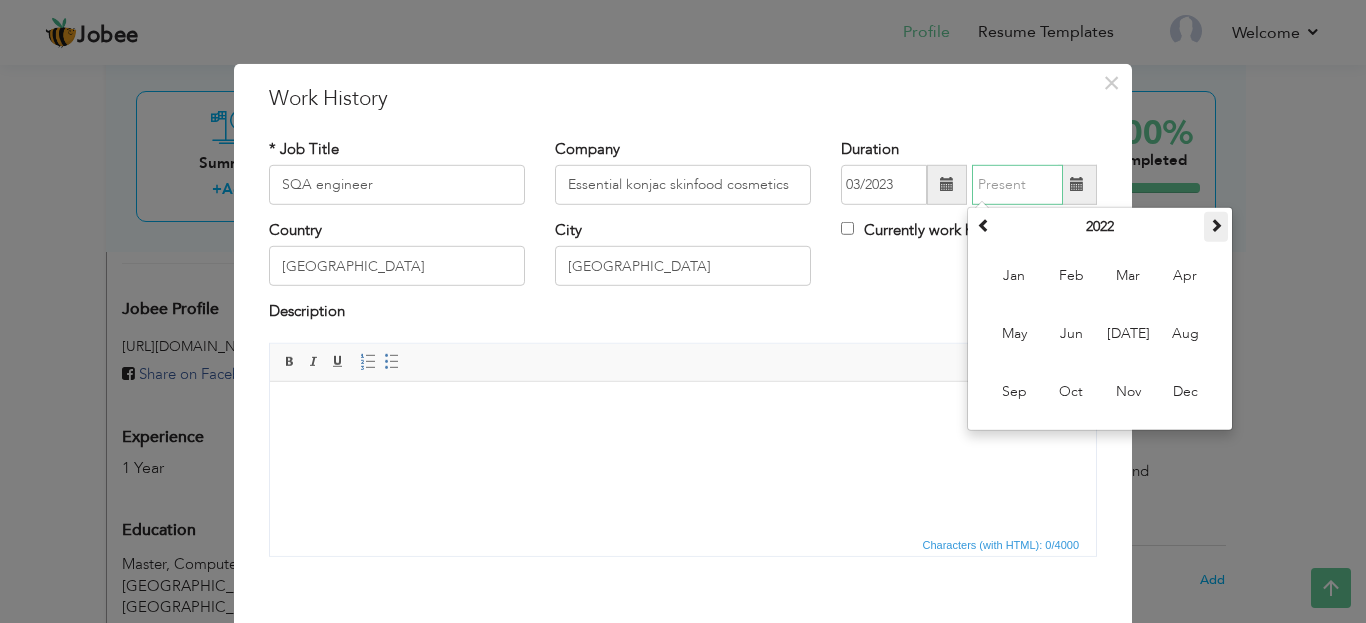 click at bounding box center [1216, 225] 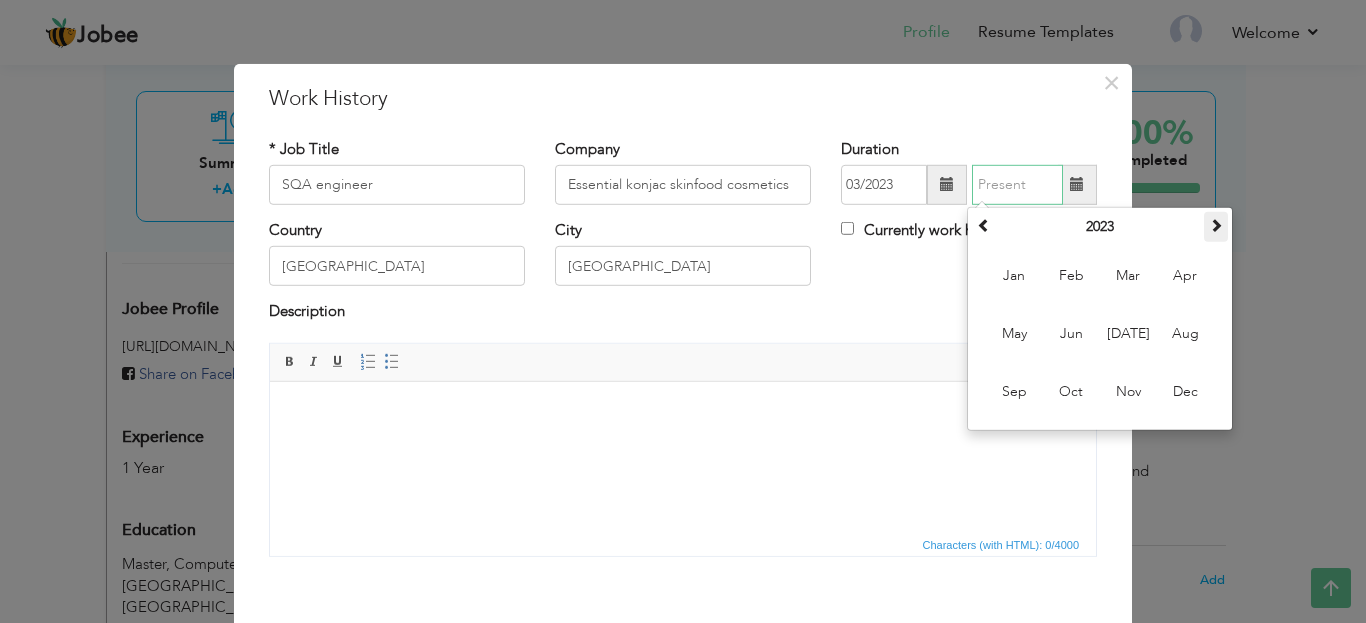 click at bounding box center [1216, 225] 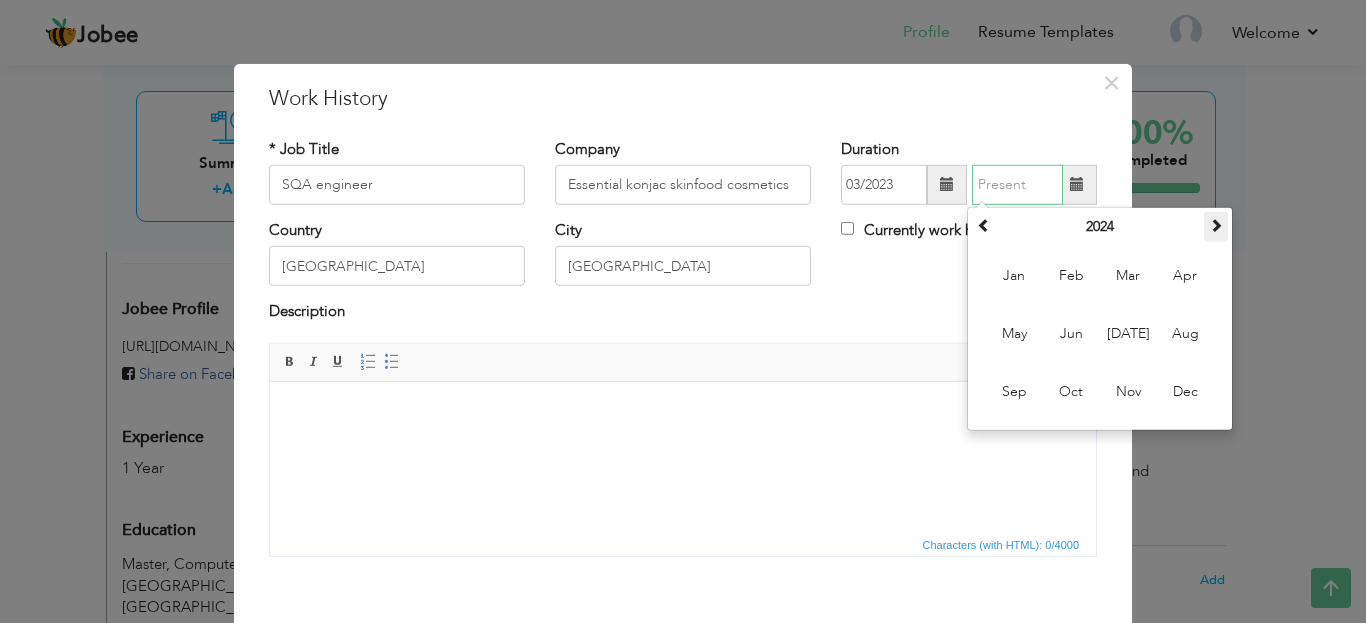 click at bounding box center [1216, 225] 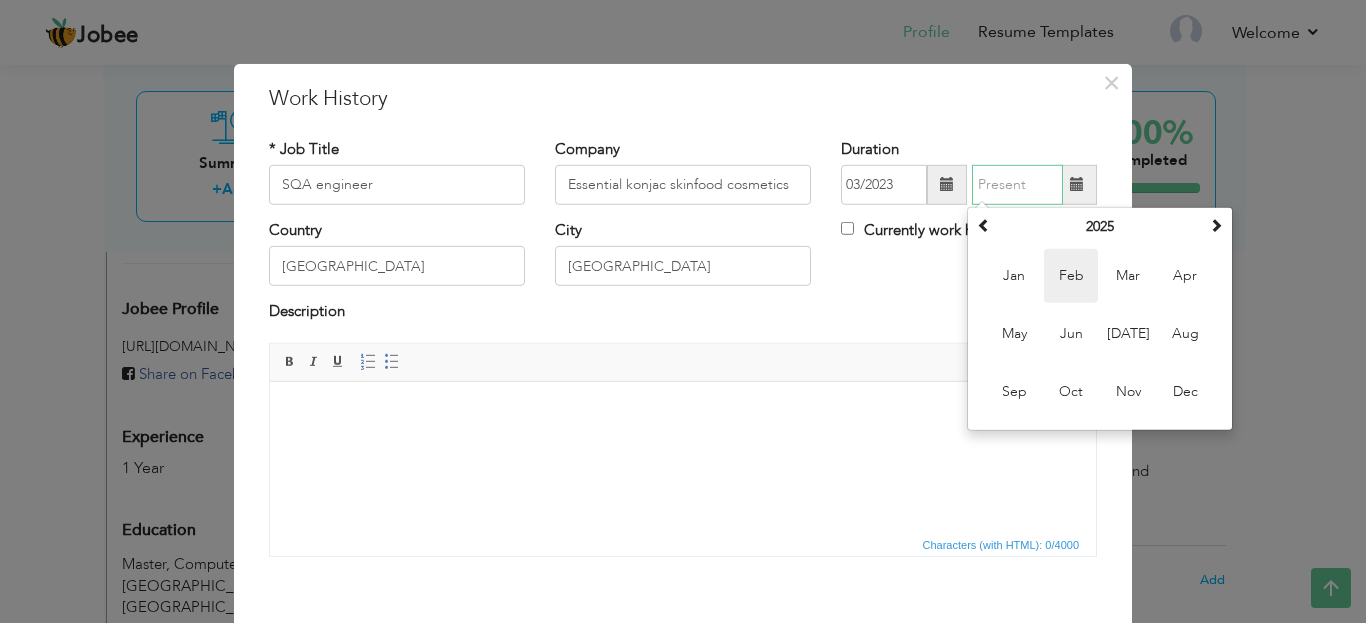 click on "Feb" at bounding box center (1071, 276) 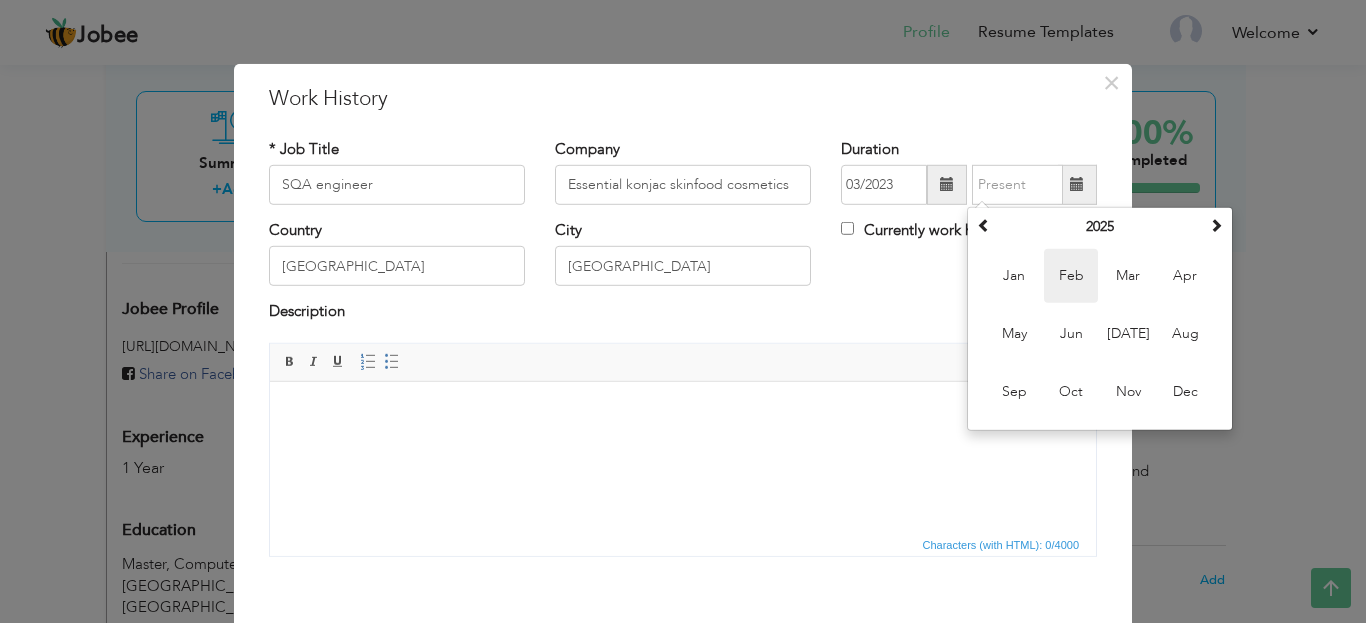 type on "02/2025" 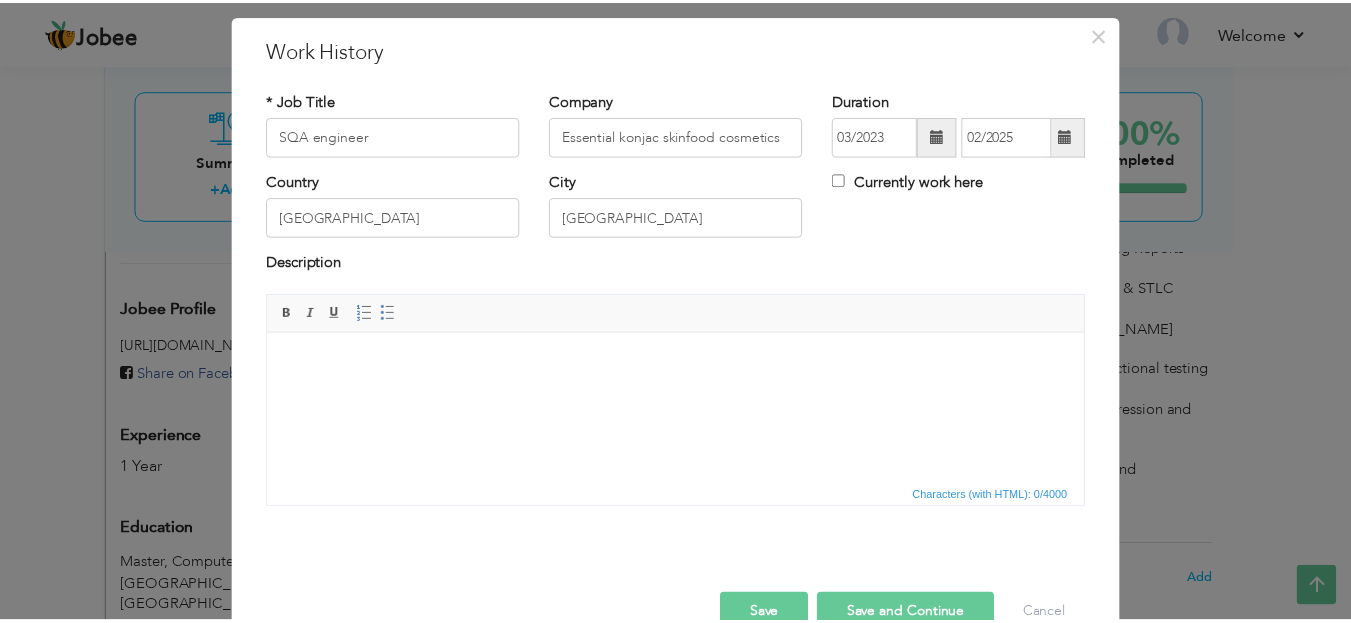 scroll, scrollTop: 96, scrollLeft: 0, axis: vertical 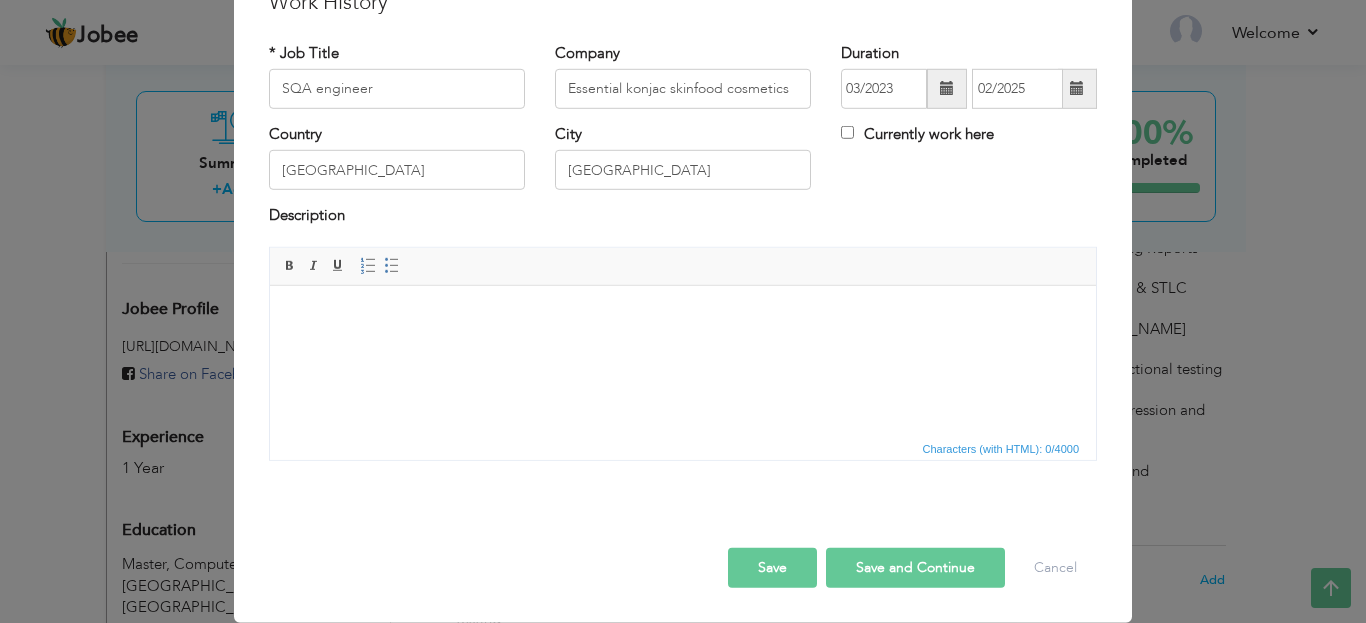 click on "Save" at bounding box center [772, 568] 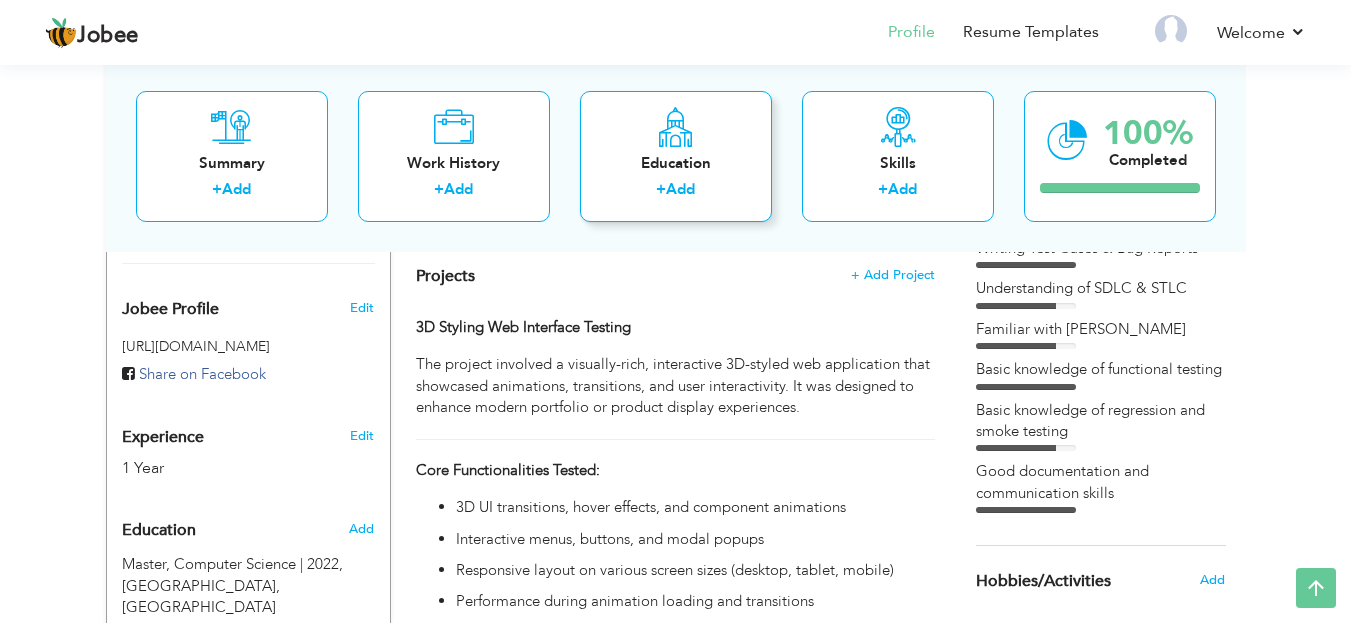click at bounding box center (675, 126) 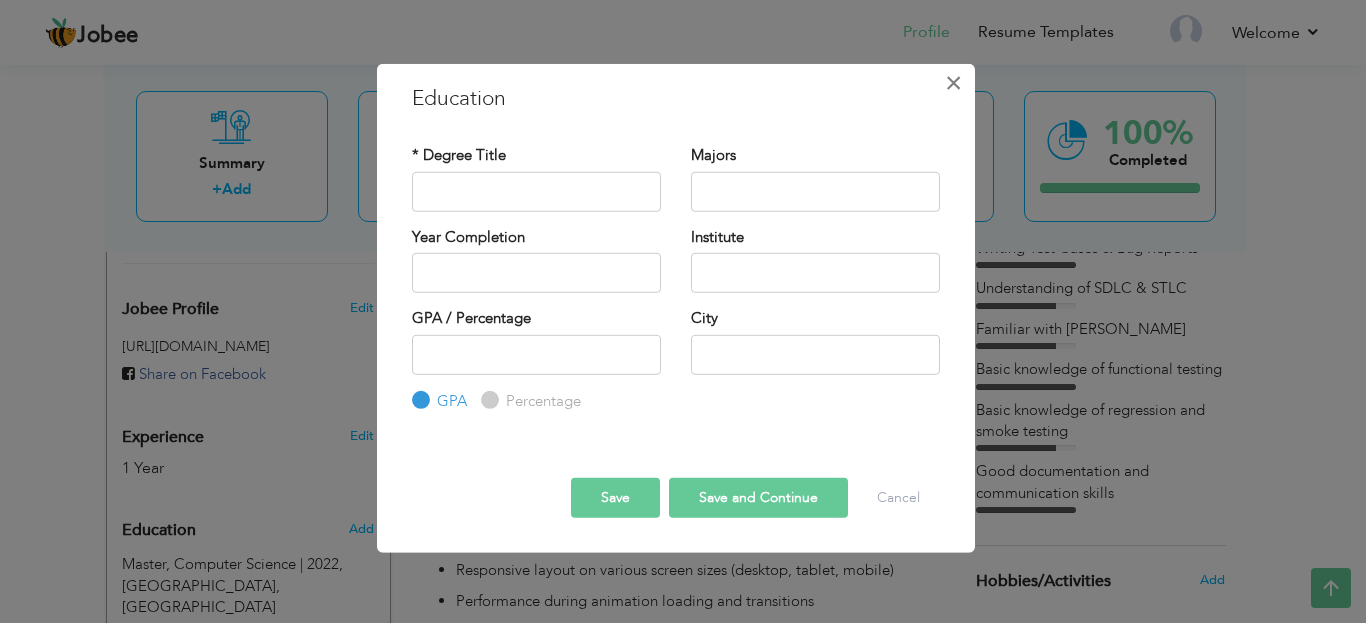 click on "×" at bounding box center [953, 82] 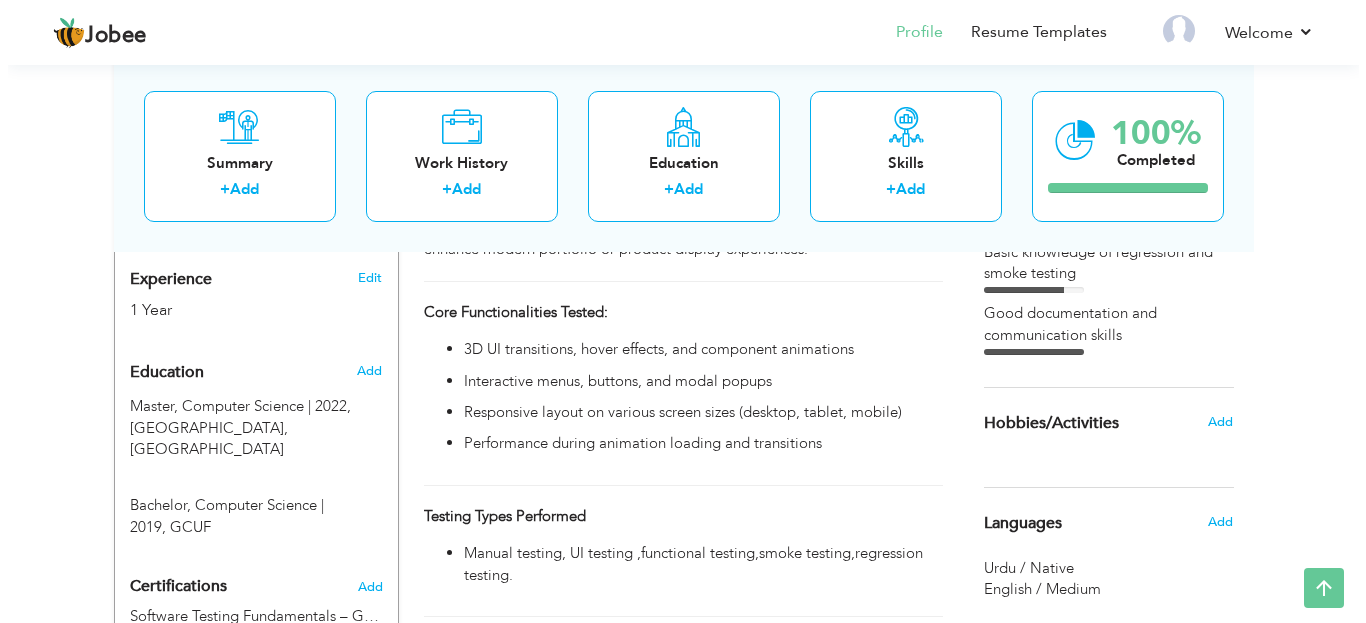 scroll, scrollTop: 777, scrollLeft: 0, axis: vertical 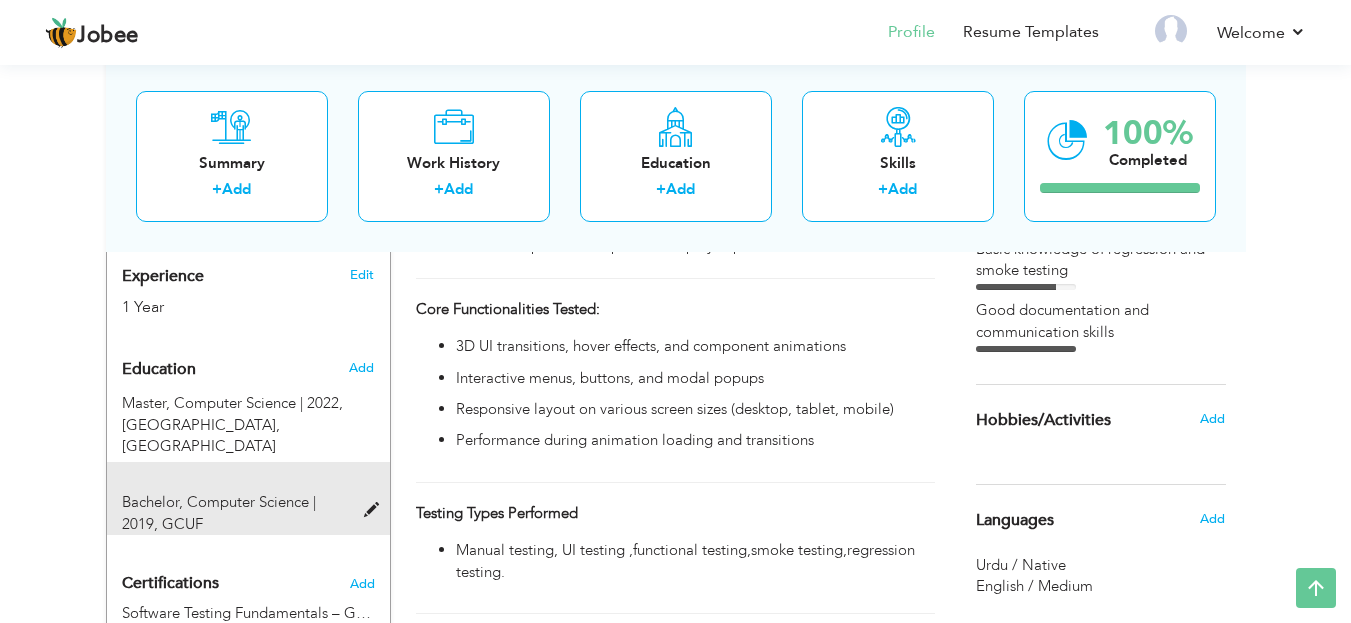 click on "Bachelor,  Computer Science  |  2019,
GCUF" at bounding box center (236, 513) 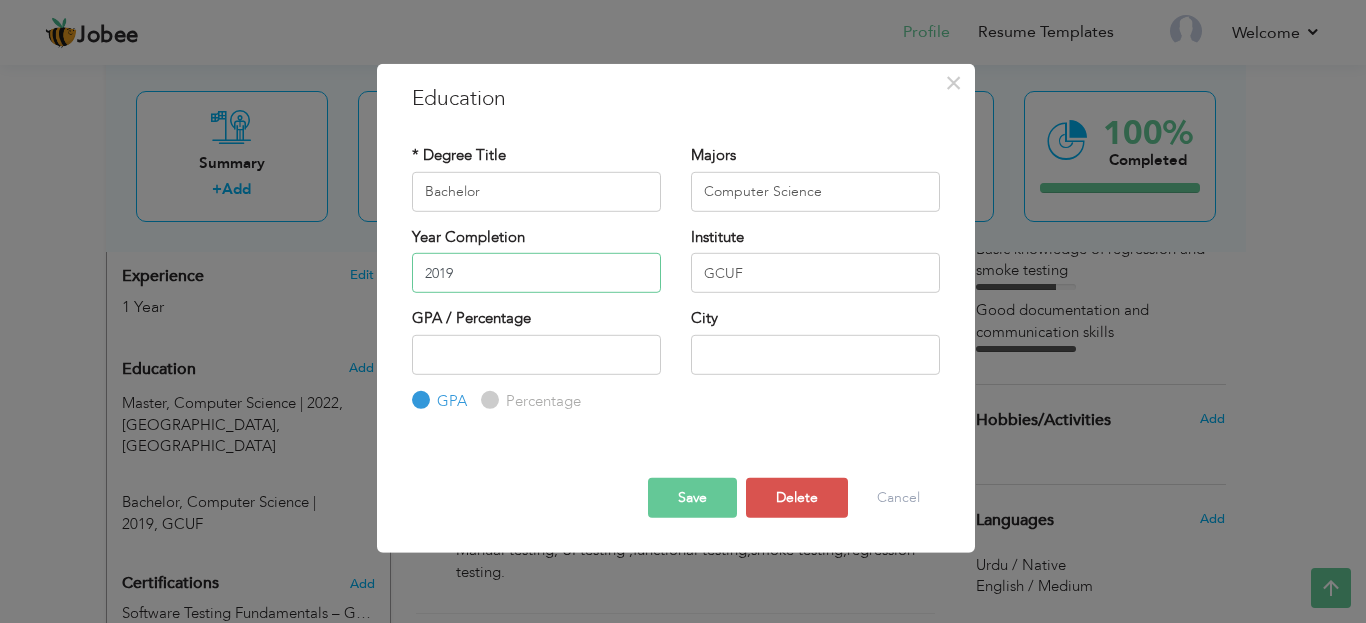 click on "2019" at bounding box center [536, 273] 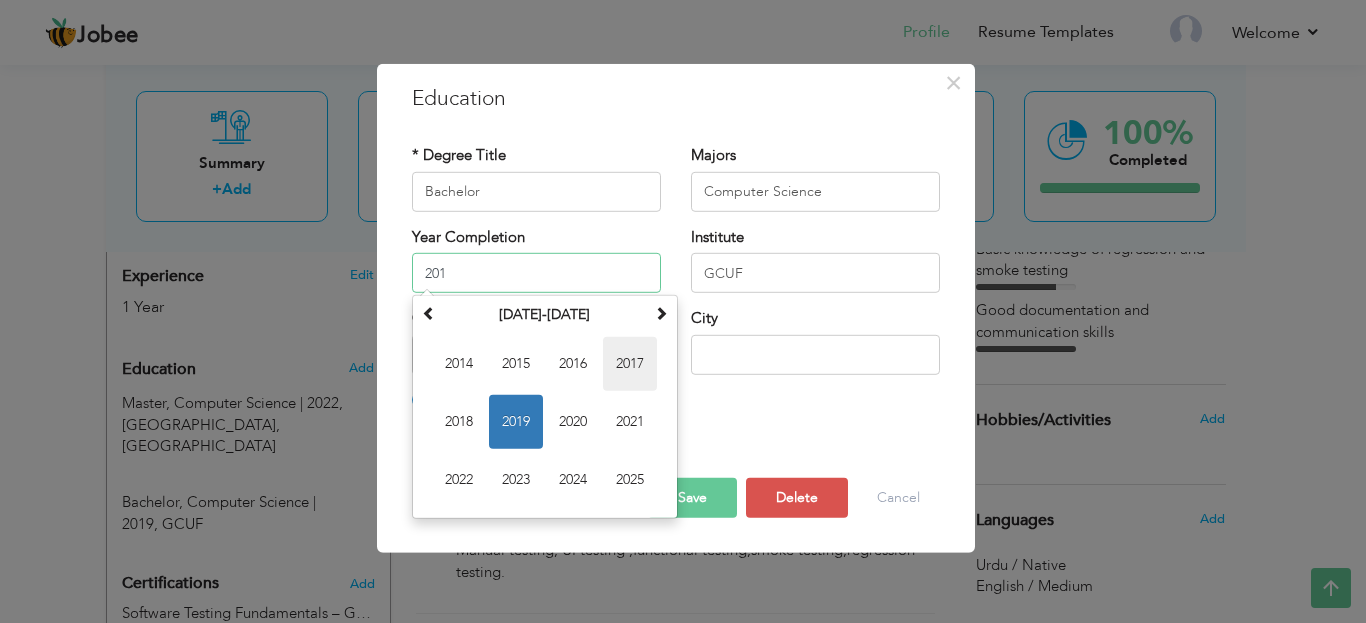 click on "2017" at bounding box center (630, 364) 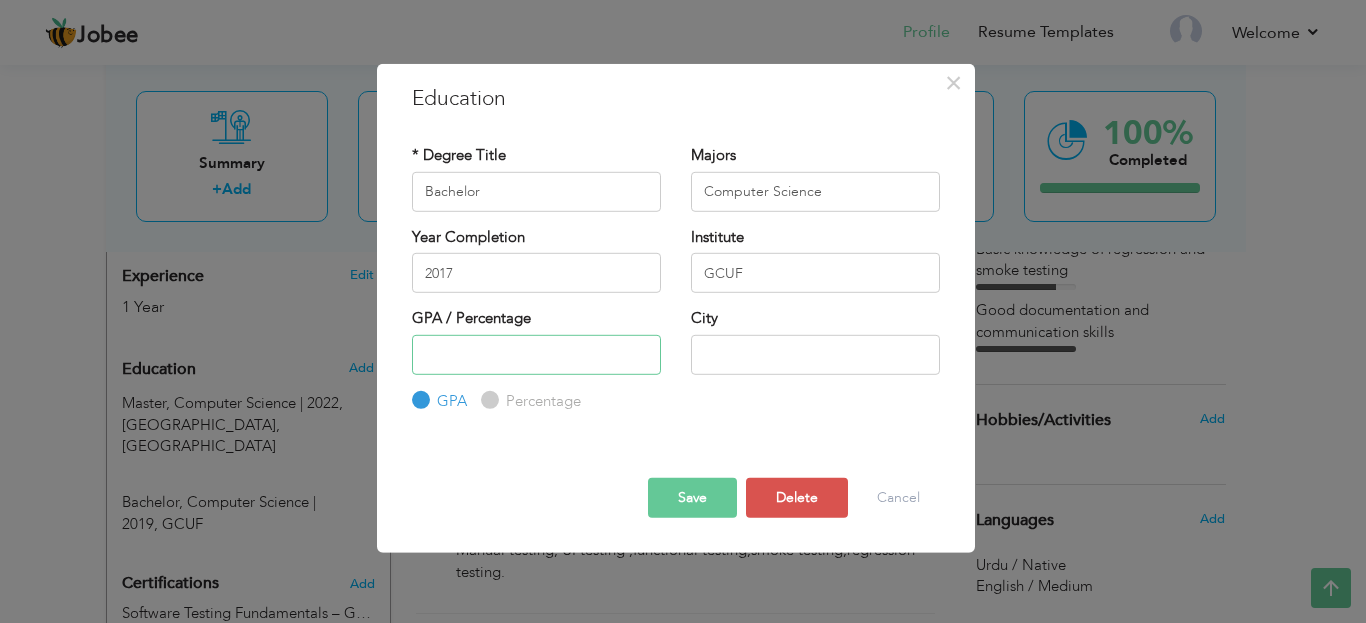 click at bounding box center (536, 354) 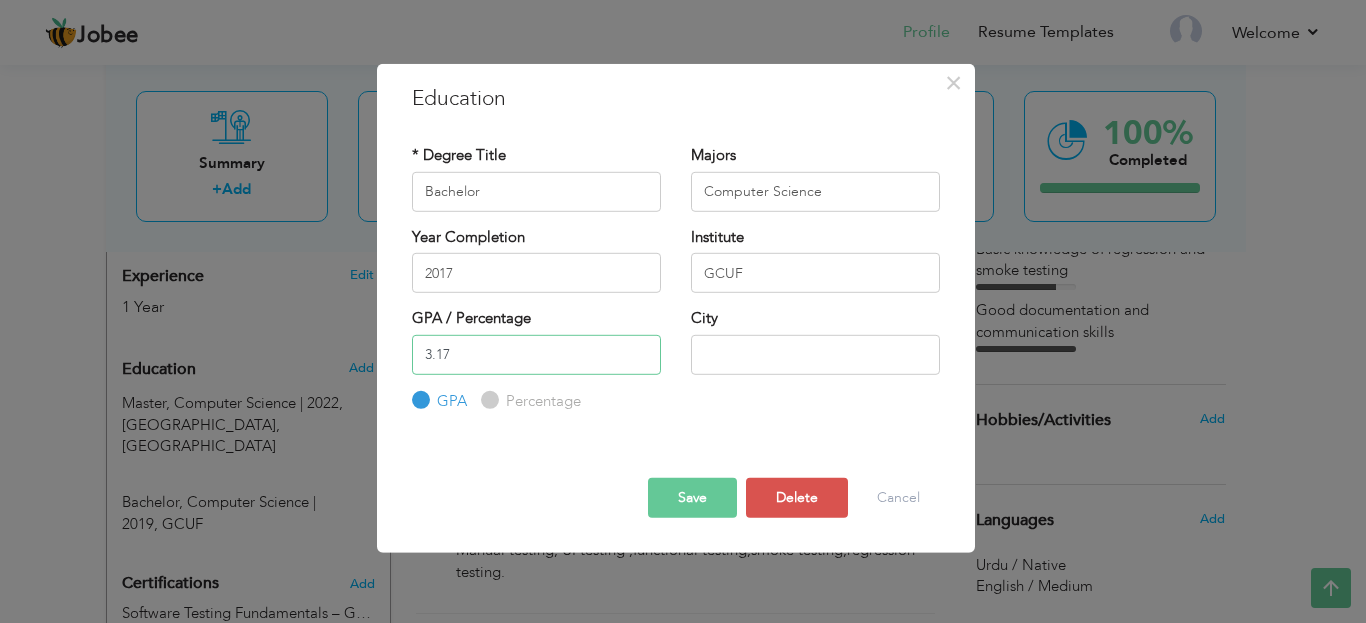 type on "3.17" 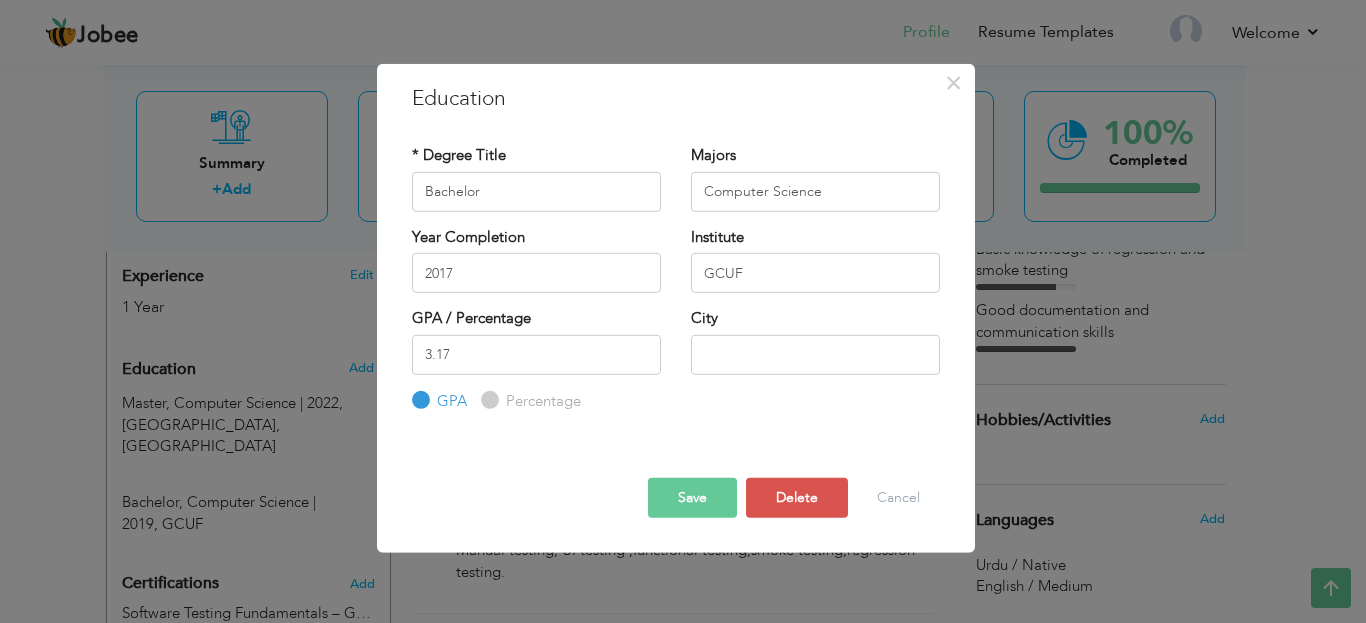 click on "Save" at bounding box center (692, 498) 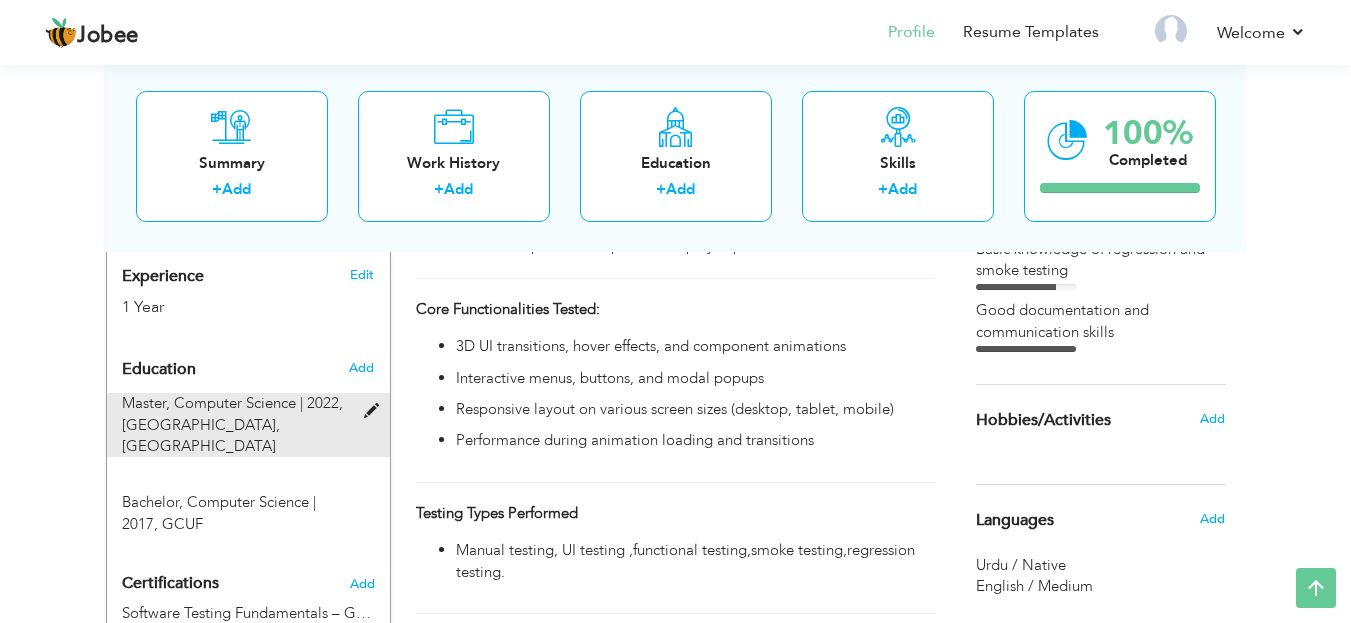 click at bounding box center [376, 411] 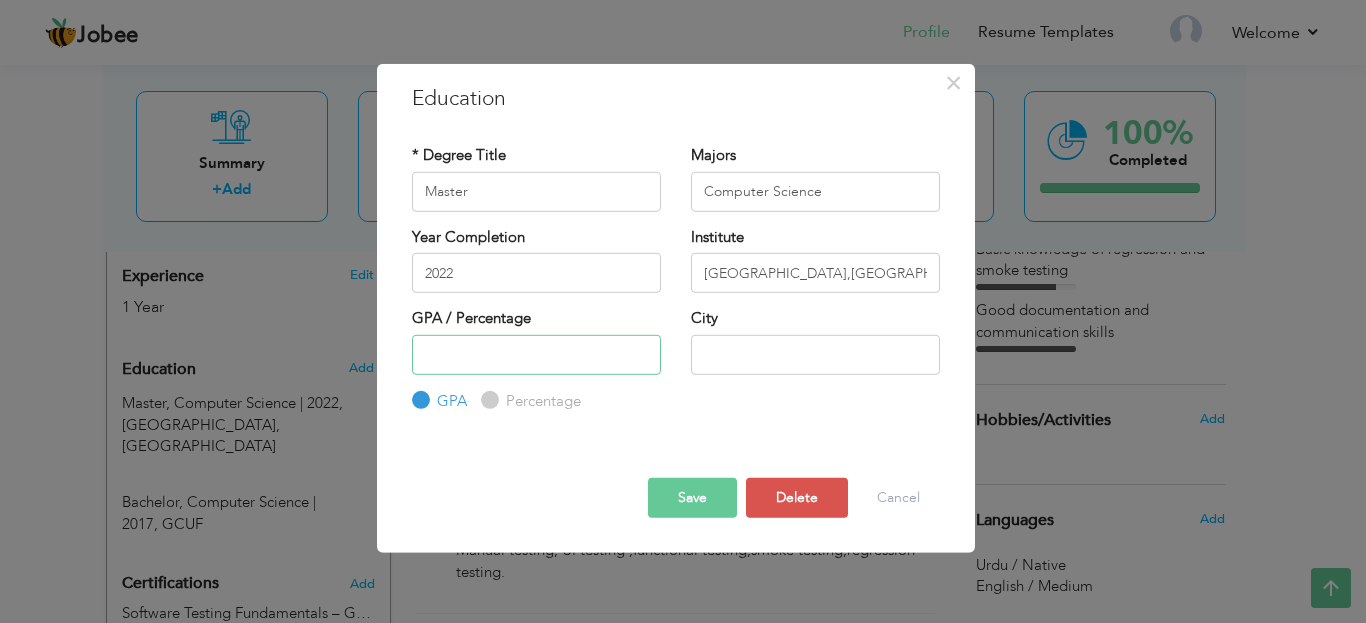 click at bounding box center (536, 354) 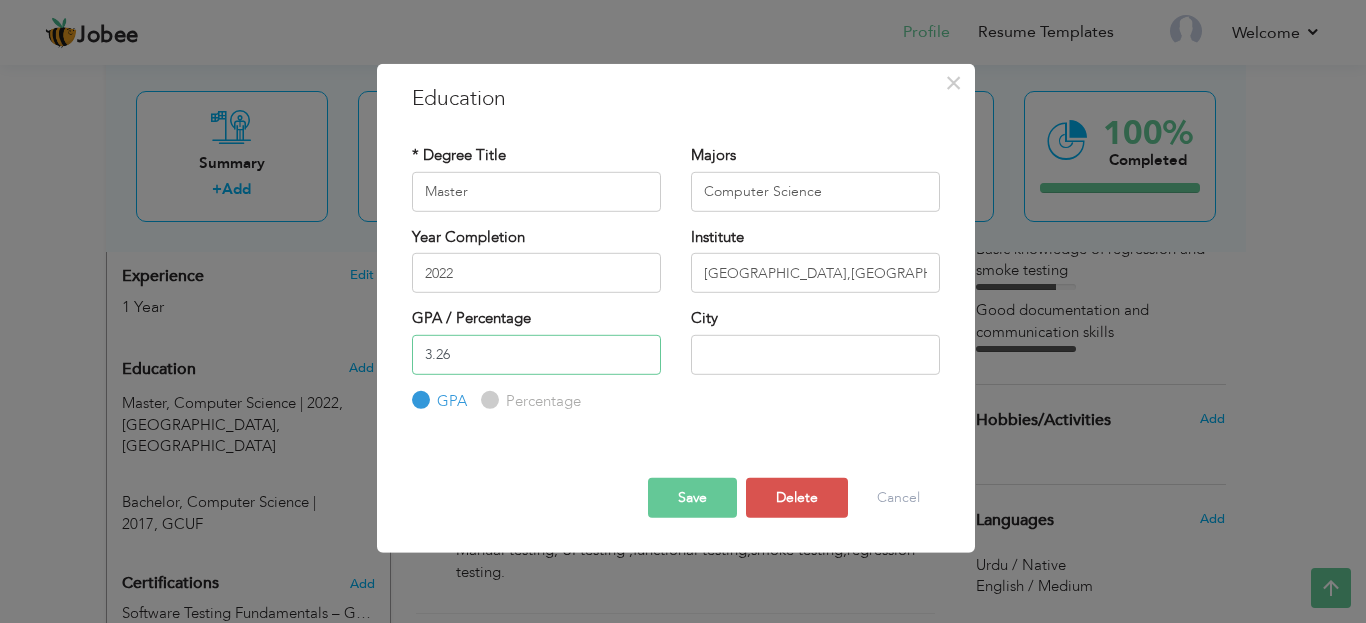 type on "3.26" 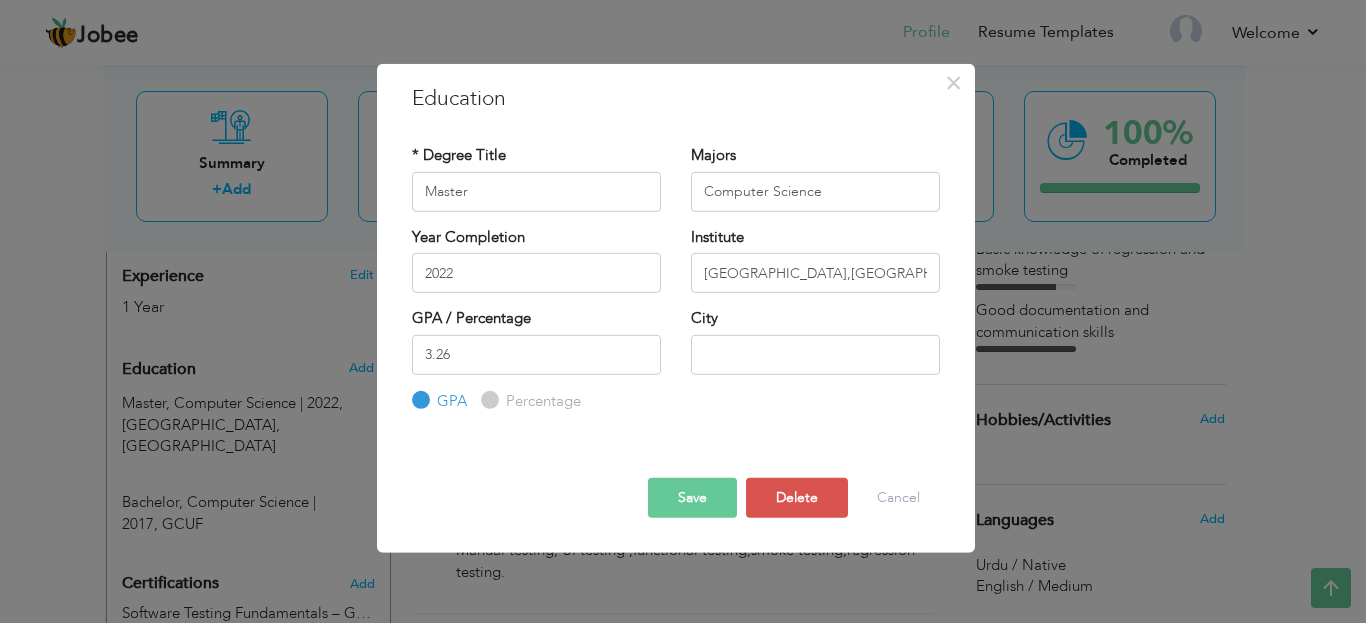 click on "Save" at bounding box center [692, 498] 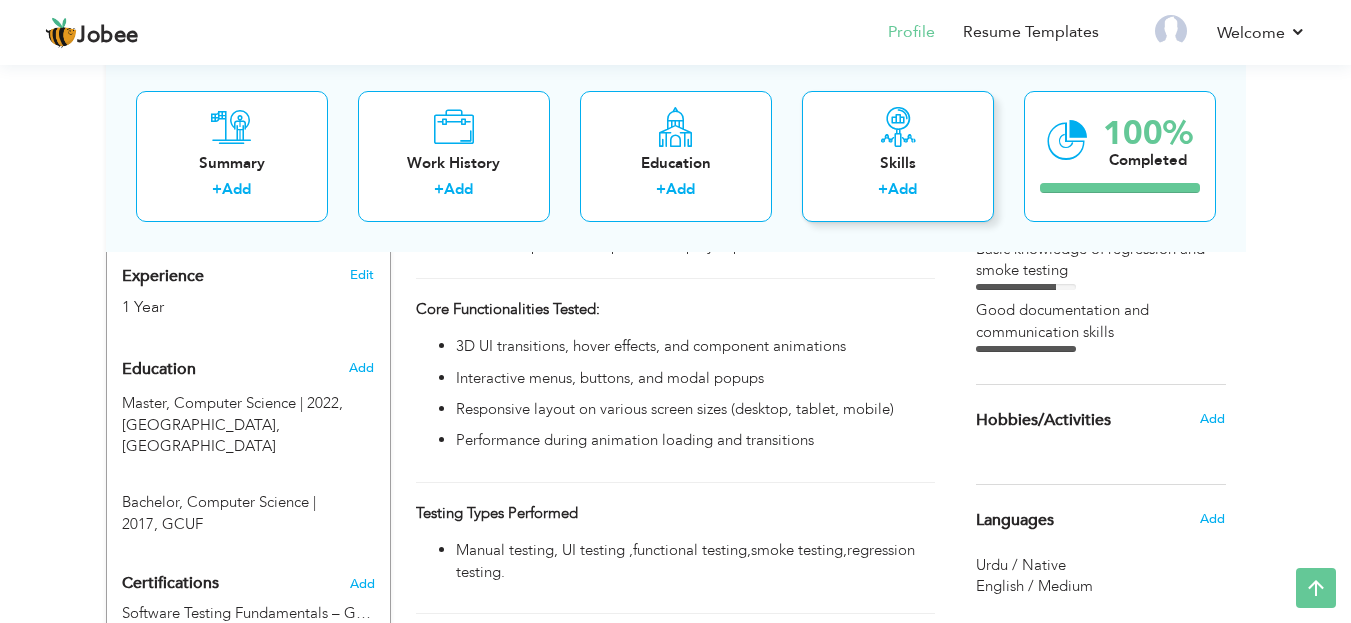 click on "+  Add" at bounding box center [898, 192] 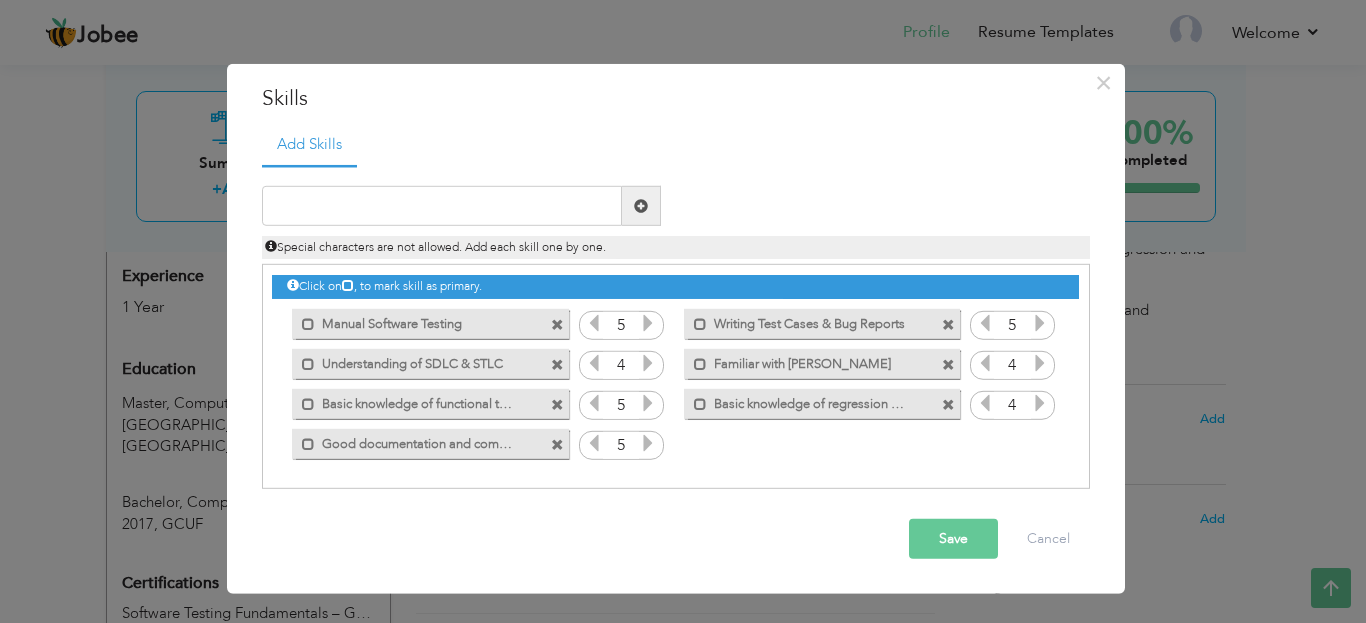 click at bounding box center (948, 324) 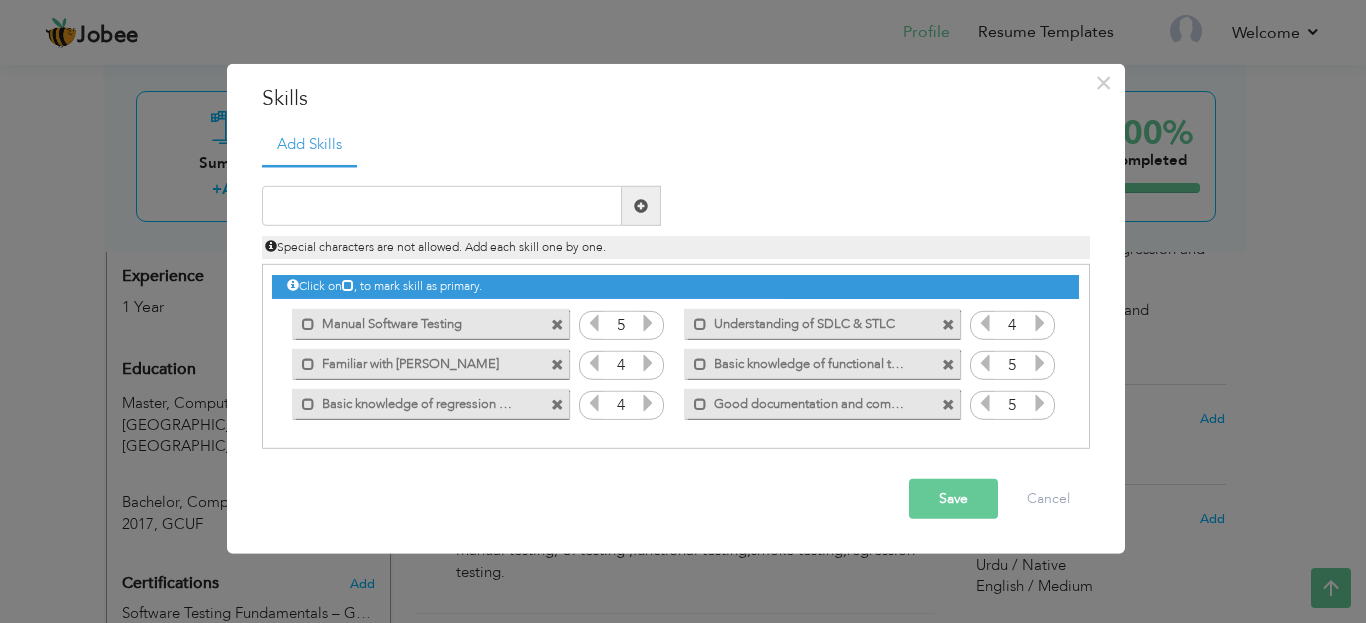 click at bounding box center (948, 324) 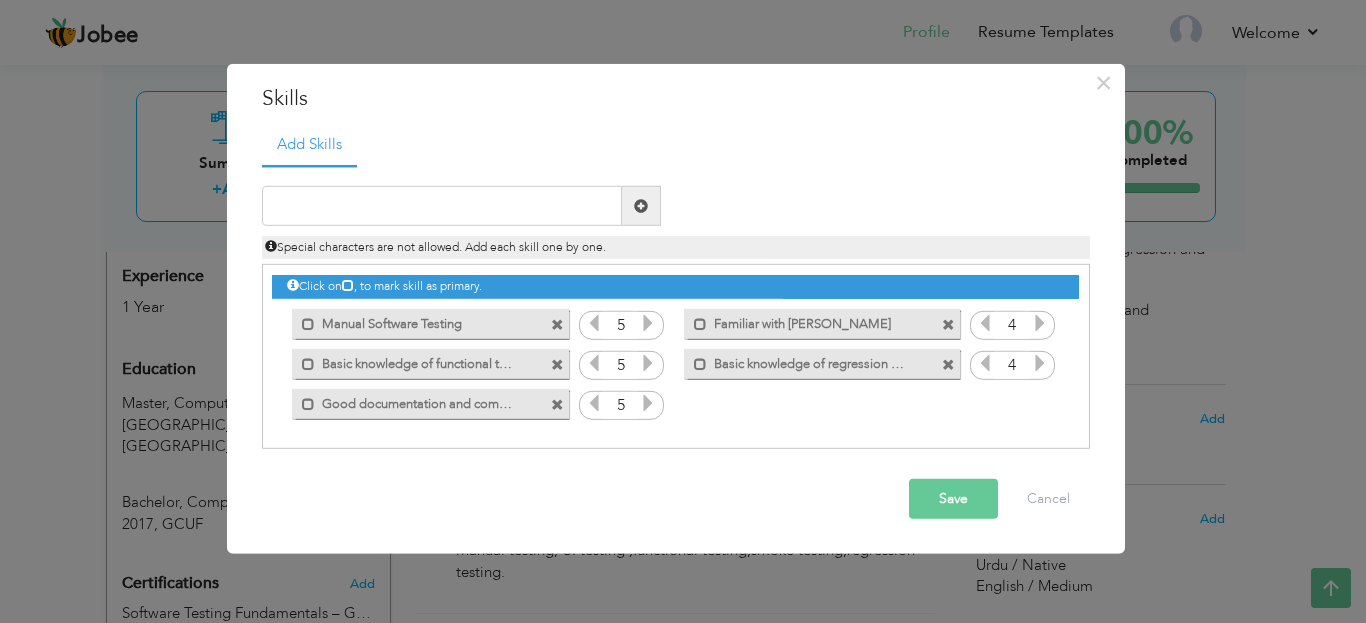 click at bounding box center [948, 324] 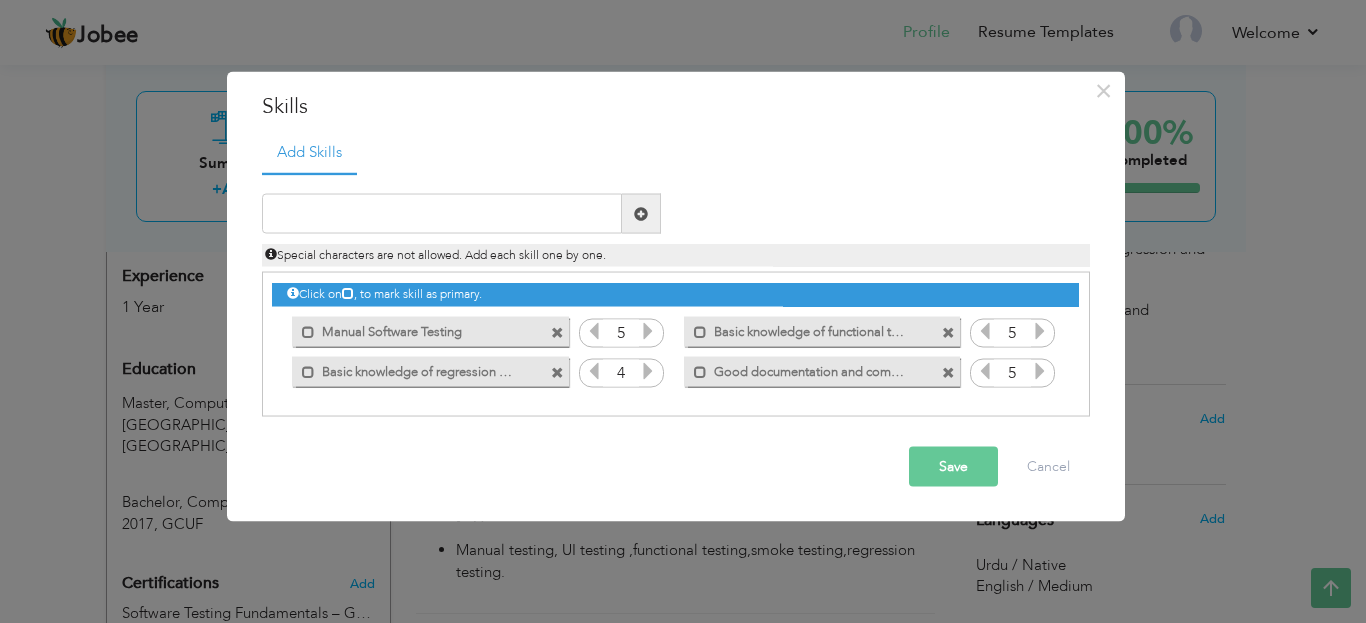 click at bounding box center [948, 332] 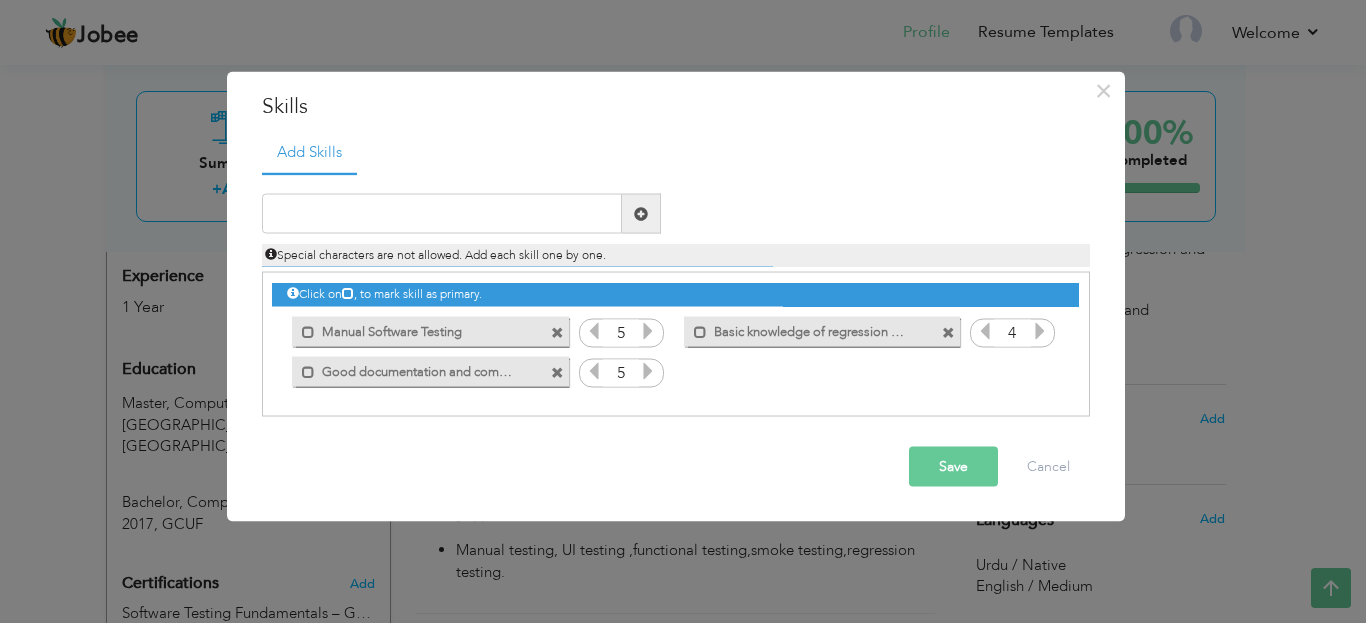click at bounding box center [948, 332] 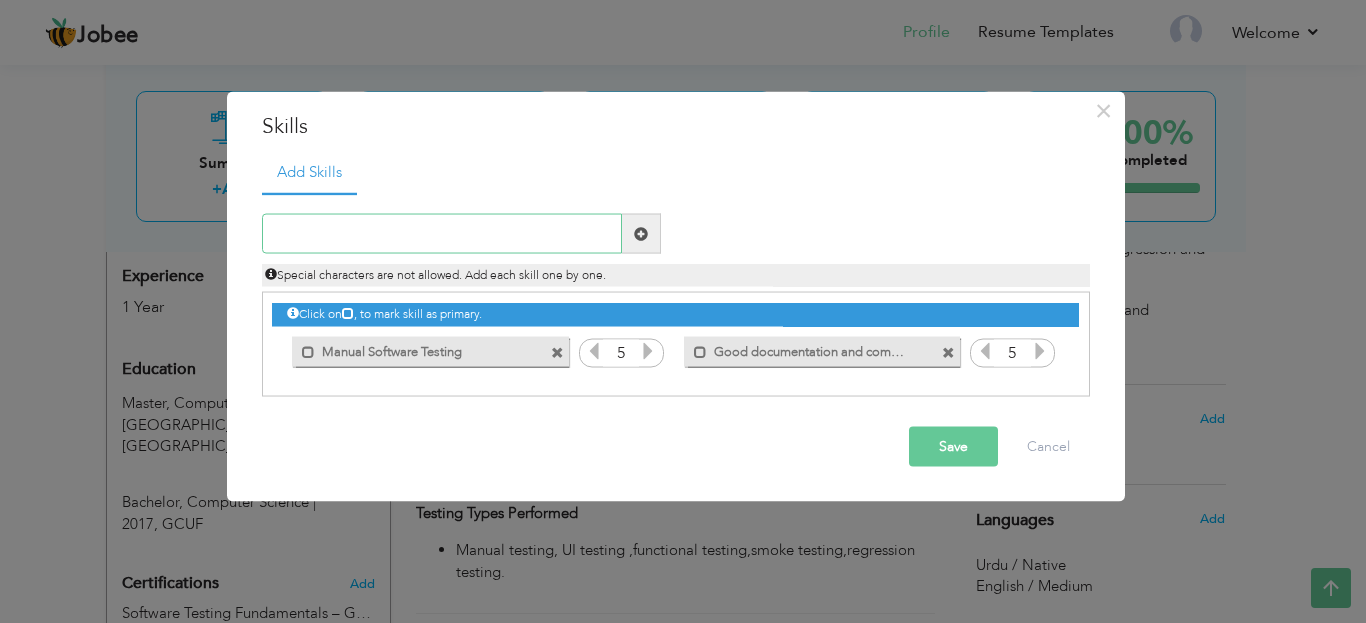 click at bounding box center (442, 234) 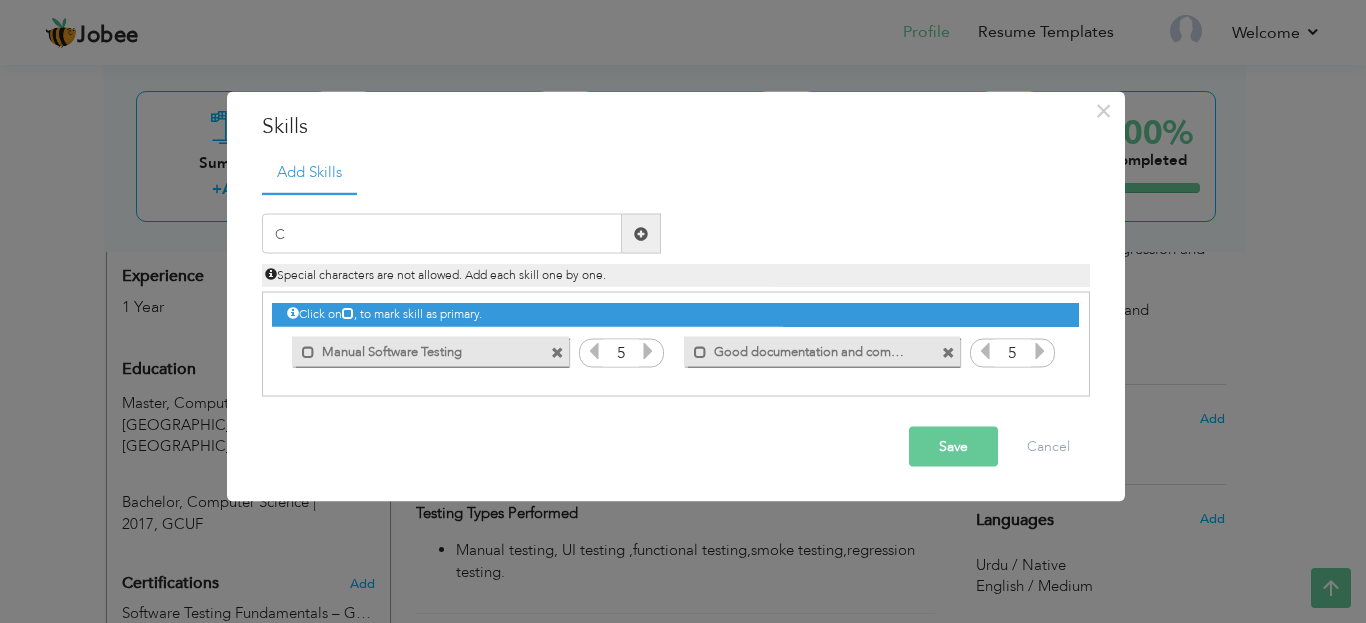 click on "Good documentation and communication skills" at bounding box center (808, 348) 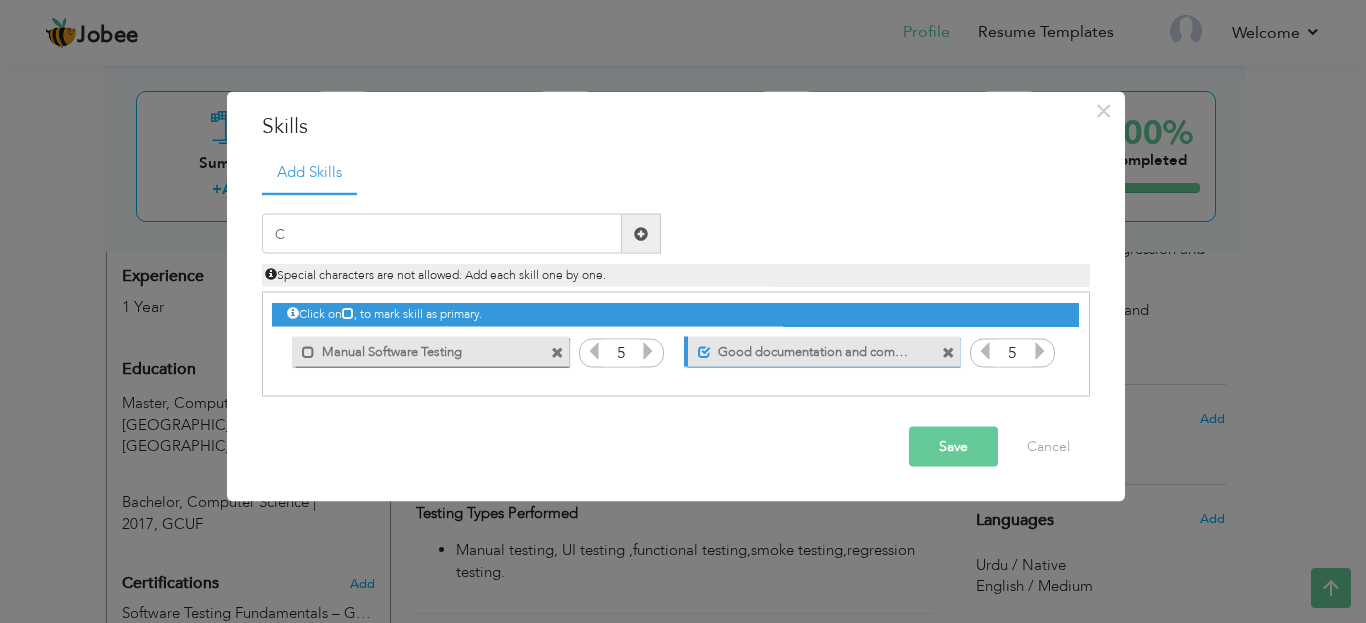 click on "Good documentation and communication skills" at bounding box center [810, 348] 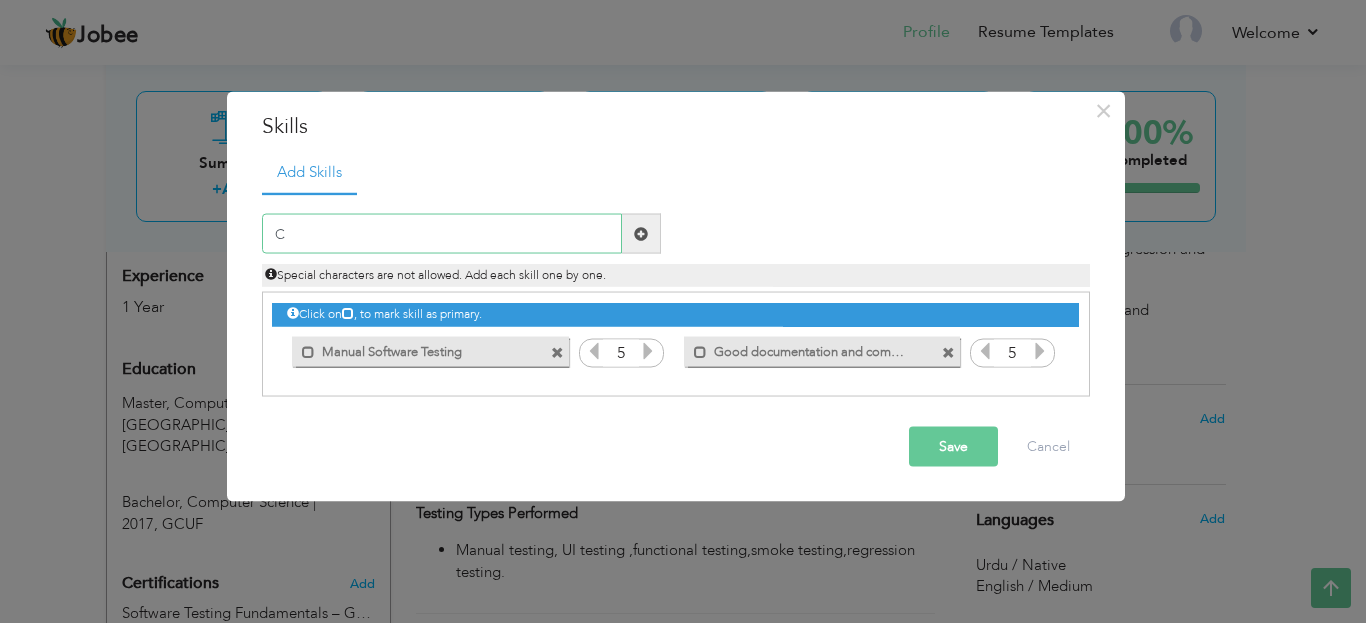 click on "C" at bounding box center [442, 234] 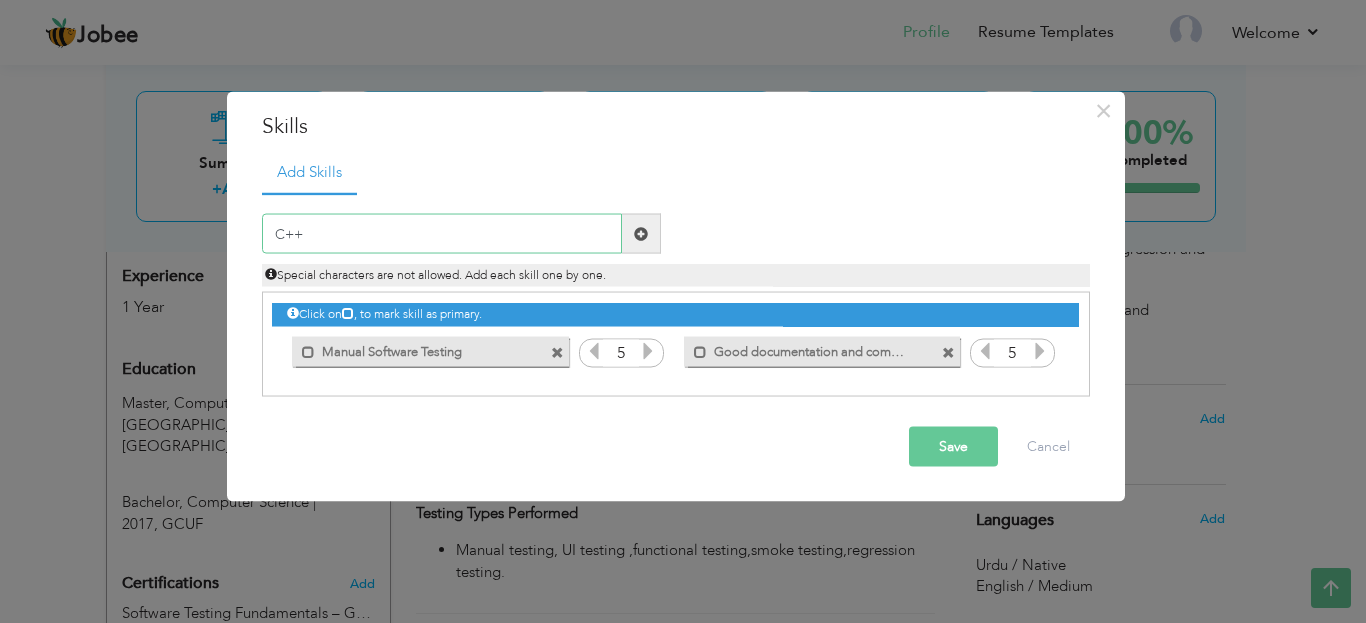 type on "C++" 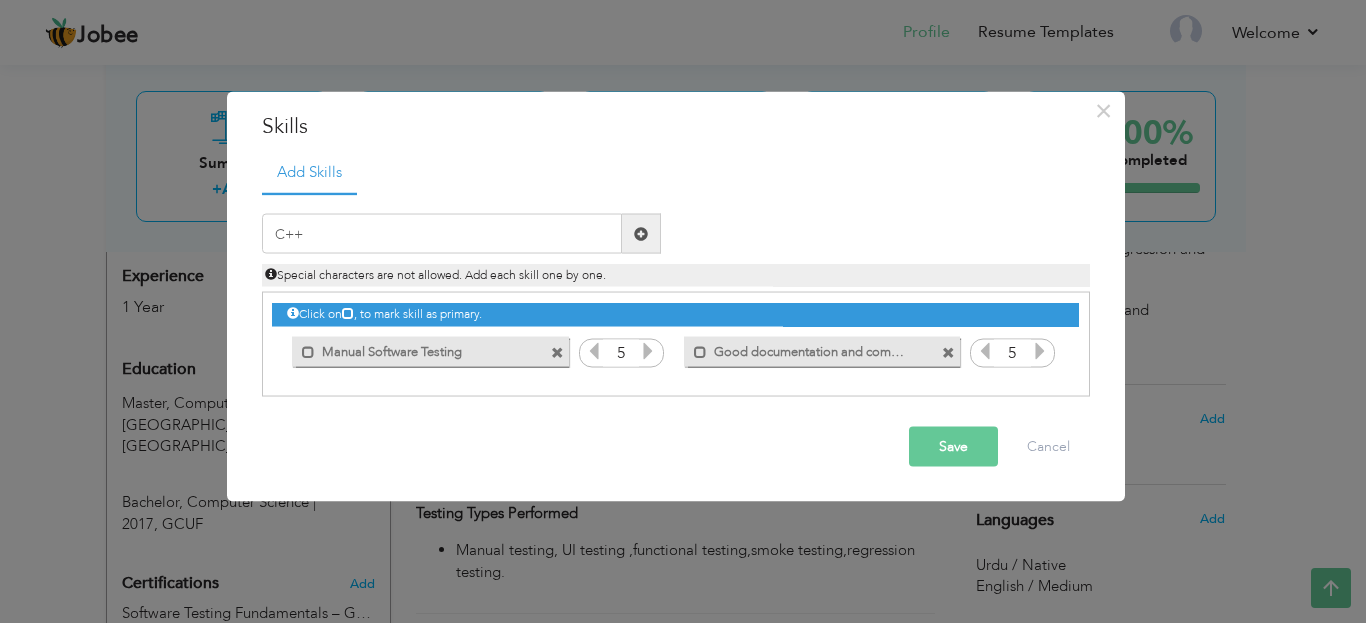 click on "Save" at bounding box center [953, 447] 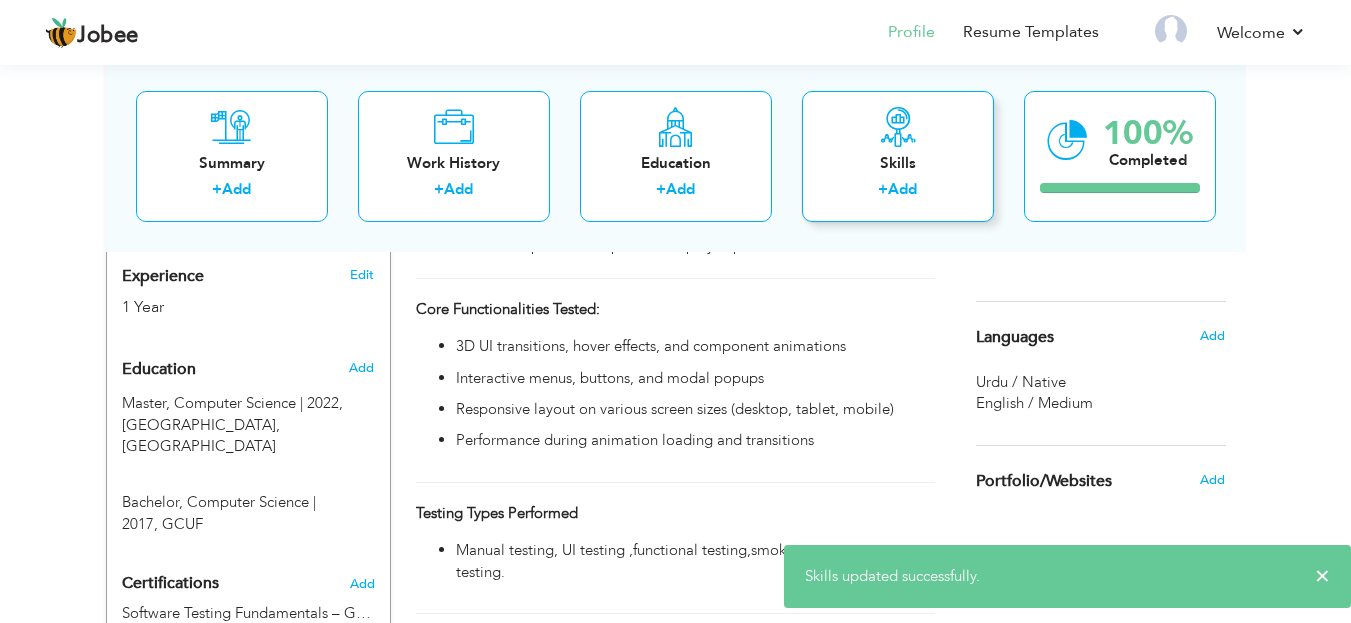 click on "Skills" at bounding box center (898, 162) 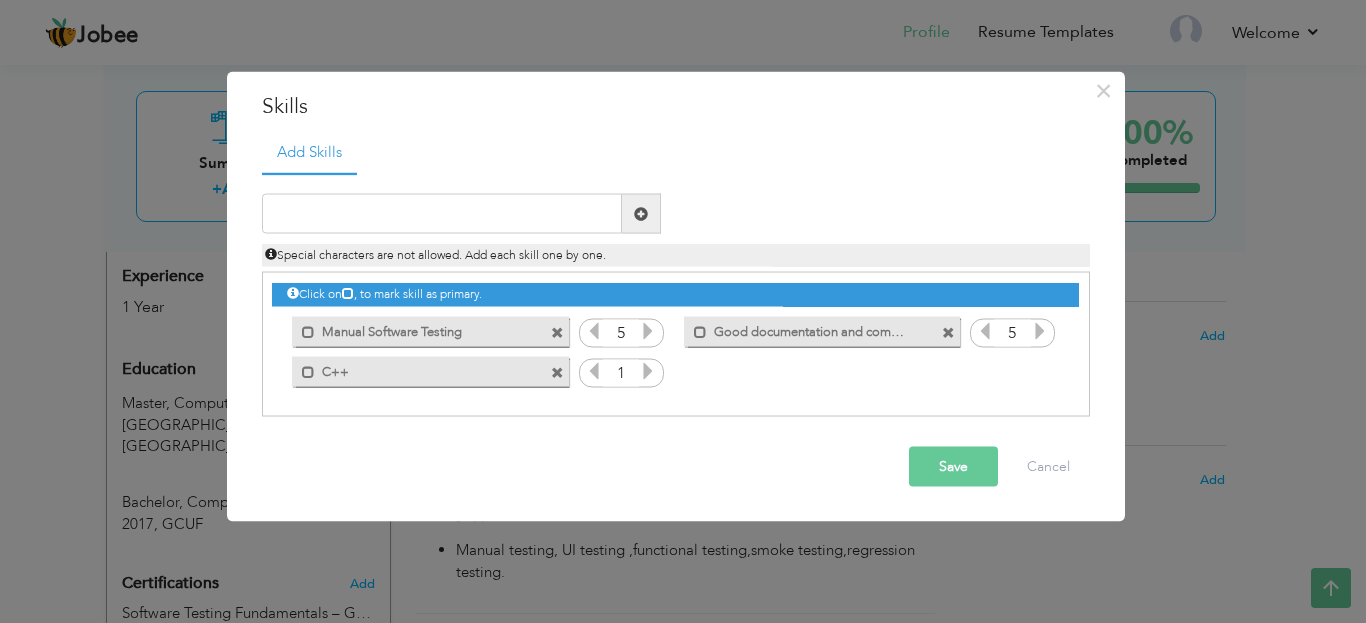click at bounding box center (648, 371) 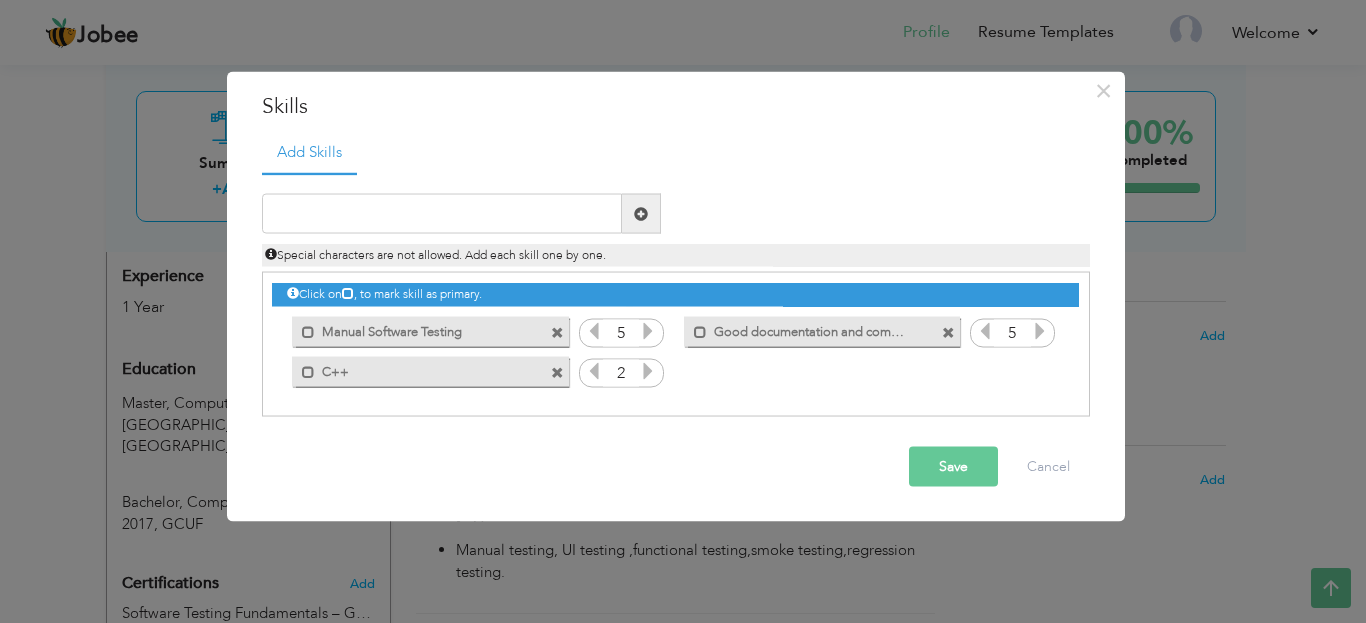 click at bounding box center [648, 371] 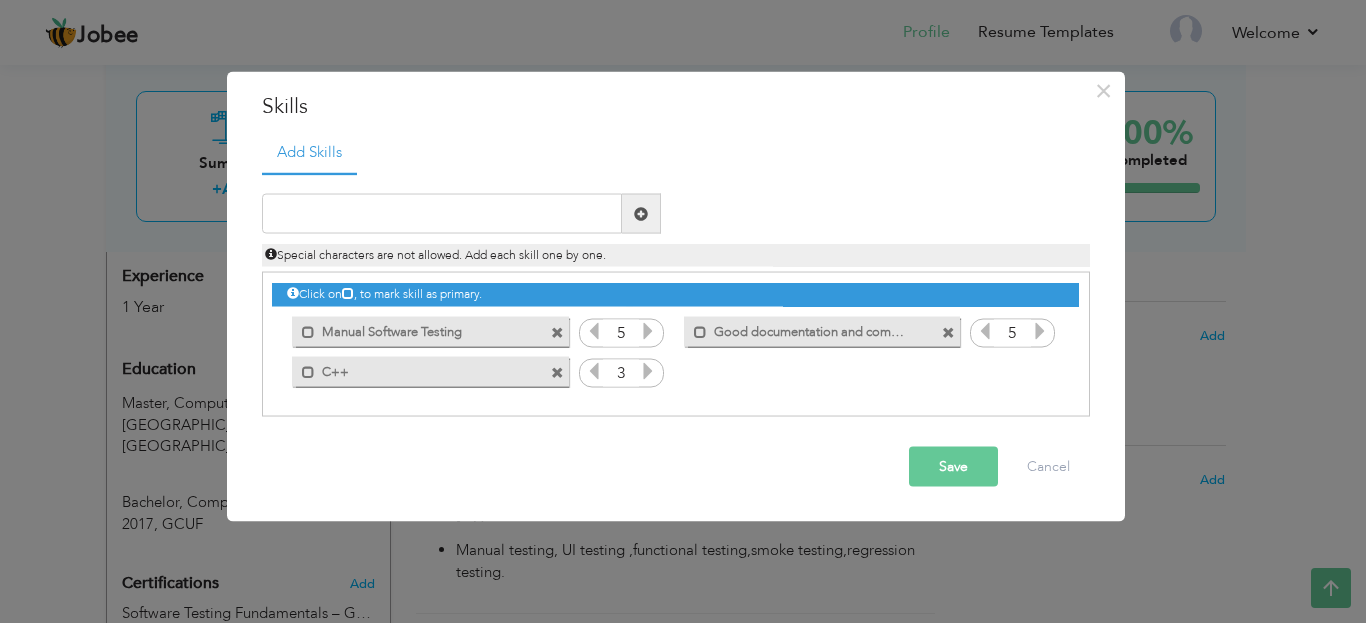 click at bounding box center [648, 371] 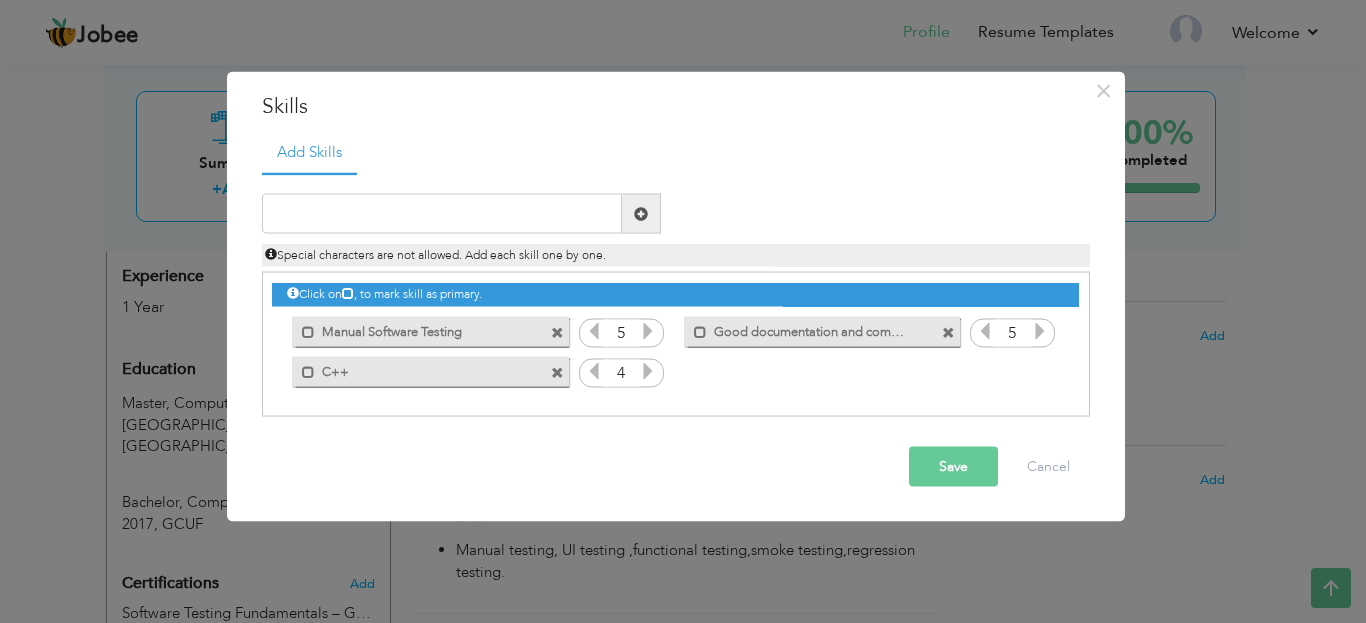 click on "Save" at bounding box center [953, 467] 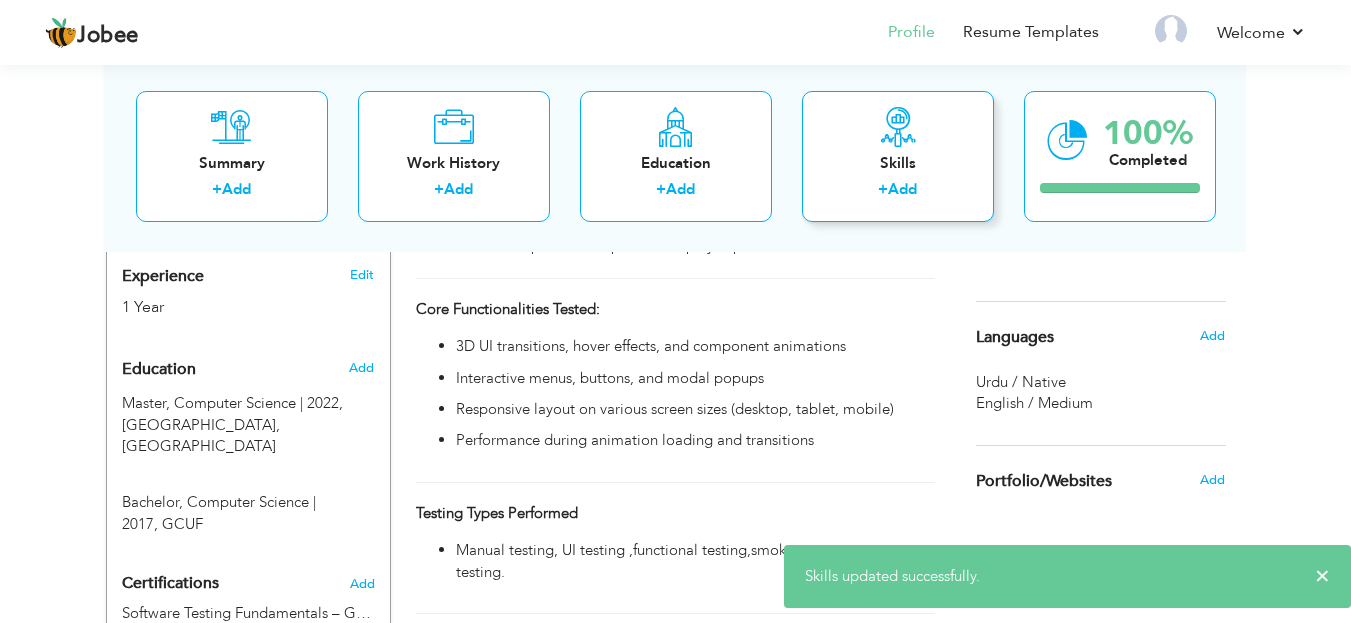 click on "Add" at bounding box center (902, 189) 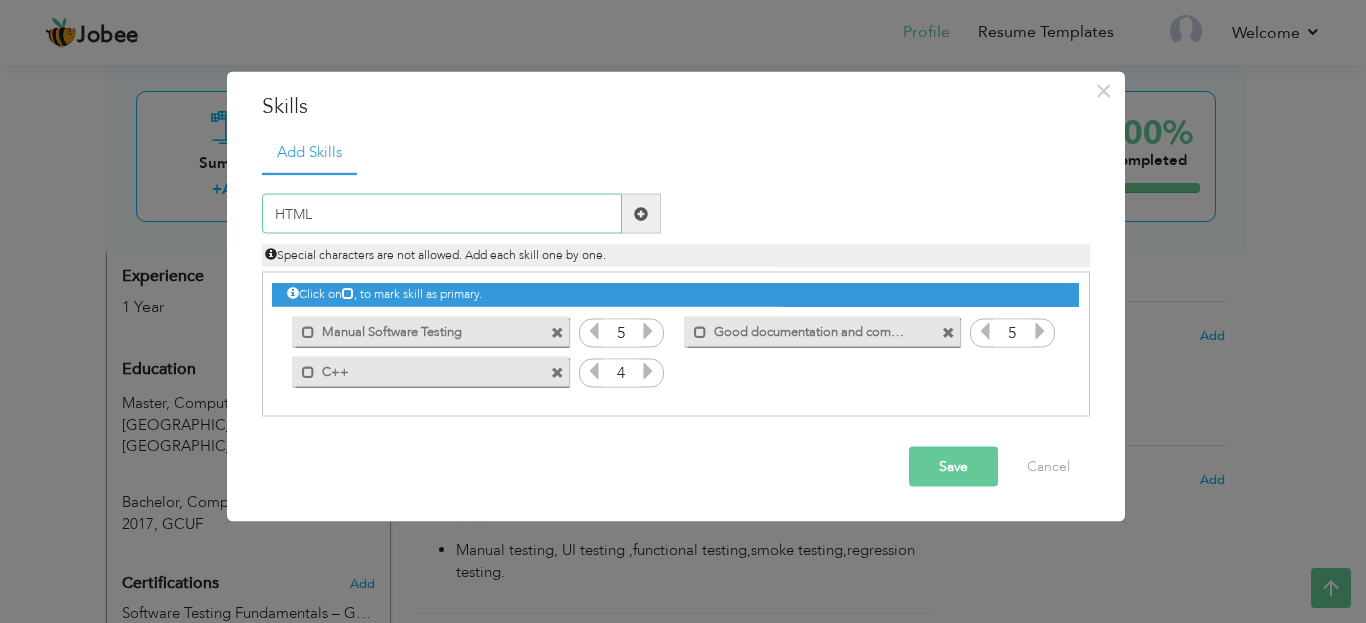 type on "HTML" 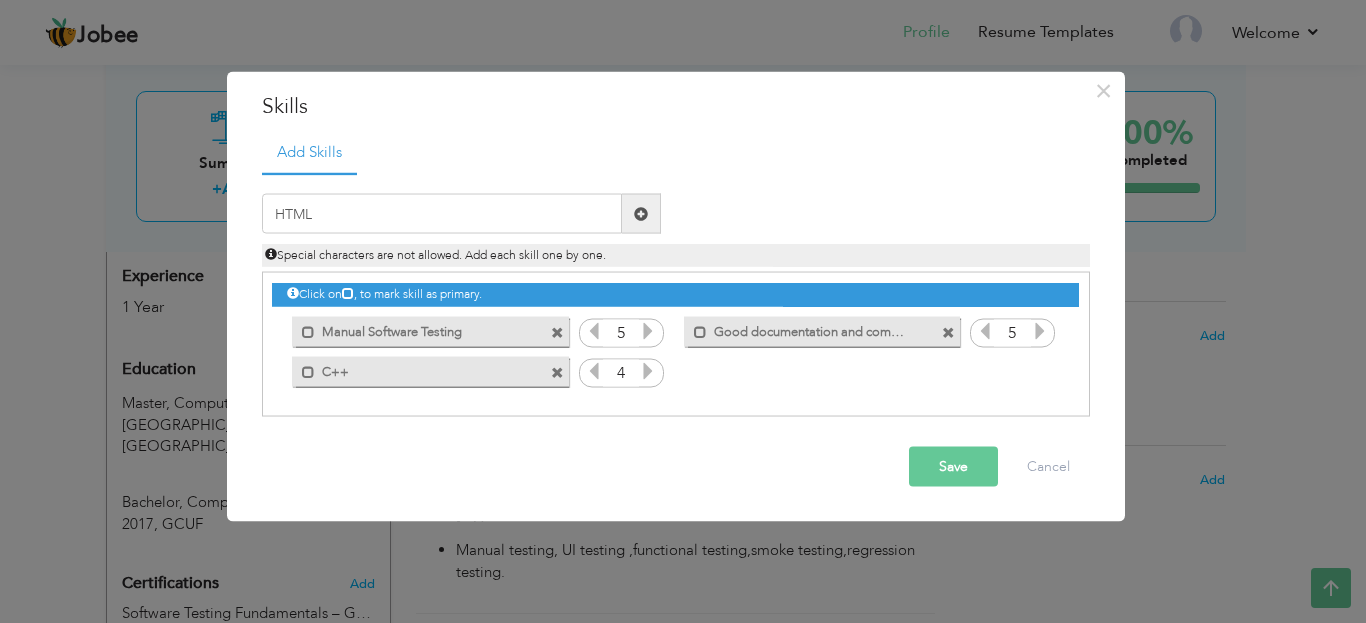 click on "Save" at bounding box center [953, 467] 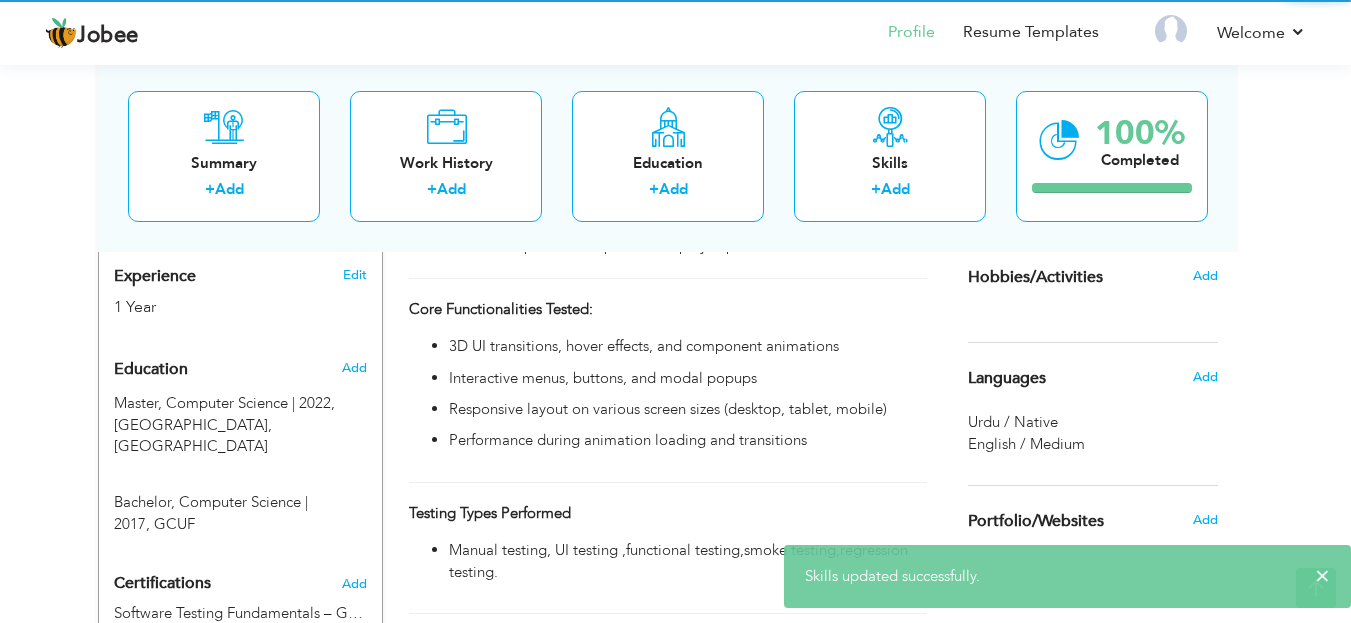click on "Work History
+  Add" at bounding box center (446, 155) 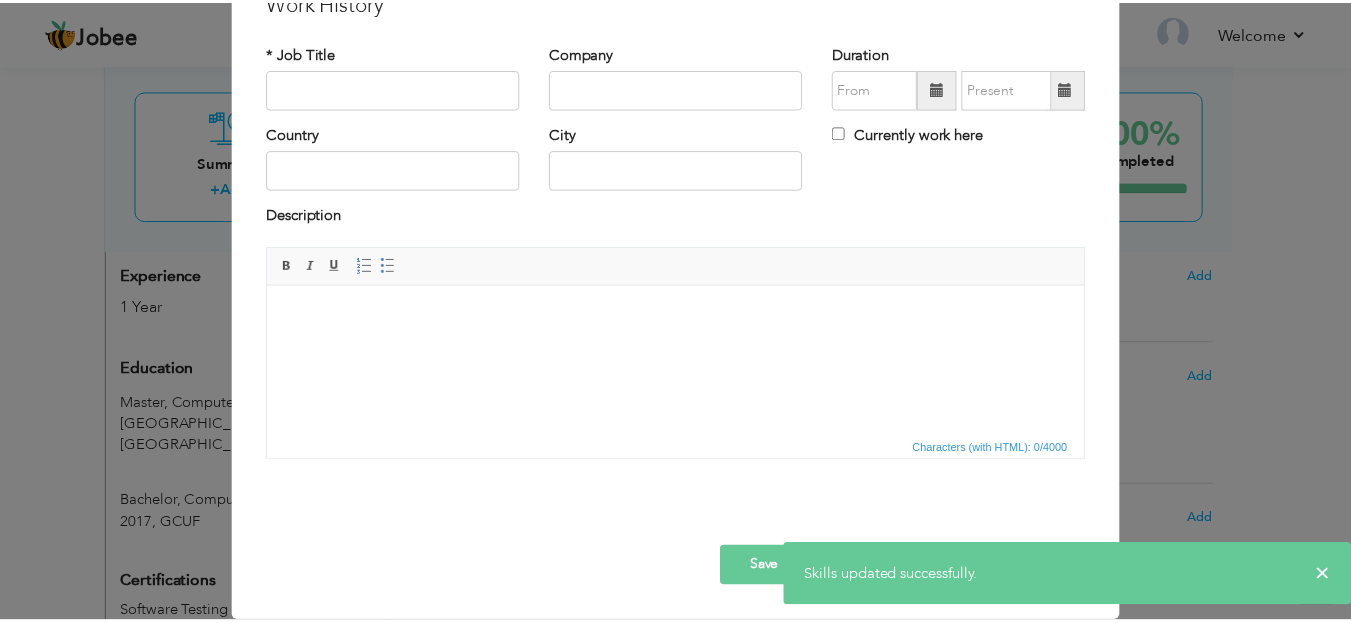 scroll, scrollTop: 0, scrollLeft: 0, axis: both 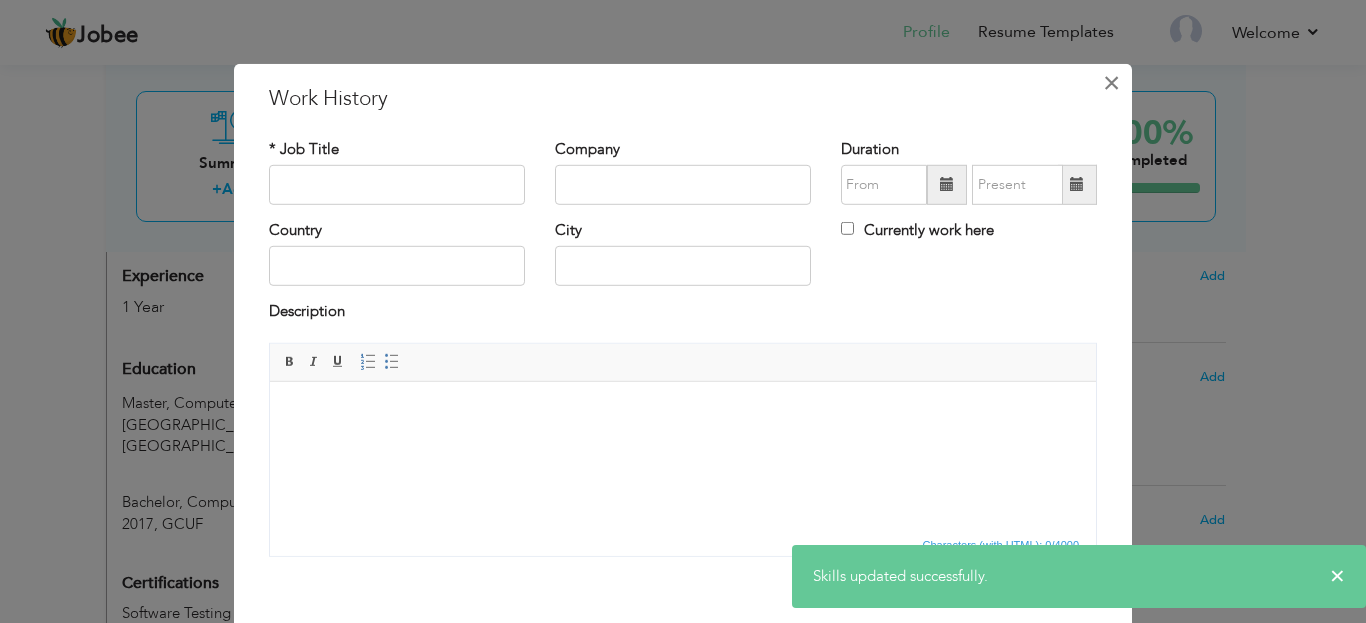 click on "×" at bounding box center [1111, 82] 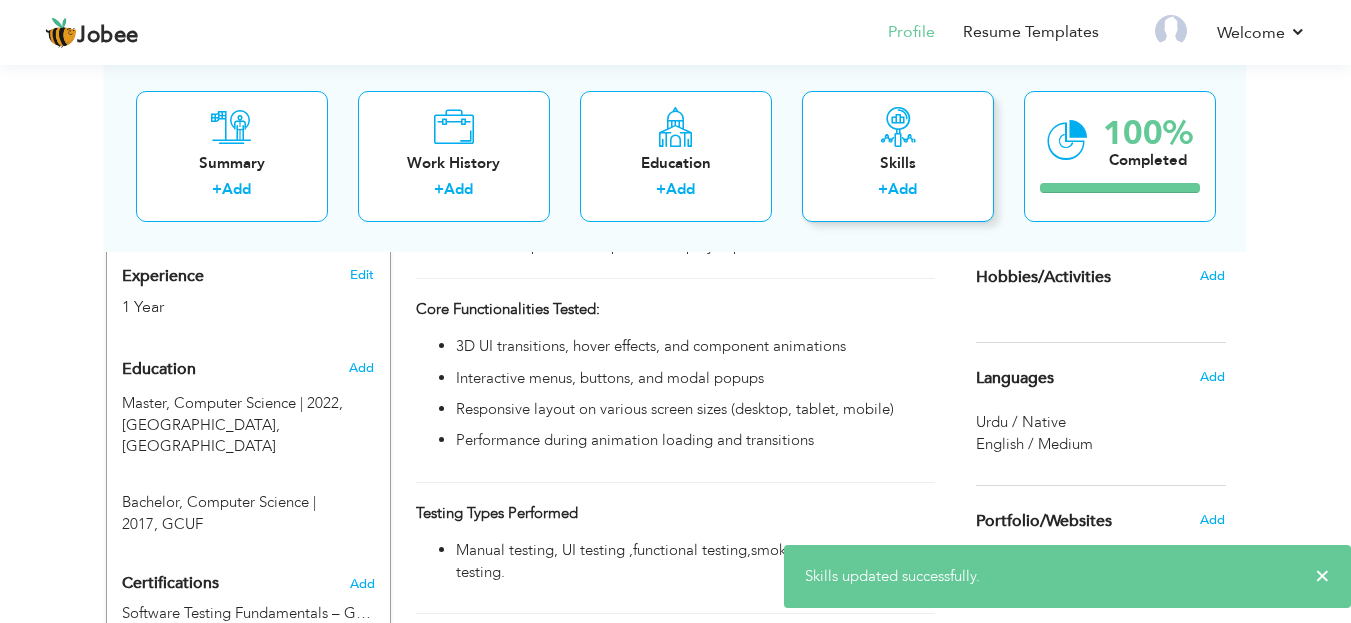 click on "Skills" at bounding box center [898, 162] 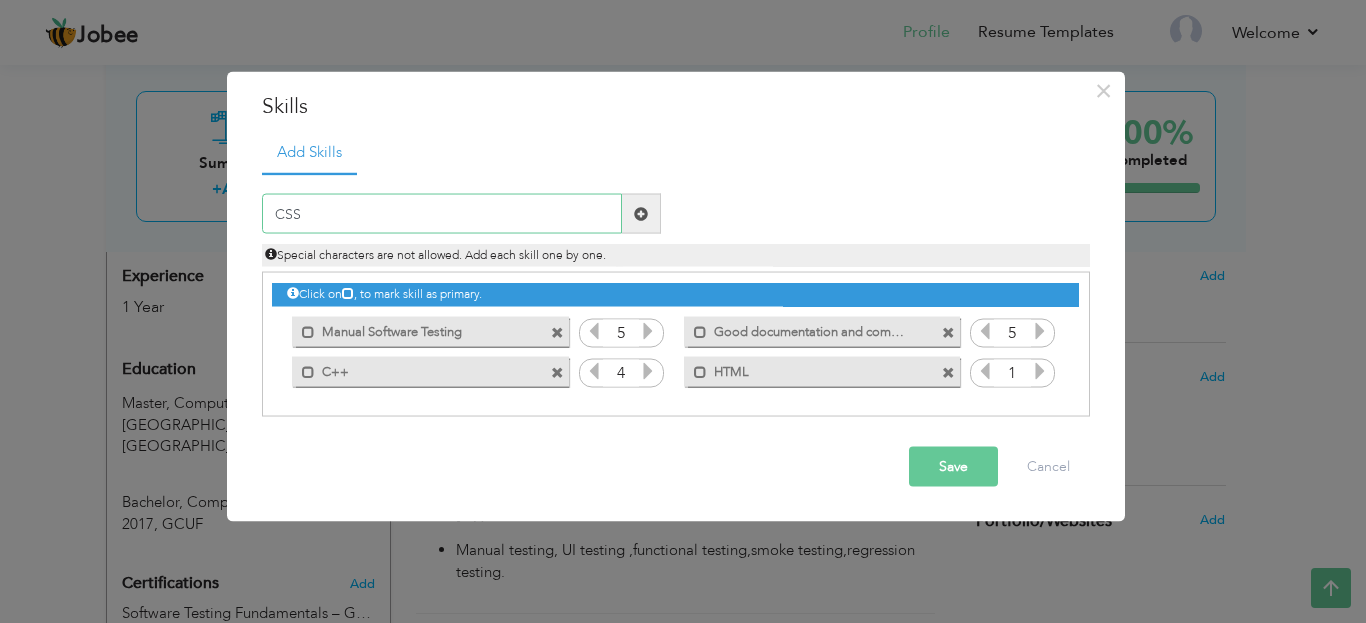 type on "CSS" 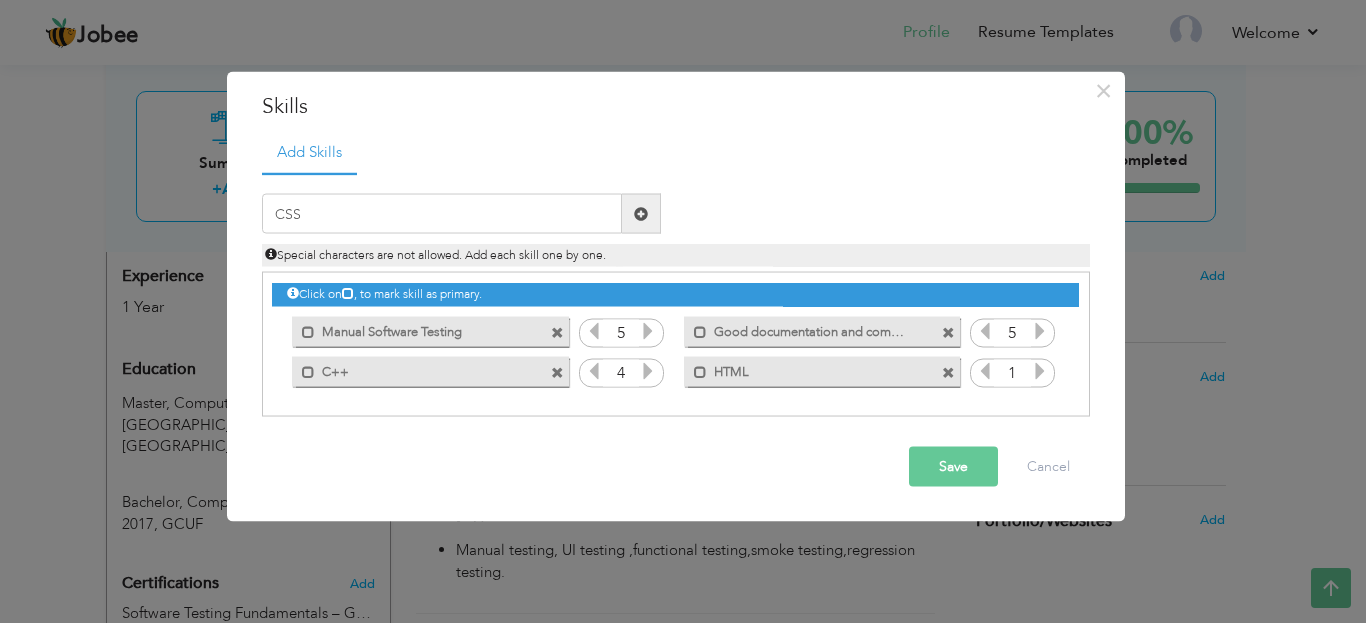 click on "Save" at bounding box center [953, 467] 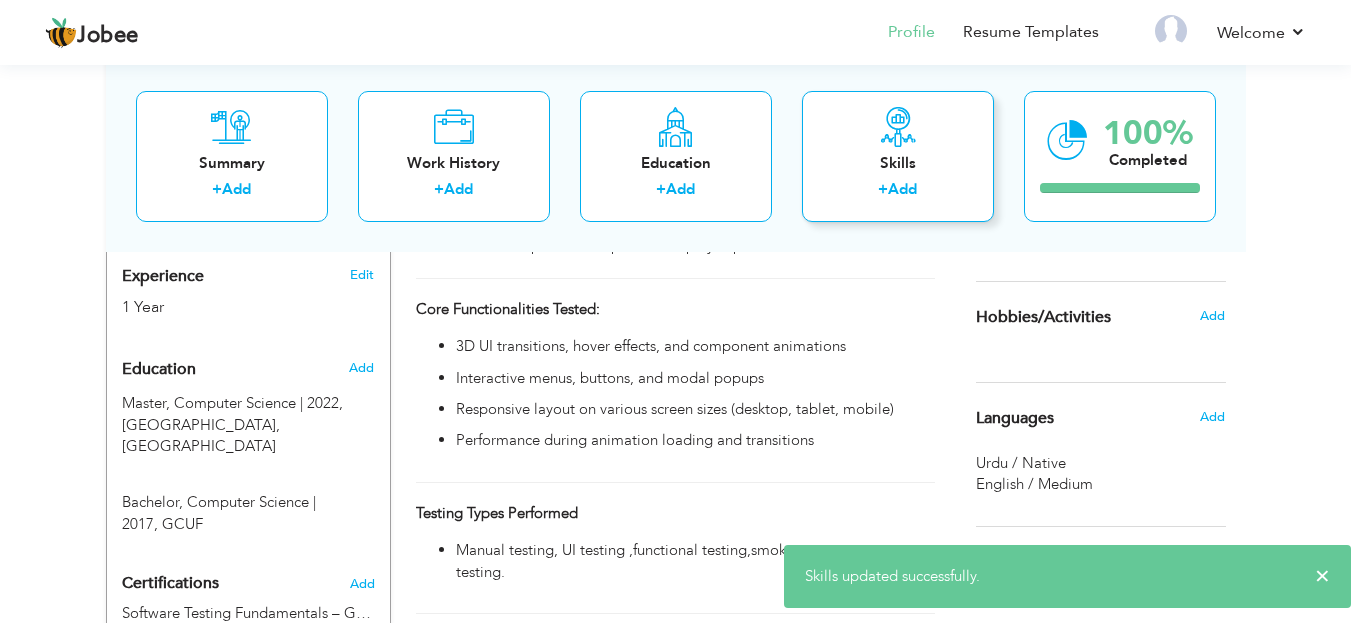 click on "Skills
+  Add" at bounding box center [898, 155] 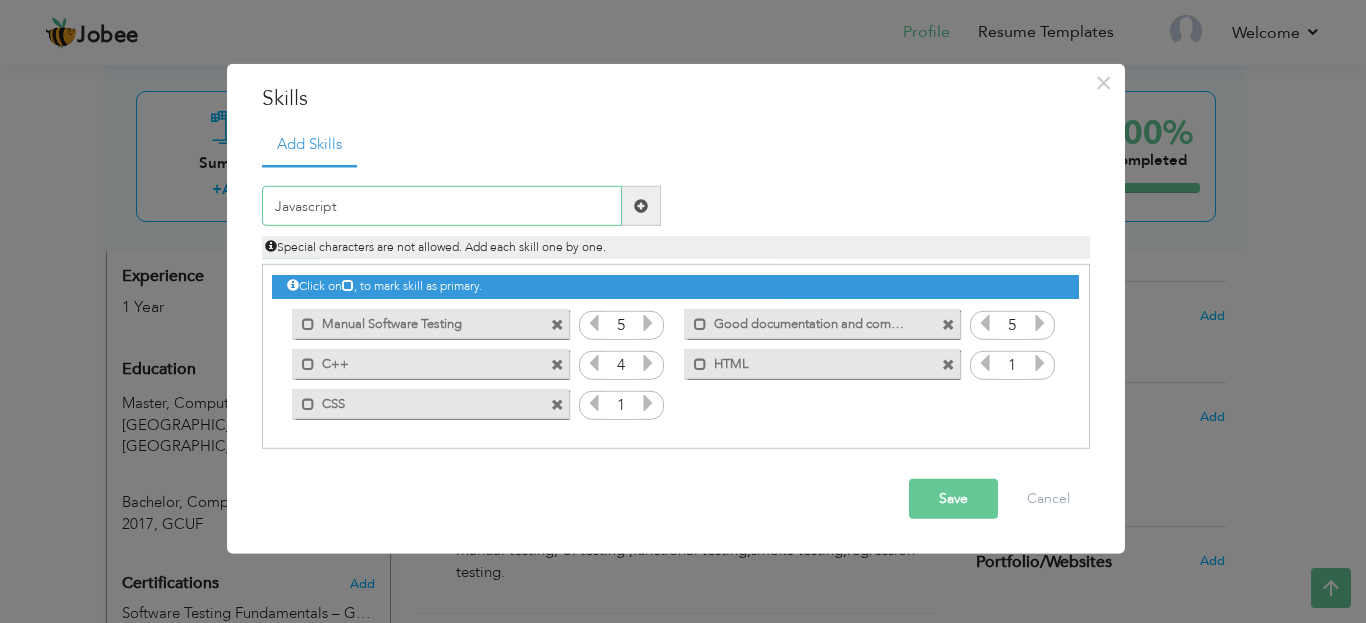 type on "Javascript" 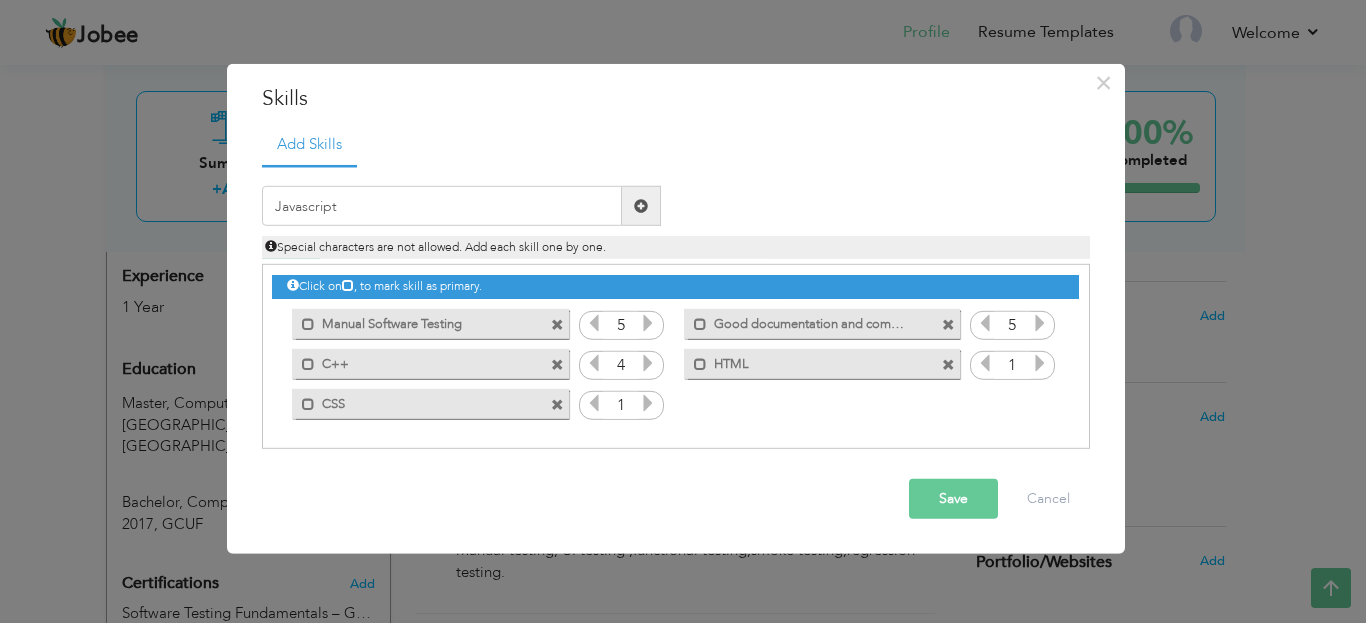 click on "Save" at bounding box center [953, 499] 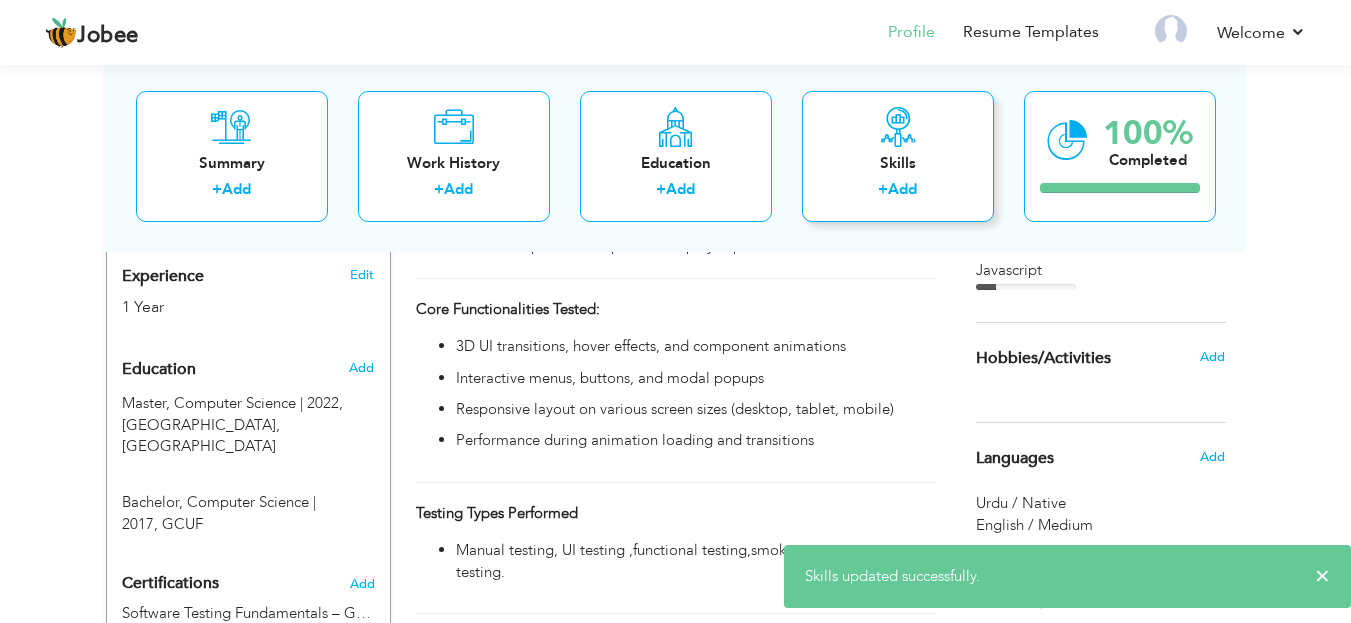 click at bounding box center (898, 126) 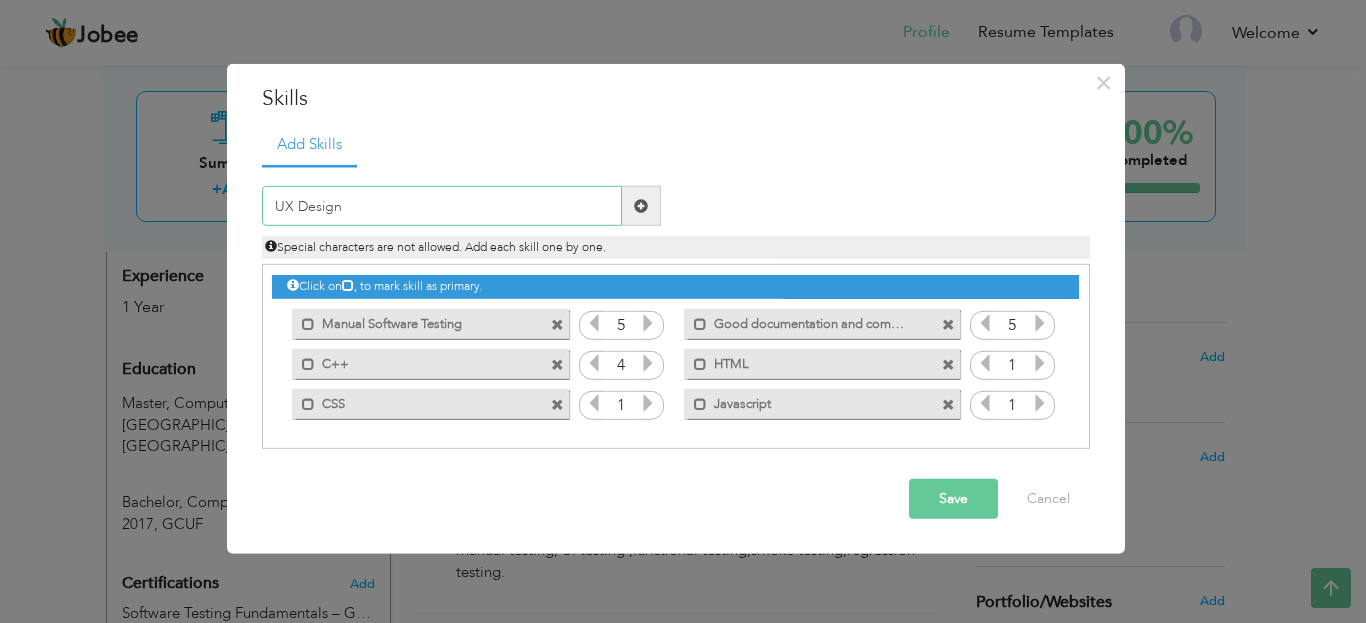 type on "UX Design" 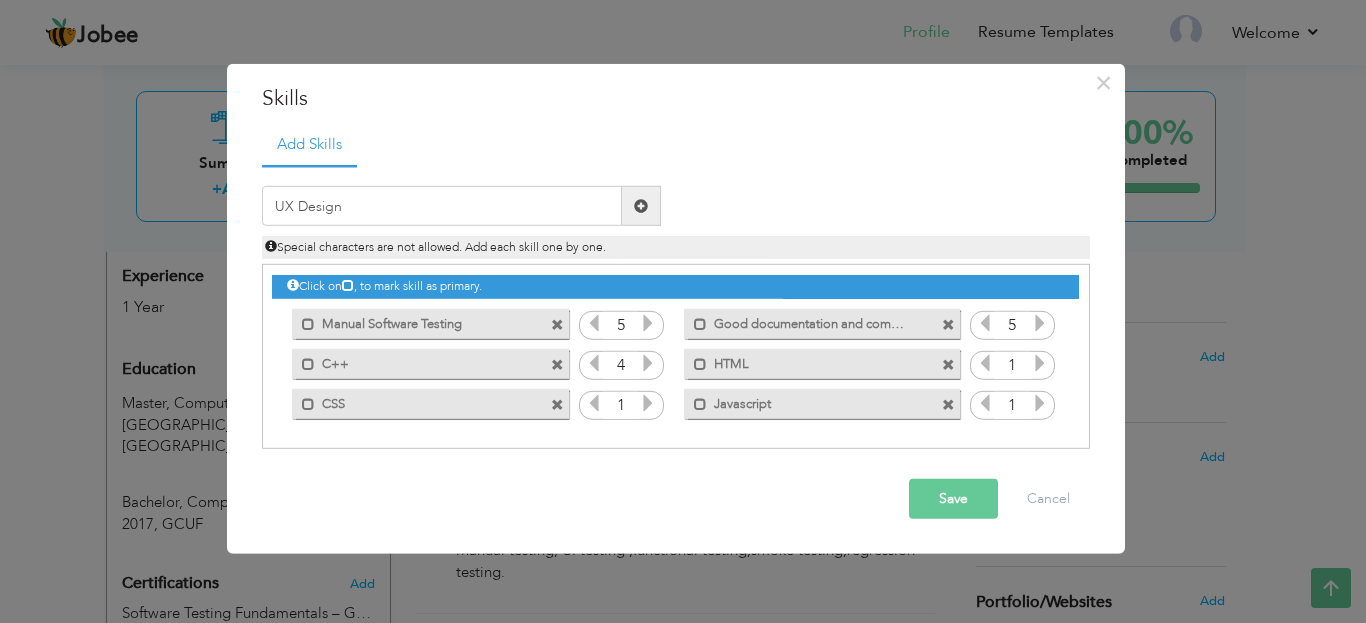 click on "Save" at bounding box center [953, 499] 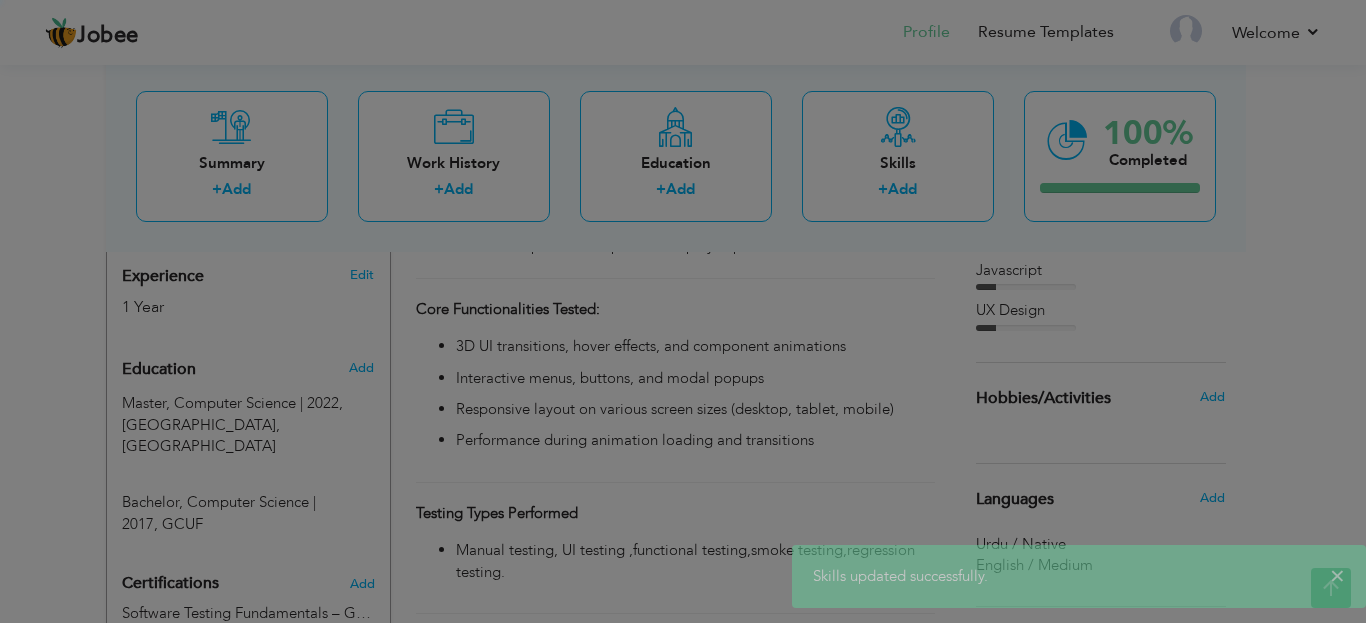 click on "Jobee
Profile
Resume Templates
Resume Templates
Cover Letters
About
My Resume
Welcome
Settings
Log off
Welcome" at bounding box center (683, 128) 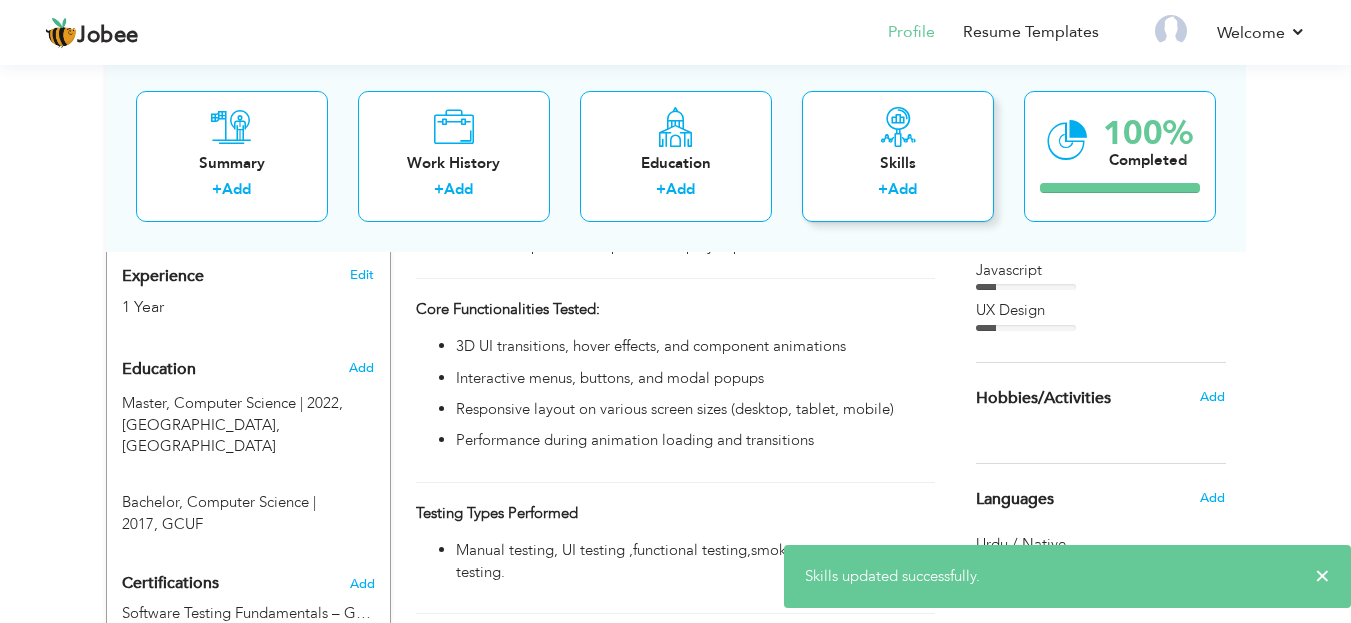 click on "Skills" at bounding box center [898, 162] 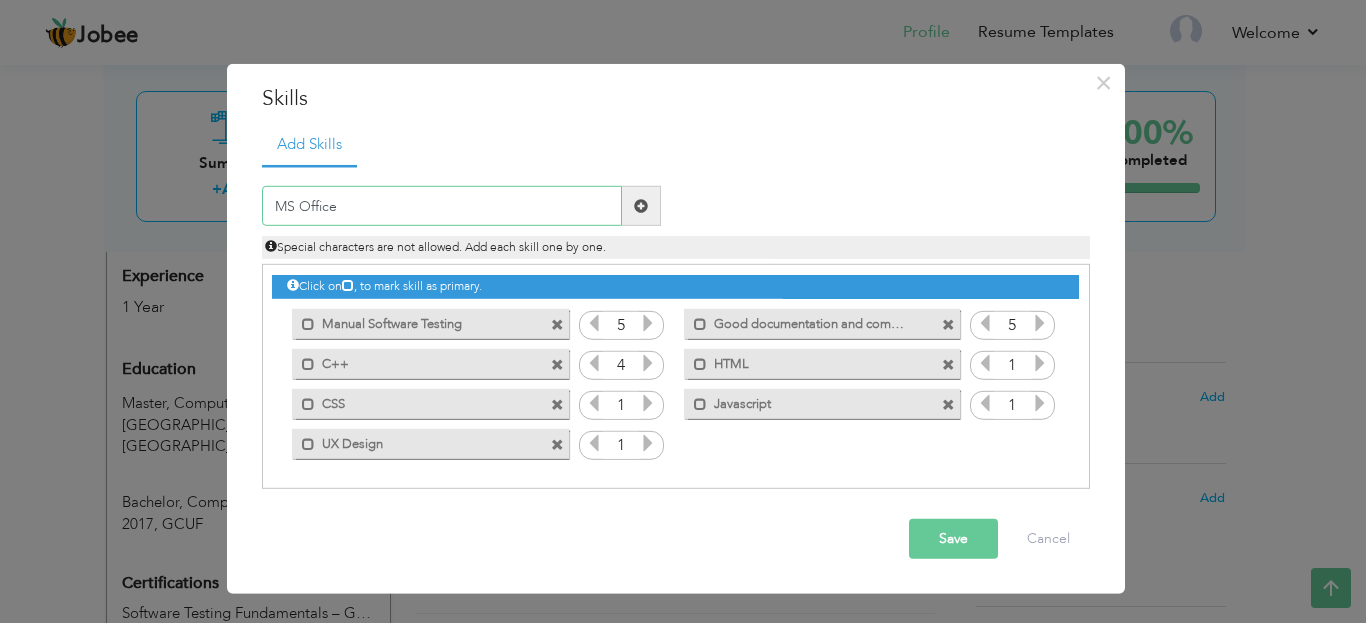 type on "MS Office" 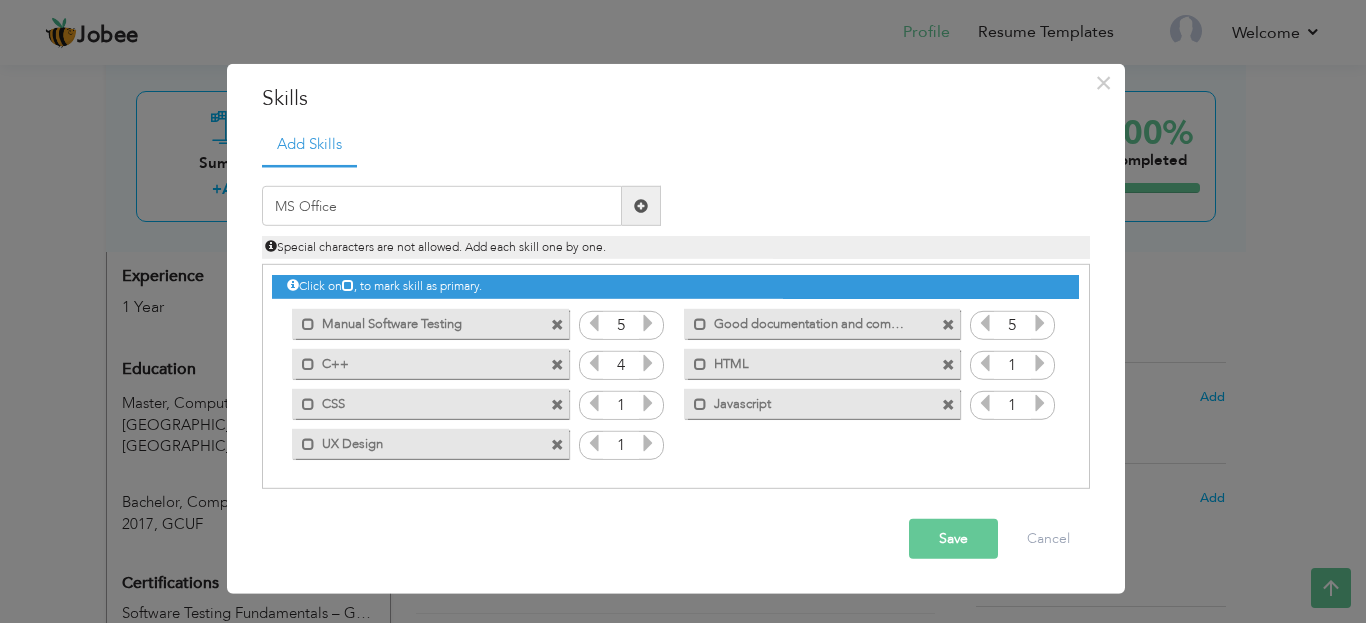 click on "Save" at bounding box center (953, 539) 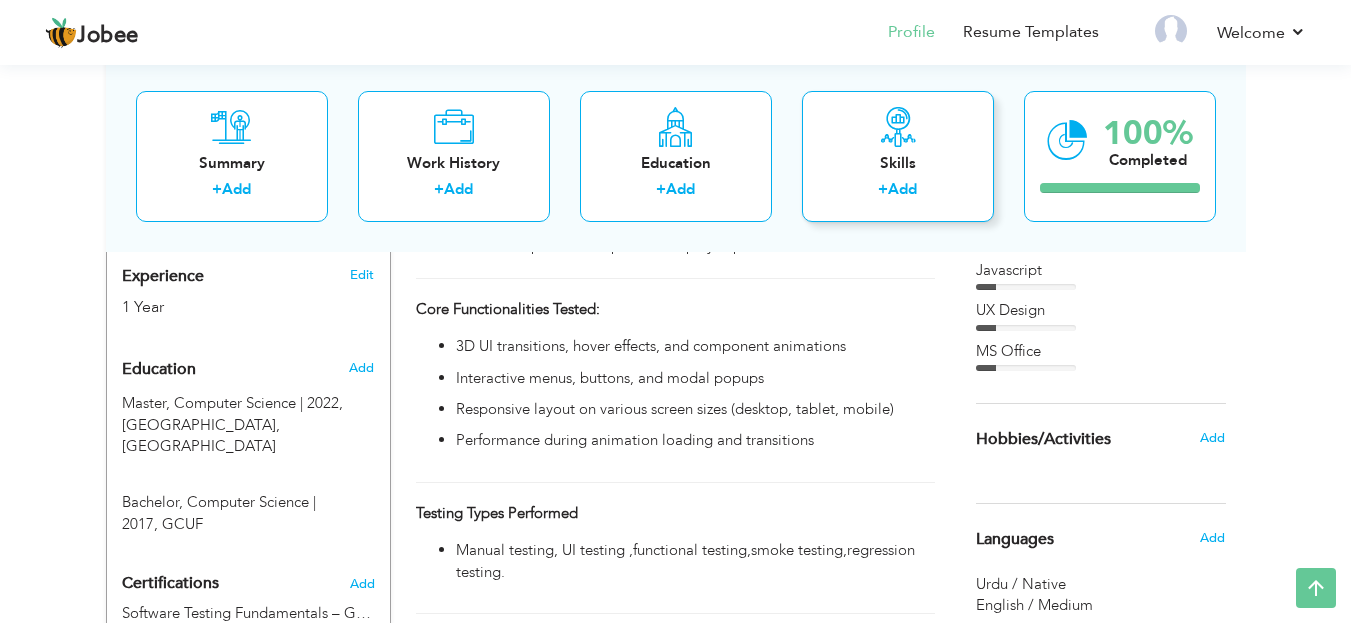 click on "Skills
+  Add" at bounding box center (898, 155) 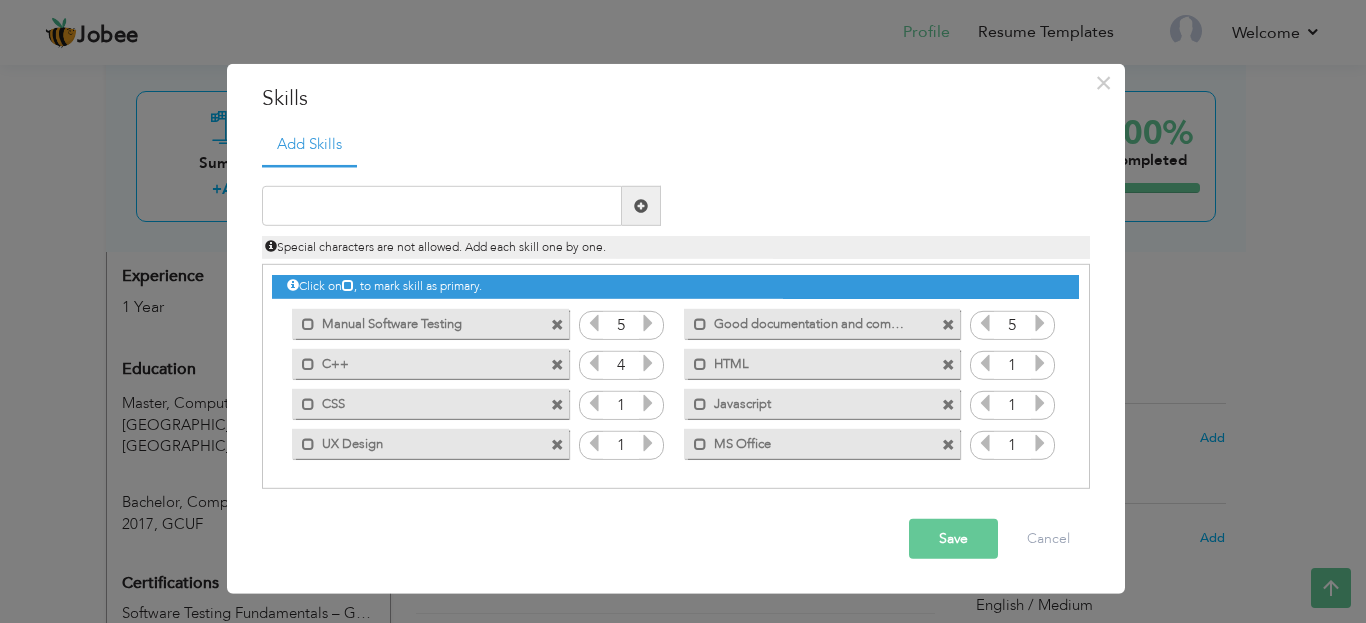 click at bounding box center [1040, 363] 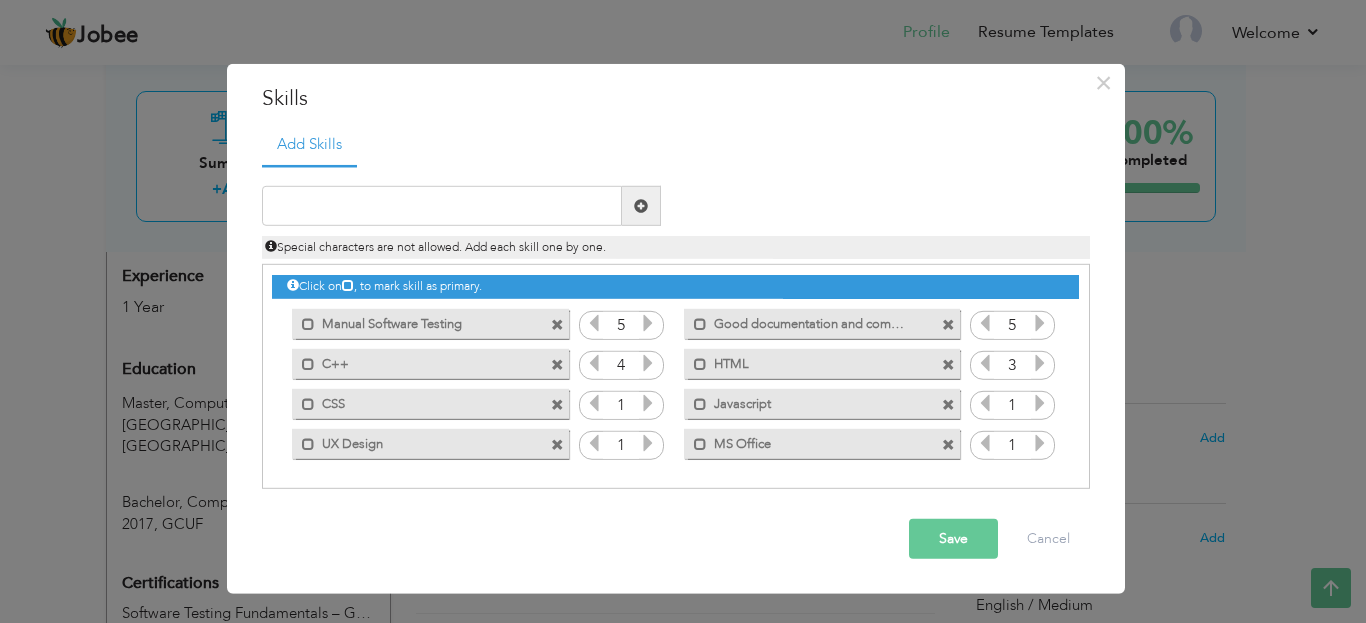 click at bounding box center [1040, 363] 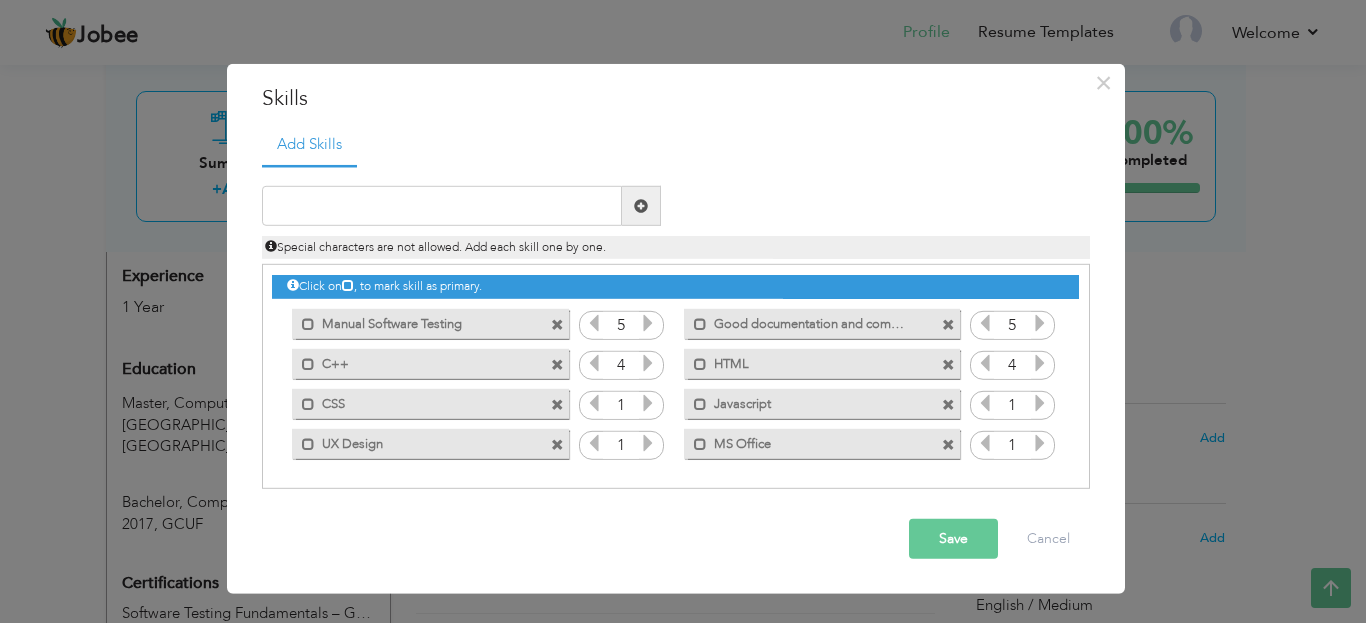 click at bounding box center (648, 403) 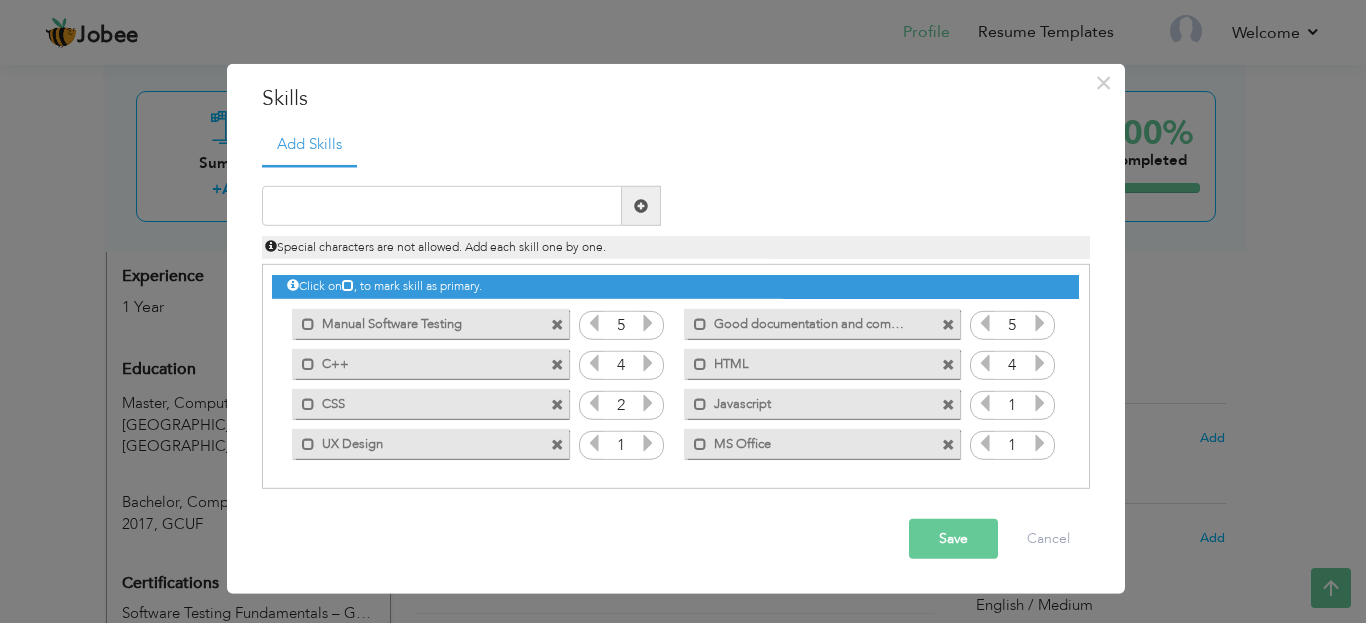 click at bounding box center [648, 403] 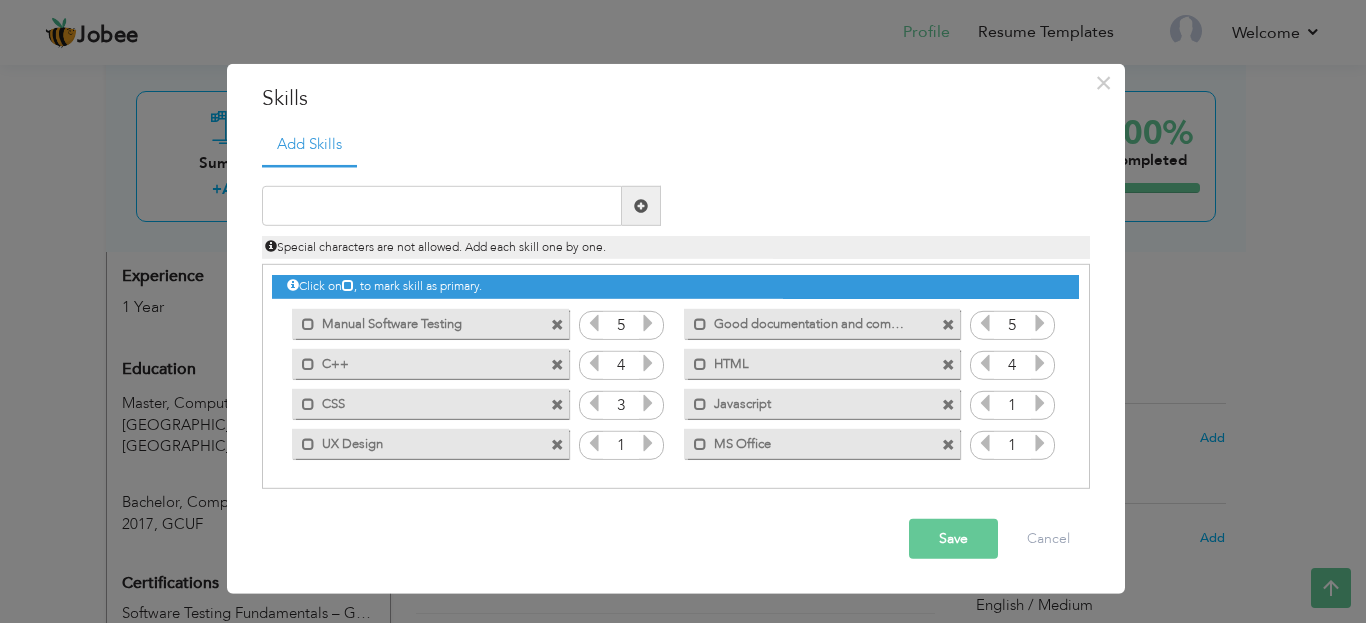 click at bounding box center (648, 403) 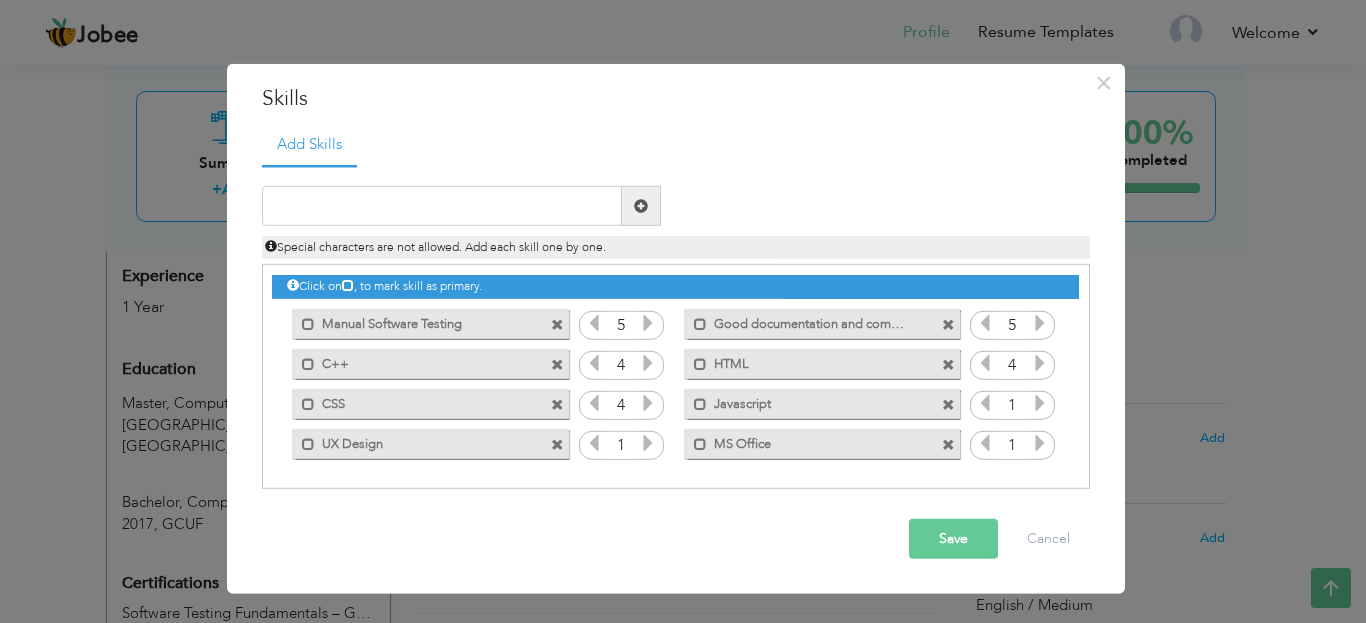 click at bounding box center (1040, 403) 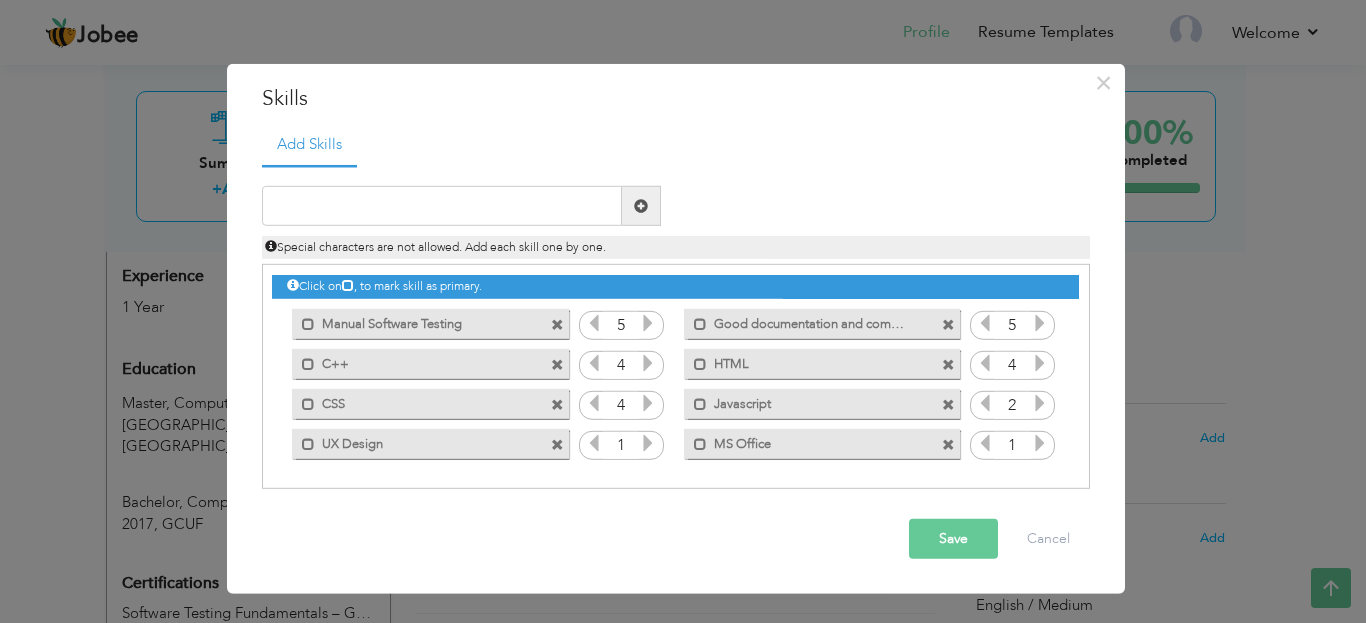 click at bounding box center [1040, 403] 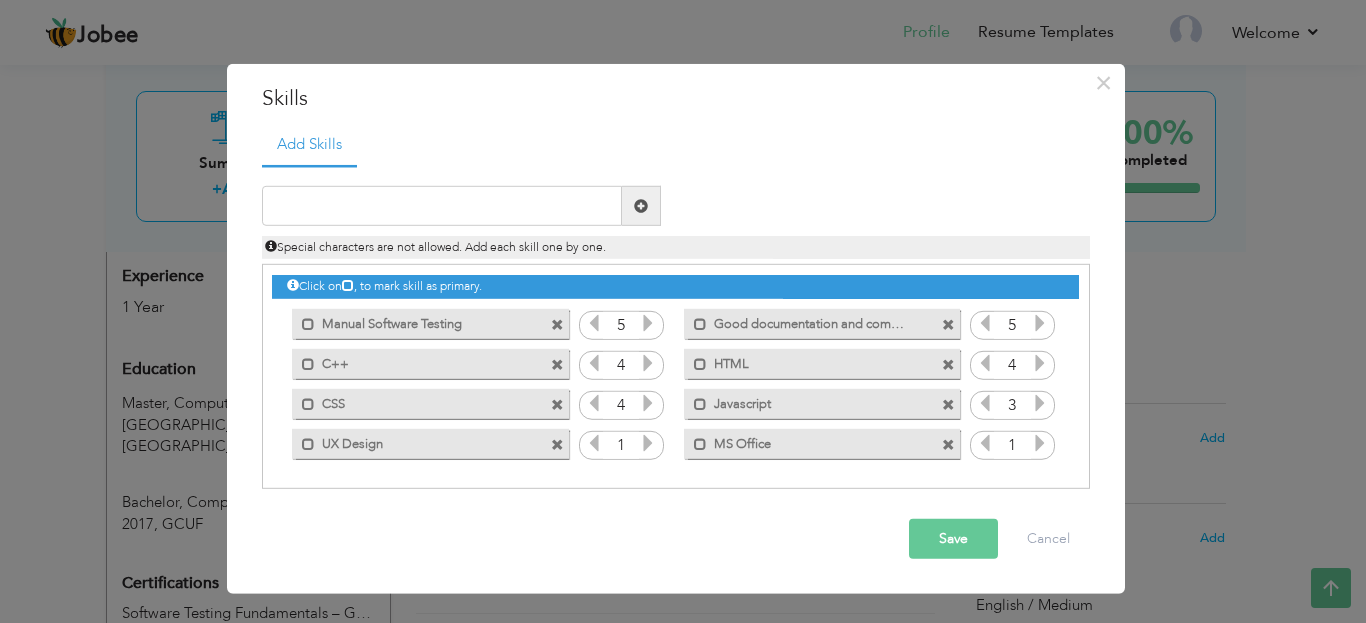 click at bounding box center (1040, 403) 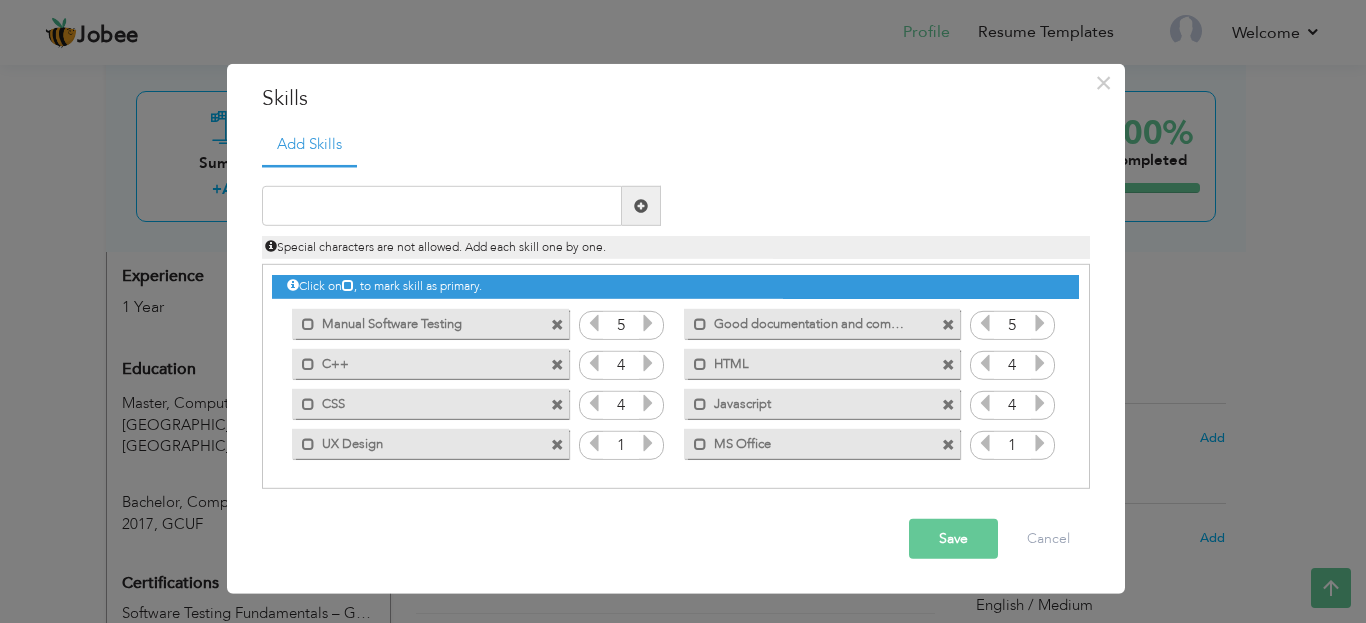 click at bounding box center [648, 443] 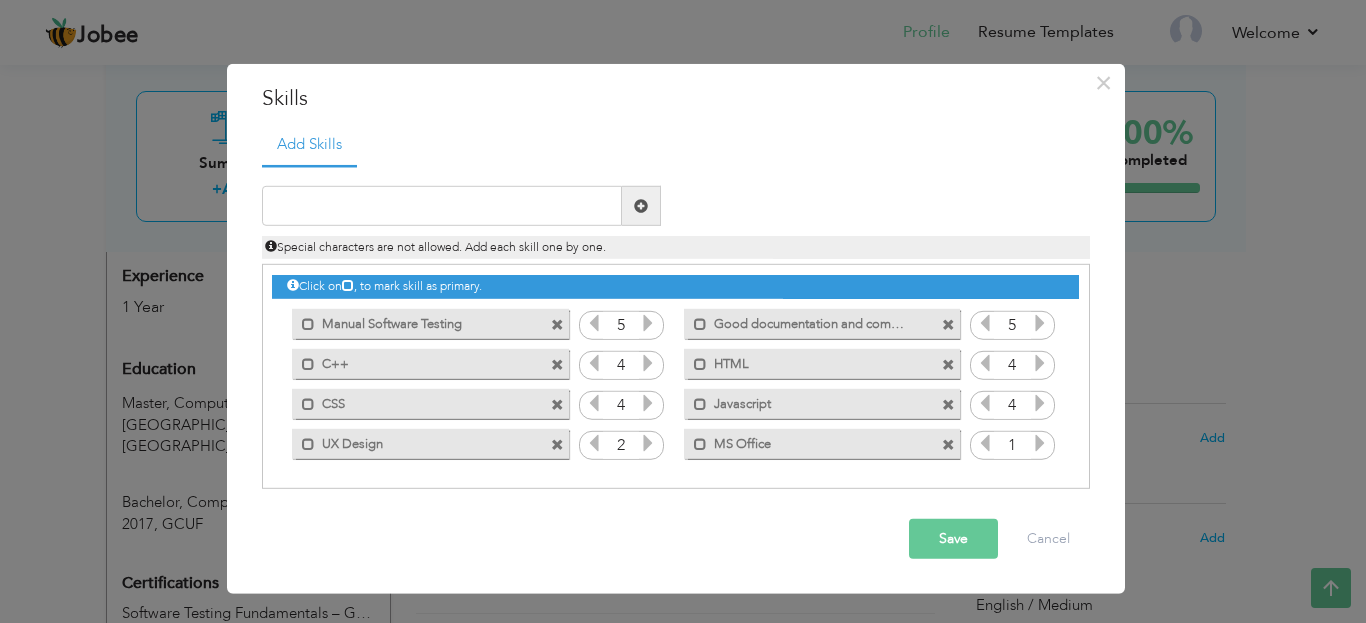 click at bounding box center (648, 443) 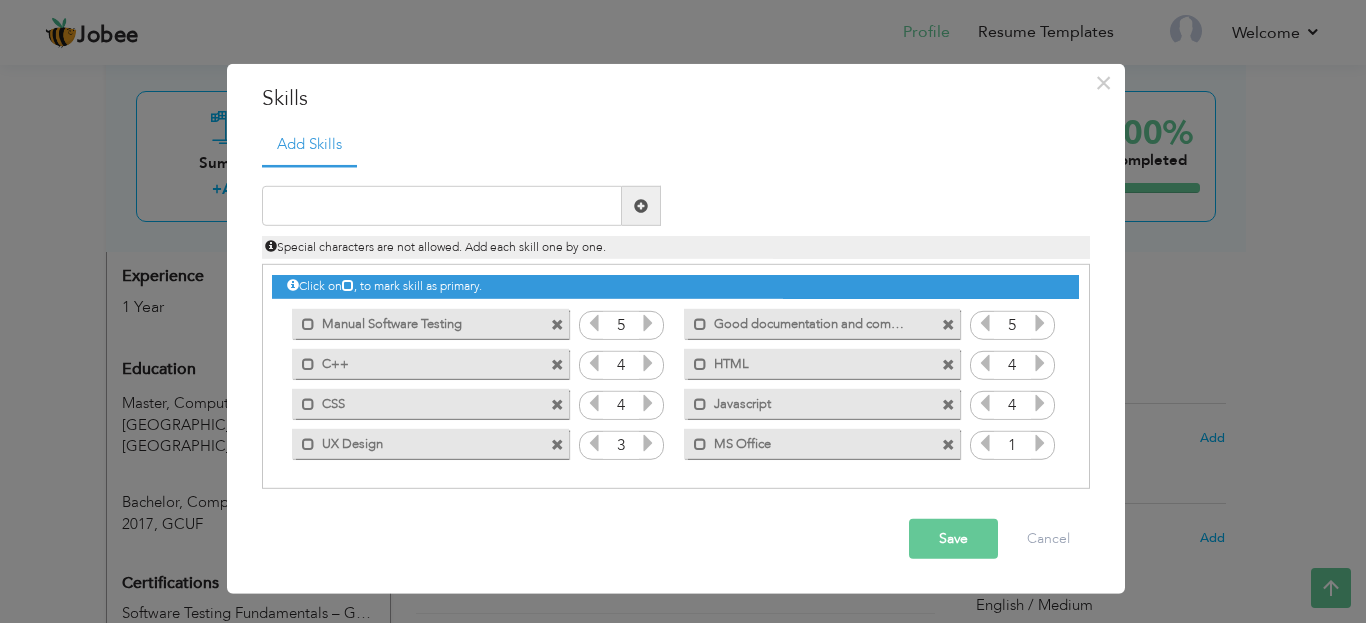 click at bounding box center (648, 443) 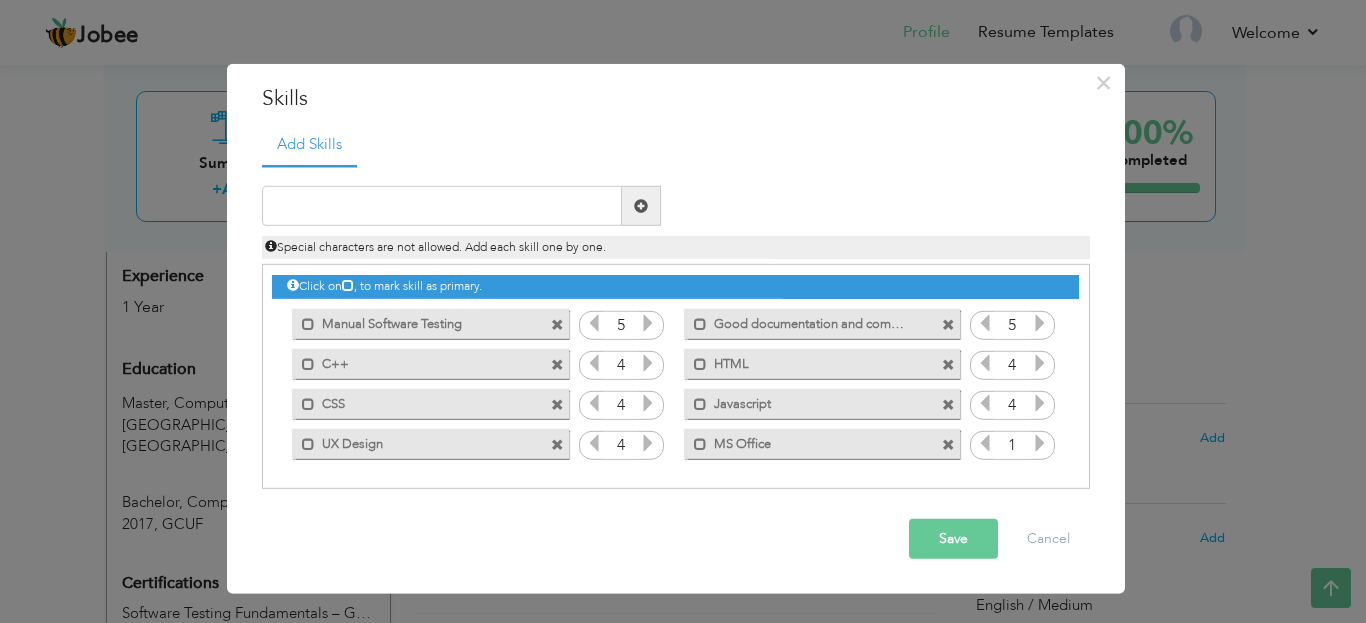 click at bounding box center (648, 443) 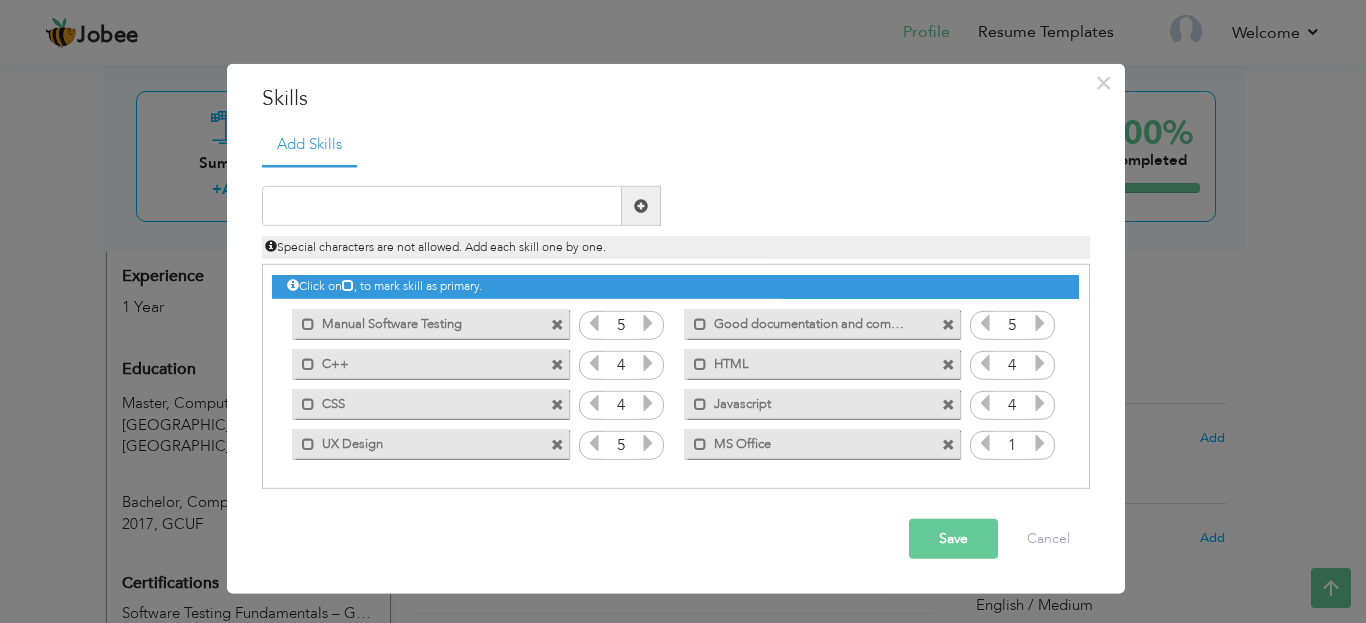click at bounding box center (1040, 443) 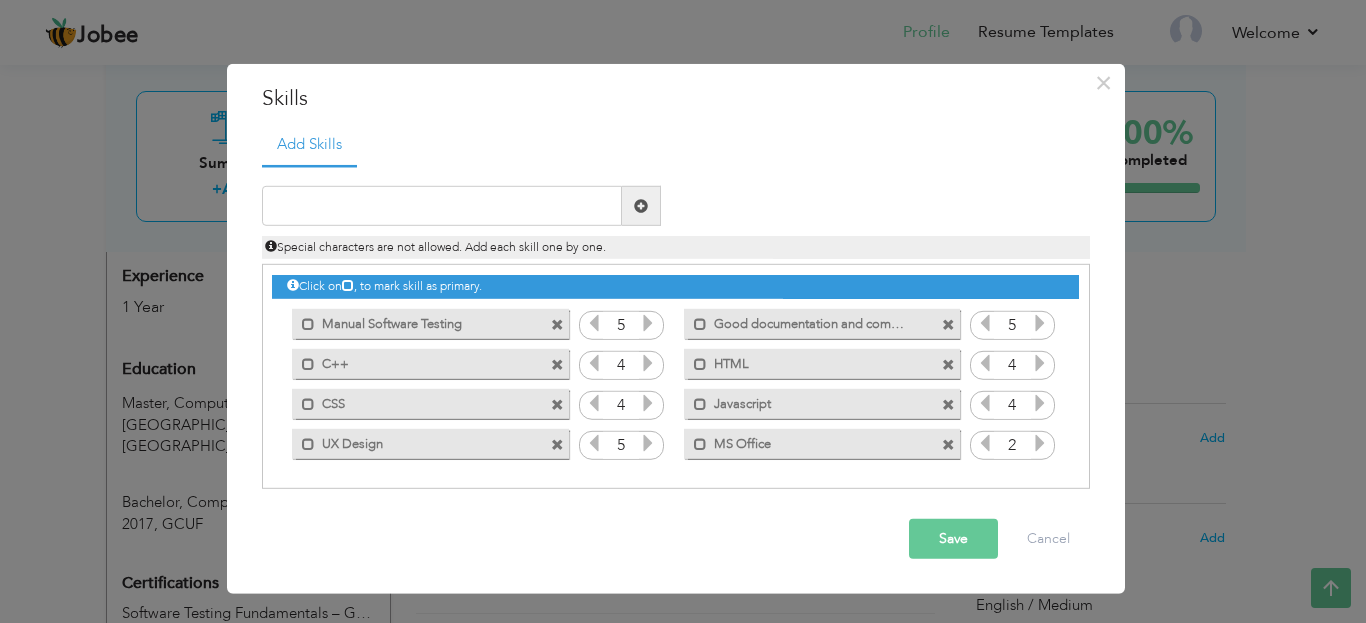 click at bounding box center [1040, 443] 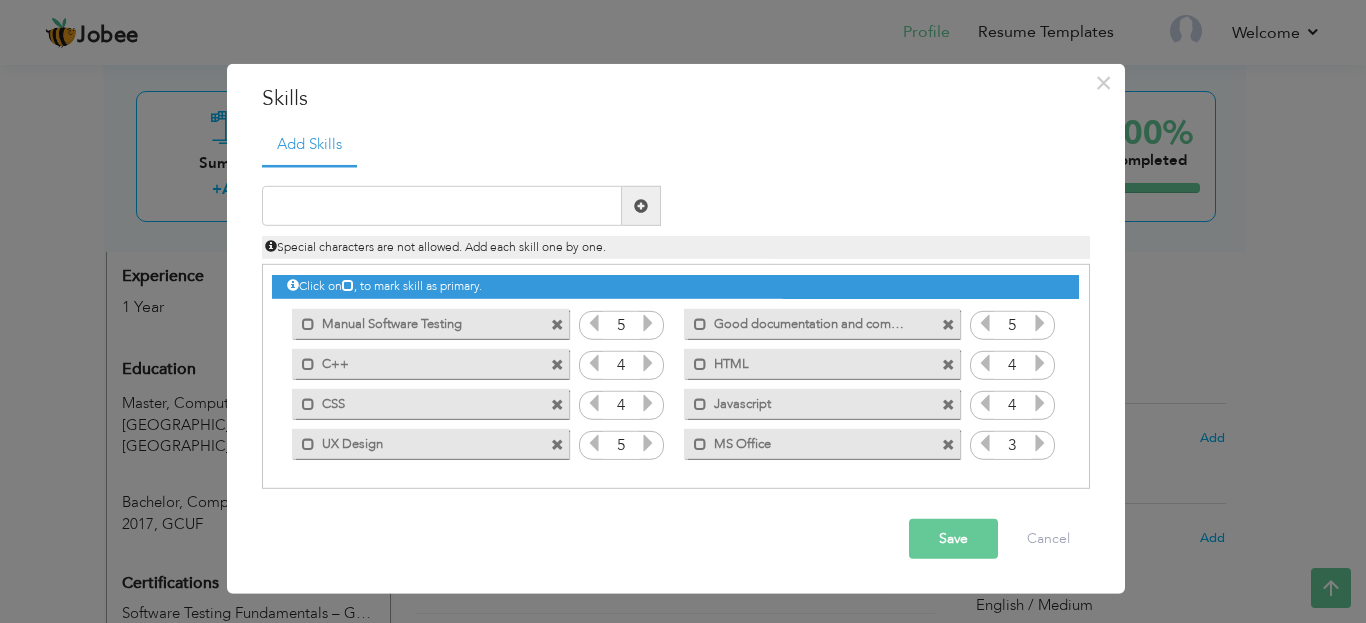 click at bounding box center (1040, 443) 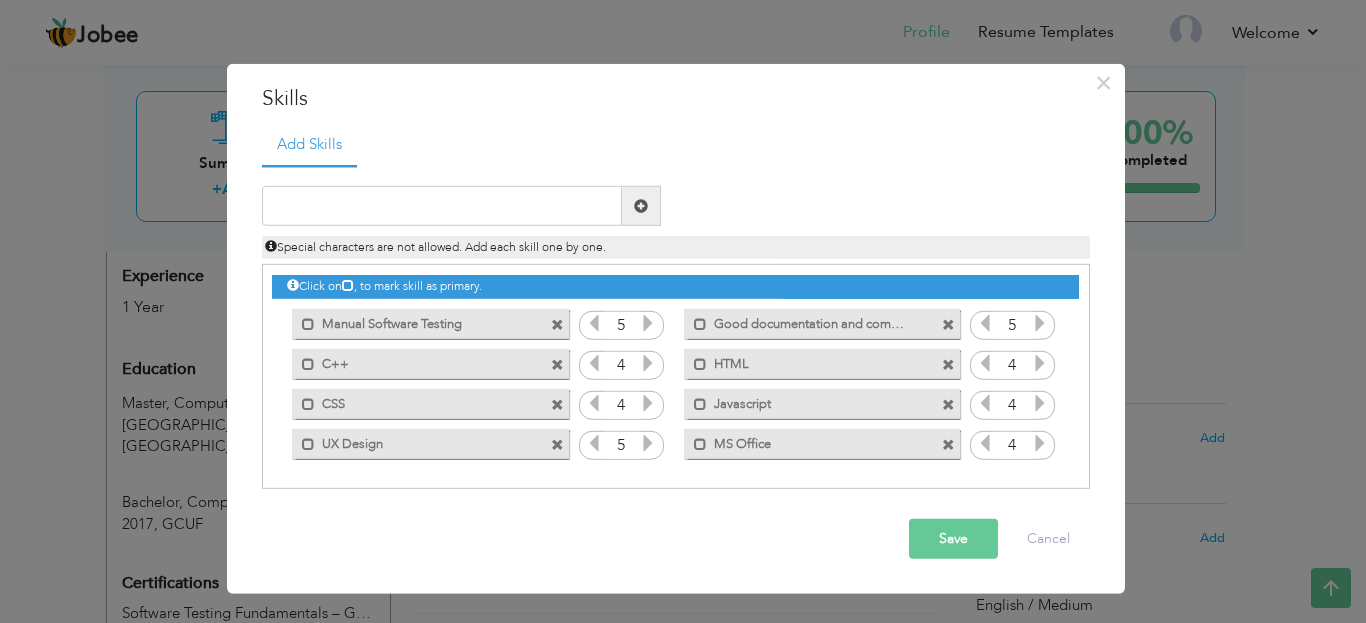 click at bounding box center (1040, 443) 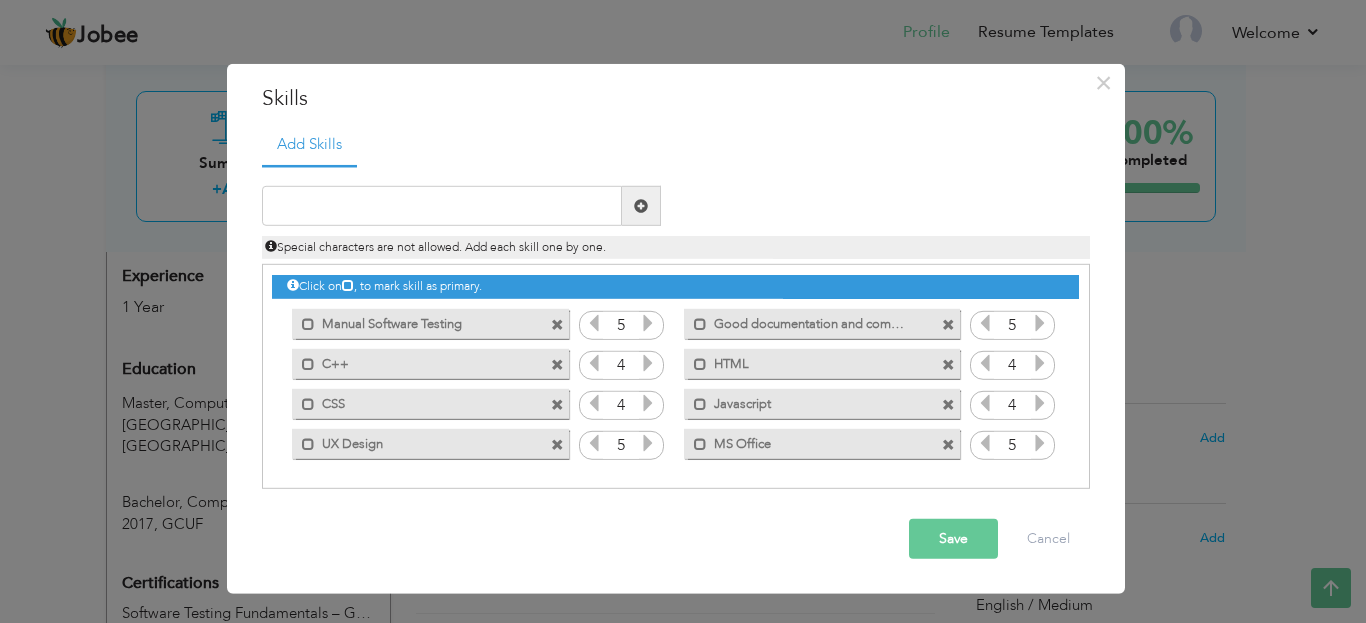 click on "Save" at bounding box center [953, 539] 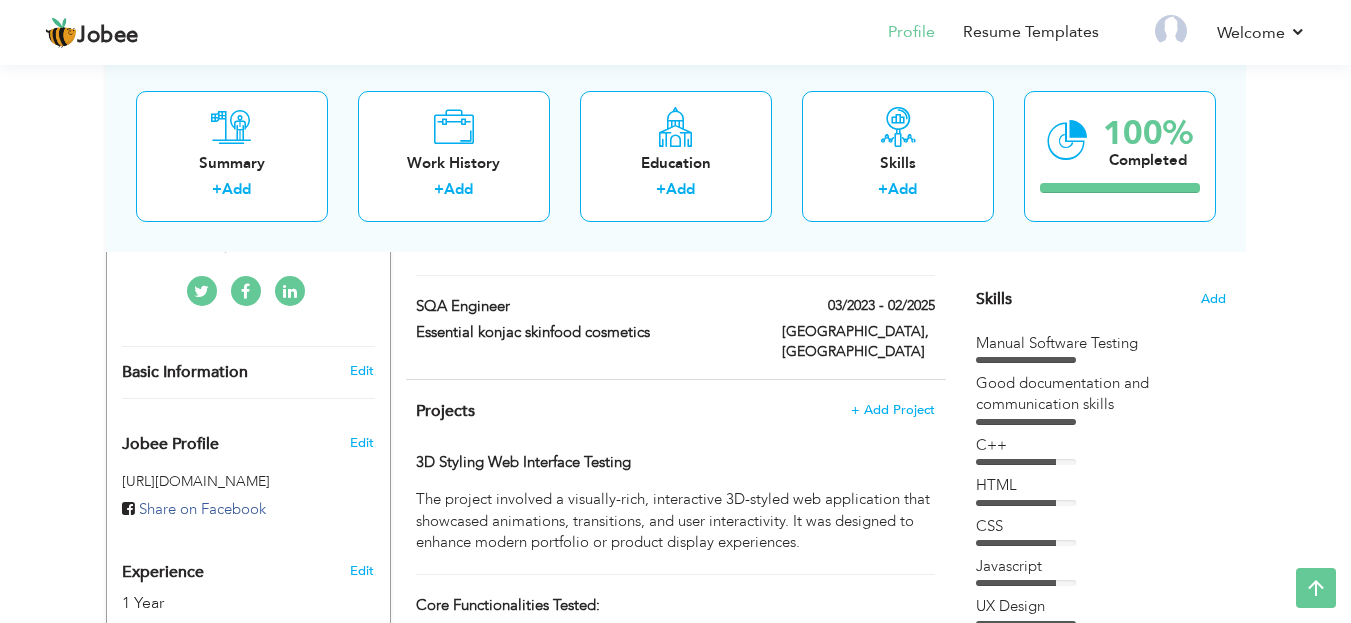 scroll, scrollTop: 475, scrollLeft: 0, axis: vertical 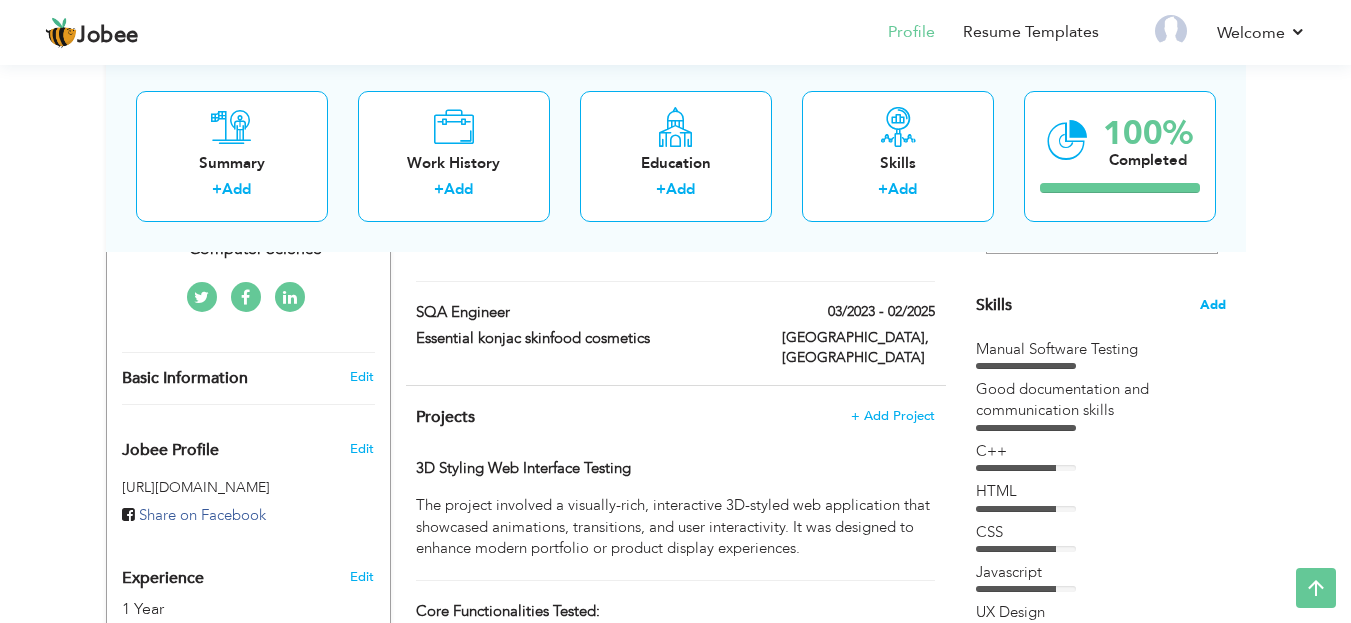 click on "Add" at bounding box center [1213, 305] 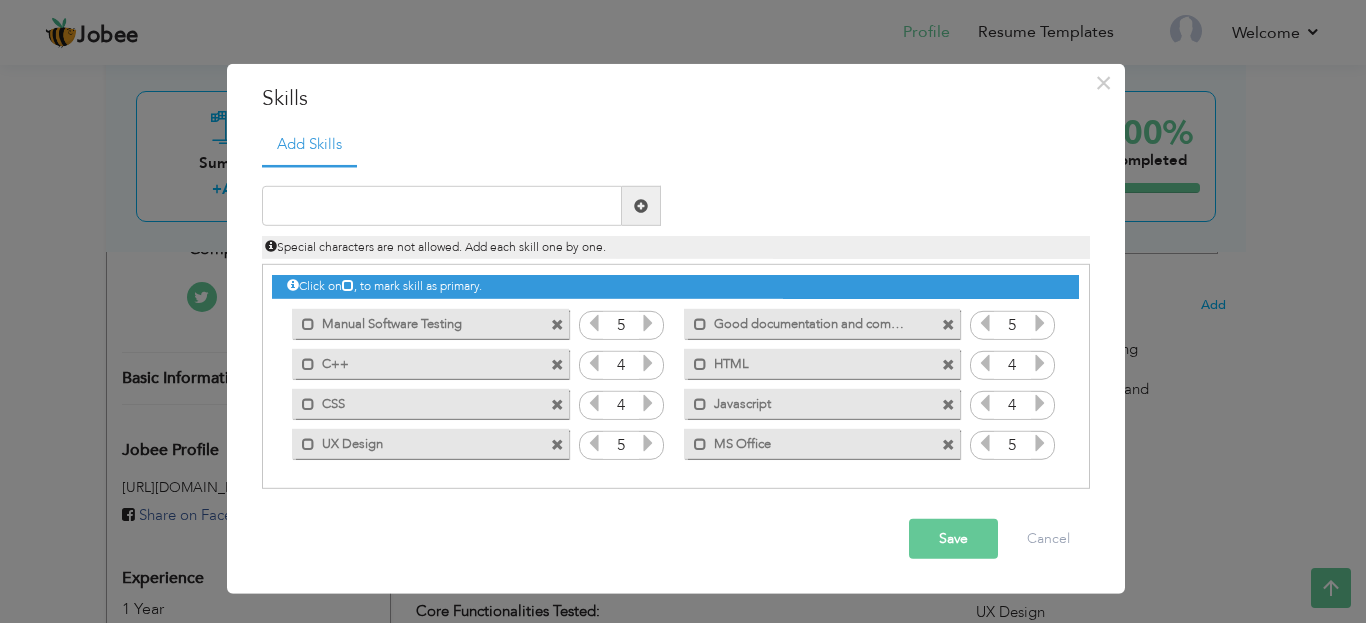click at bounding box center [557, 324] 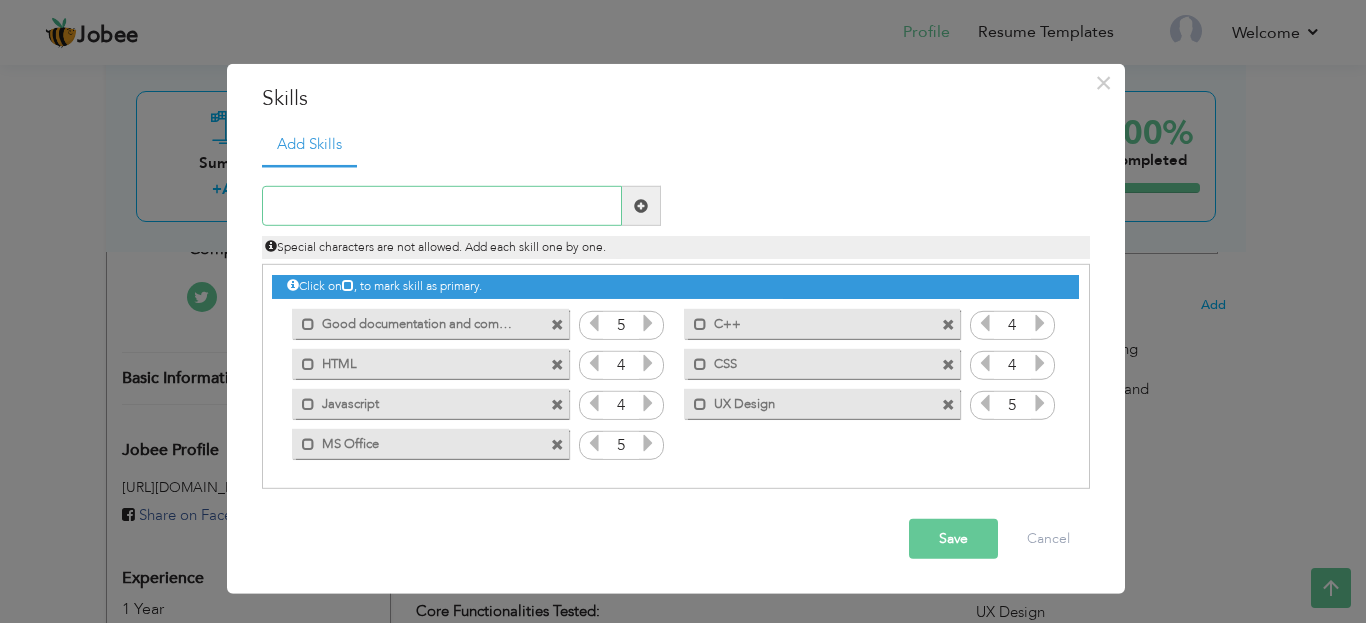 click at bounding box center [442, 206] 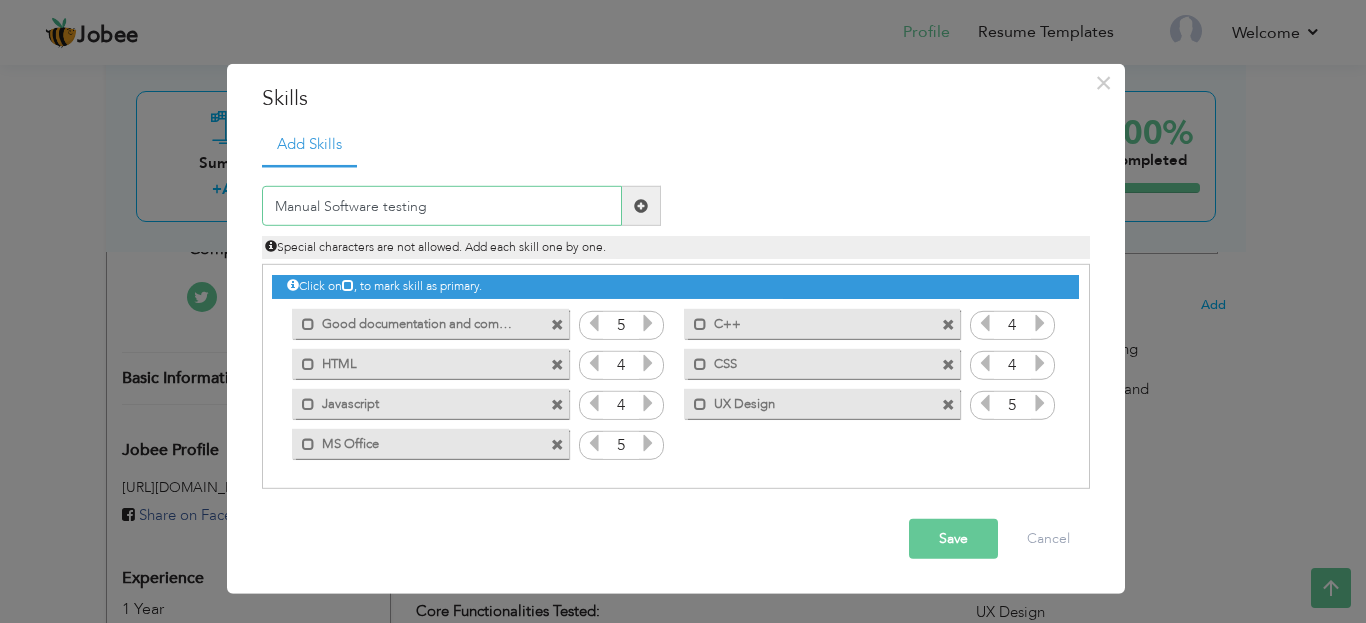 type on "Manual Software testing" 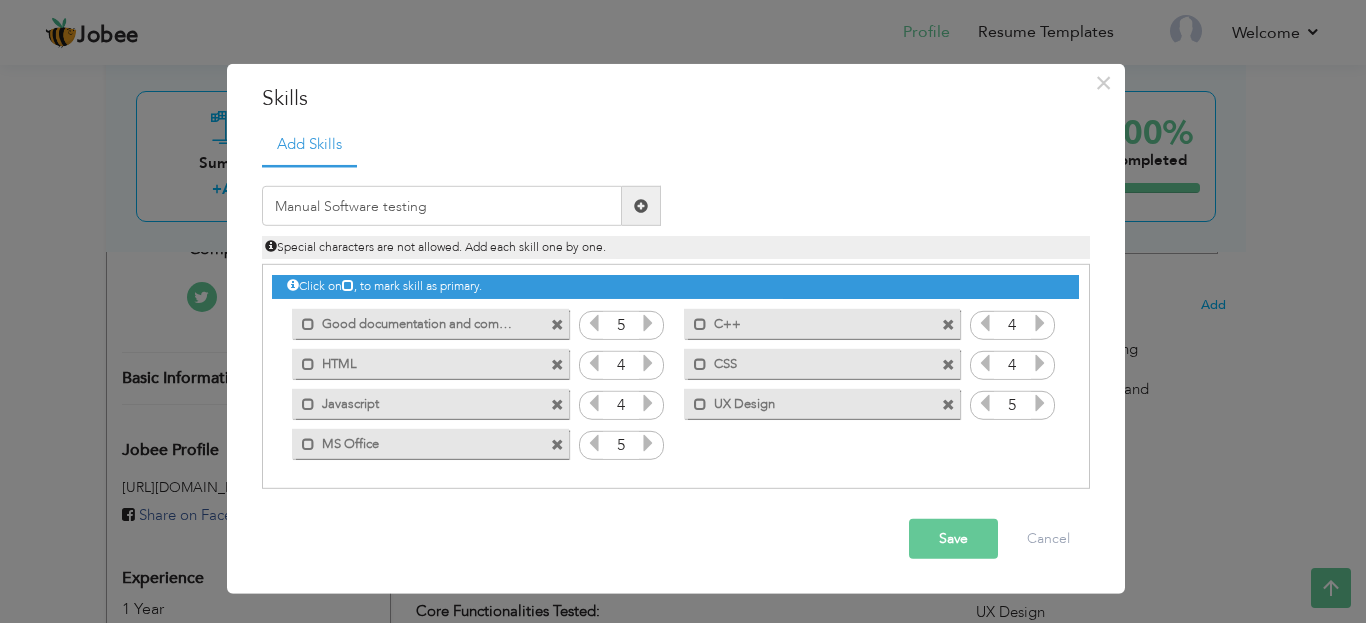 click on "Save" at bounding box center (953, 539) 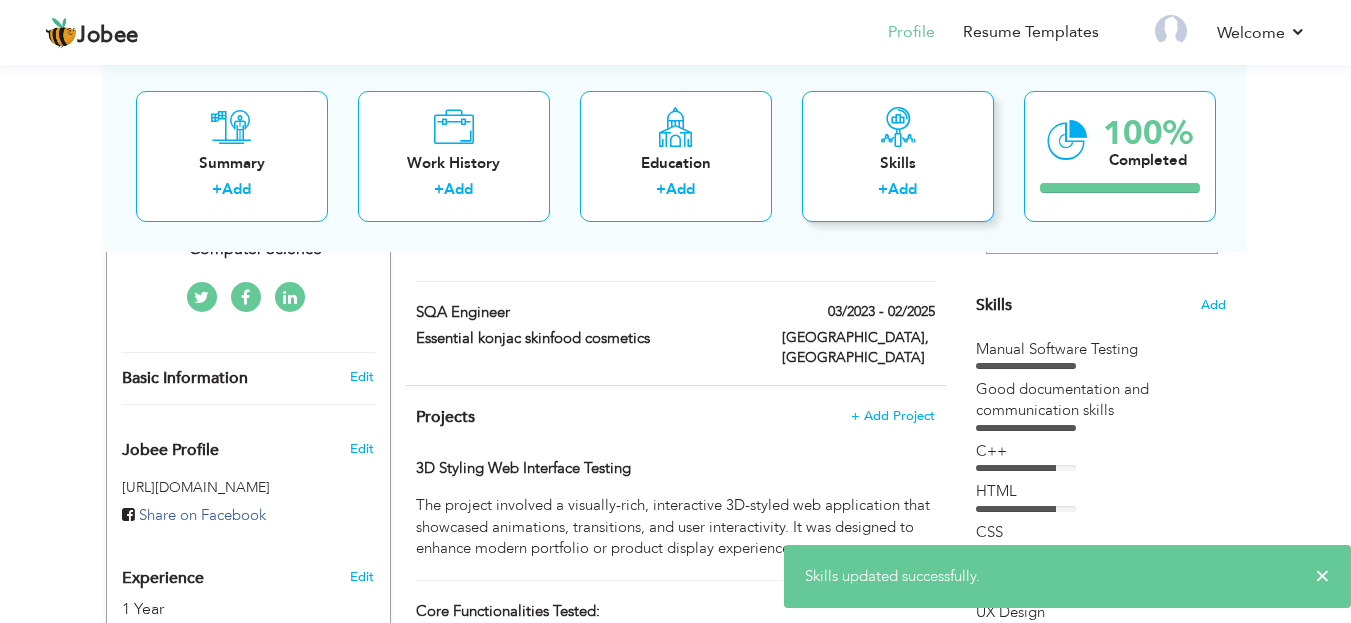 click on "Skills" at bounding box center [898, 162] 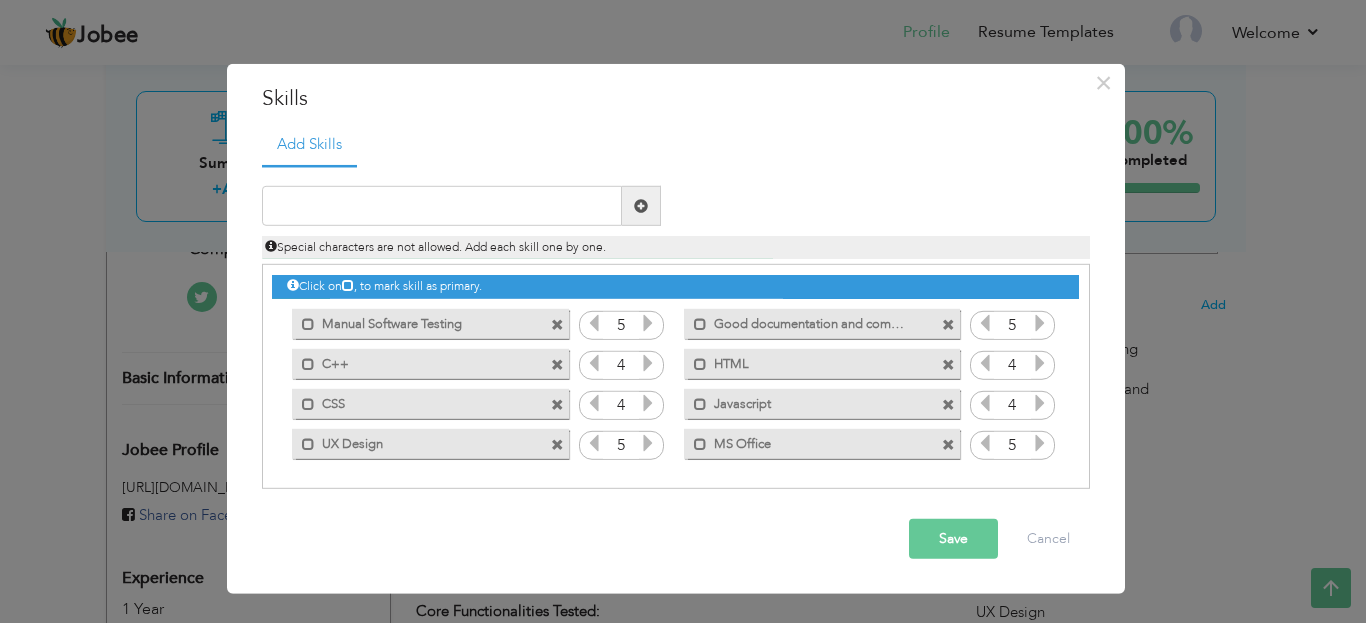 click on "Save" at bounding box center (953, 539) 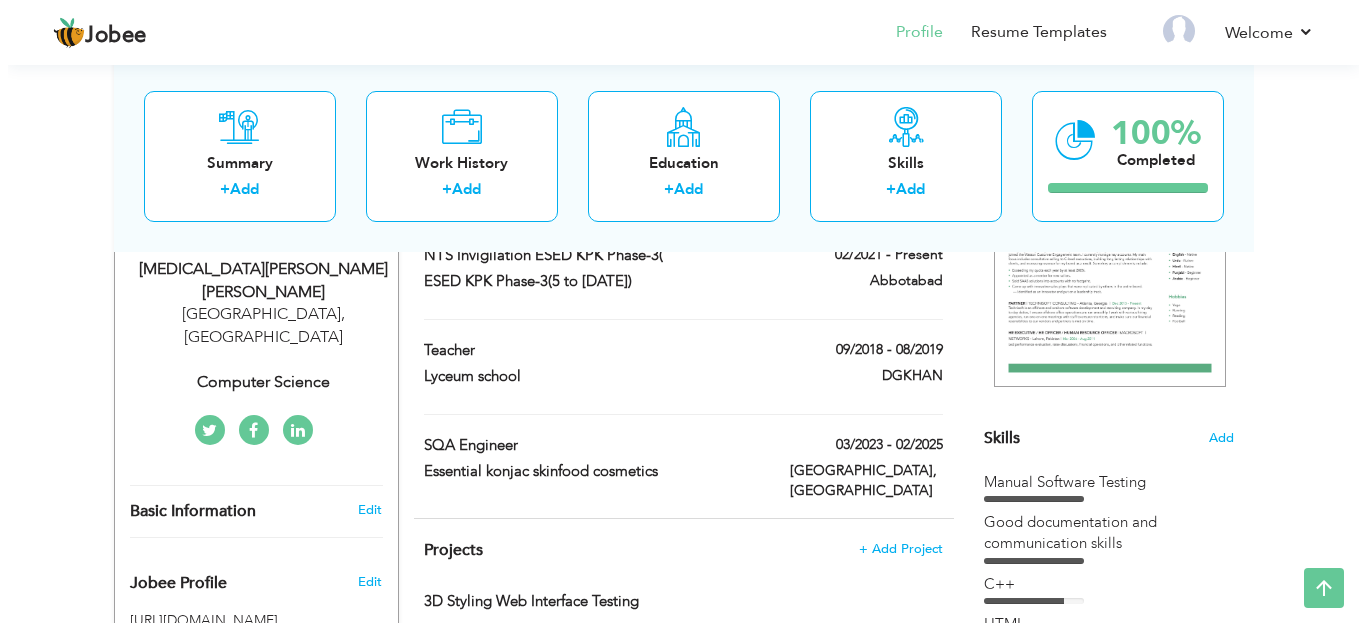 scroll, scrollTop: 317, scrollLeft: 0, axis: vertical 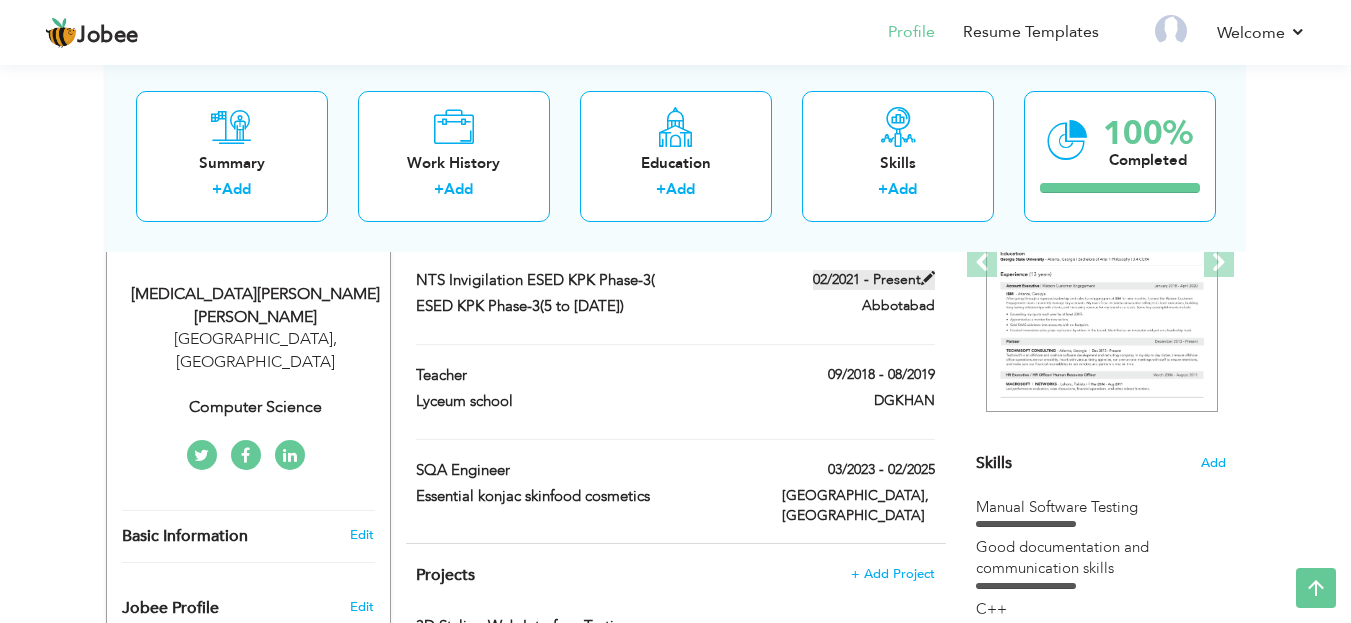 click at bounding box center [928, 278] 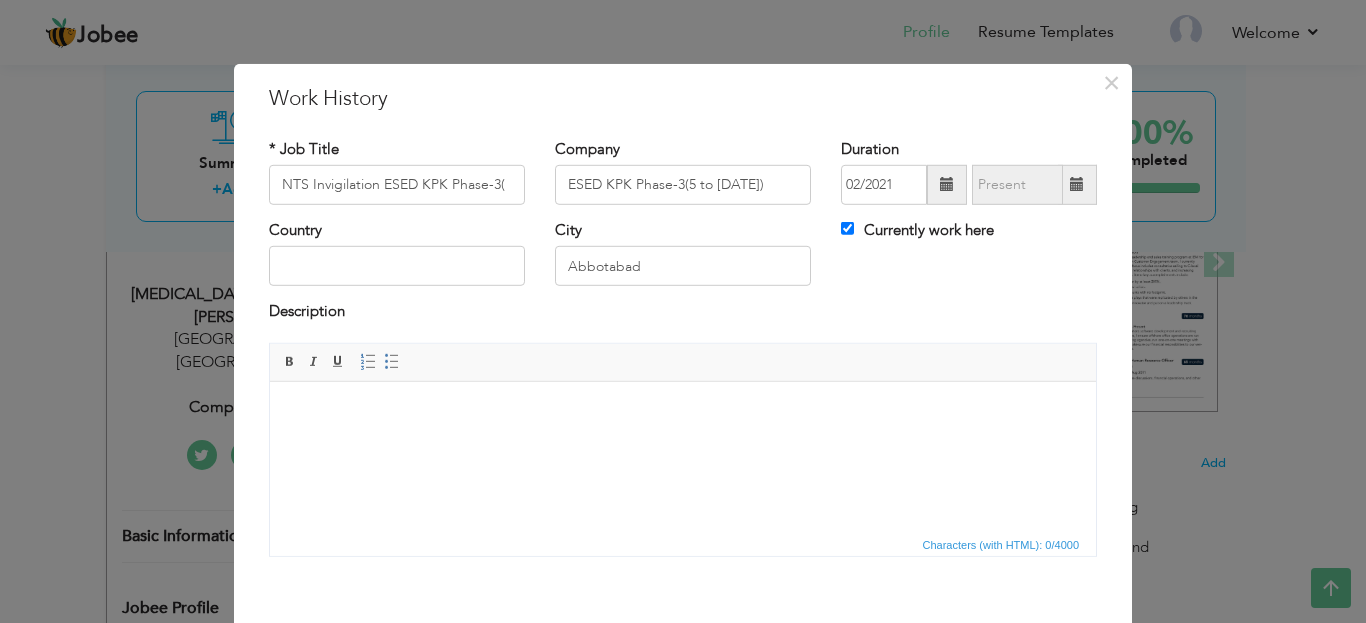 click at bounding box center (1077, 184) 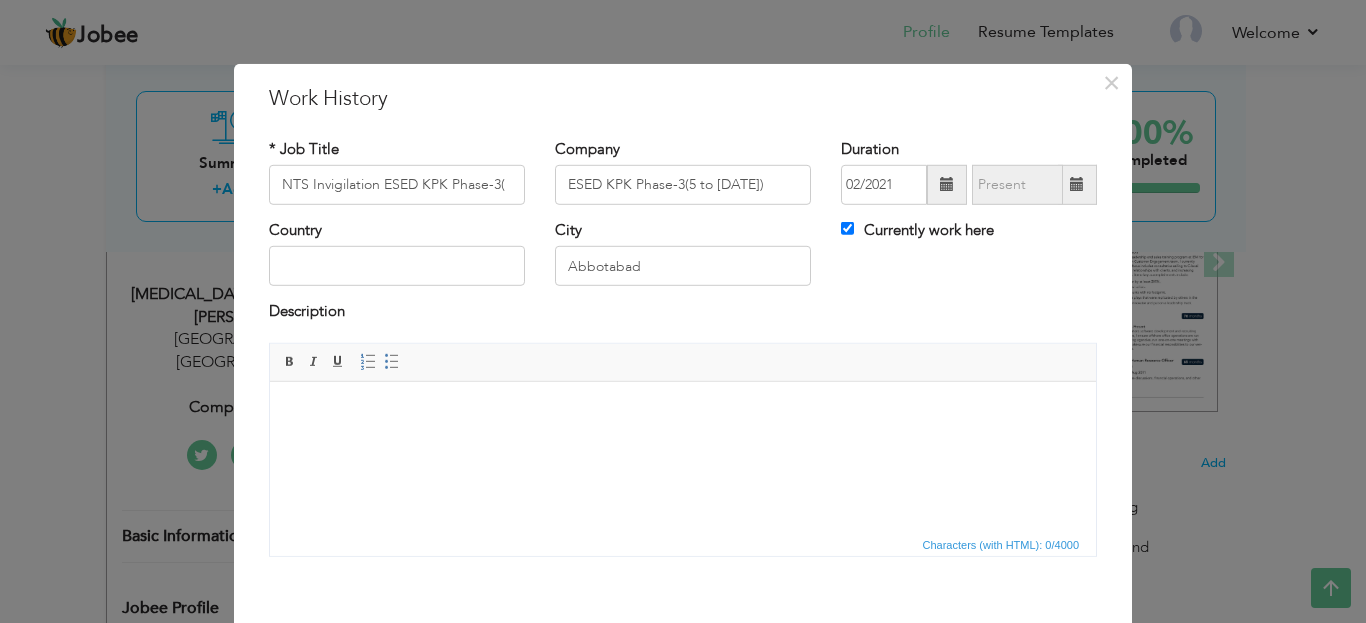 click on "Currently work here" at bounding box center [917, 230] 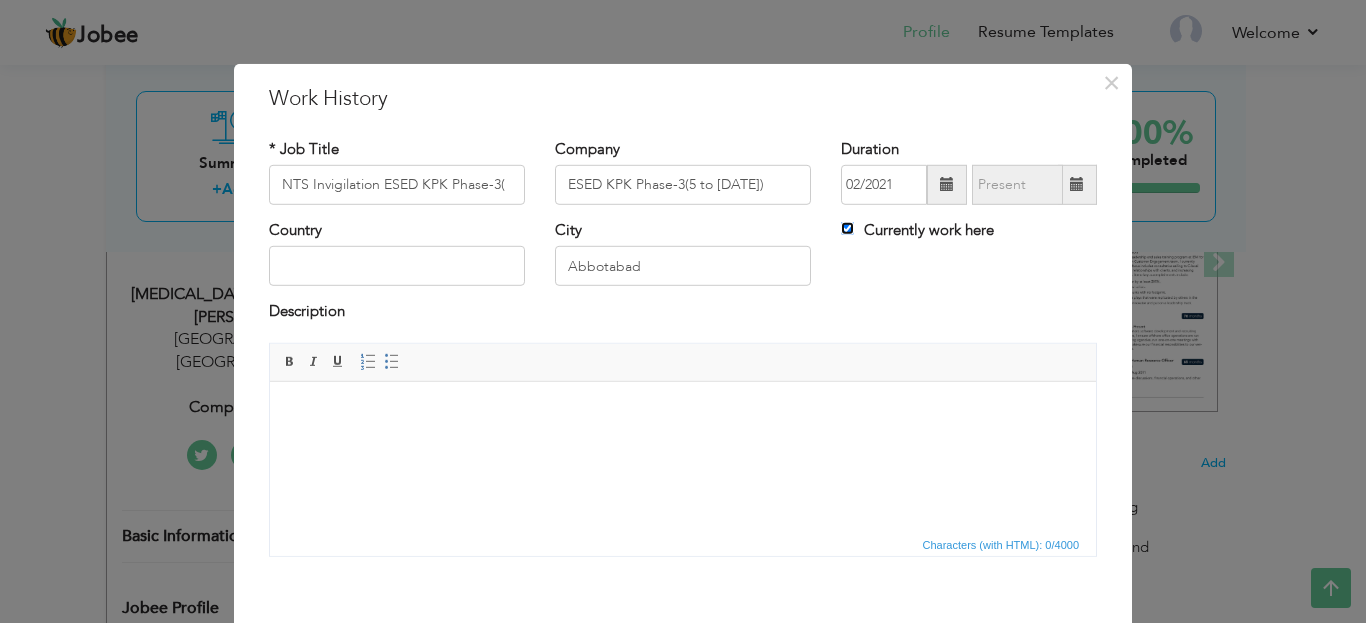 click on "Currently work here" at bounding box center [847, 228] 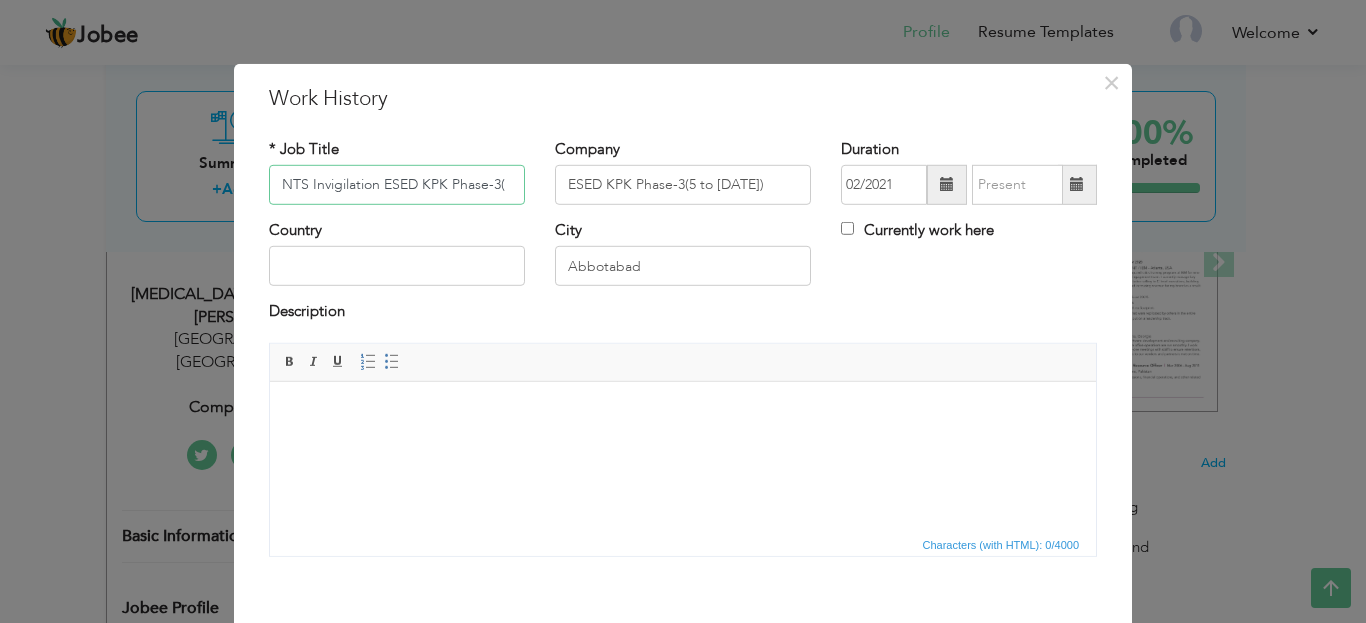 click on "NTS Invigilation ESED KPK Phase-3(" at bounding box center [397, 185] 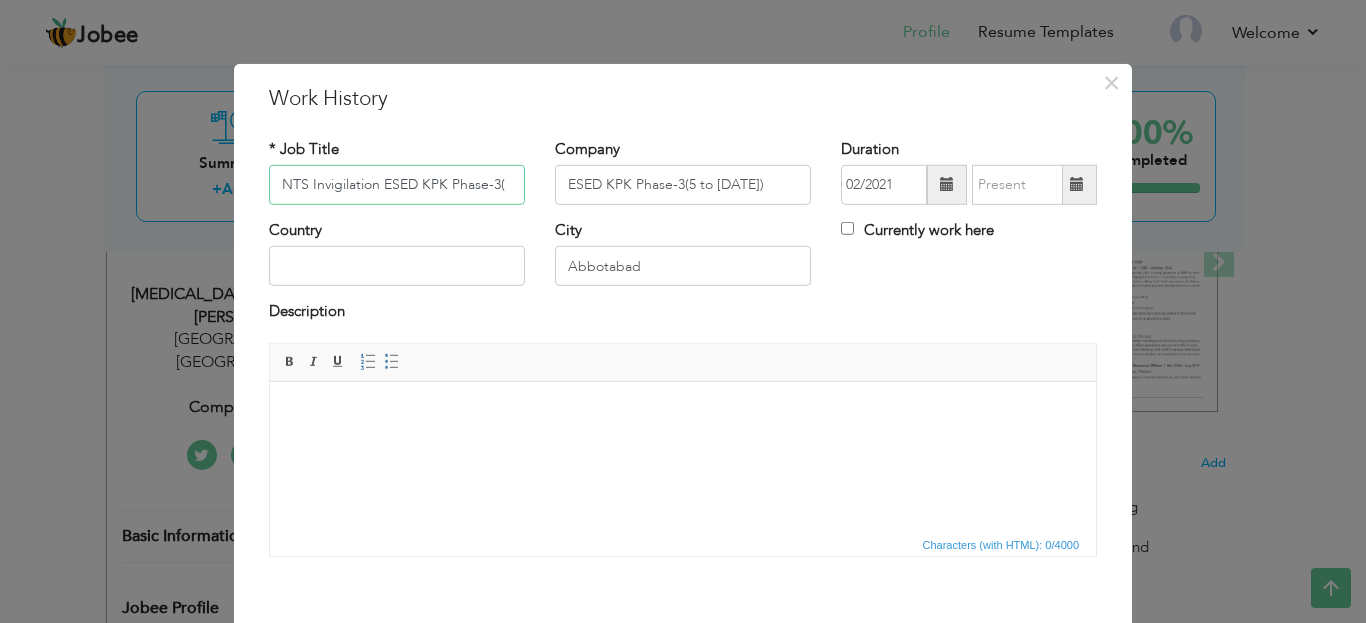 drag, startPoint x: 502, startPoint y: 185, endPoint x: 378, endPoint y: 179, distance: 124.14507 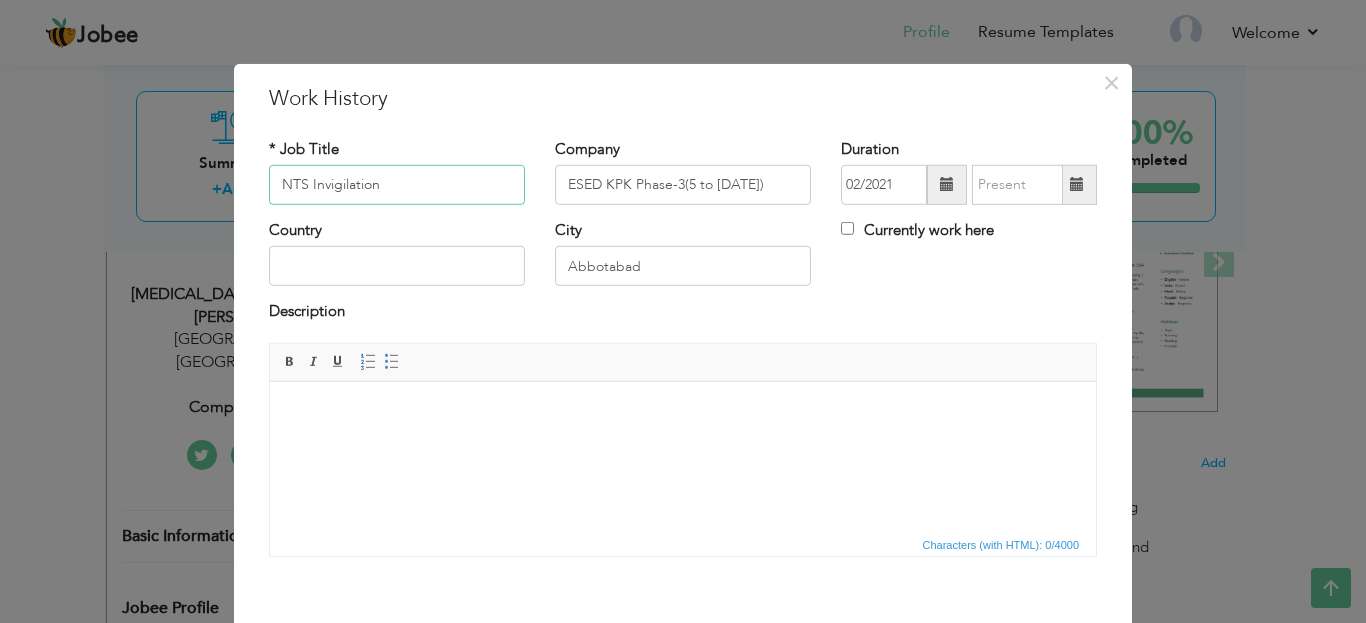 type on "NTS Invigilation" 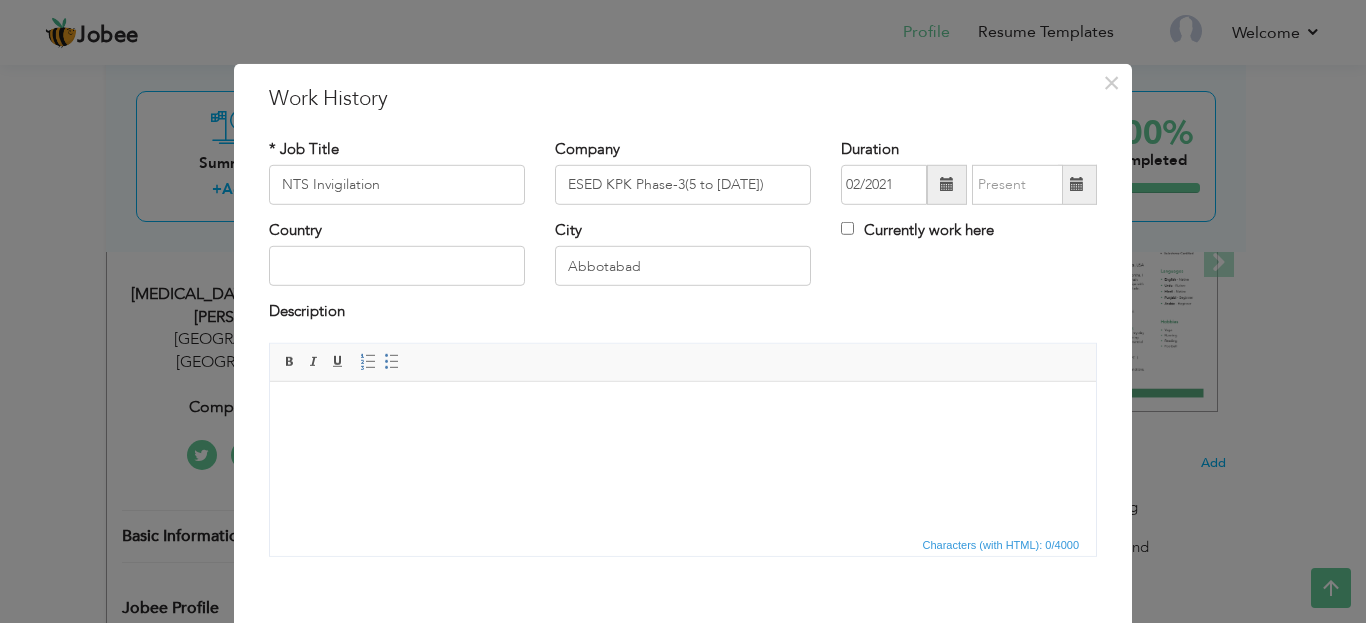 scroll, scrollTop: 96, scrollLeft: 0, axis: vertical 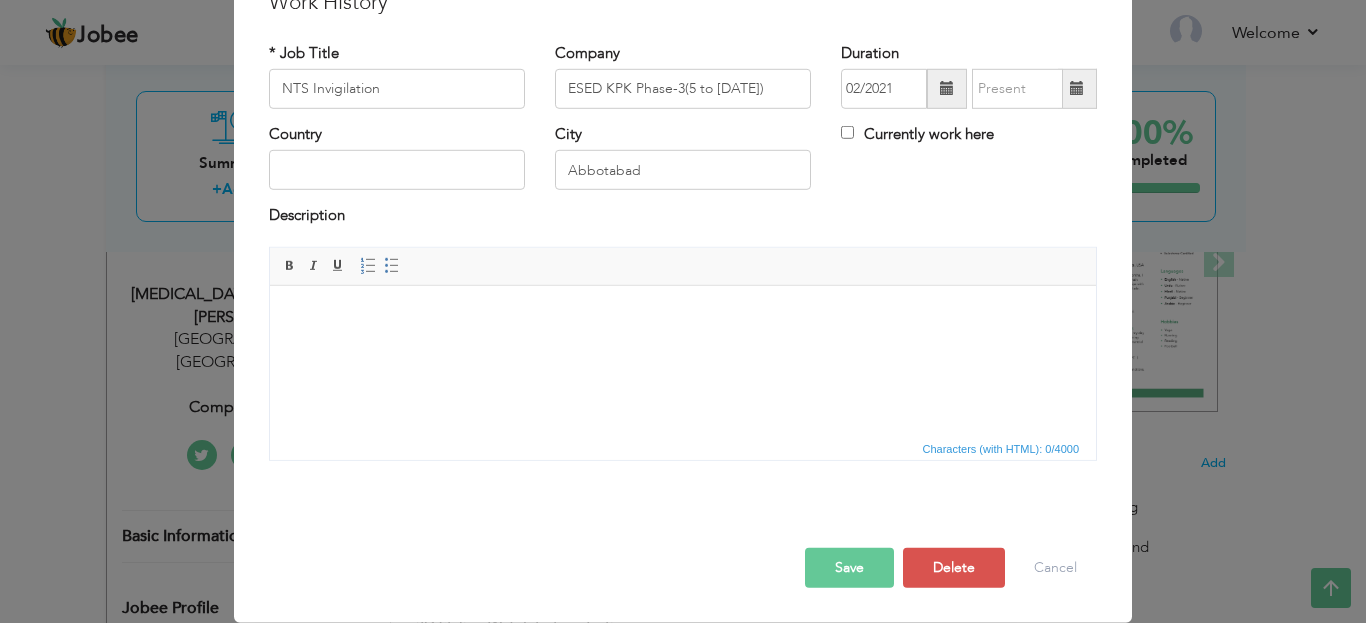 click on "Save" at bounding box center (849, 568) 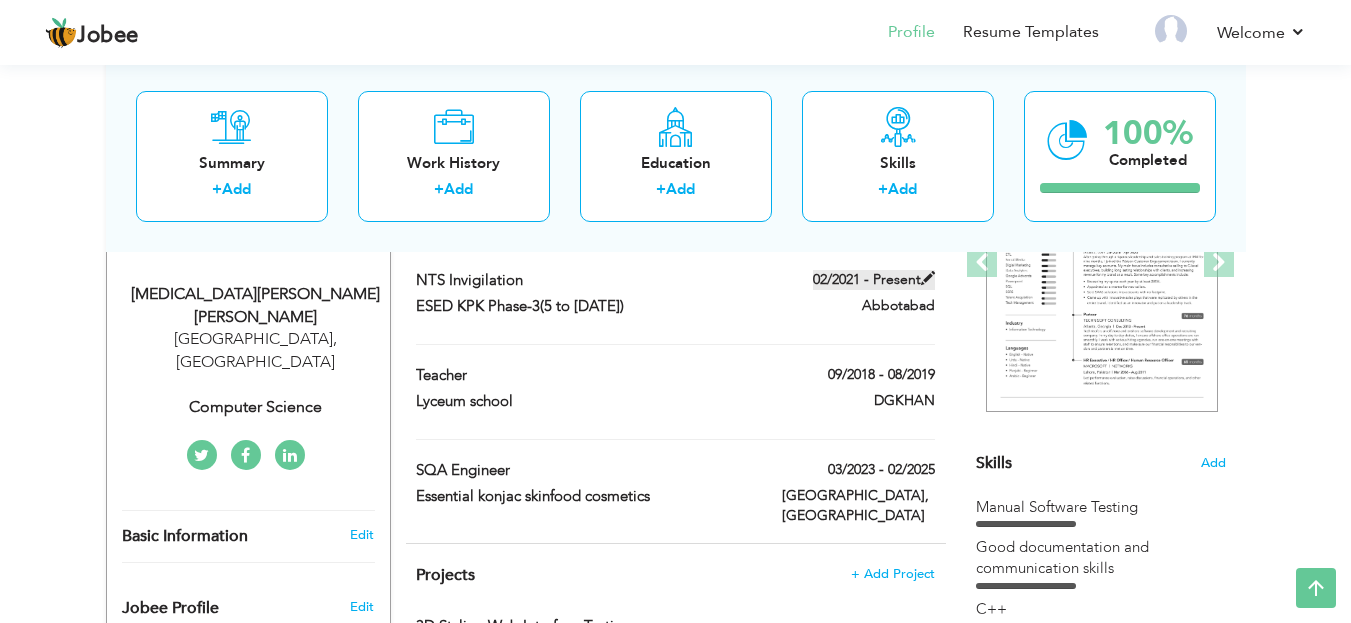 click on "02/2021 - Present" at bounding box center [874, 280] 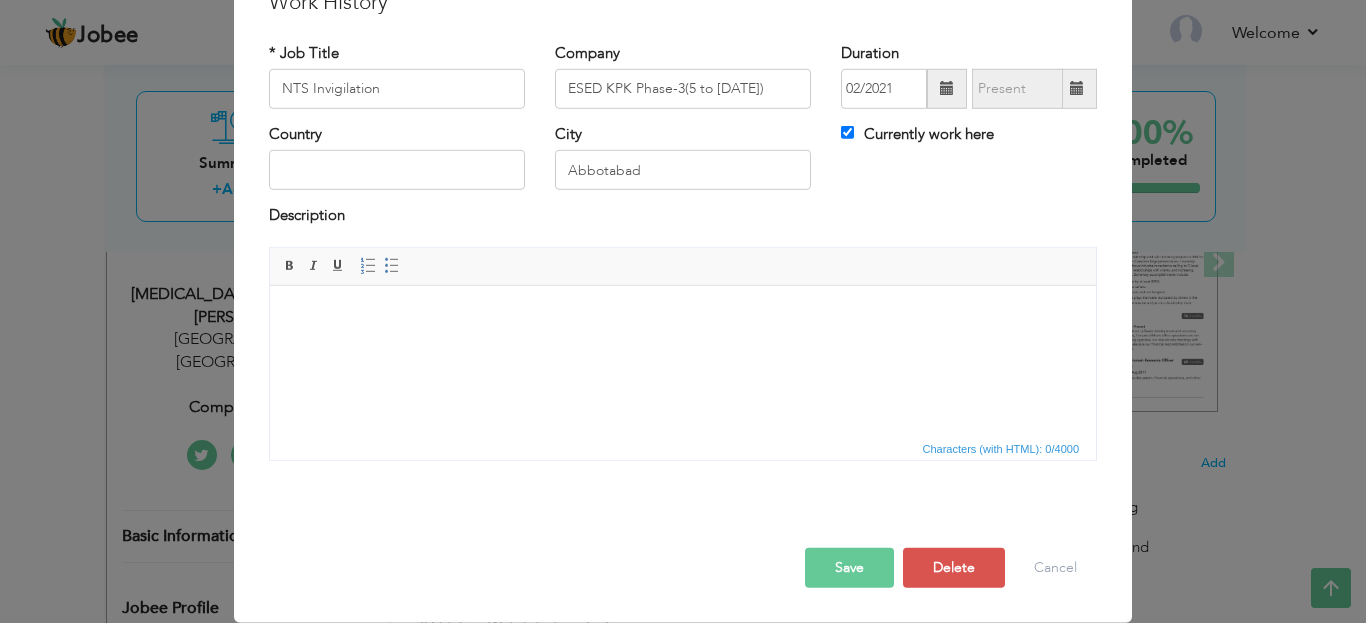 scroll, scrollTop: 0, scrollLeft: 0, axis: both 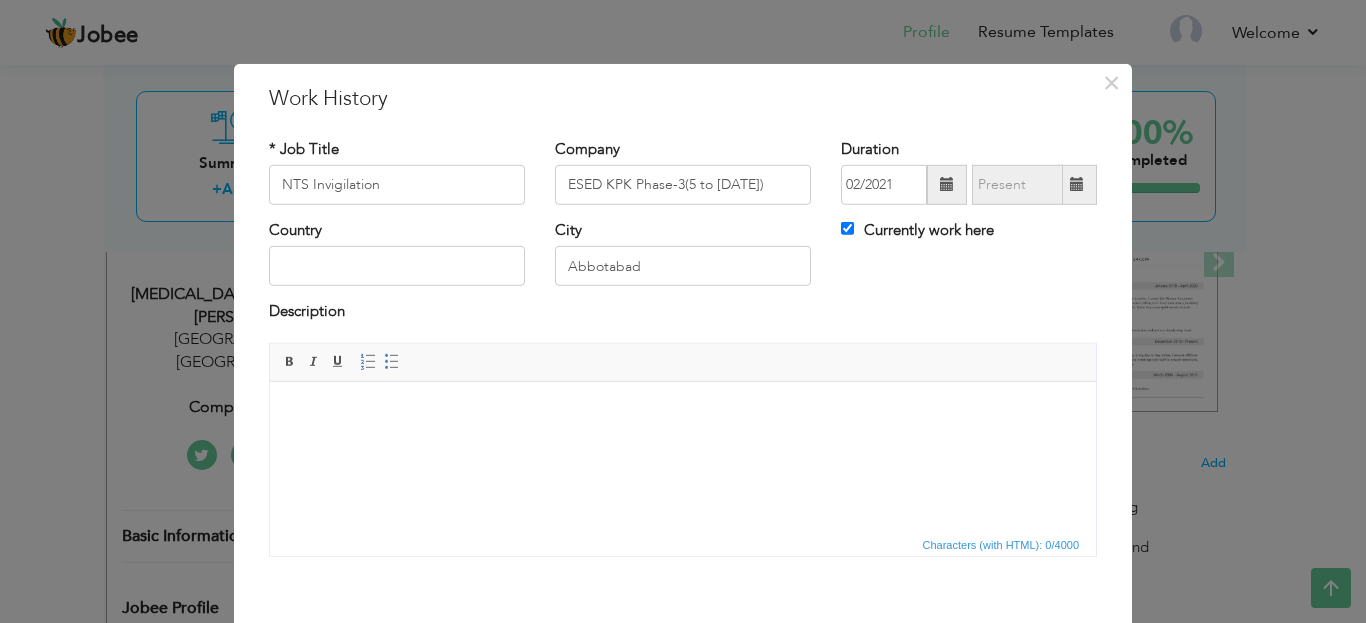 click at bounding box center [1077, 184] 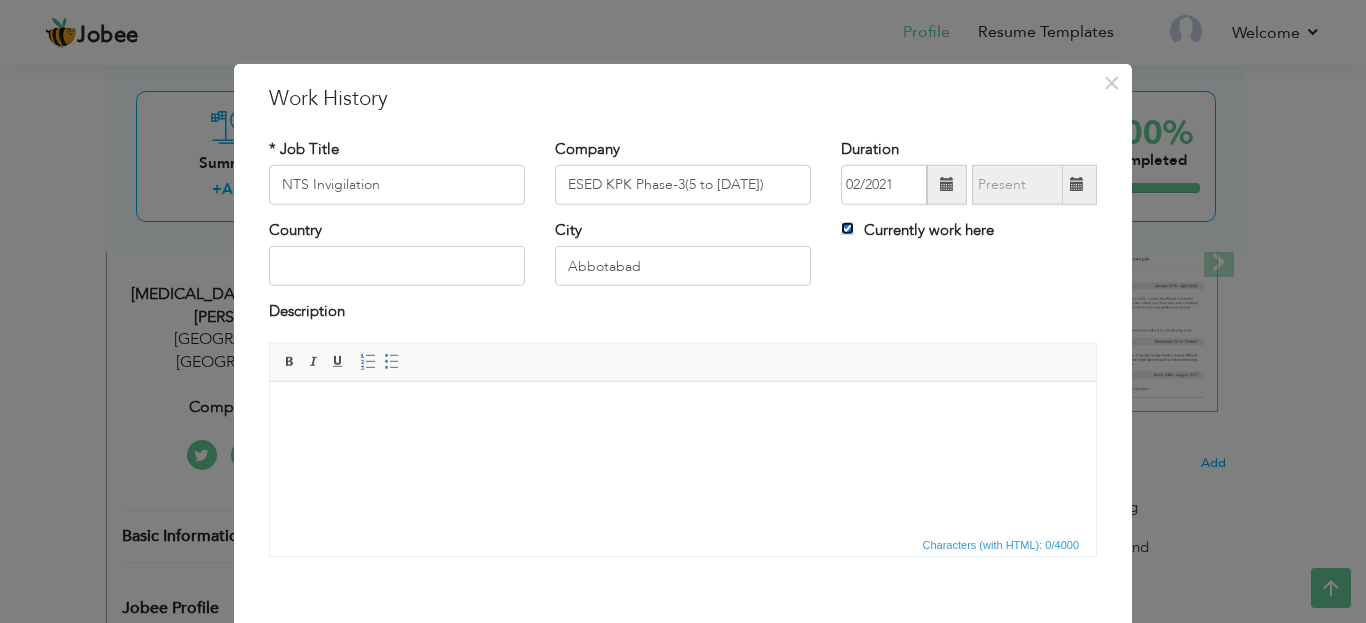click on "Currently work here" at bounding box center (847, 228) 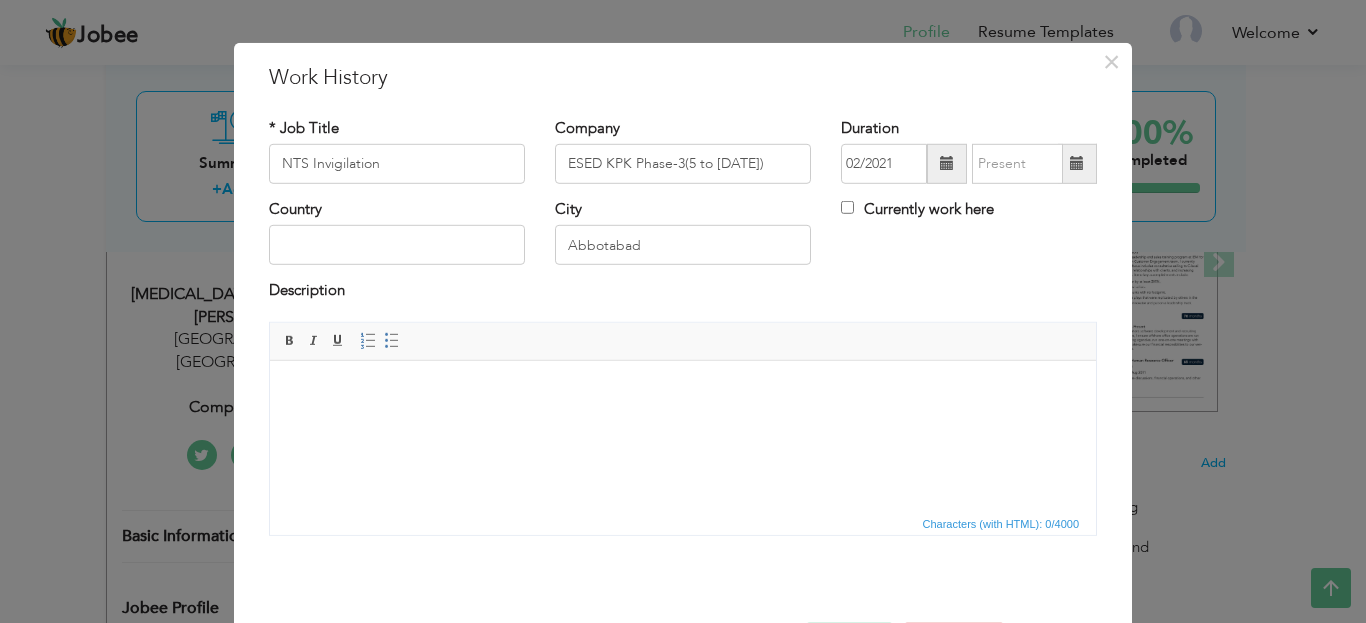 scroll, scrollTop: 37, scrollLeft: 0, axis: vertical 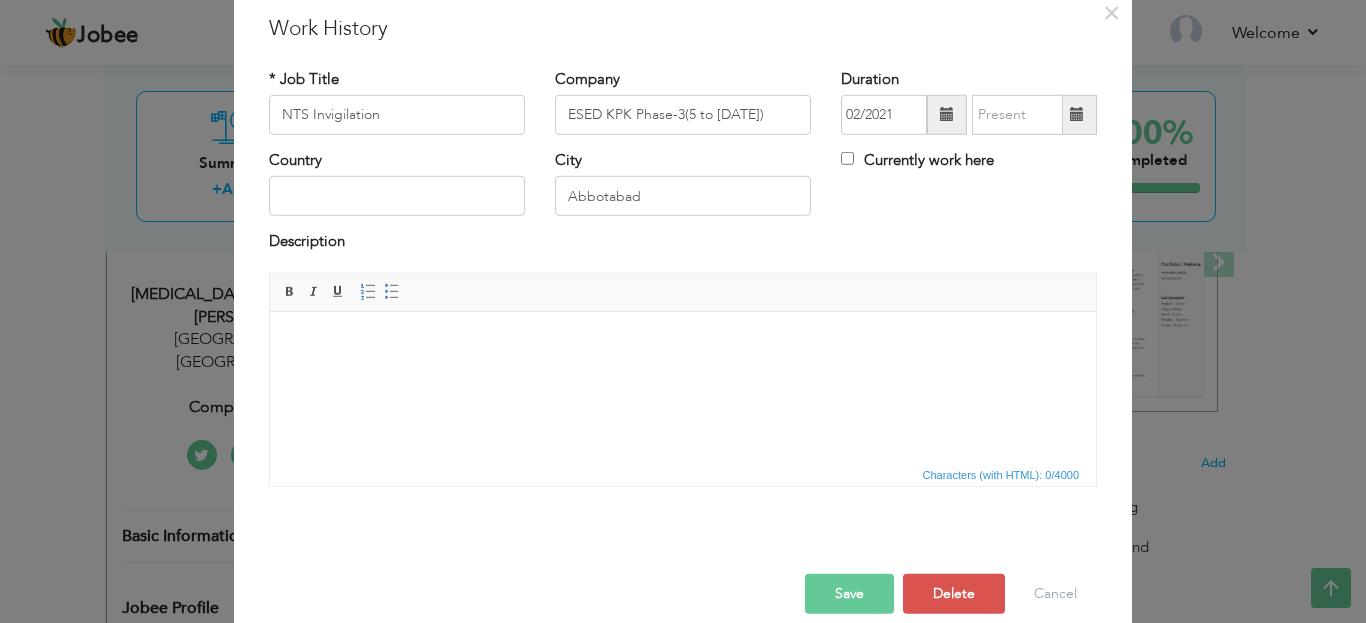 click on "Save" at bounding box center [849, 594] 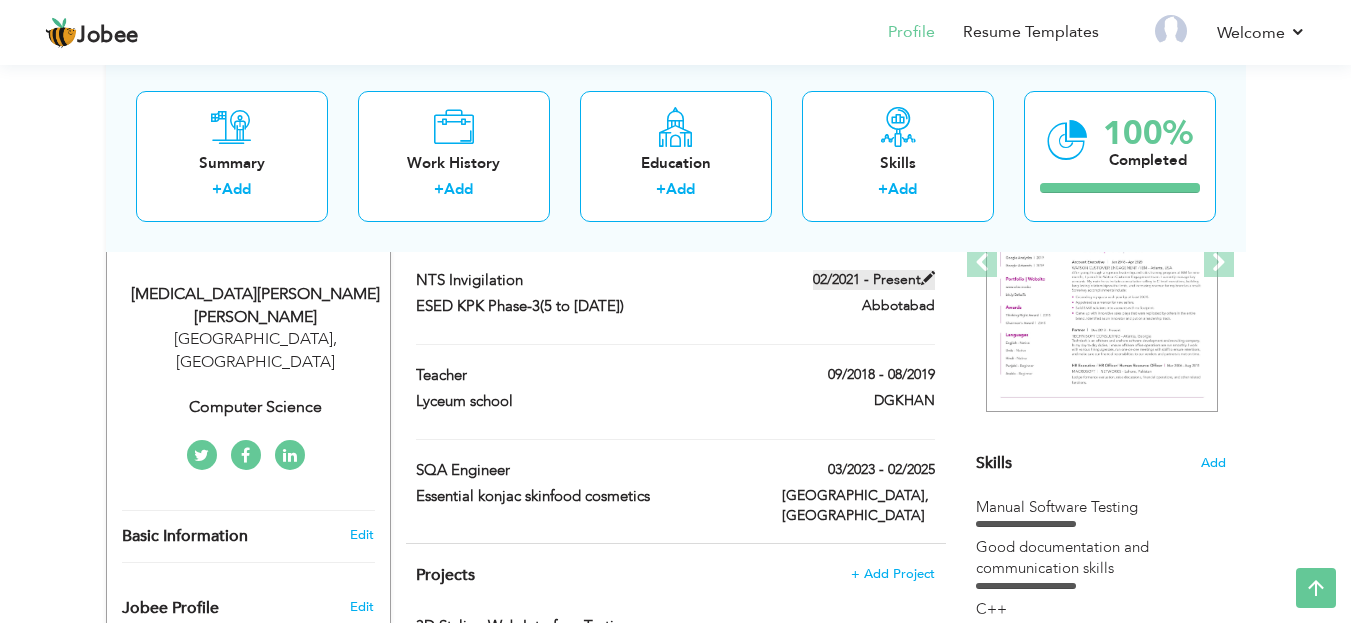 click at bounding box center (928, 278) 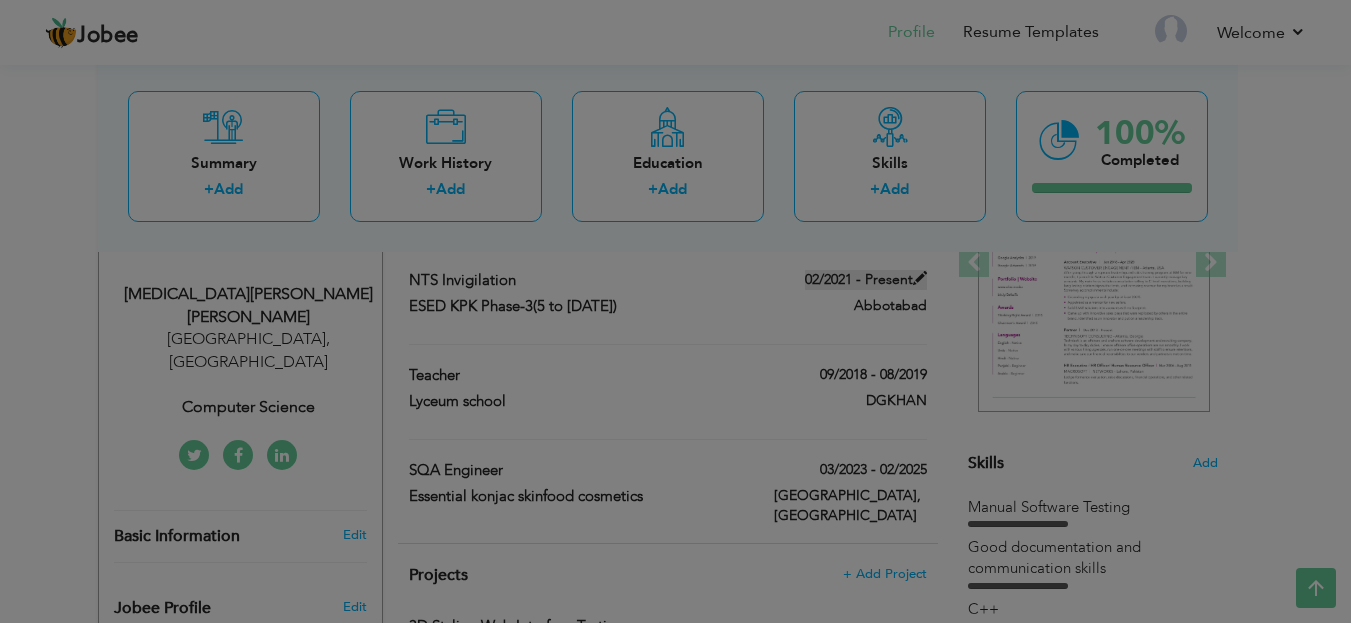 checkbox on "true" 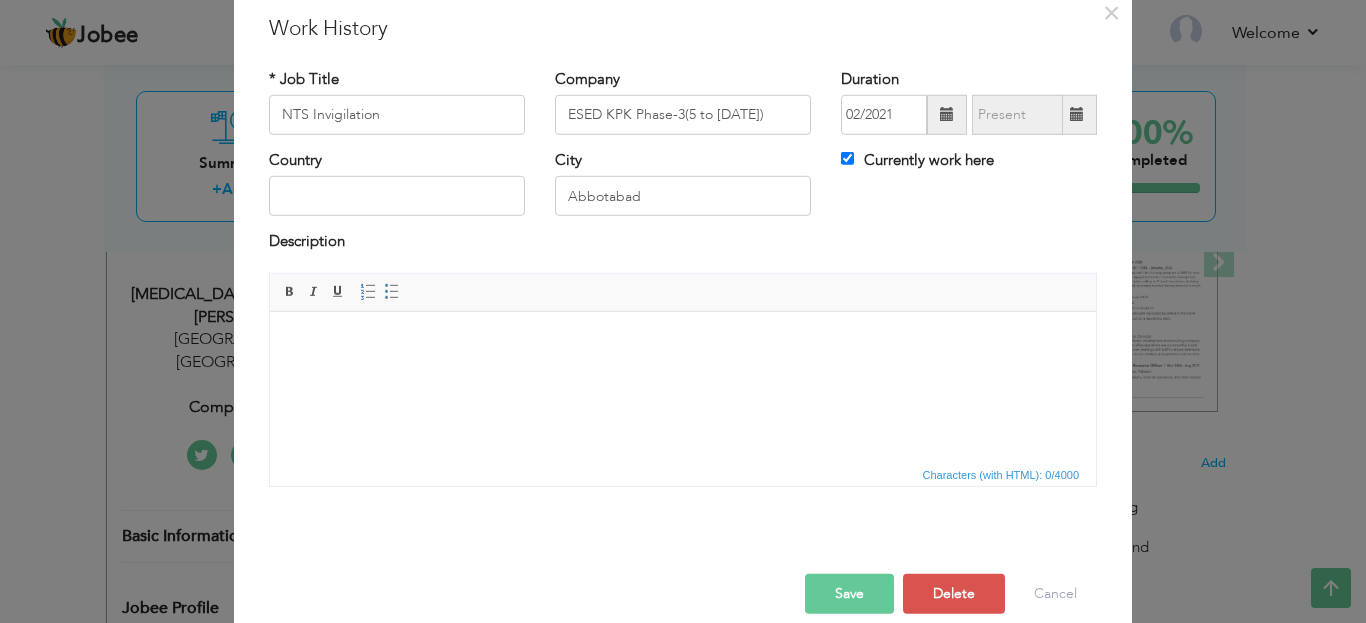 scroll, scrollTop: 0, scrollLeft: 0, axis: both 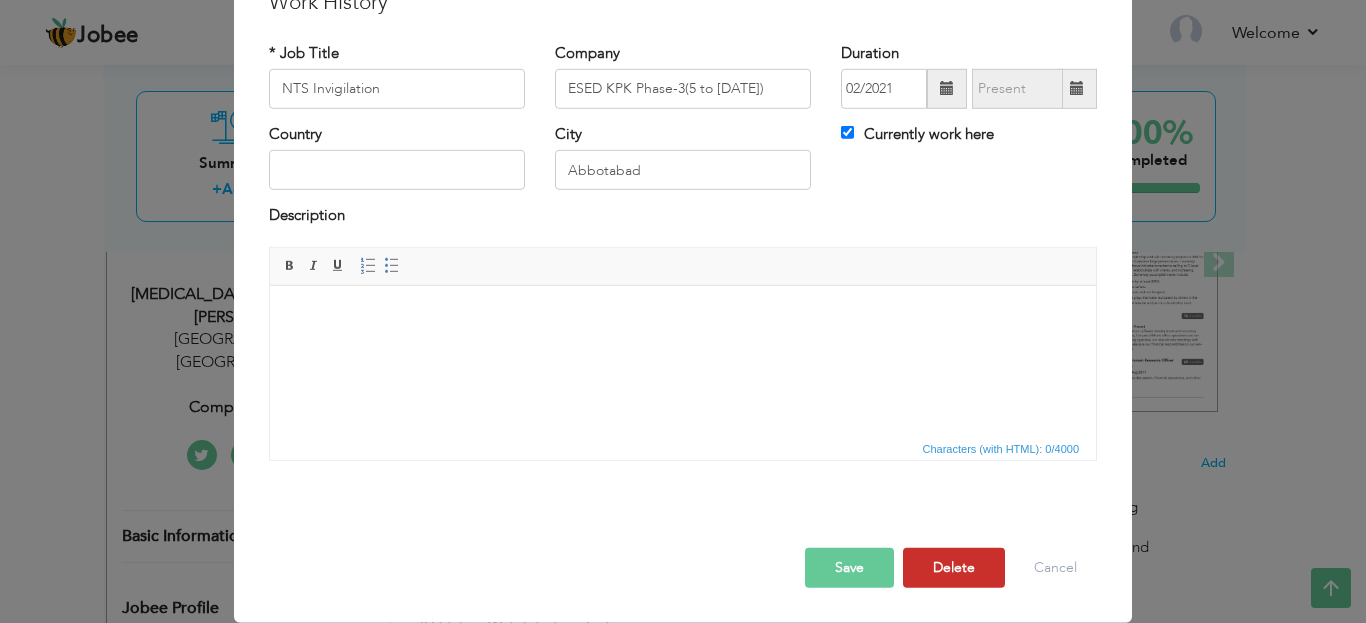 click on "Delete" at bounding box center (954, 568) 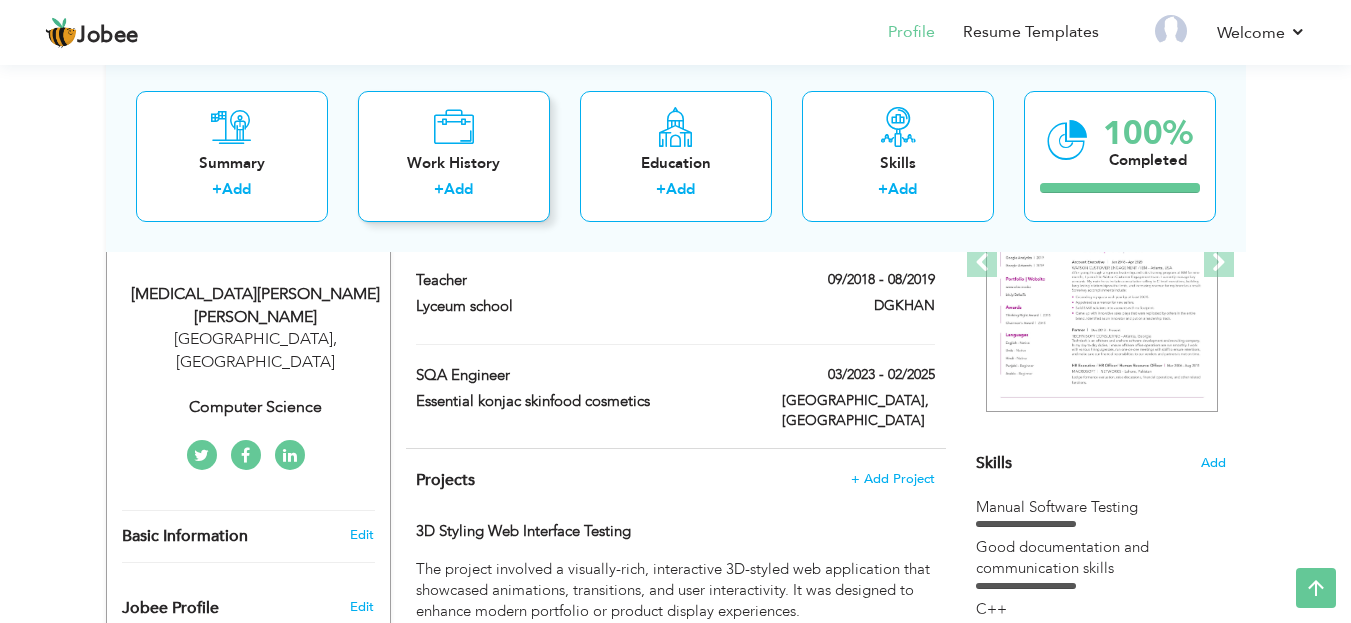 click on "Work History" at bounding box center [454, 162] 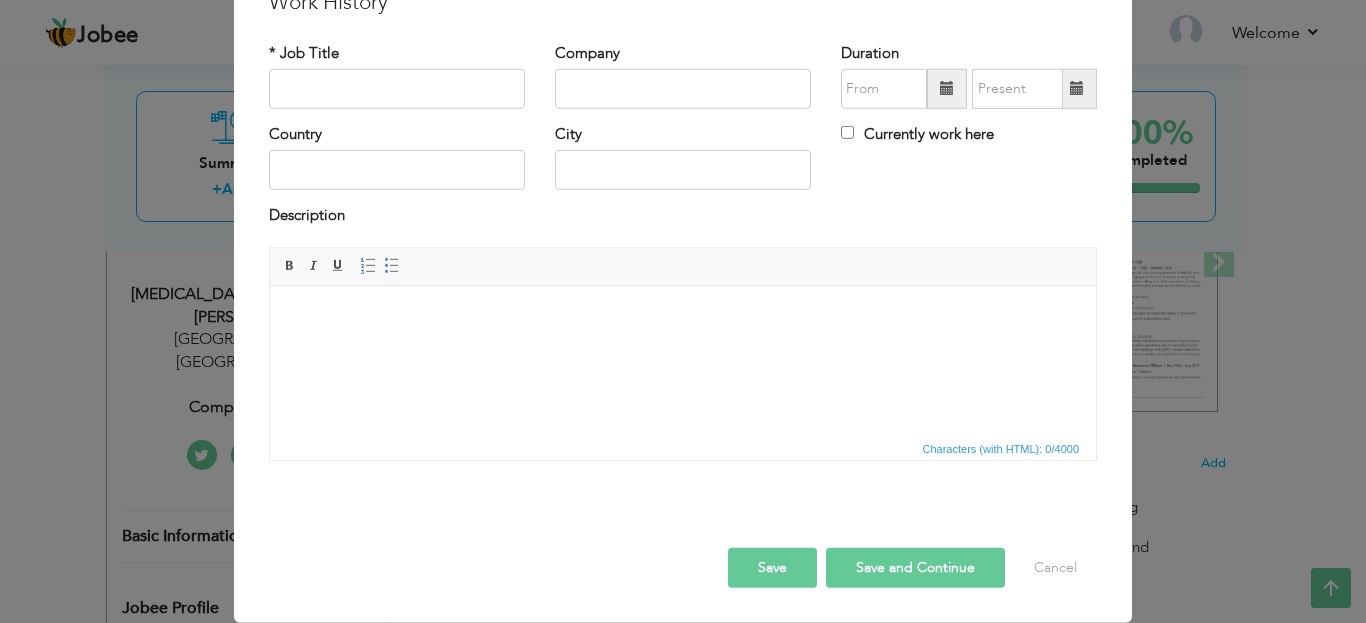 scroll, scrollTop: 0, scrollLeft: 0, axis: both 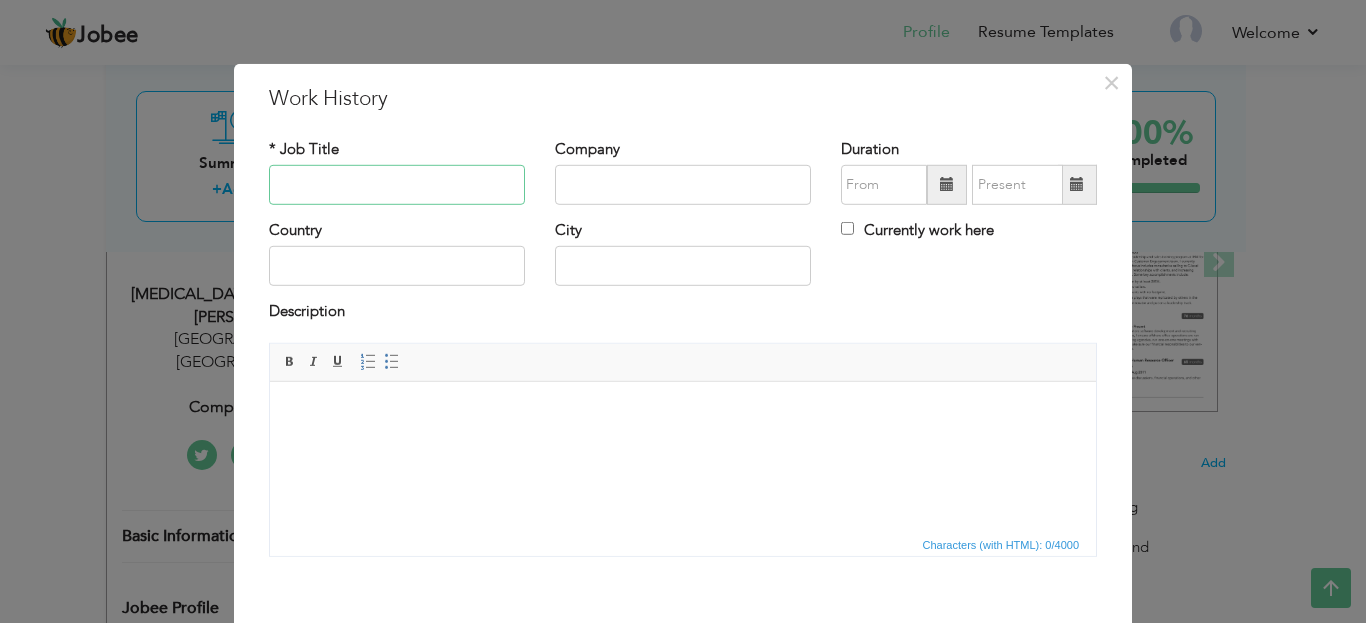 paste on "NTS Invigilation" 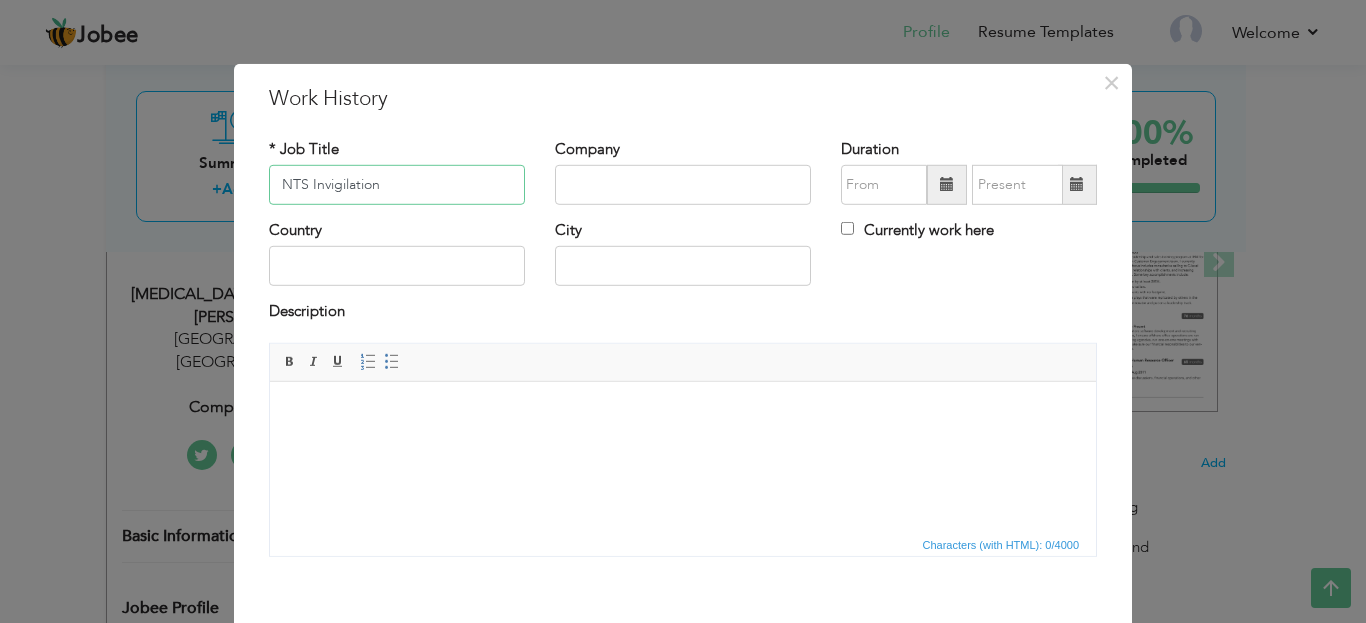 type on "NTS Invigilation" 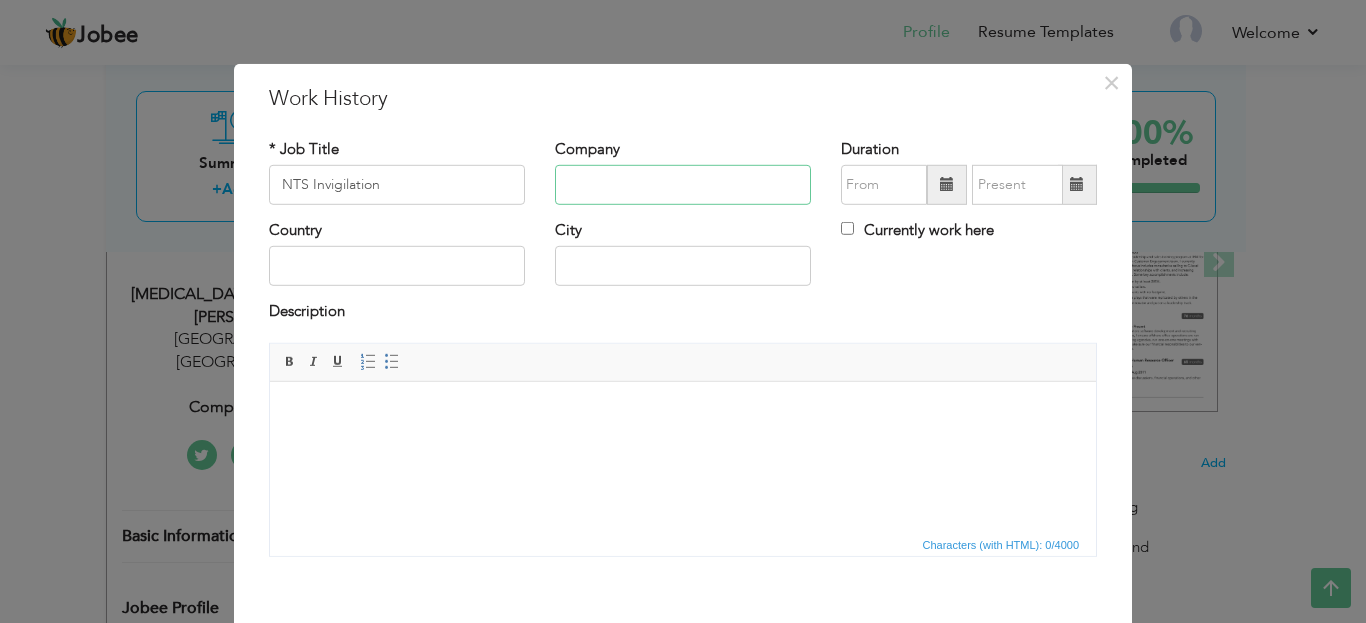 click at bounding box center [683, 185] 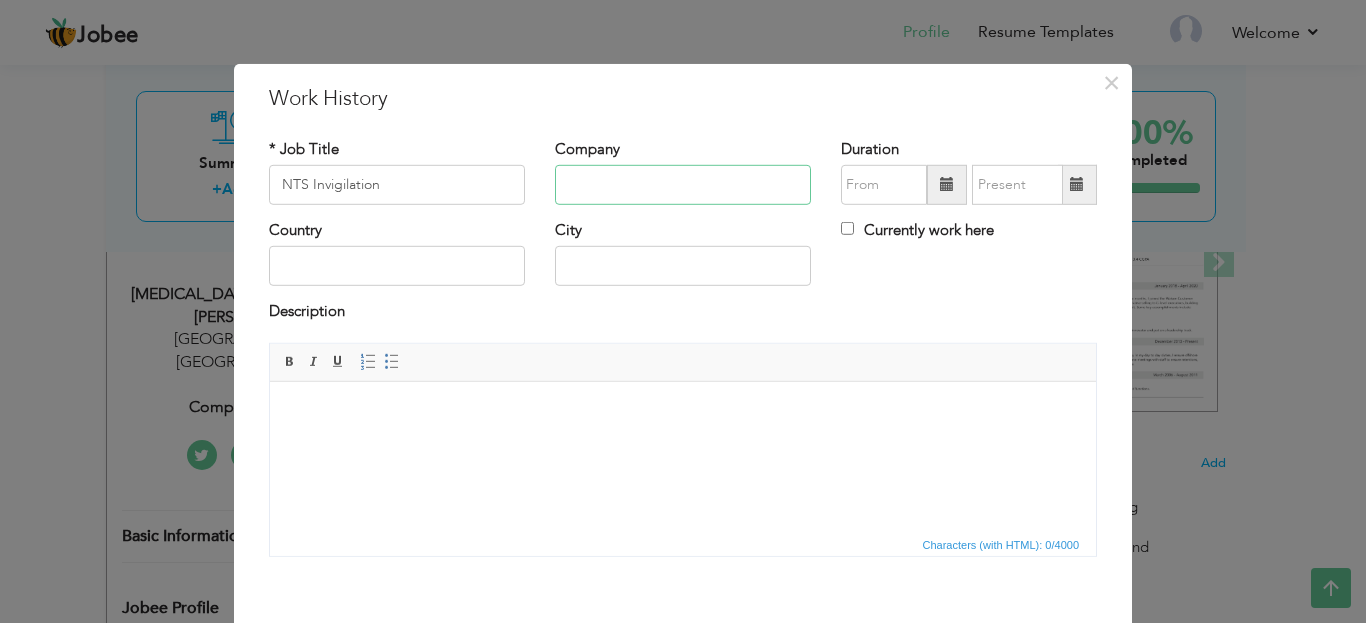 paste on "ESED KPK Phase-3(5" 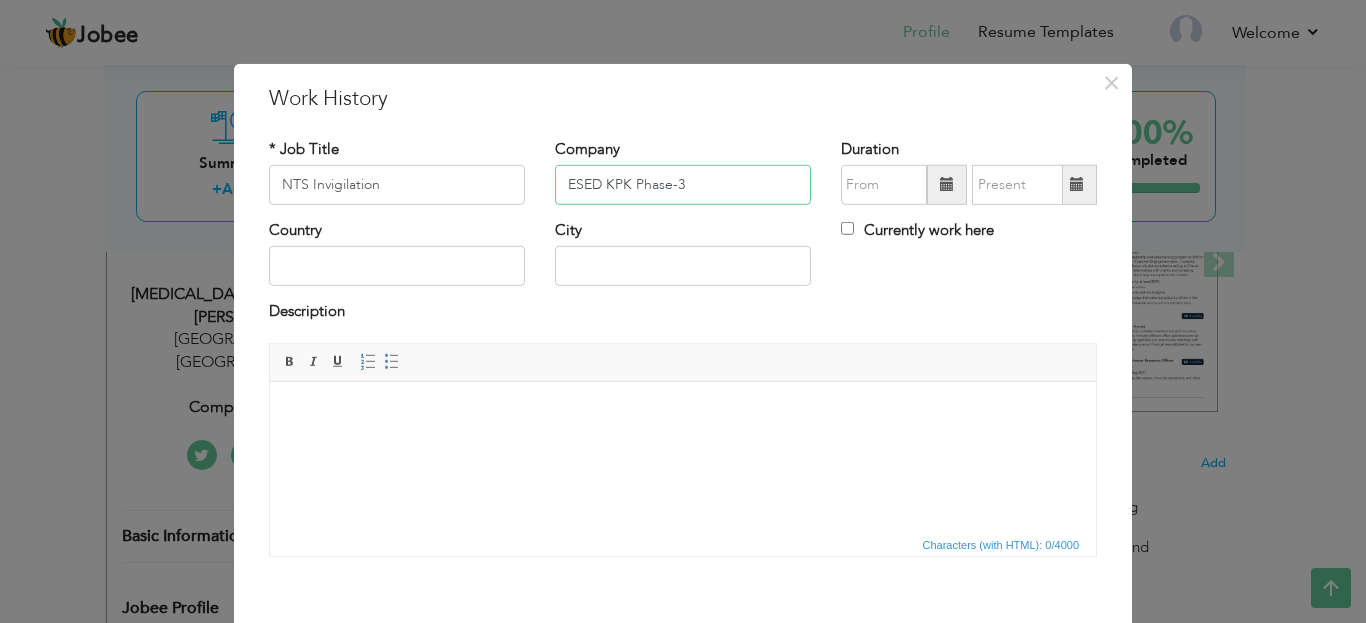 type on "ESED KPK Phase-3" 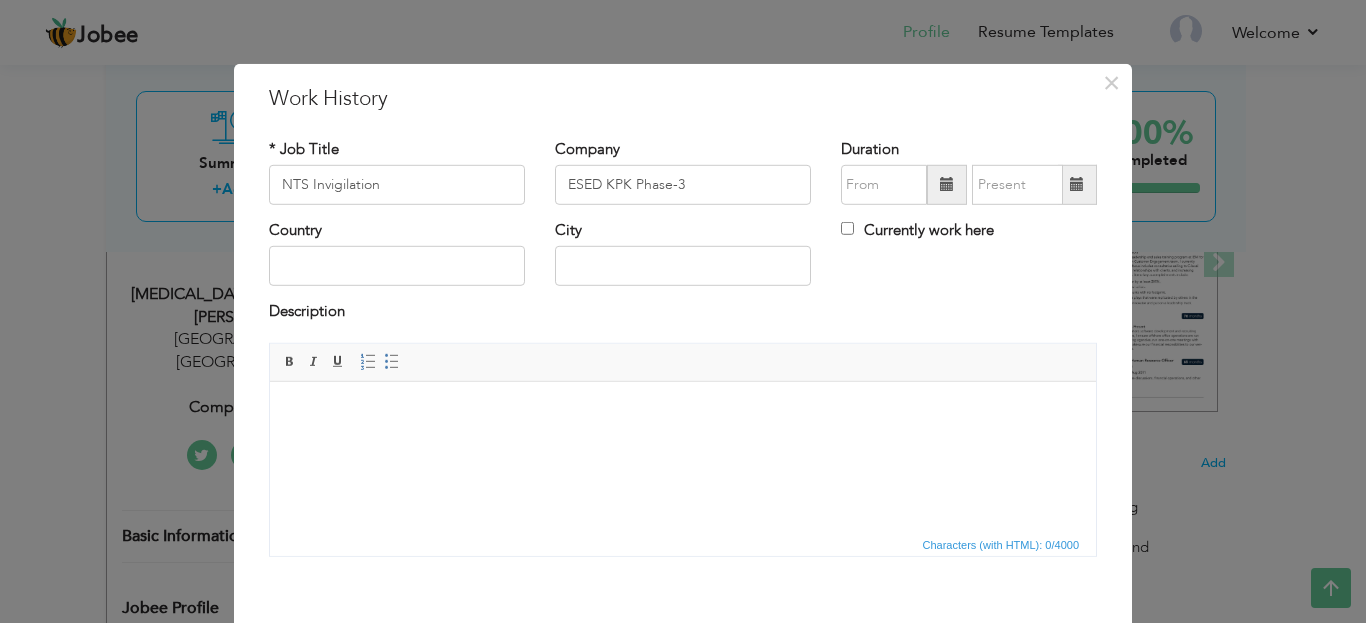 click at bounding box center (947, 185) 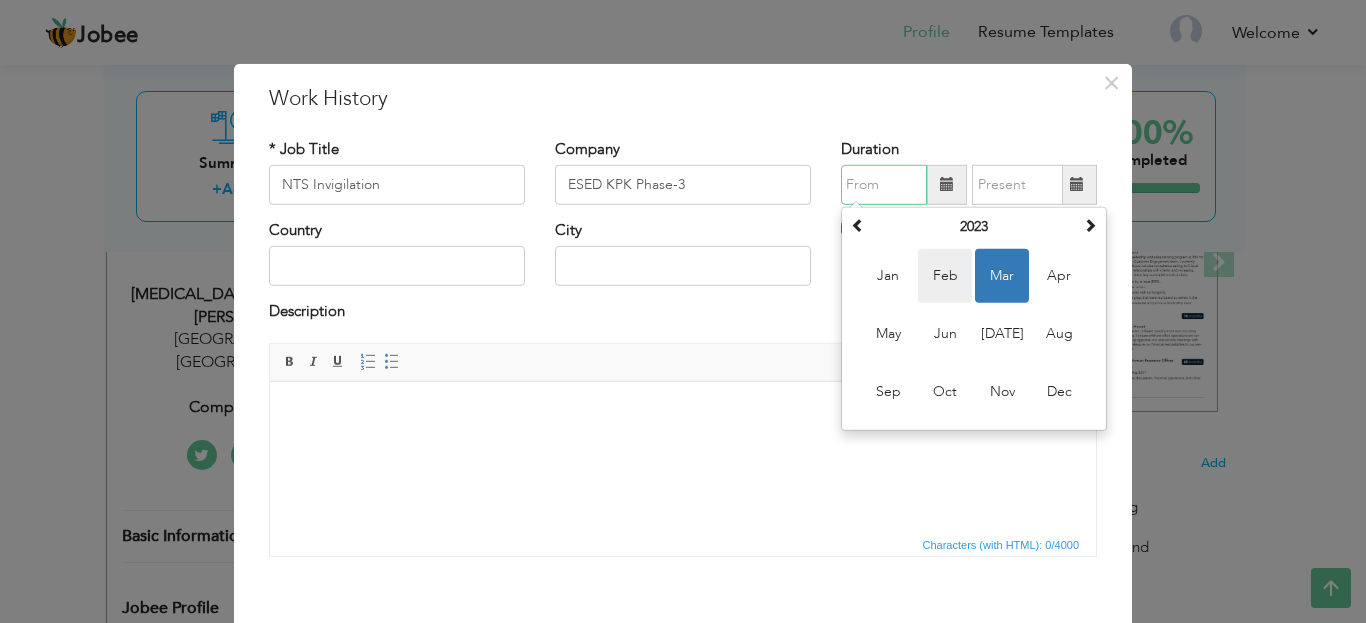 click on "Feb" at bounding box center [945, 276] 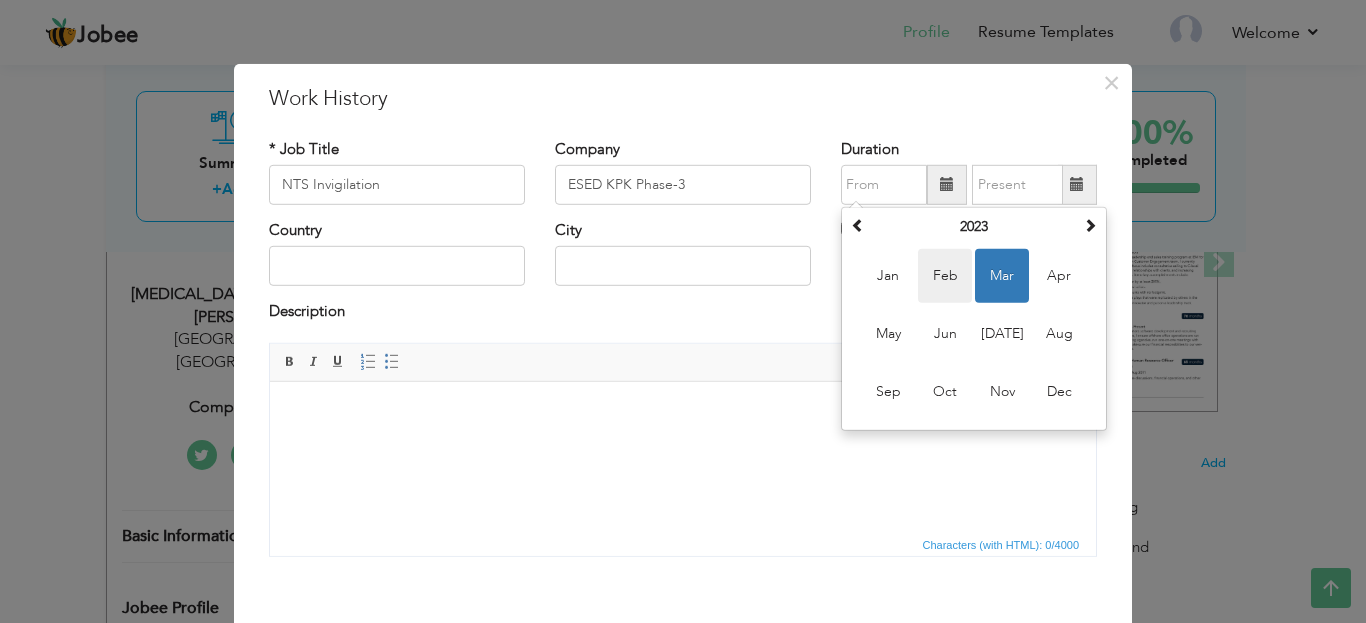 type on "02/2023" 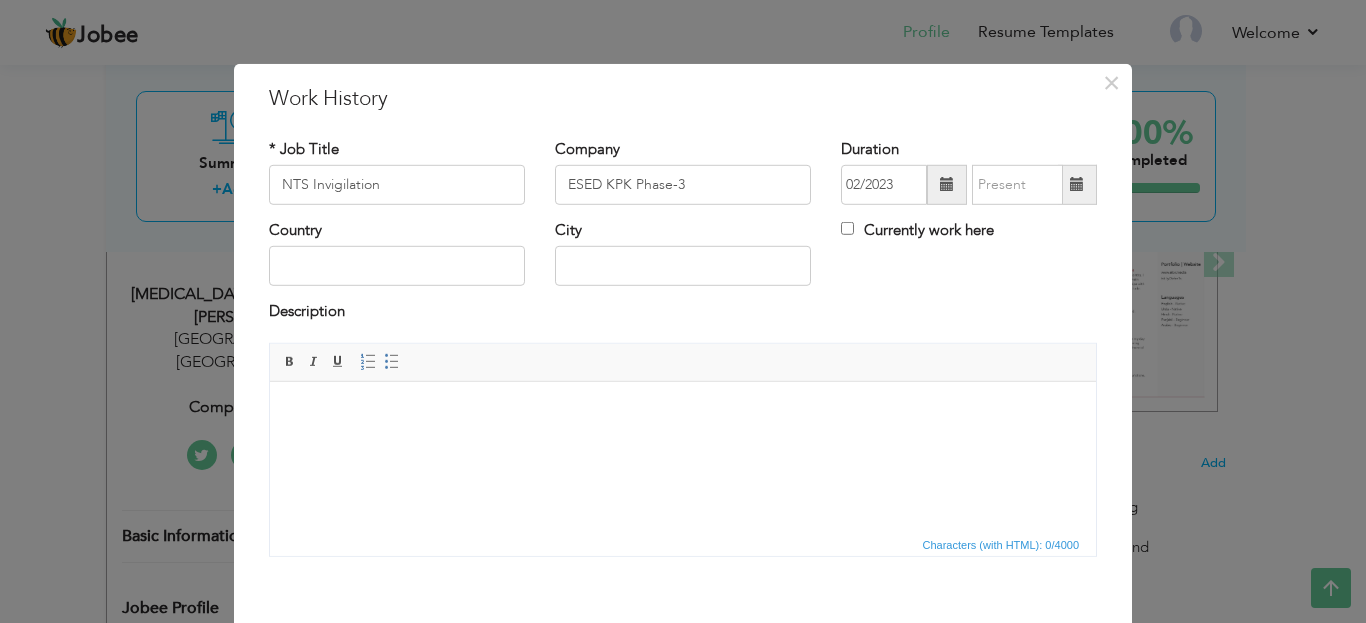 click at bounding box center [947, 184] 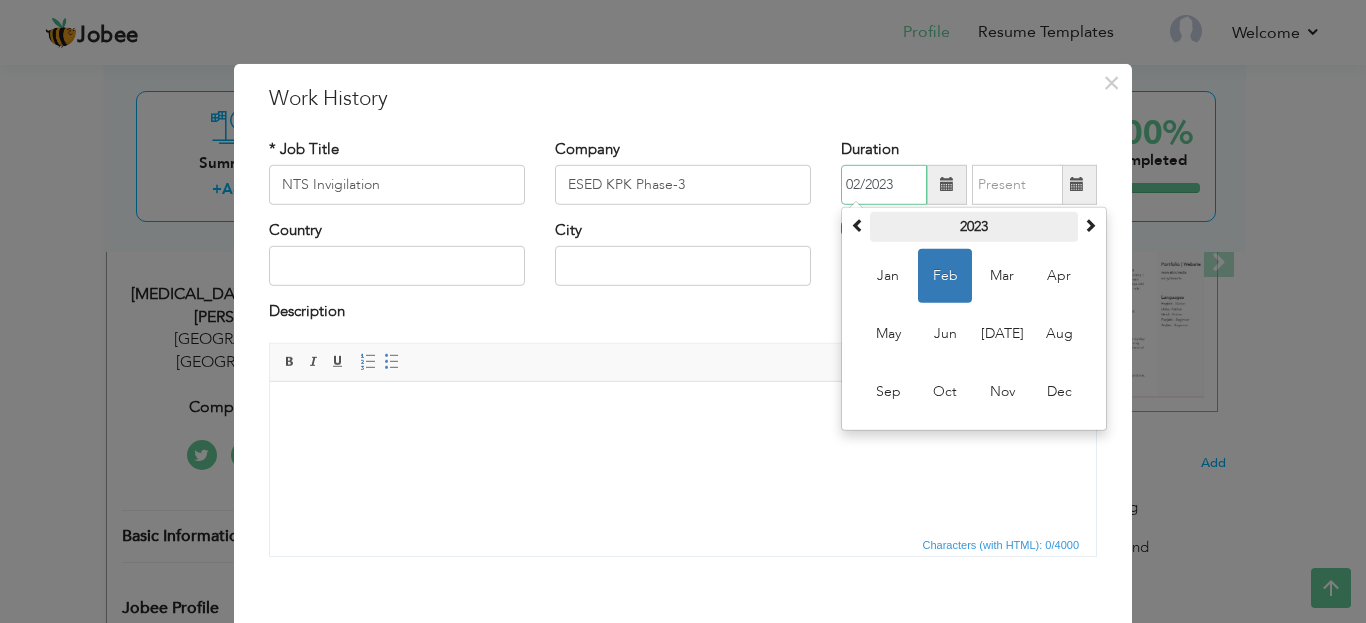 click on "2023" at bounding box center (974, 227) 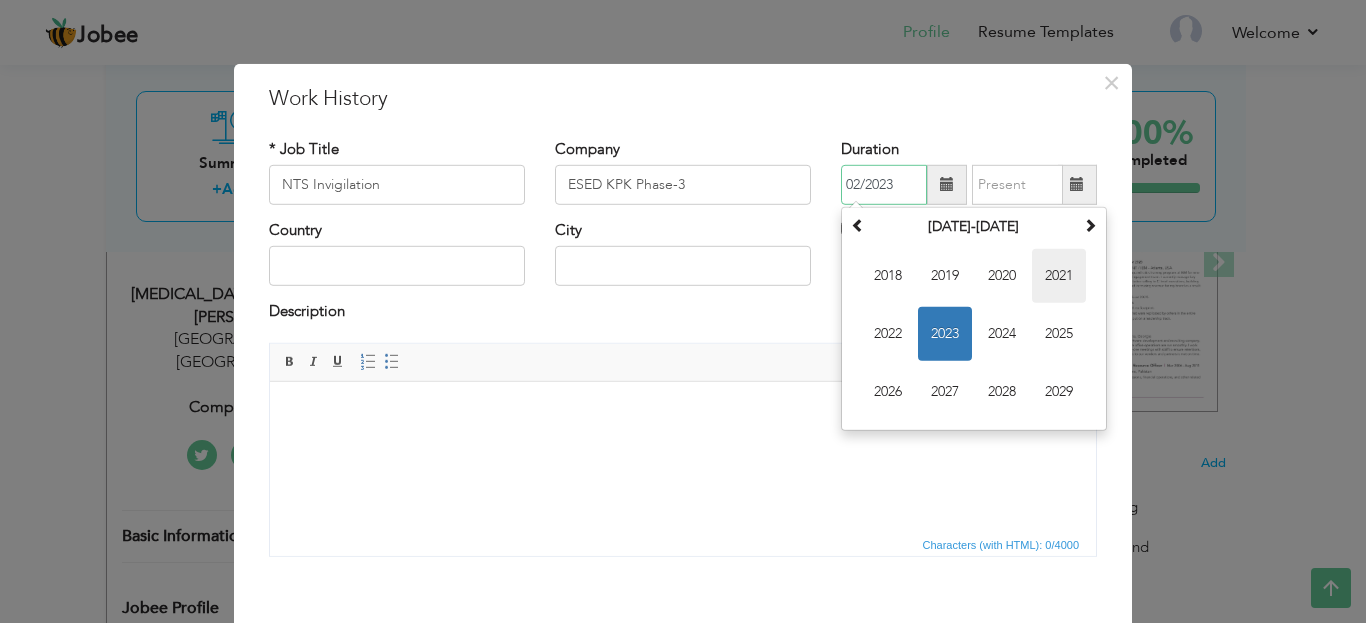click on "2021" at bounding box center (1059, 276) 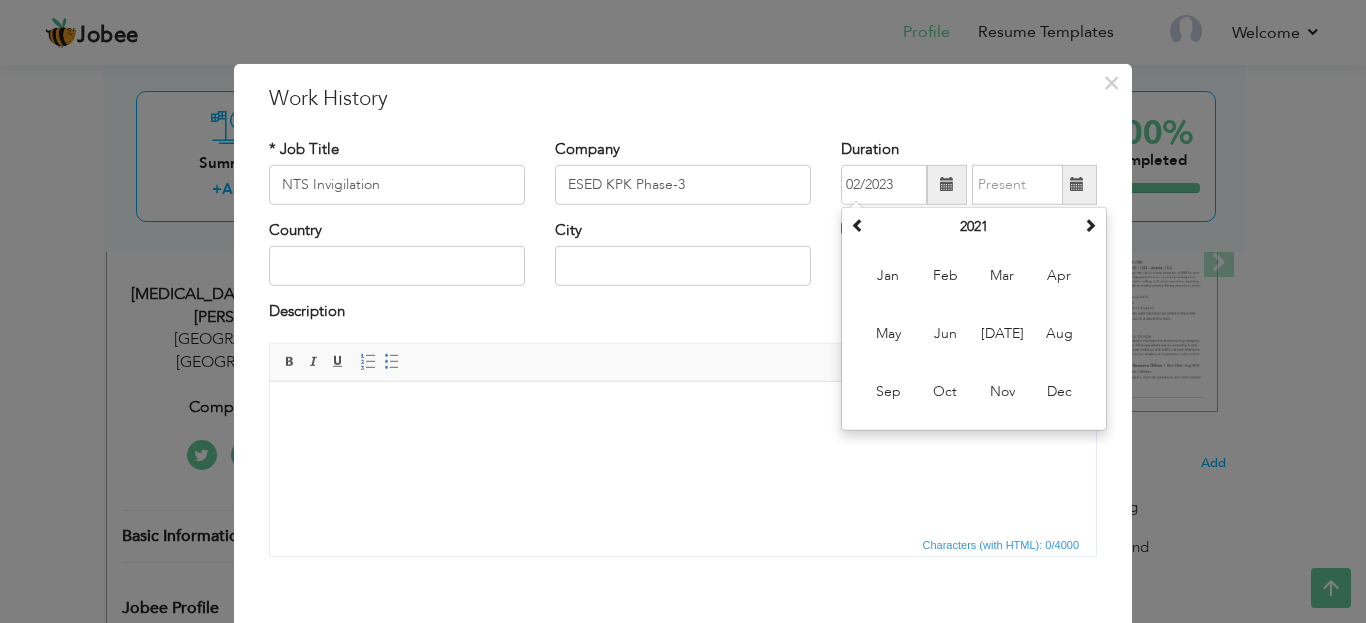 click at bounding box center (1077, 185) 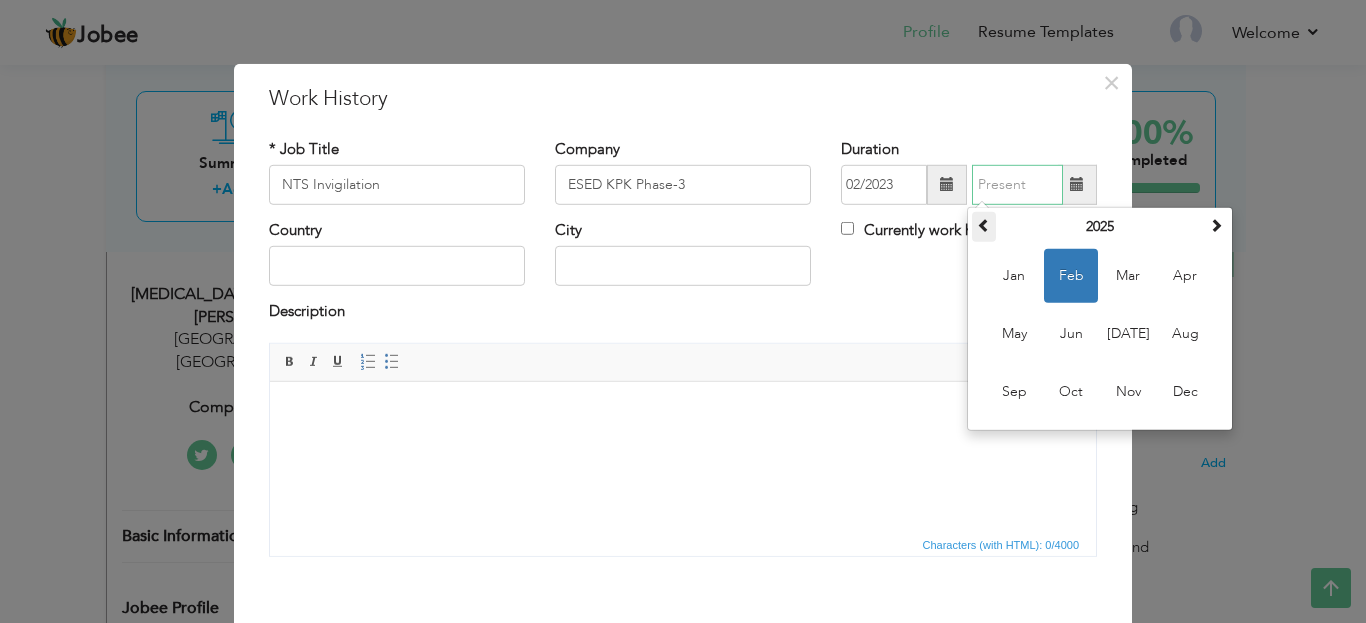 click at bounding box center [984, 225] 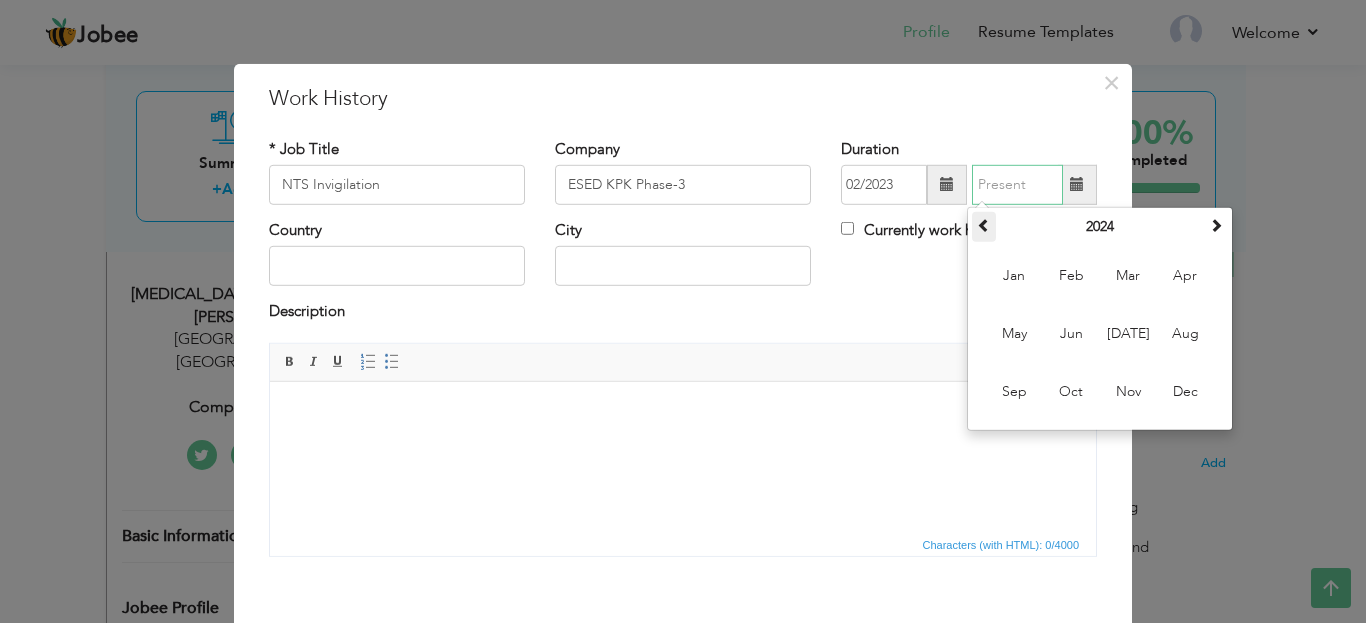 click at bounding box center (984, 225) 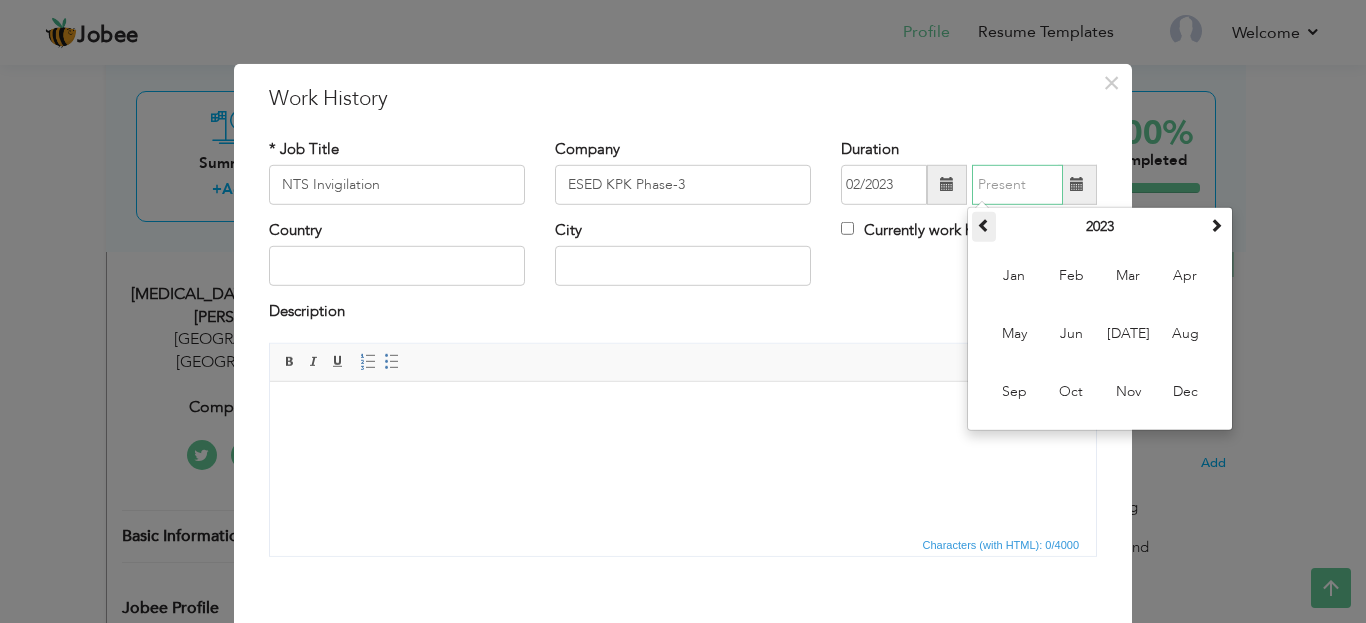 click at bounding box center (984, 225) 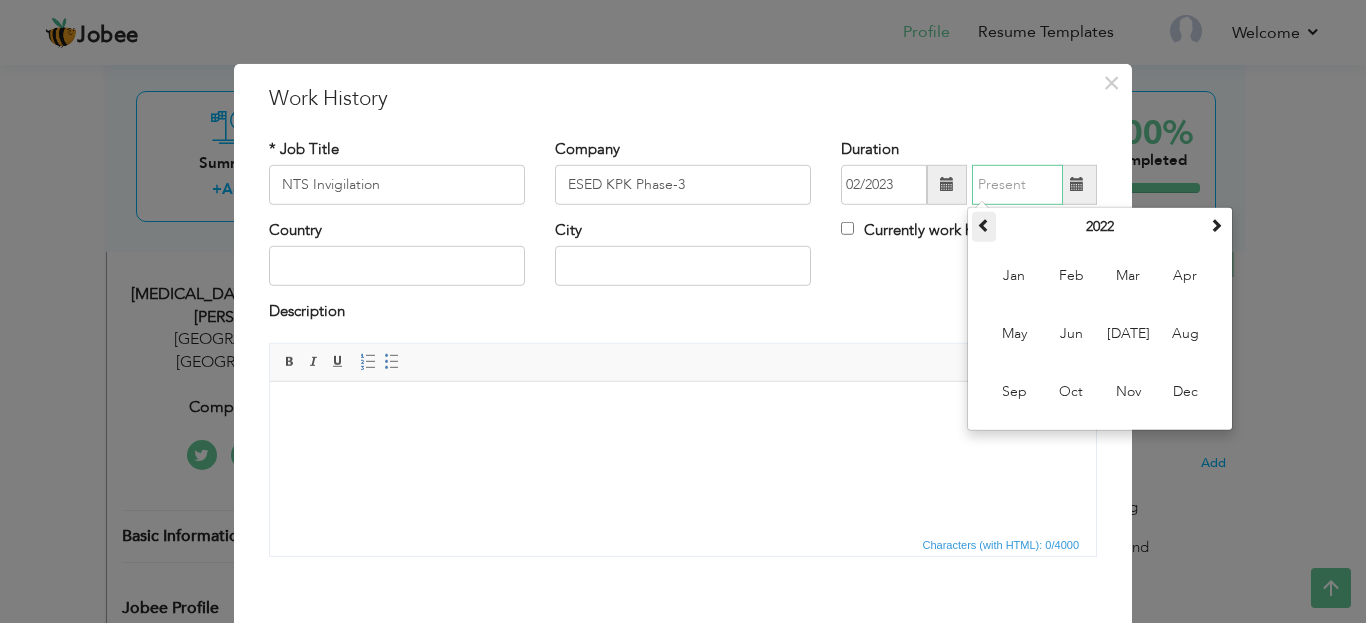 click at bounding box center [984, 225] 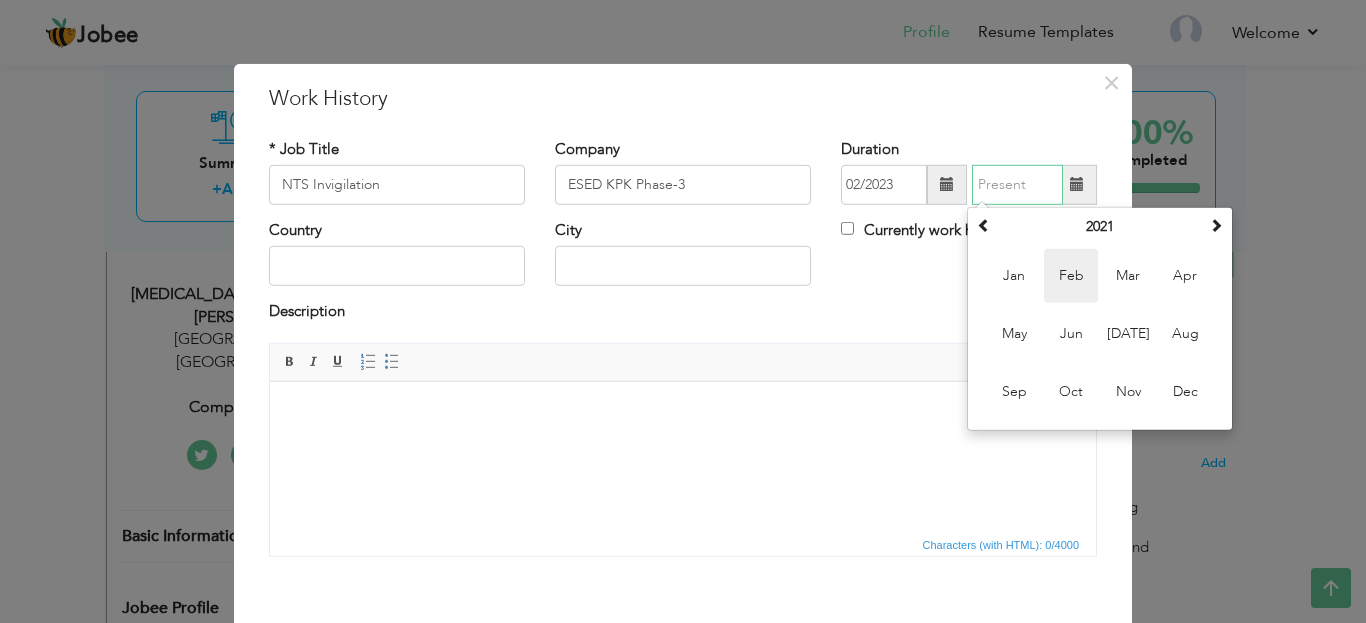 click on "Feb" at bounding box center [1071, 276] 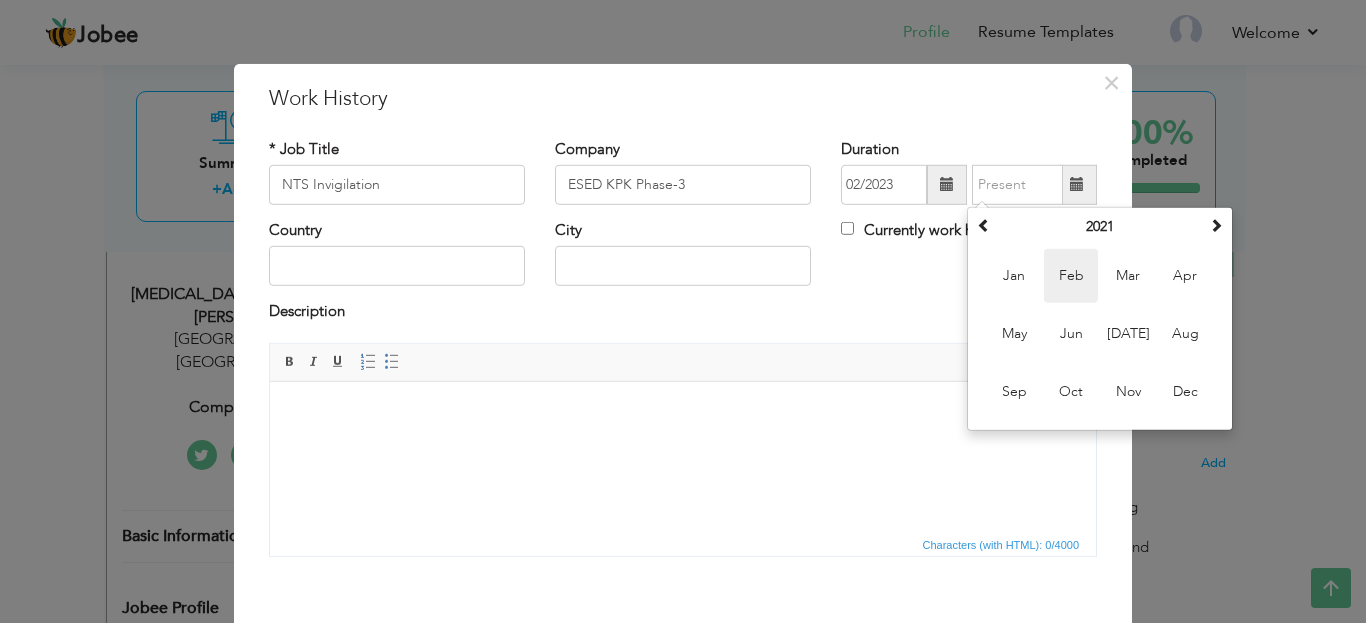 type on "02/2021" 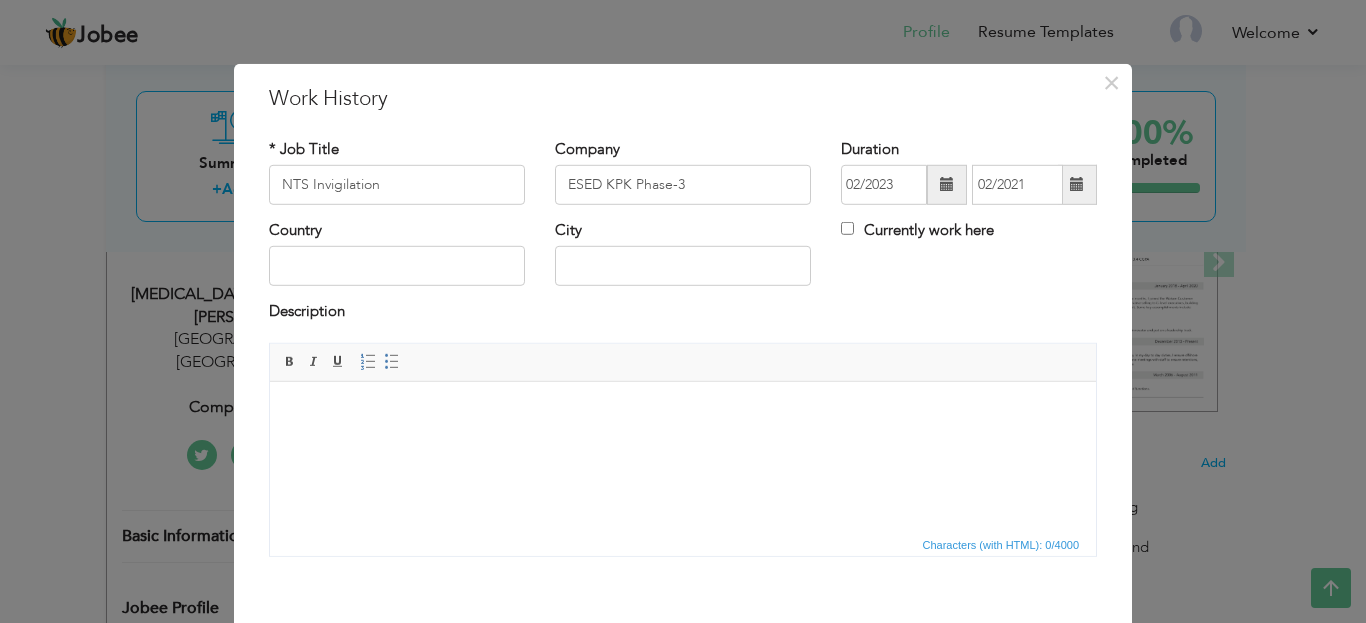 click at bounding box center (947, 184) 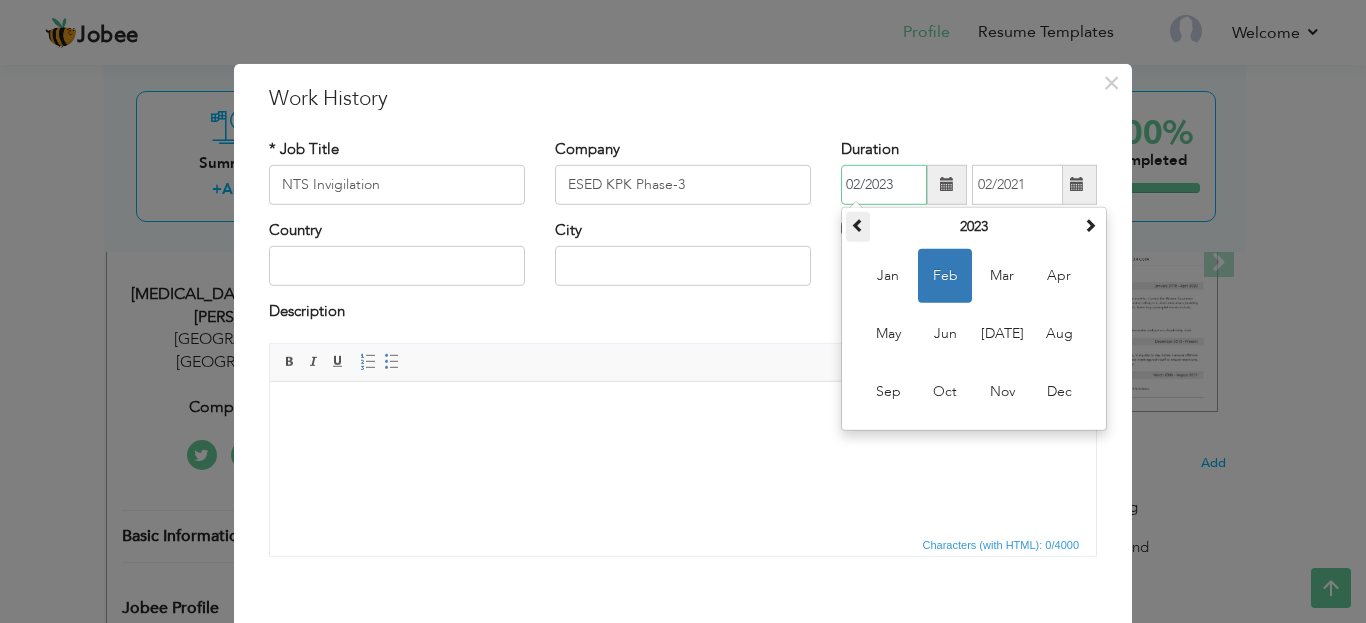 click at bounding box center (858, 225) 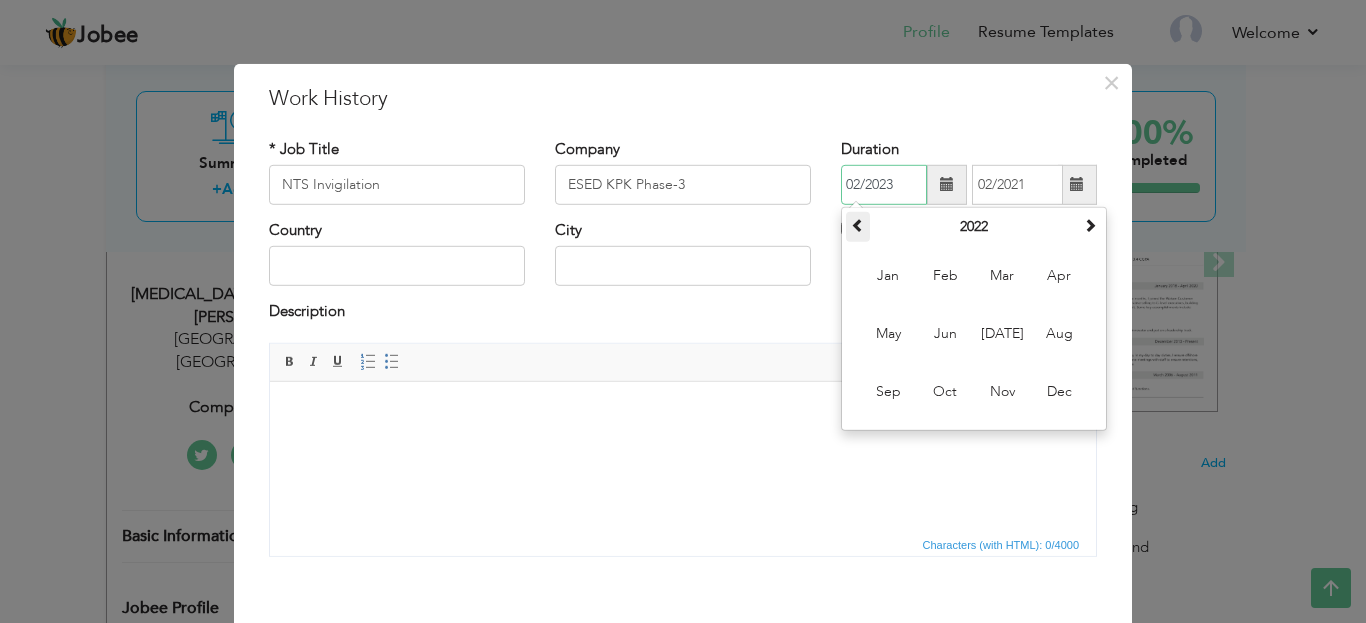 click at bounding box center (858, 225) 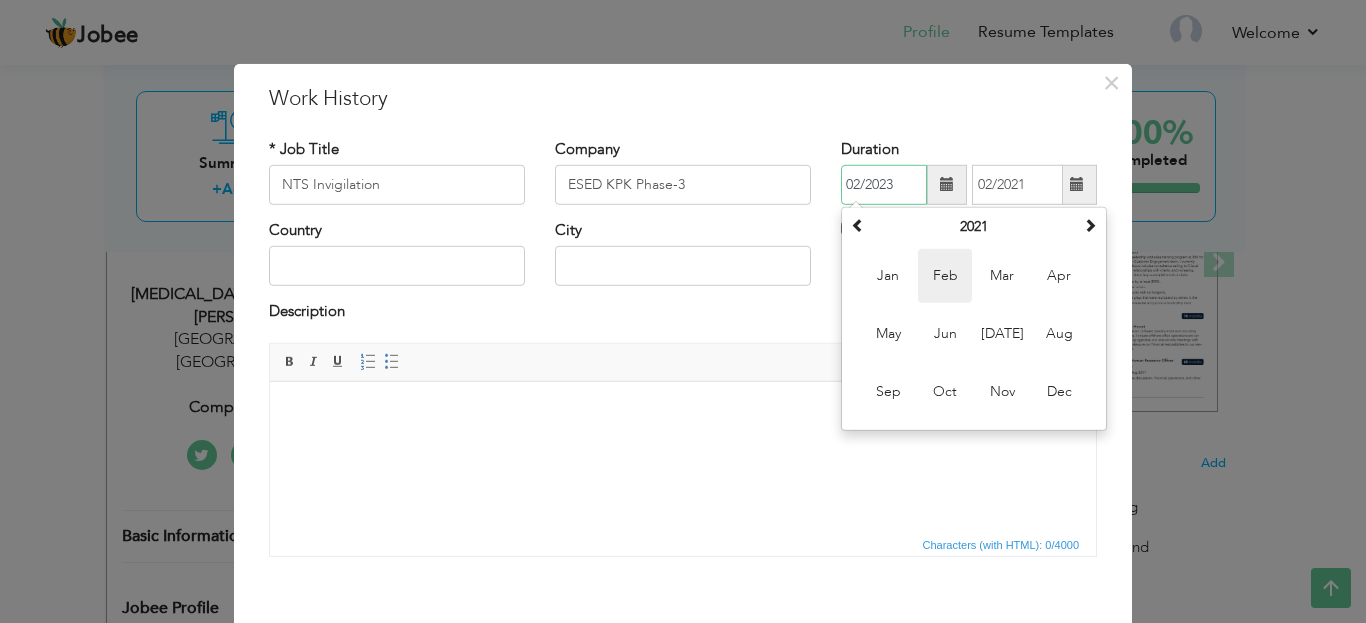 click on "Feb" at bounding box center (945, 276) 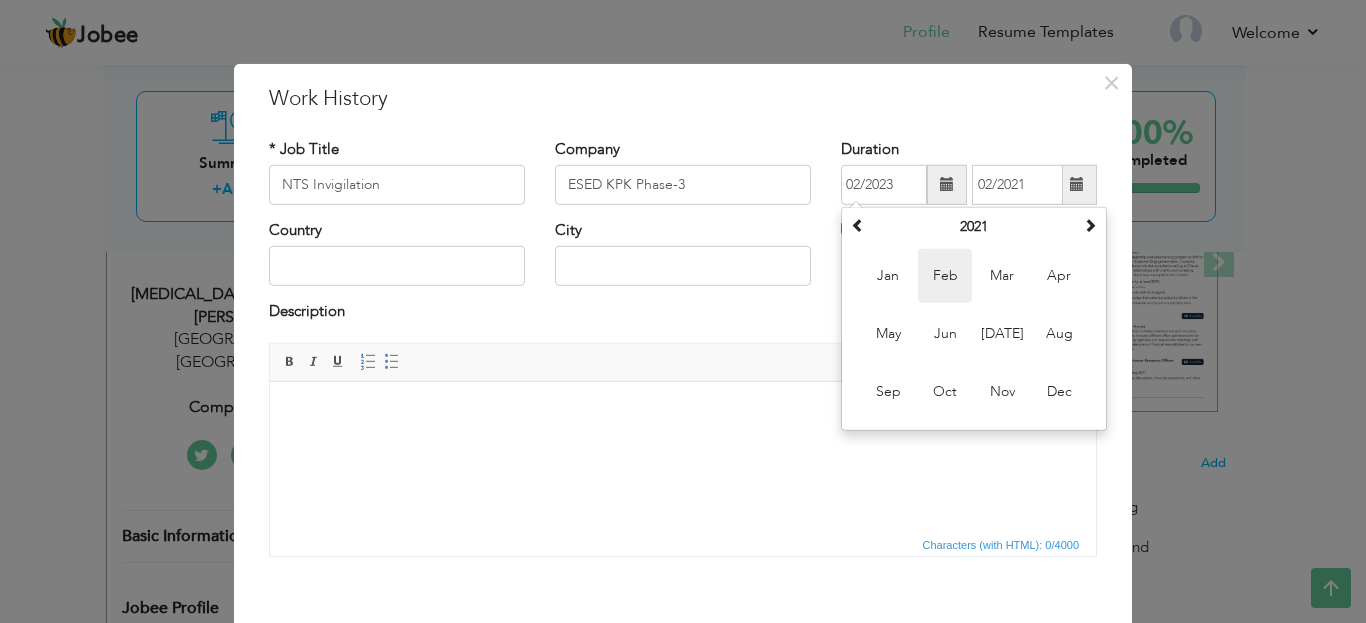 type on "02/2021" 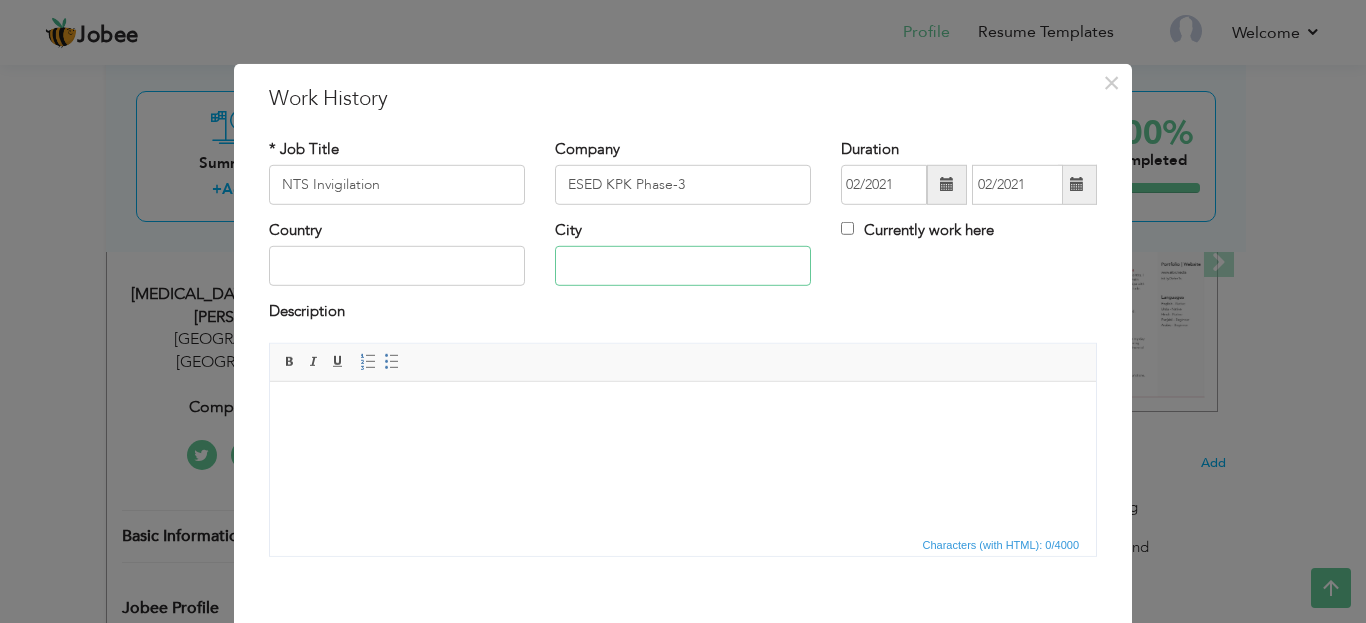 click at bounding box center [683, 266] 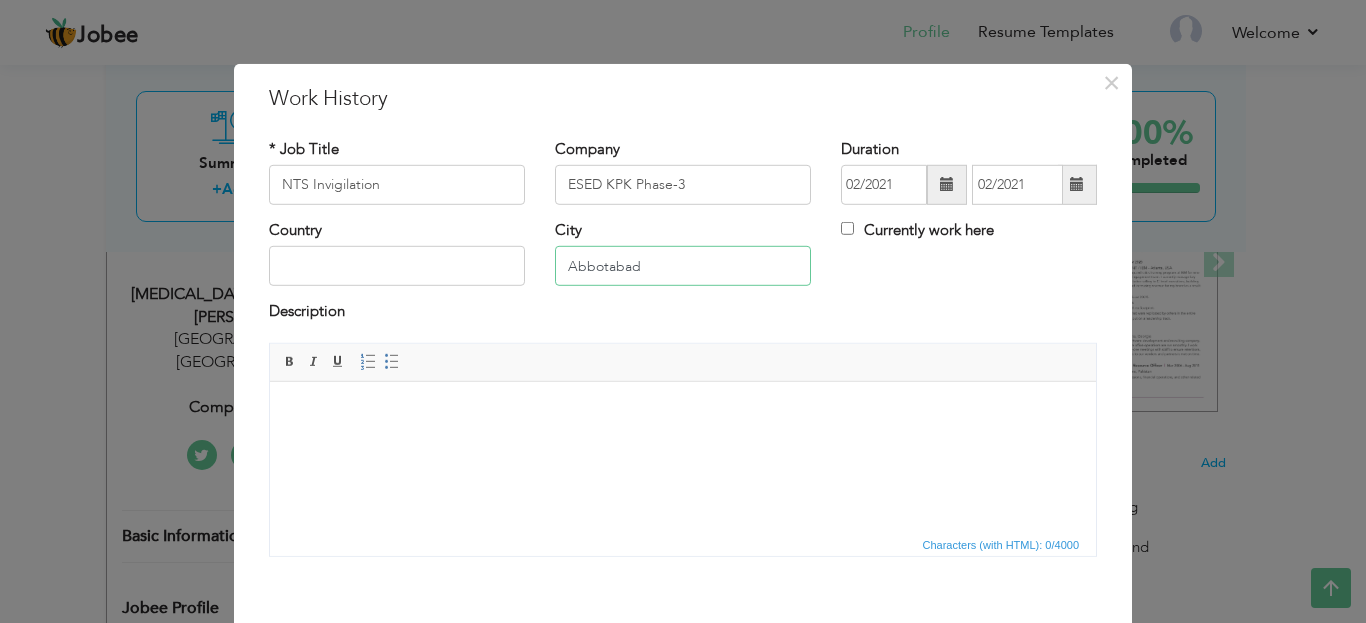 type on "Abbotabad" 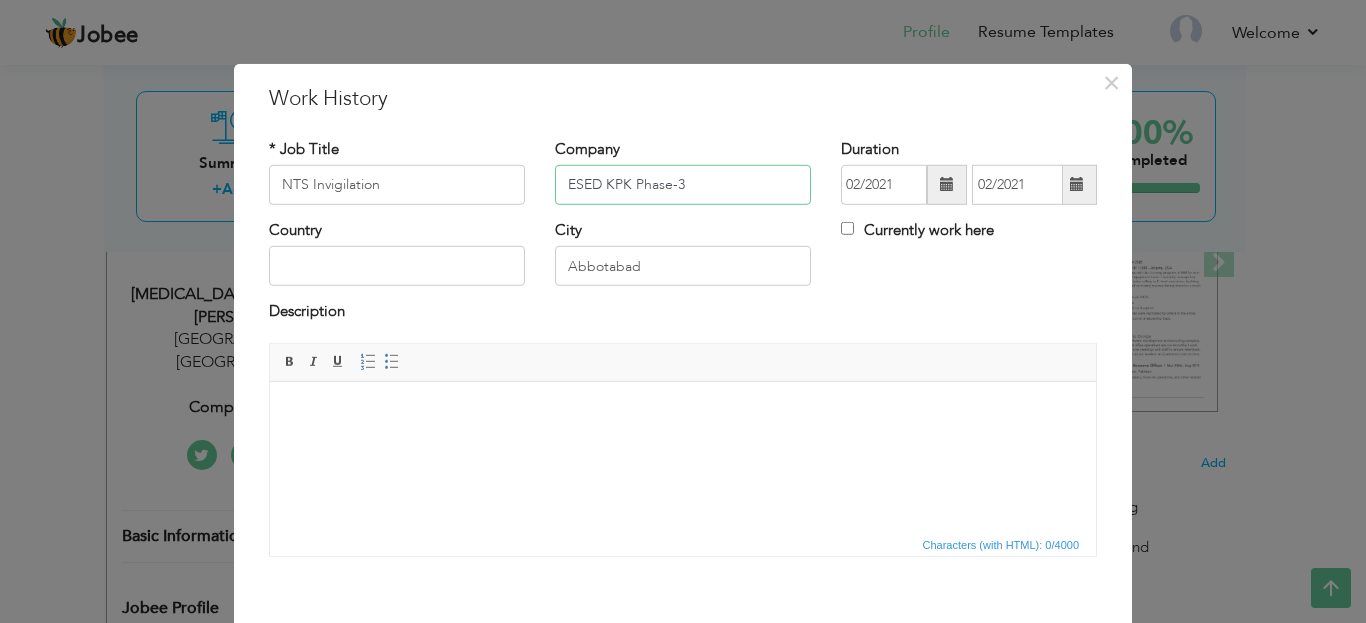 click on "ESED KPK Phase-3" at bounding box center (683, 185) 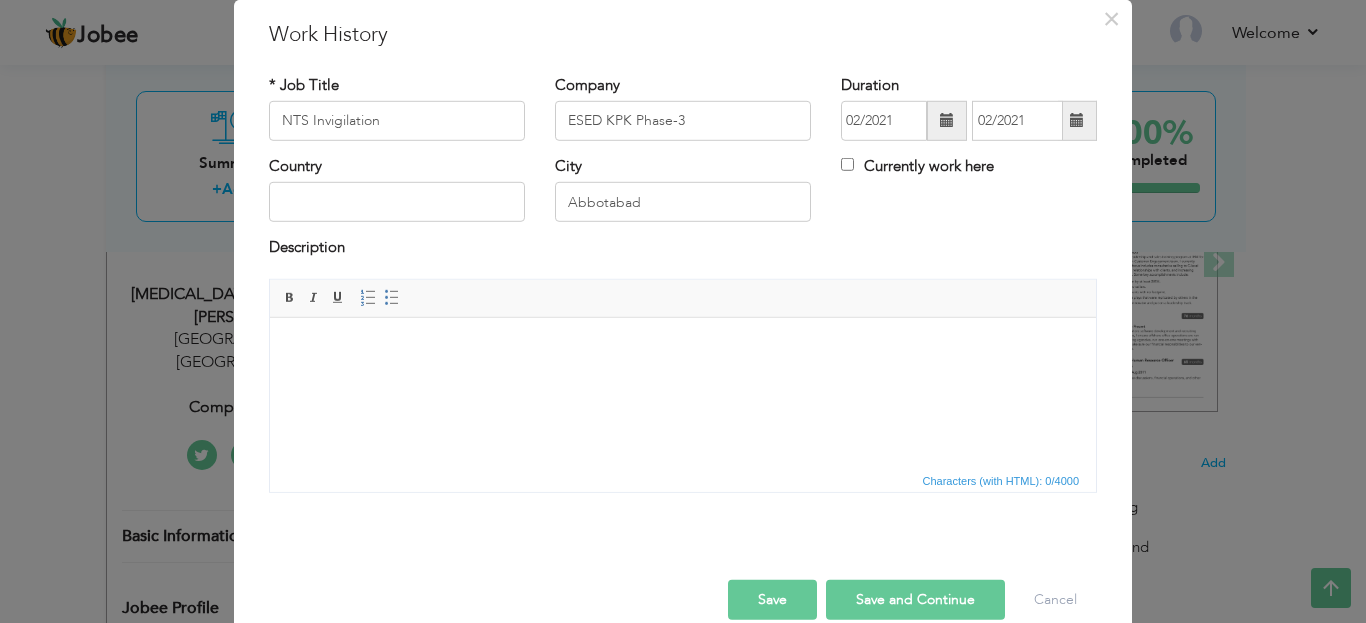 scroll, scrollTop: 68, scrollLeft: 0, axis: vertical 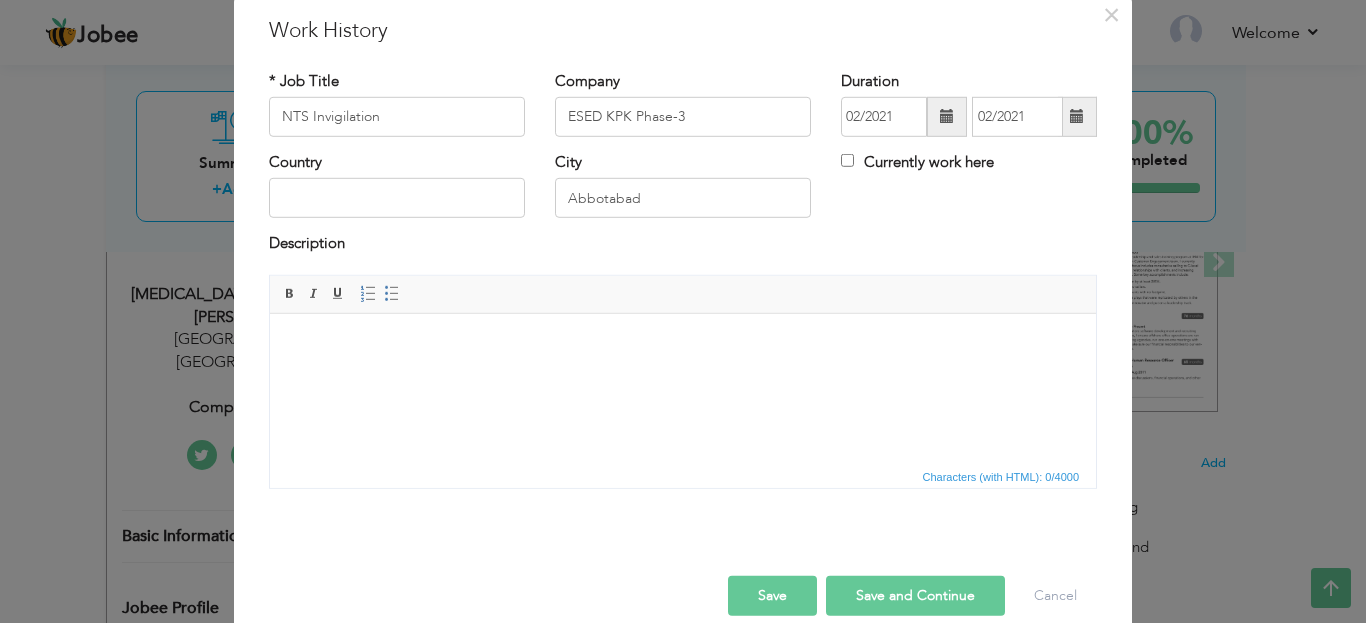 click on "Save" at bounding box center (772, 596) 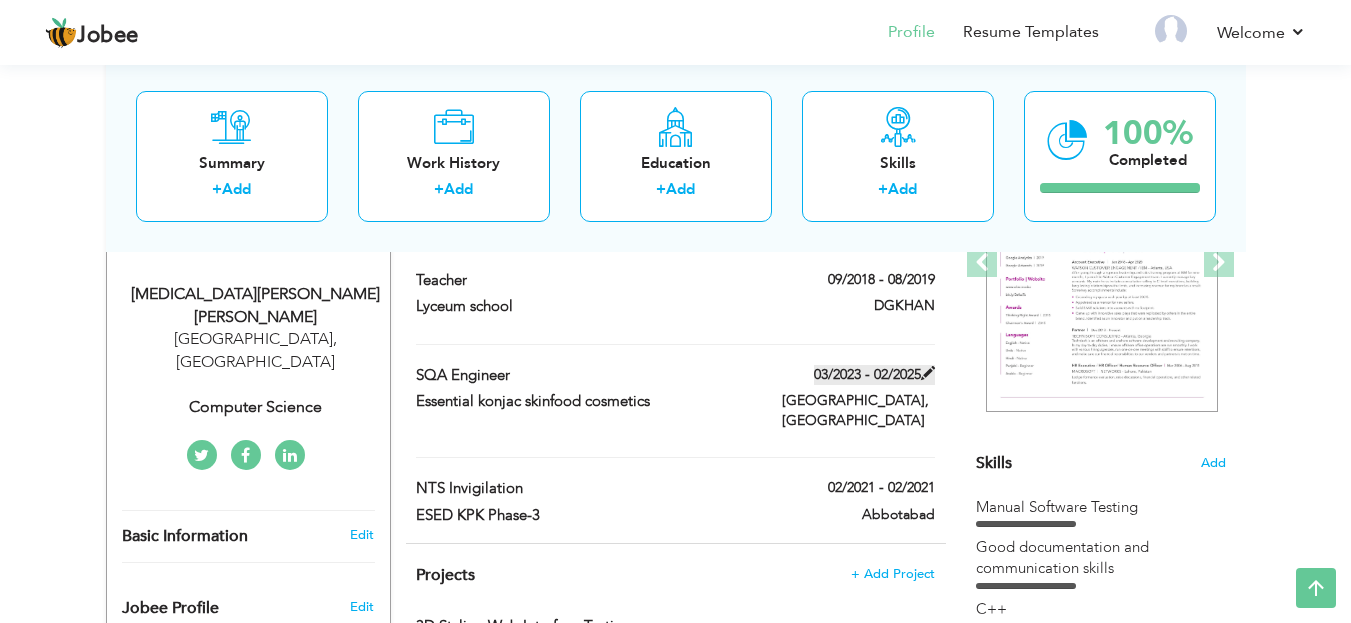 click at bounding box center [928, 373] 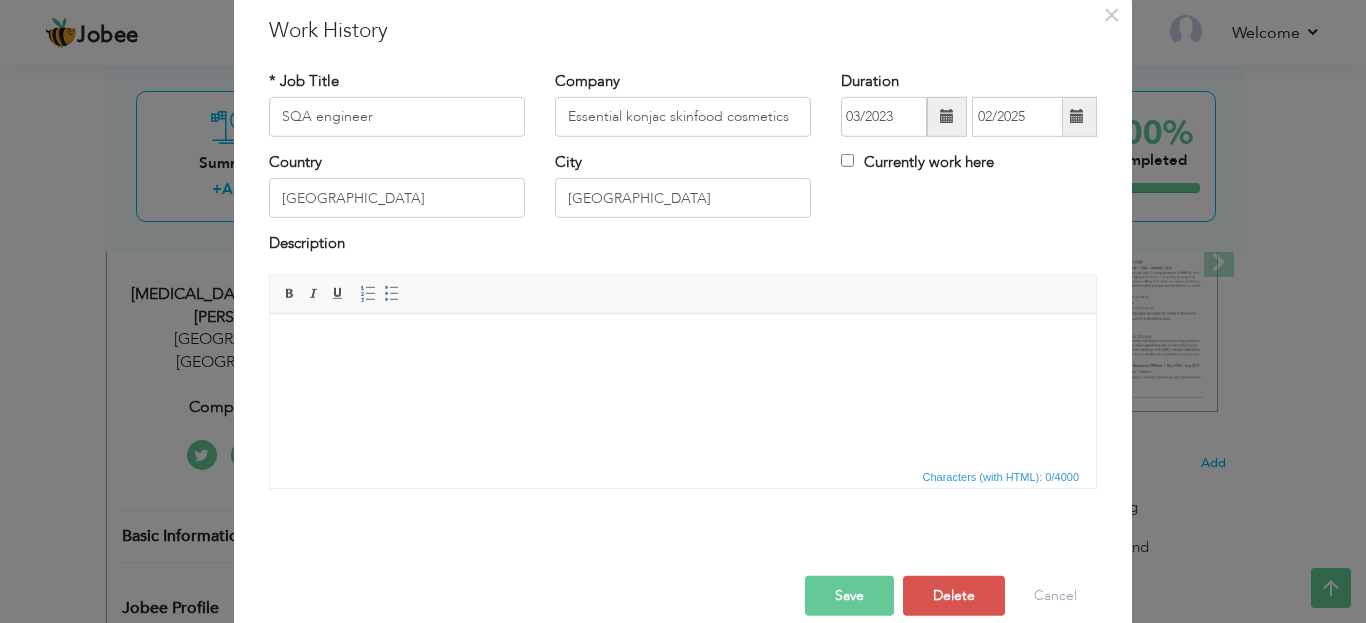 scroll, scrollTop: 0, scrollLeft: 0, axis: both 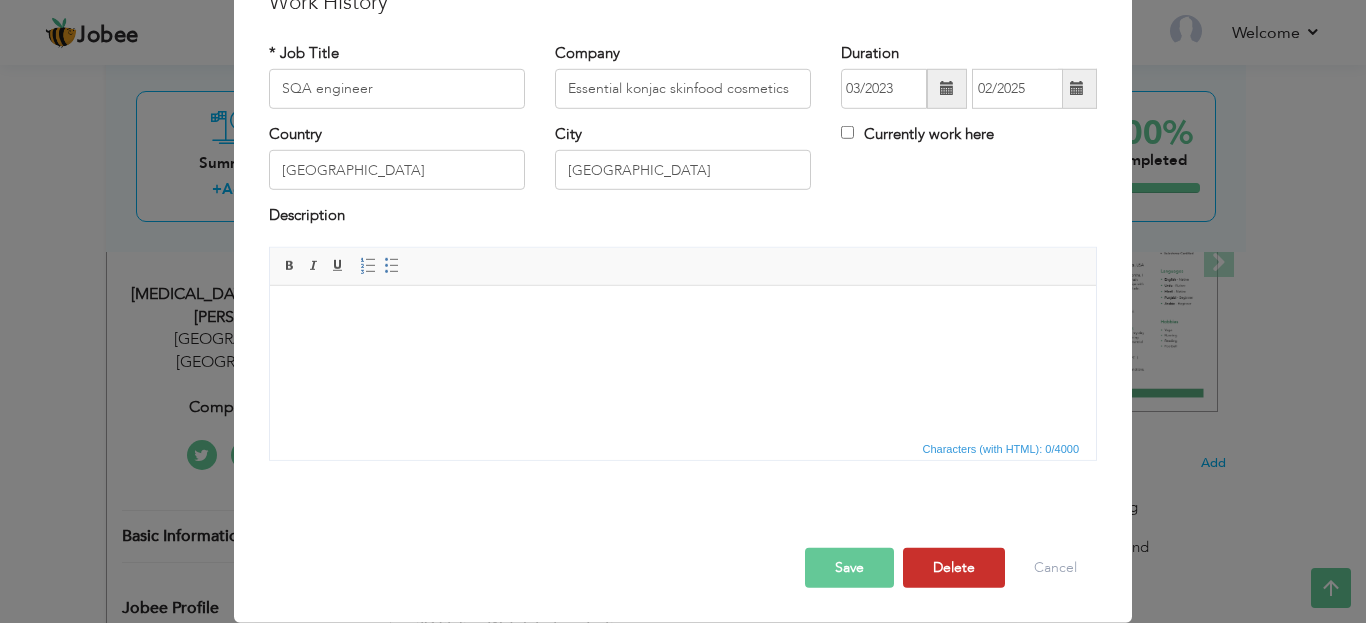 click on "Delete" at bounding box center (954, 568) 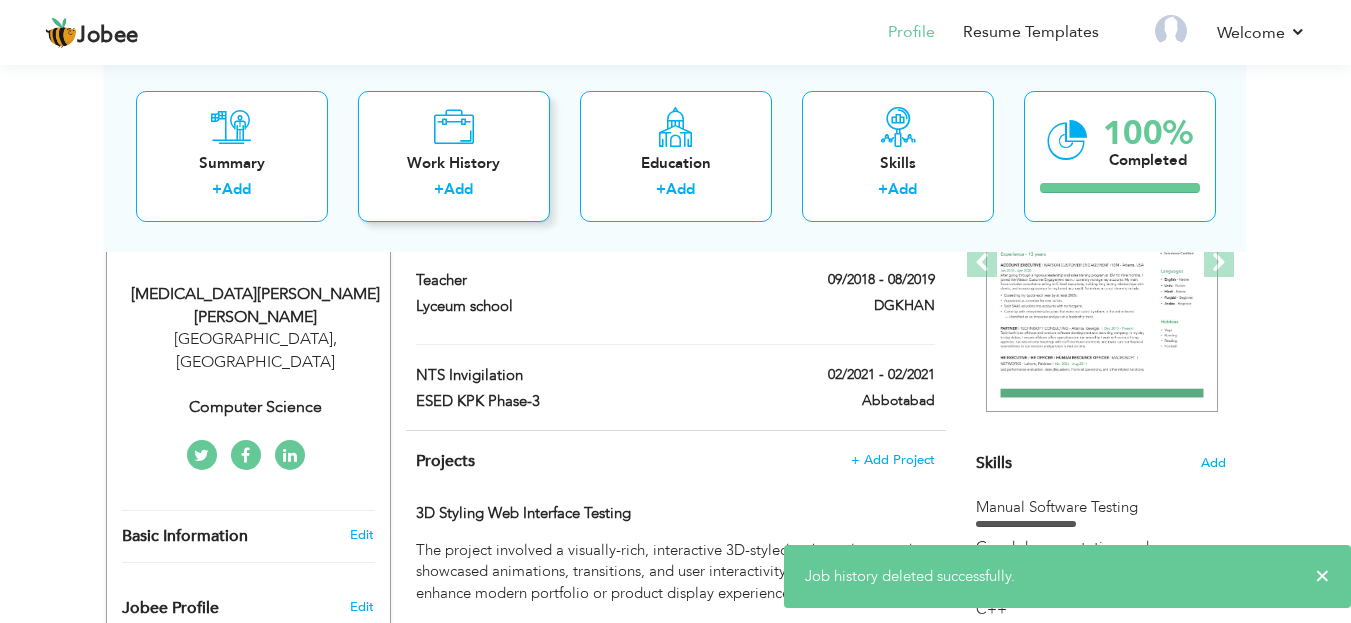 click on "Work History" at bounding box center (454, 162) 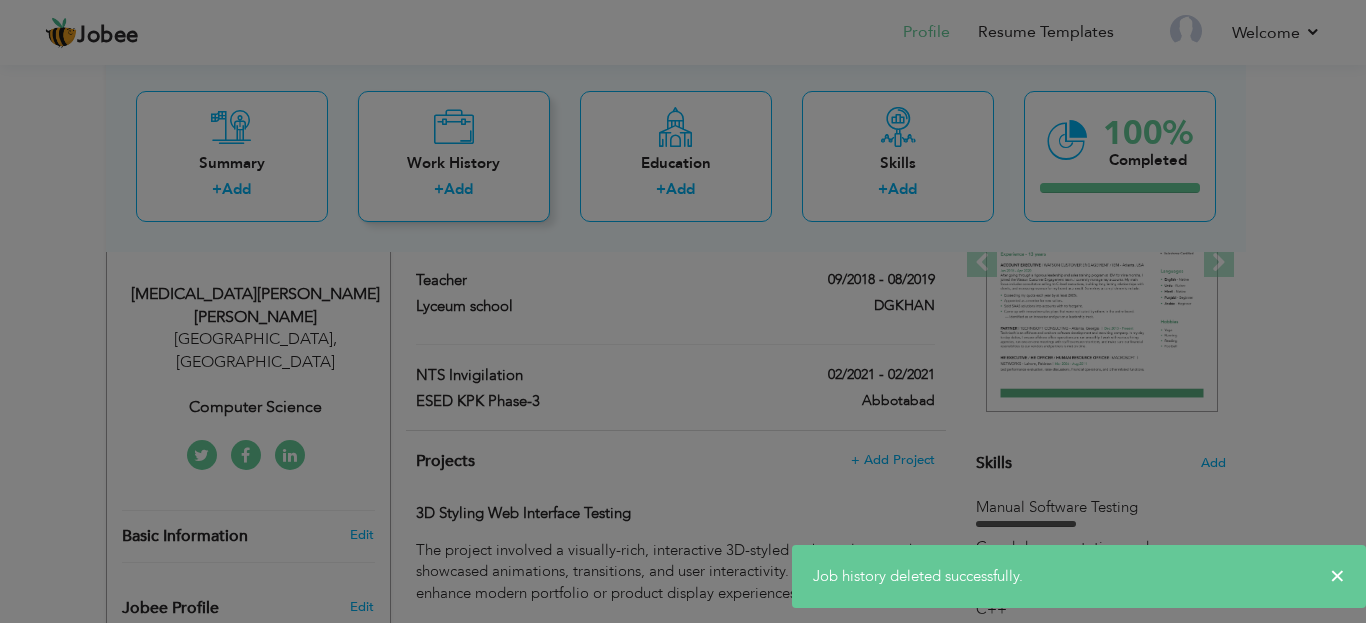 scroll, scrollTop: 0, scrollLeft: 0, axis: both 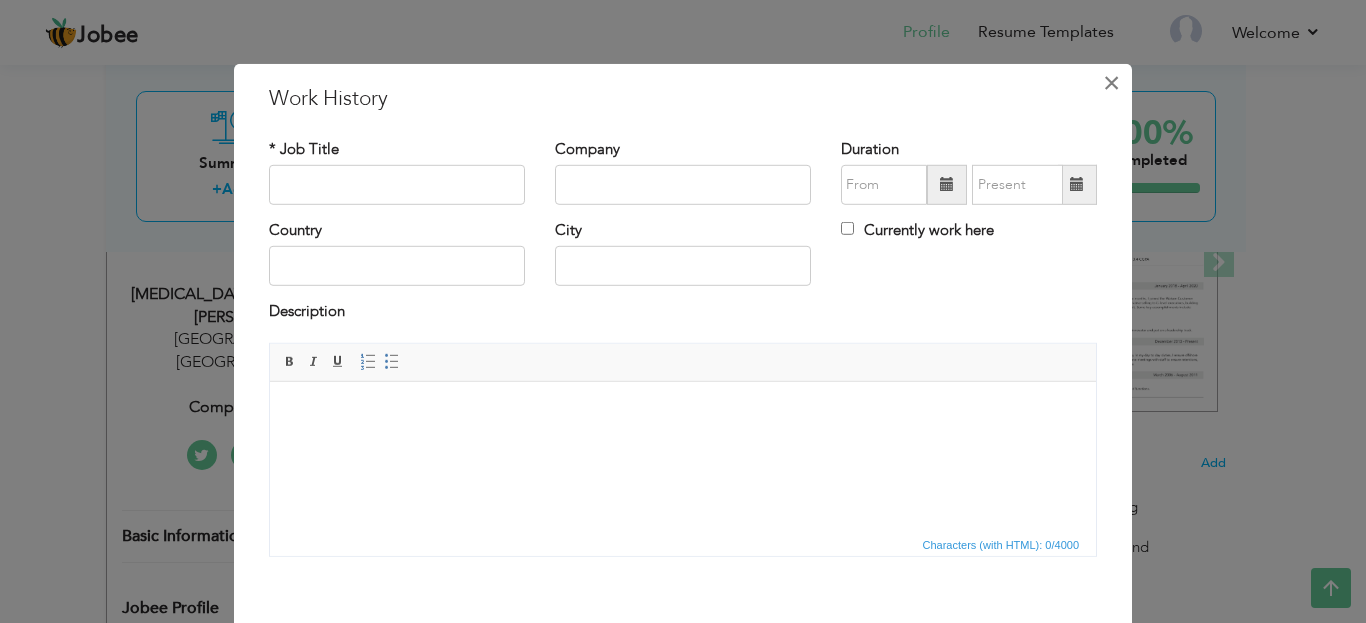 click on "×" at bounding box center (1111, 82) 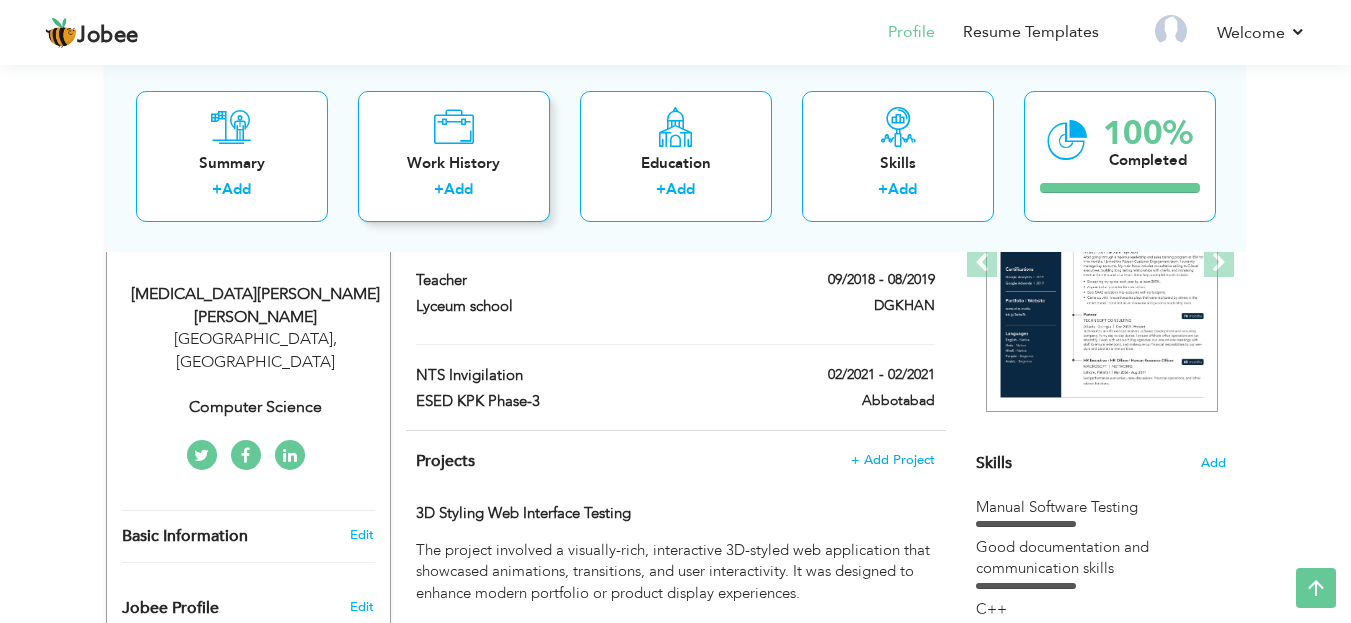 click on "Work History
+  Add" at bounding box center [454, 155] 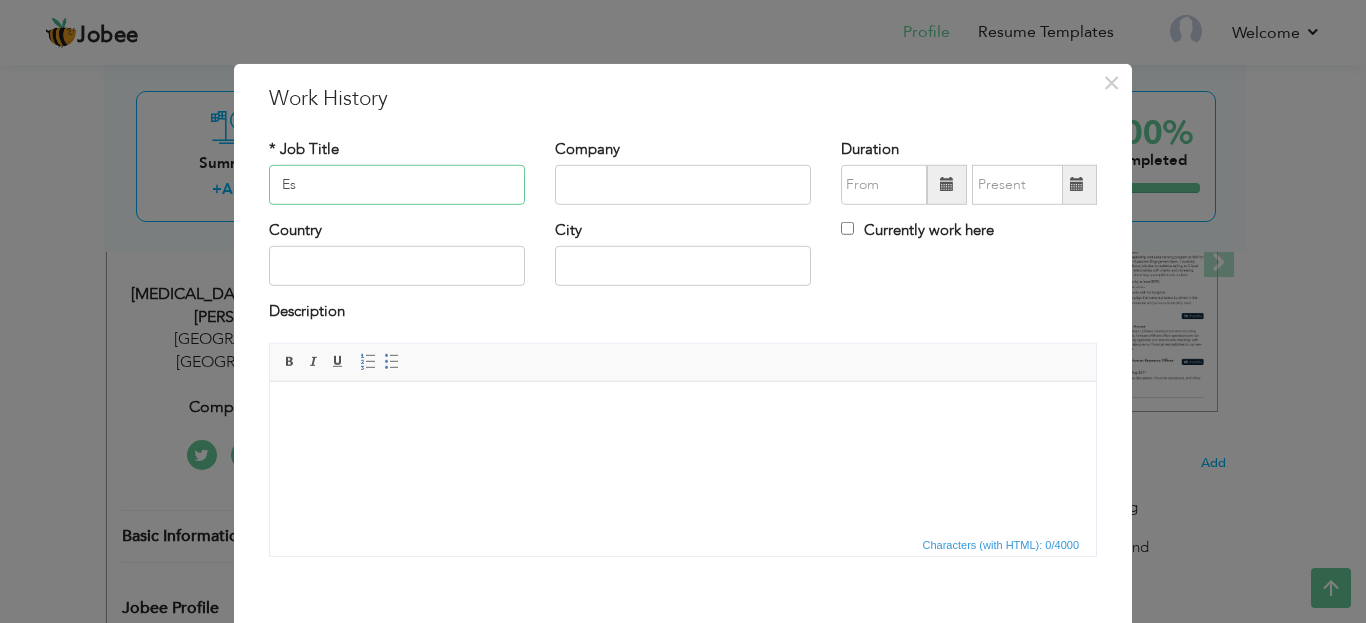 type on "E" 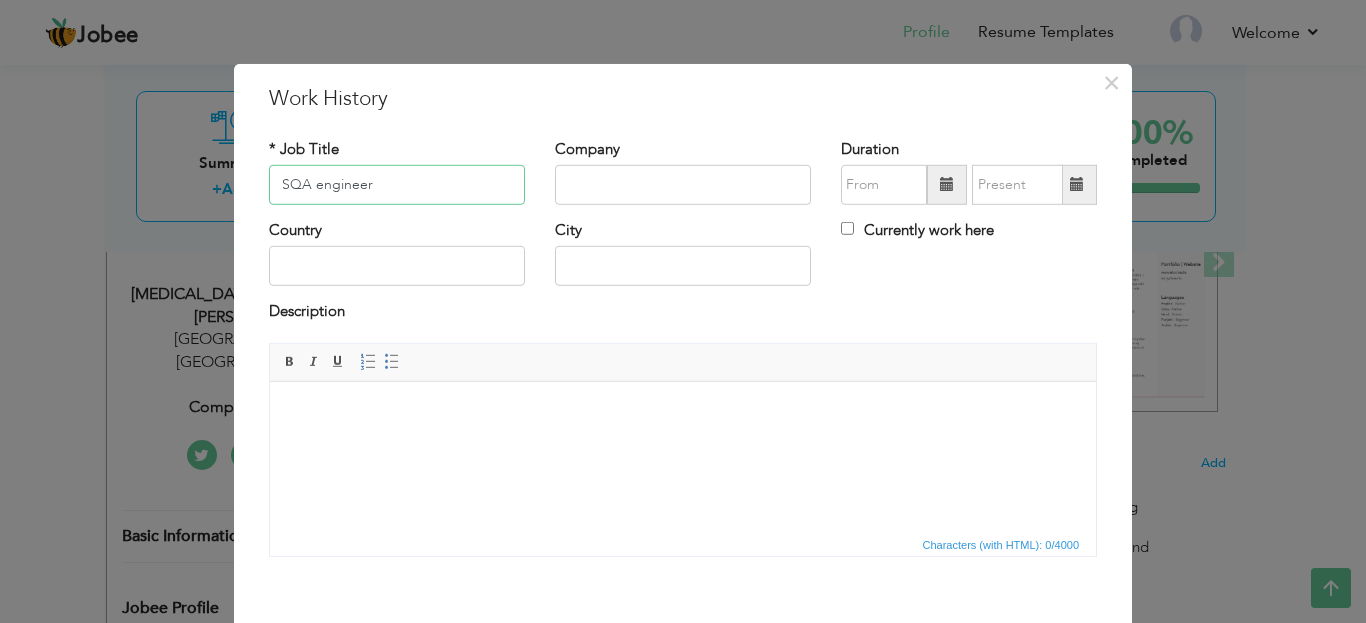 type on "SQA engineer" 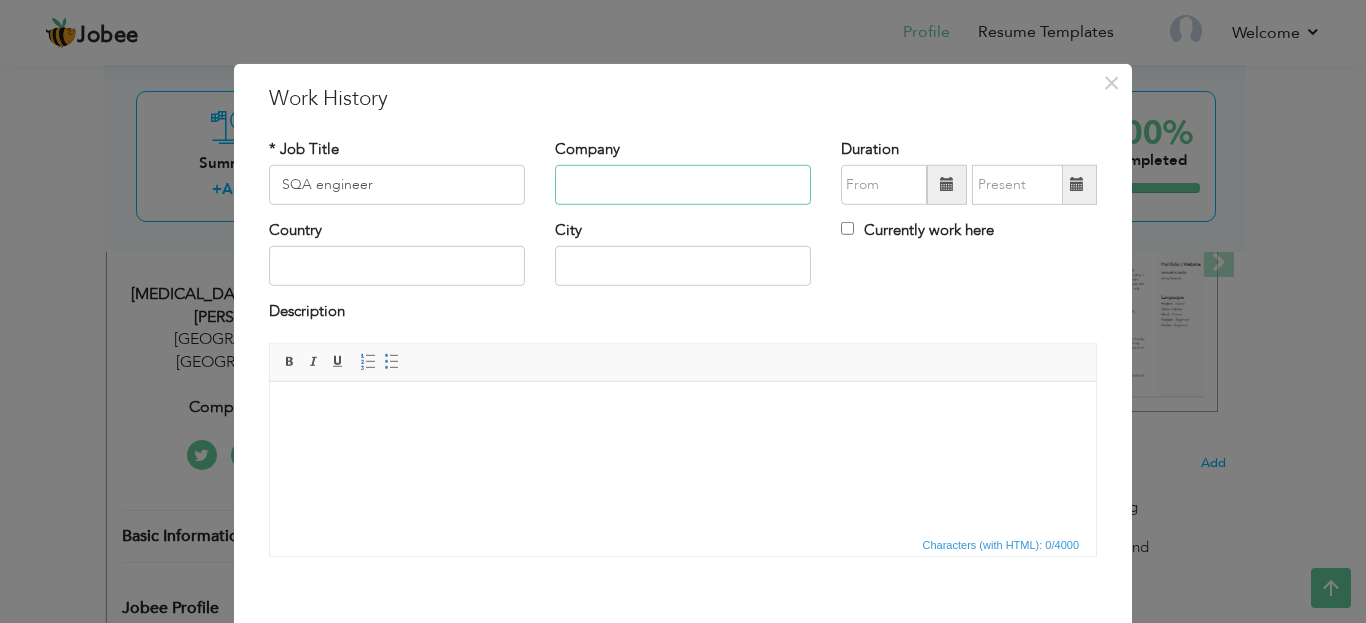 click at bounding box center [683, 185] 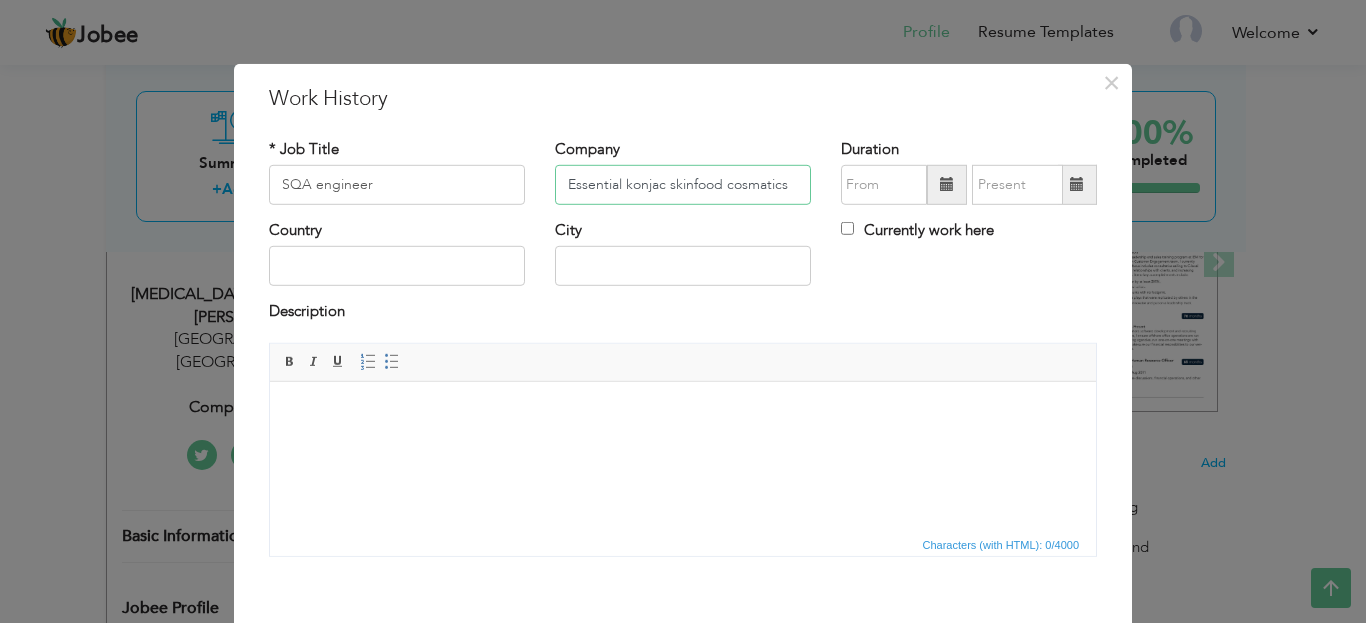 type on "Essential konjac skinfood cosmatics" 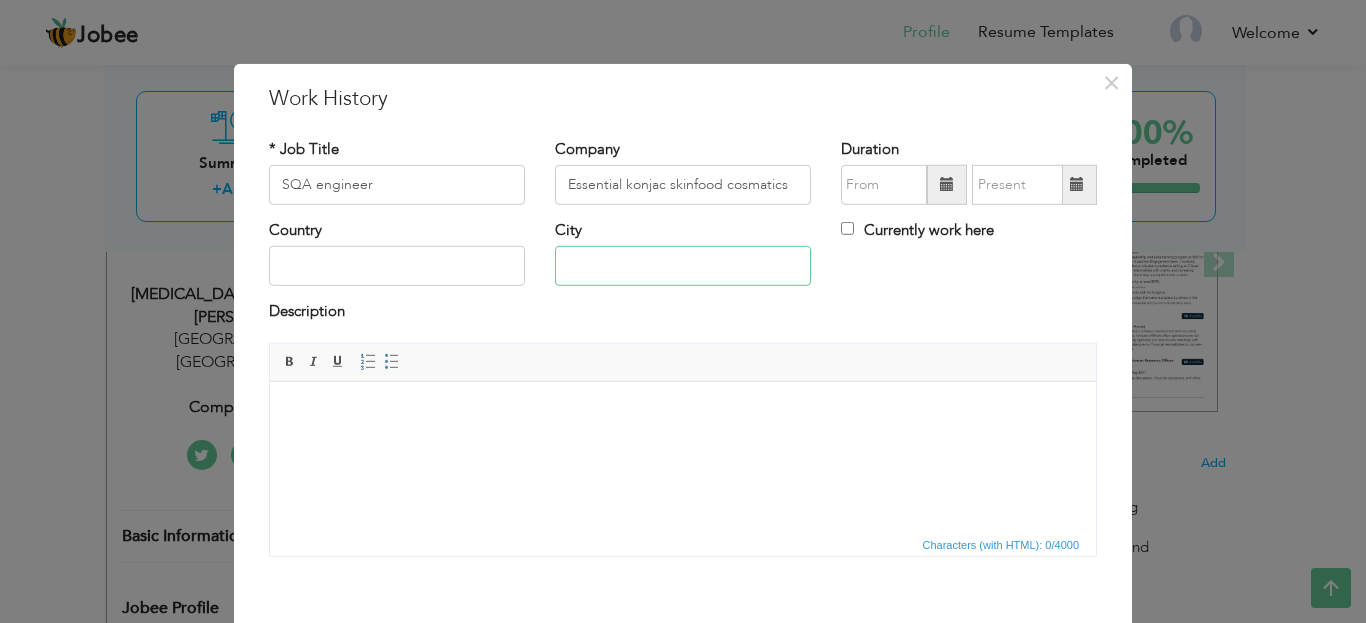 click at bounding box center [683, 266] 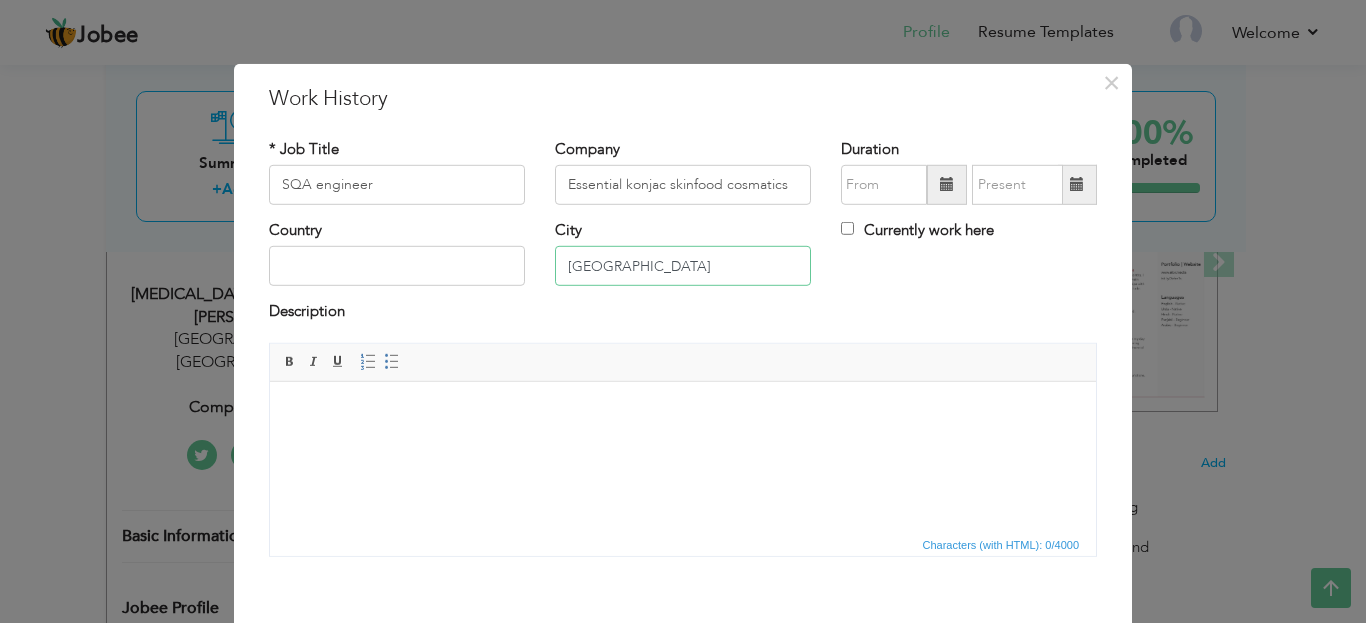 type on "Dubai" 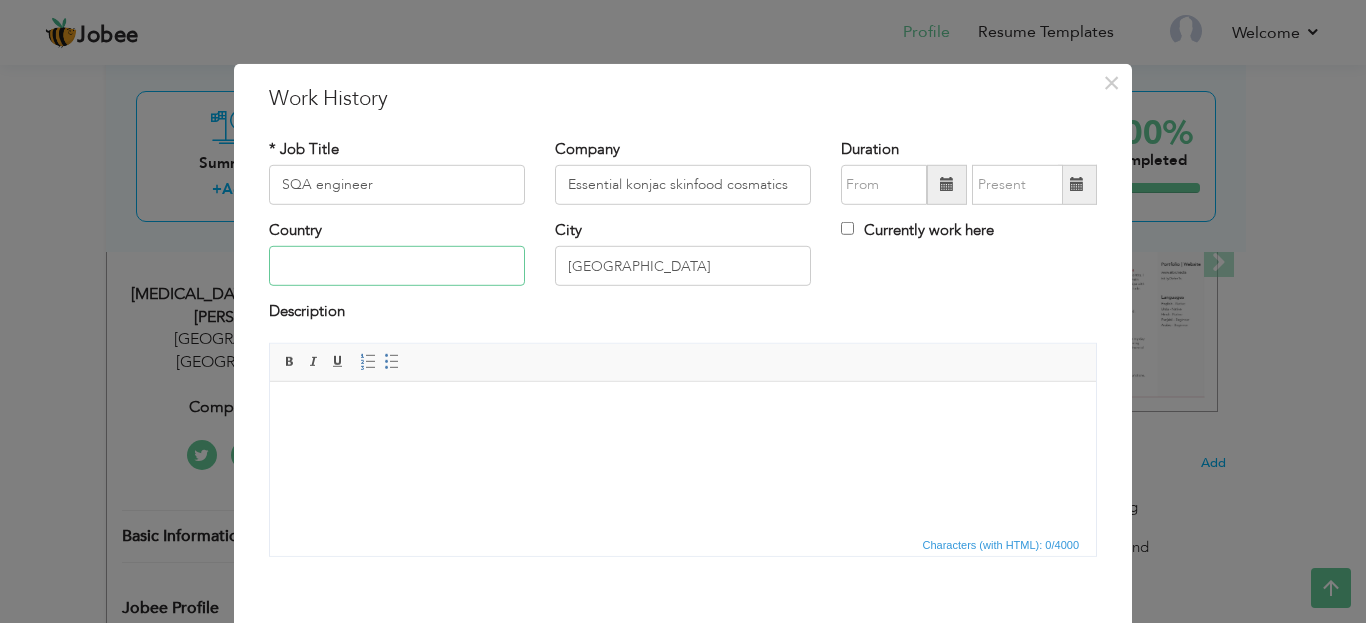 click at bounding box center (397, 266) 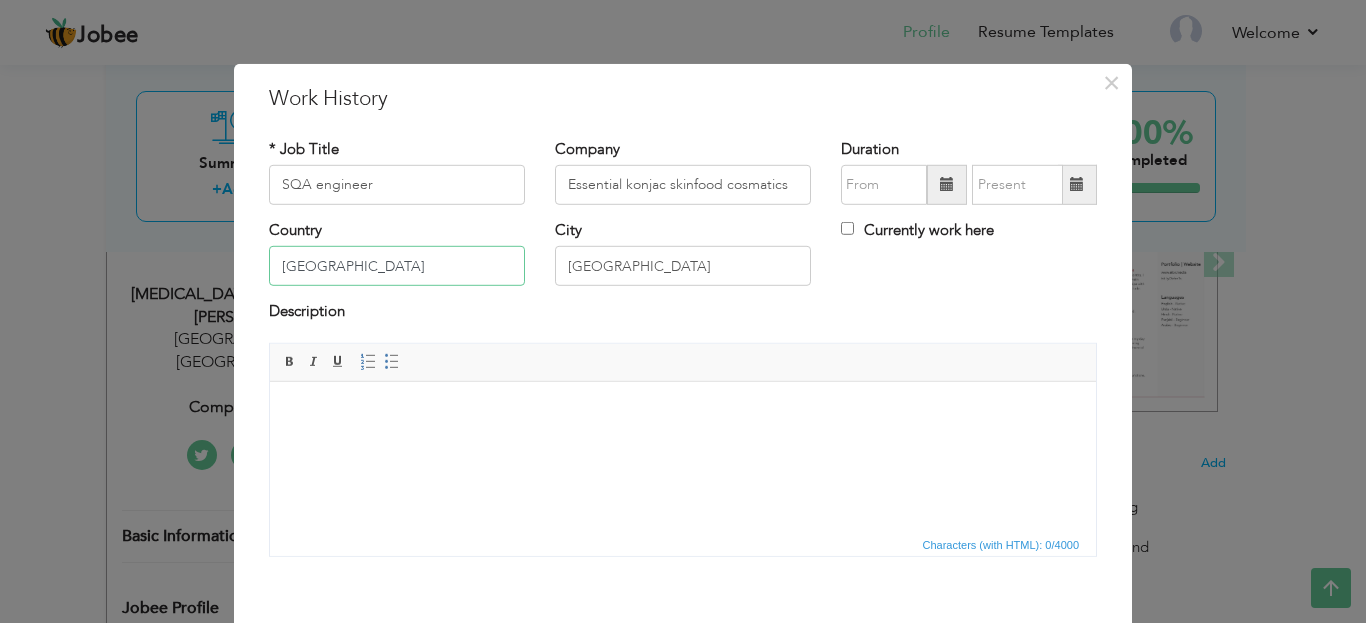 type on "UAE" 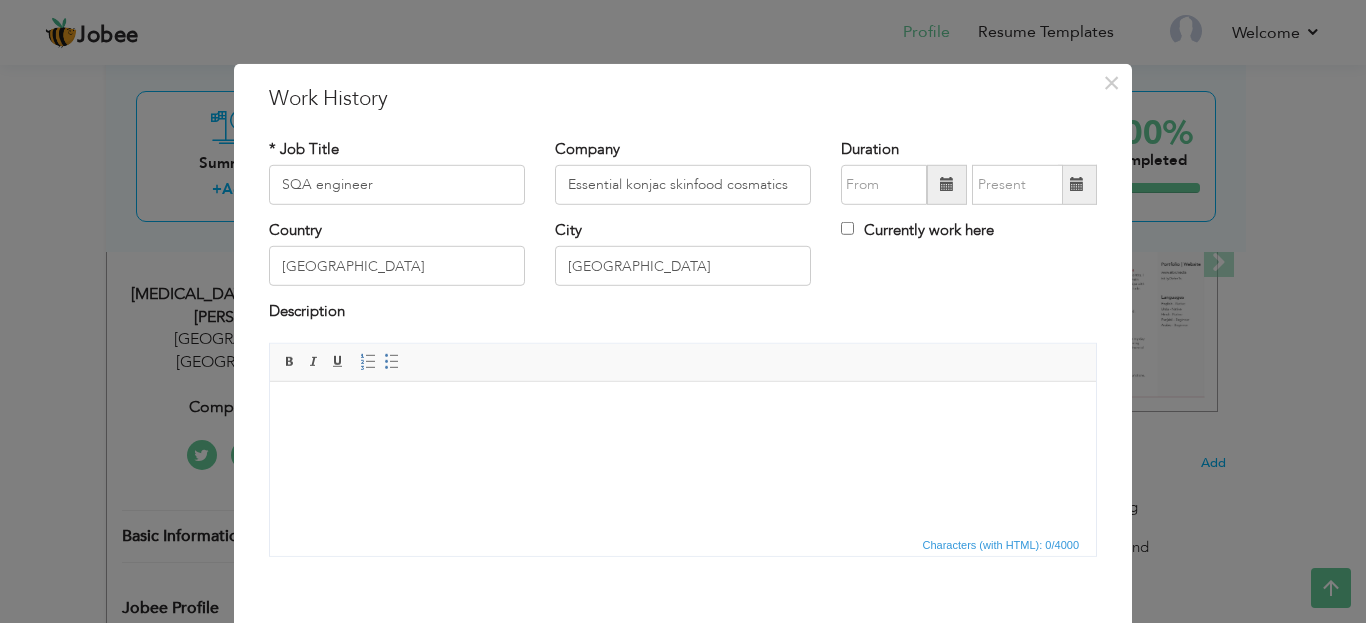 click at bounding box center [947, 184] 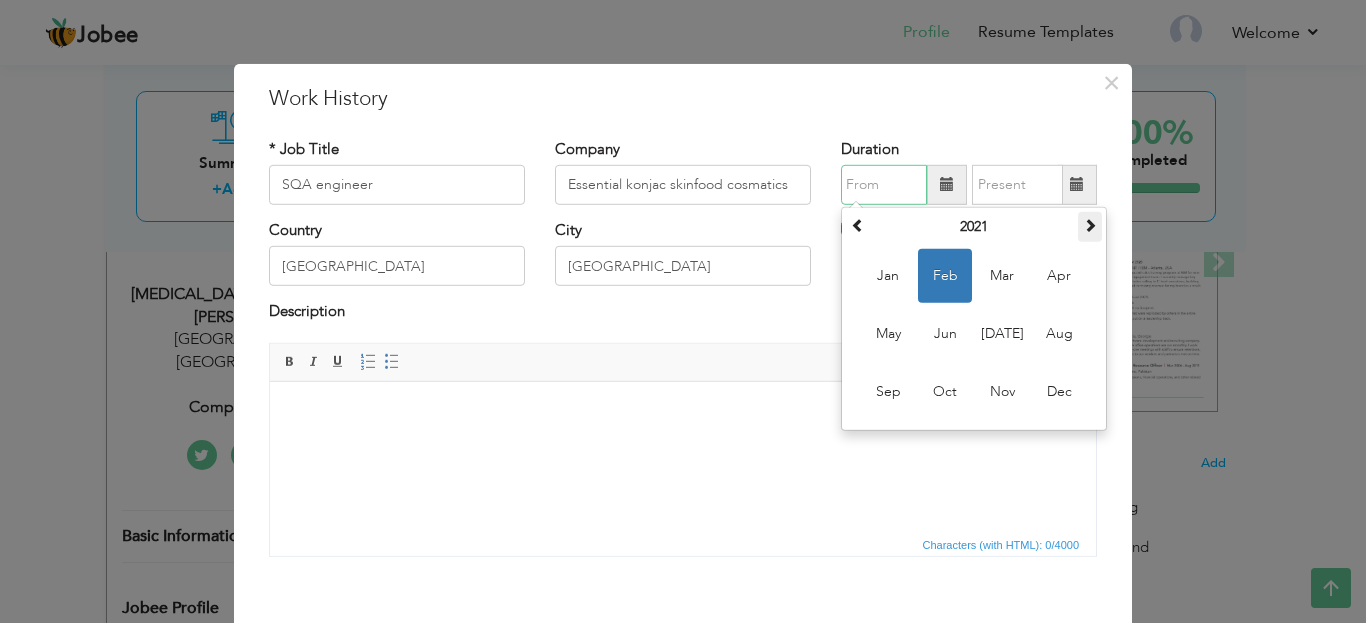 click at bounding box center [1090, 225] 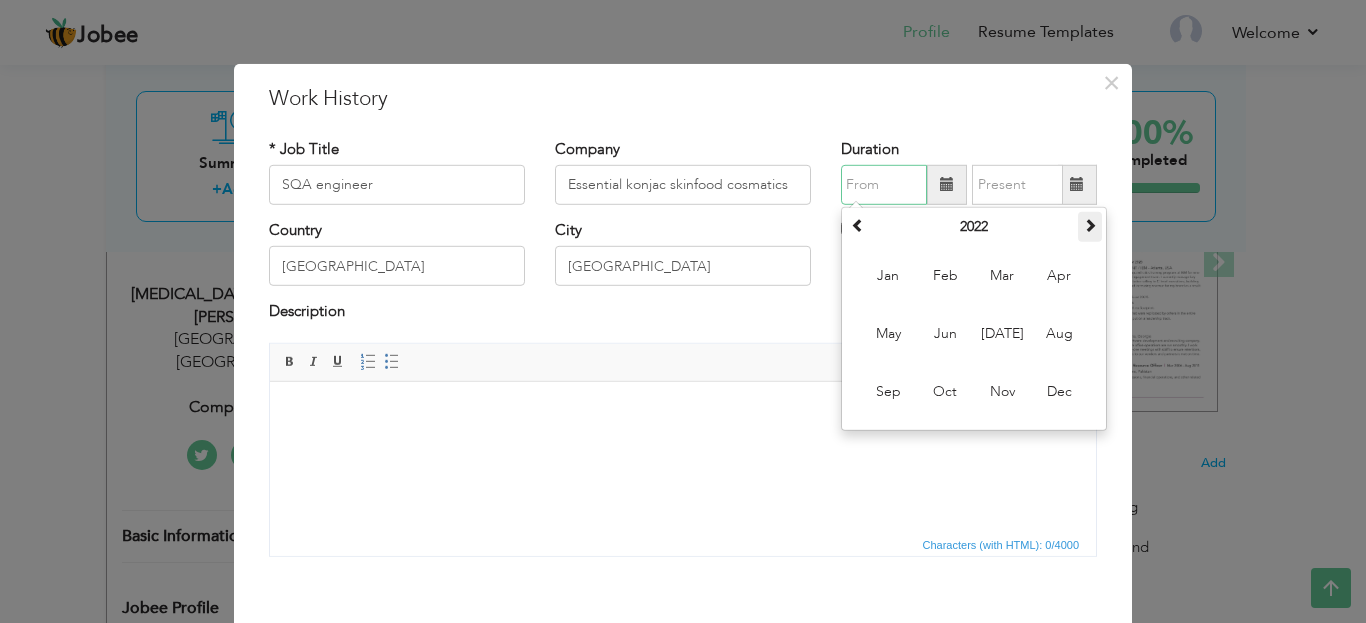 click at bounding box center [1090, 225] 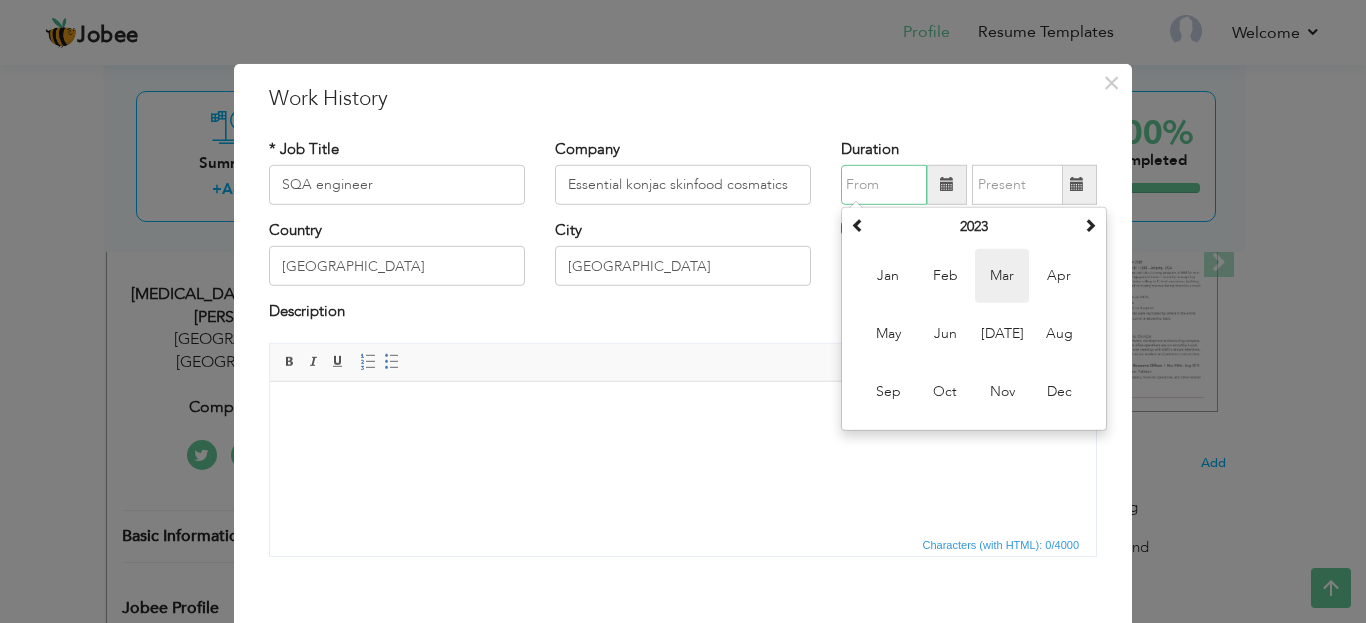 click on "Mar" at bounding box center [1002, 276] 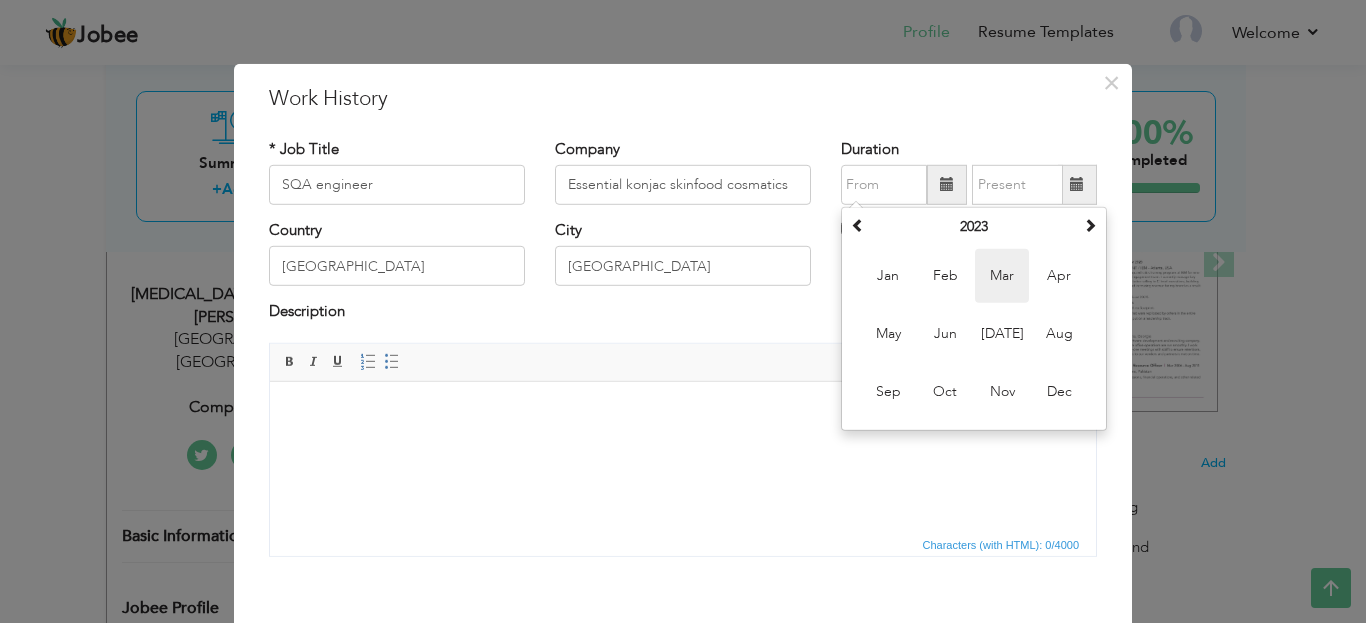 type on "03/2023" 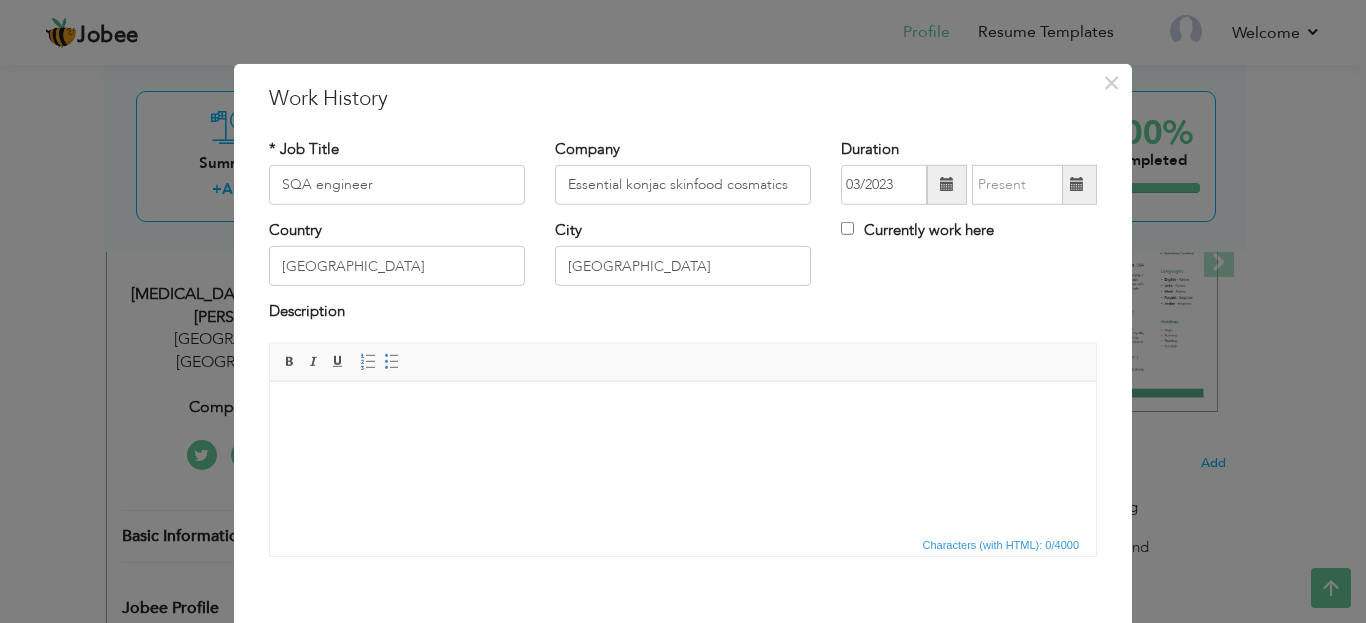 click at bounding box center [1077, 184] 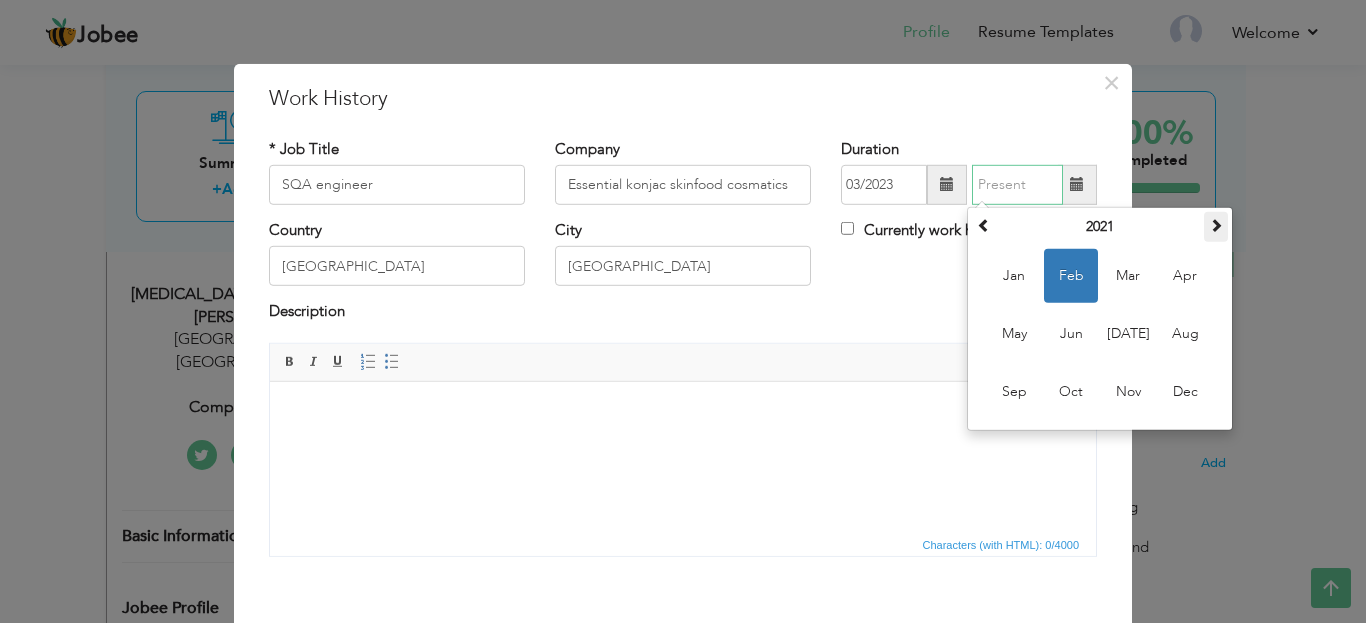 click at bounding box center (1216, 225) 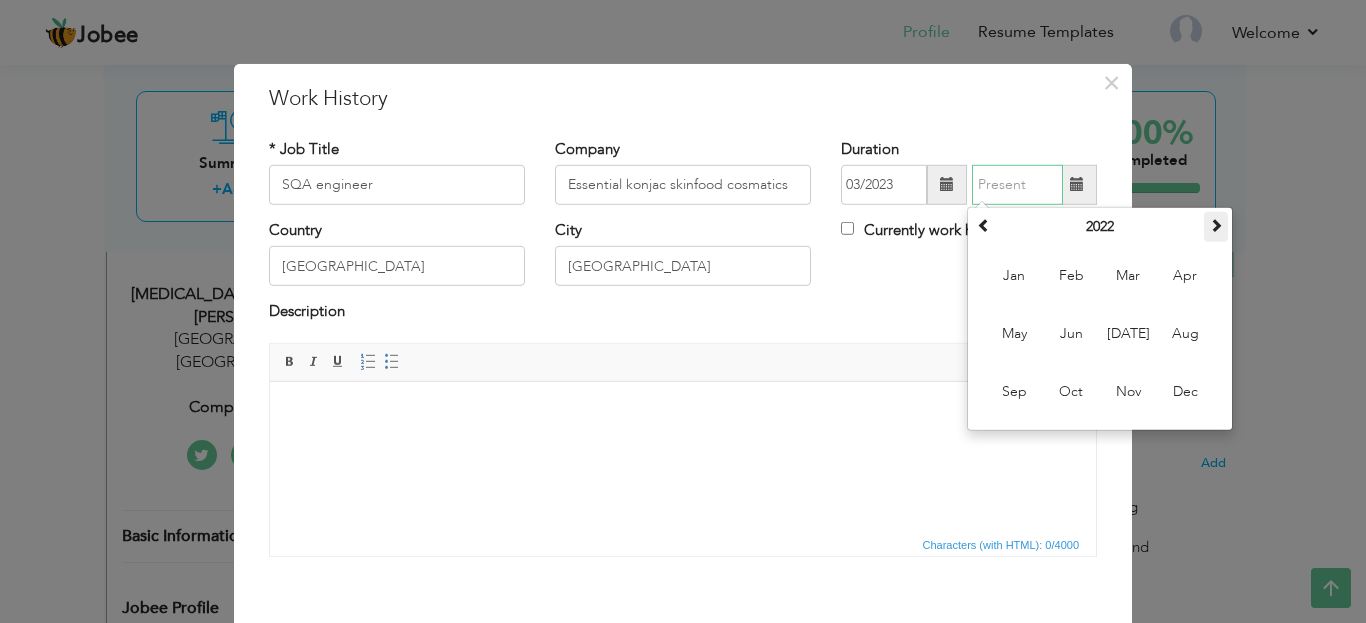 click at bounding box center [1216, 225] 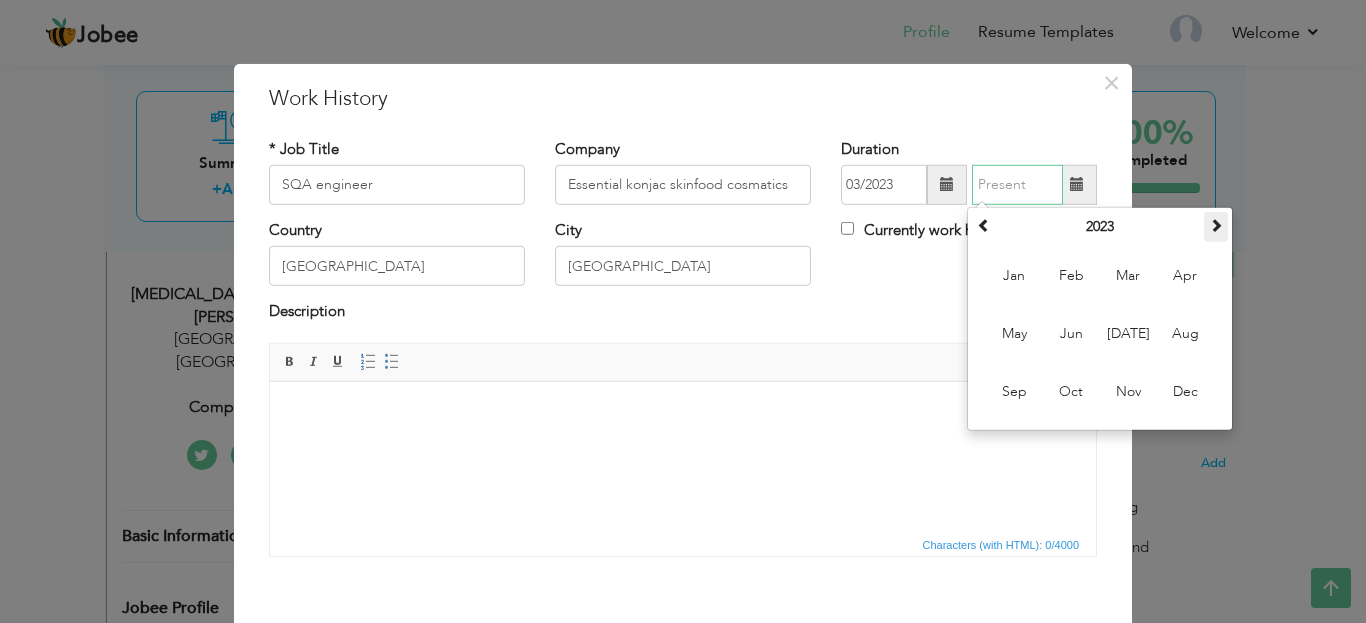 click at bounding box center [1216, 225] 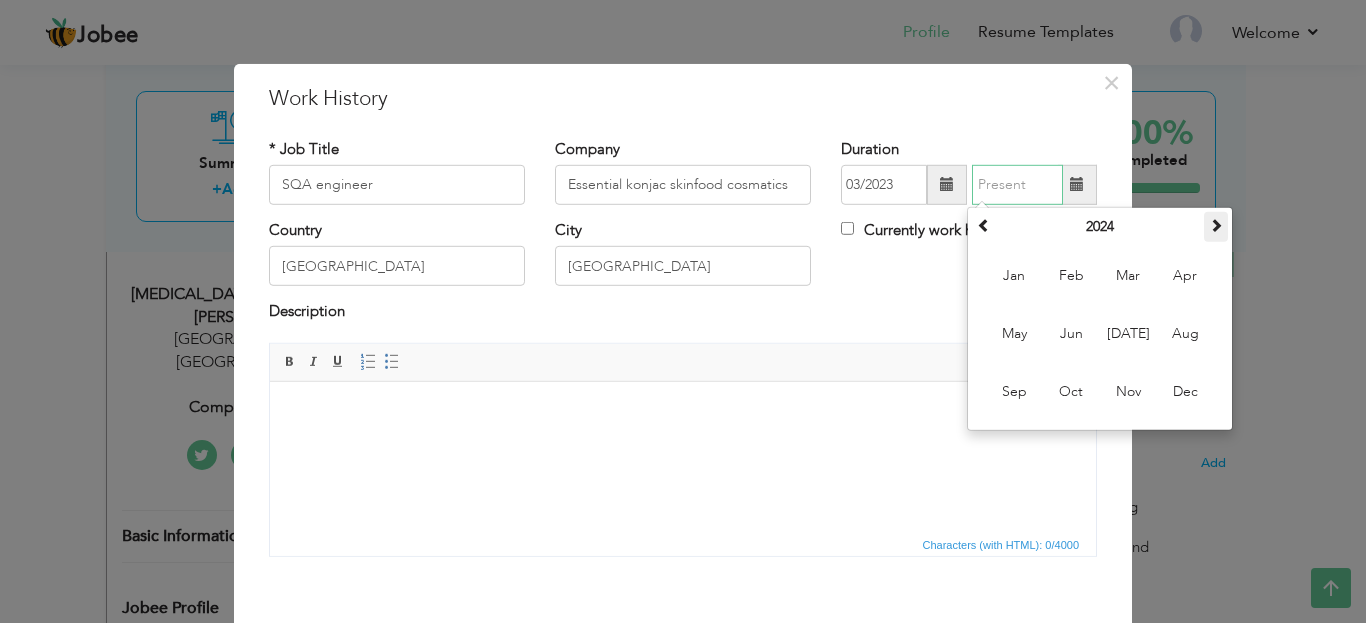 click at bounding box center (1216, 225) 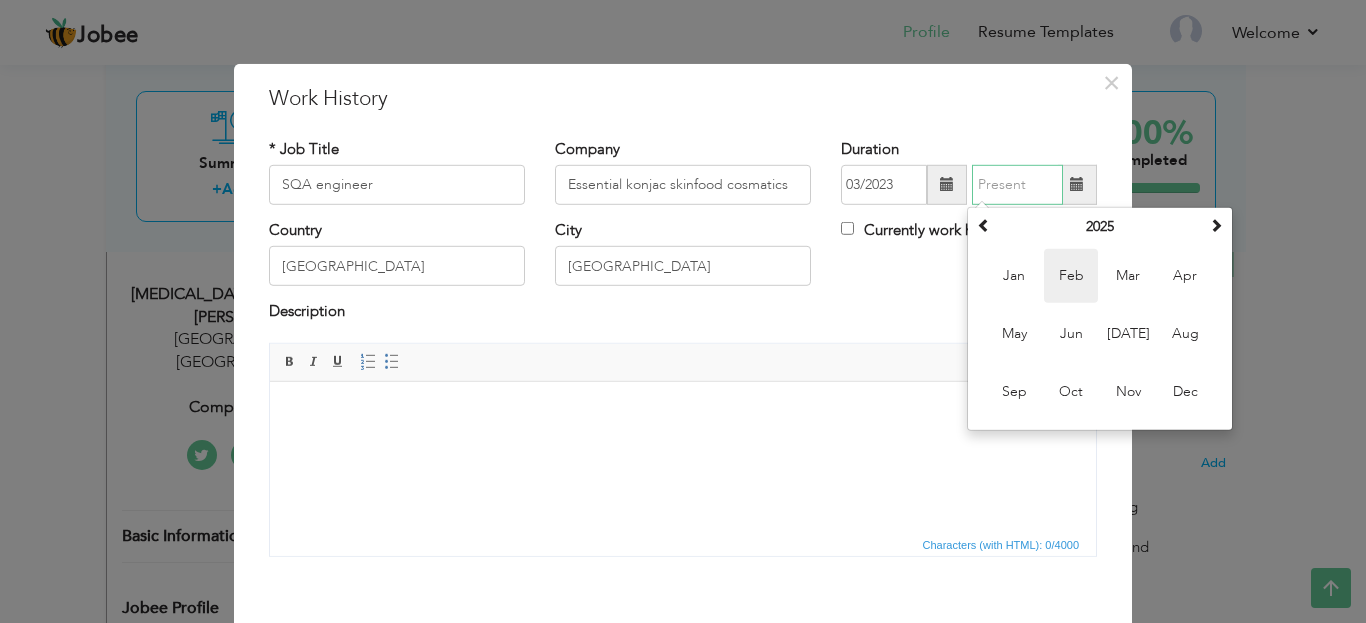 click on "Feb" at bounding box center [1071, 276] 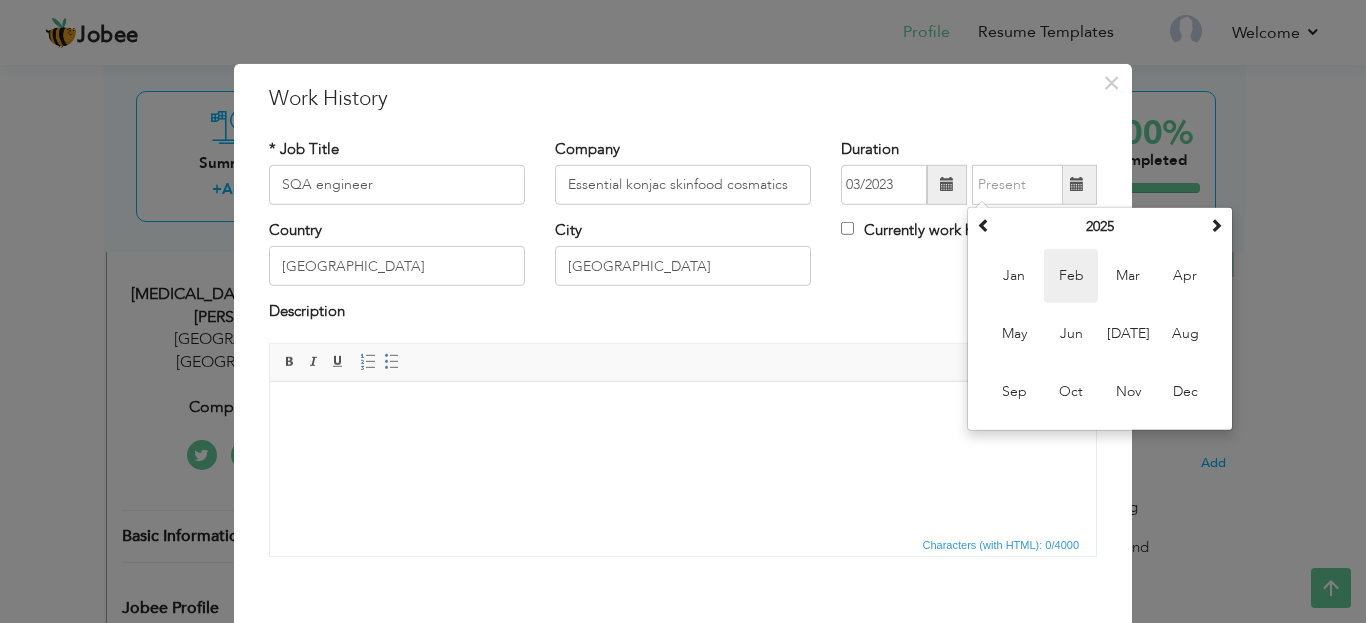 type on "02/2025" 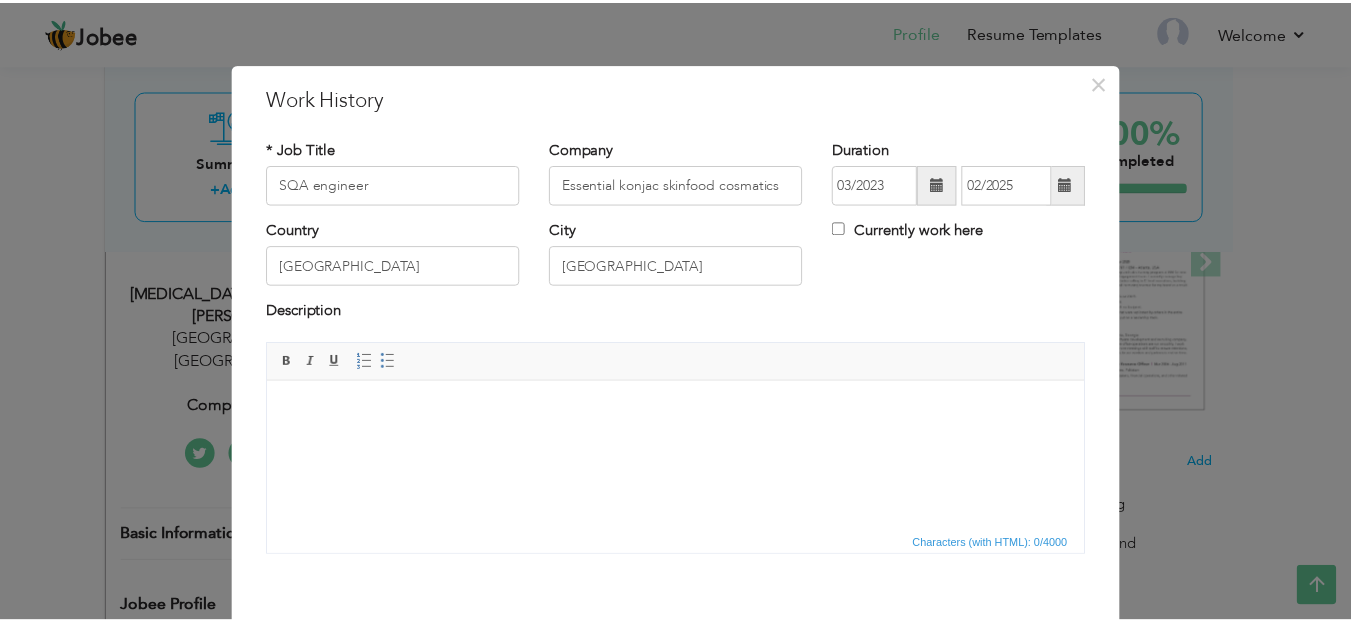 scroll, scrollTop: 96, scrollLeft: 0, axis: vertical 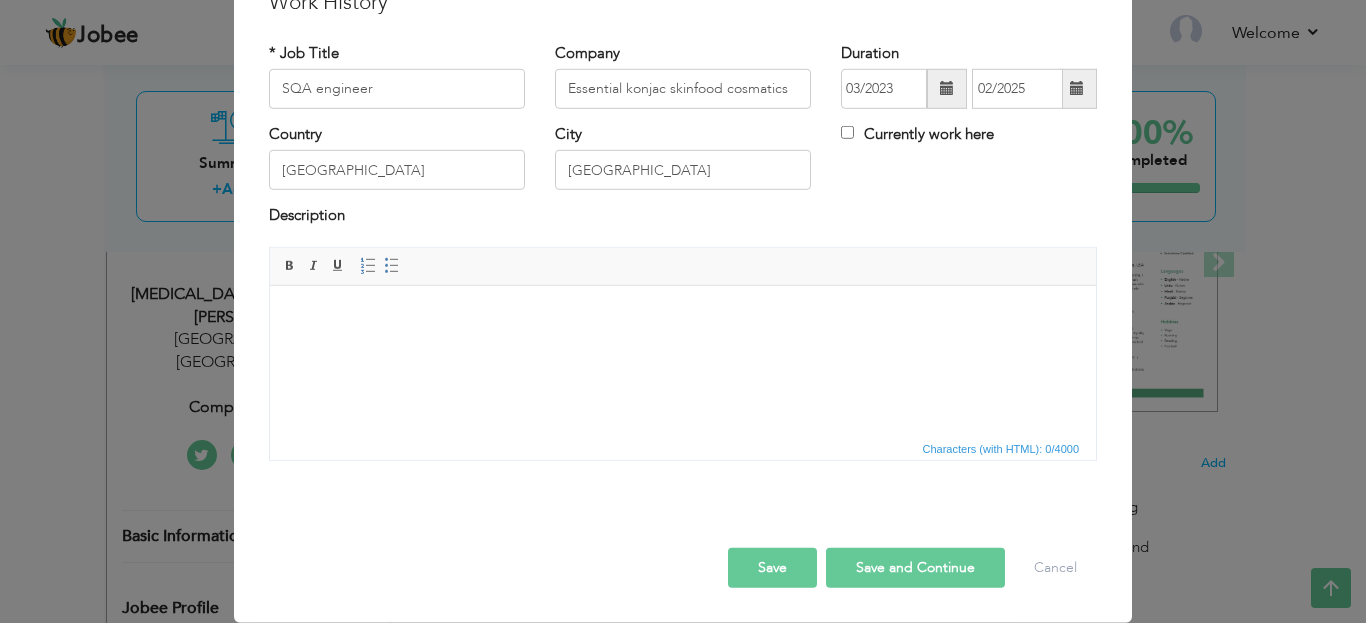 click on "Save" at bounding box center (772, 568) 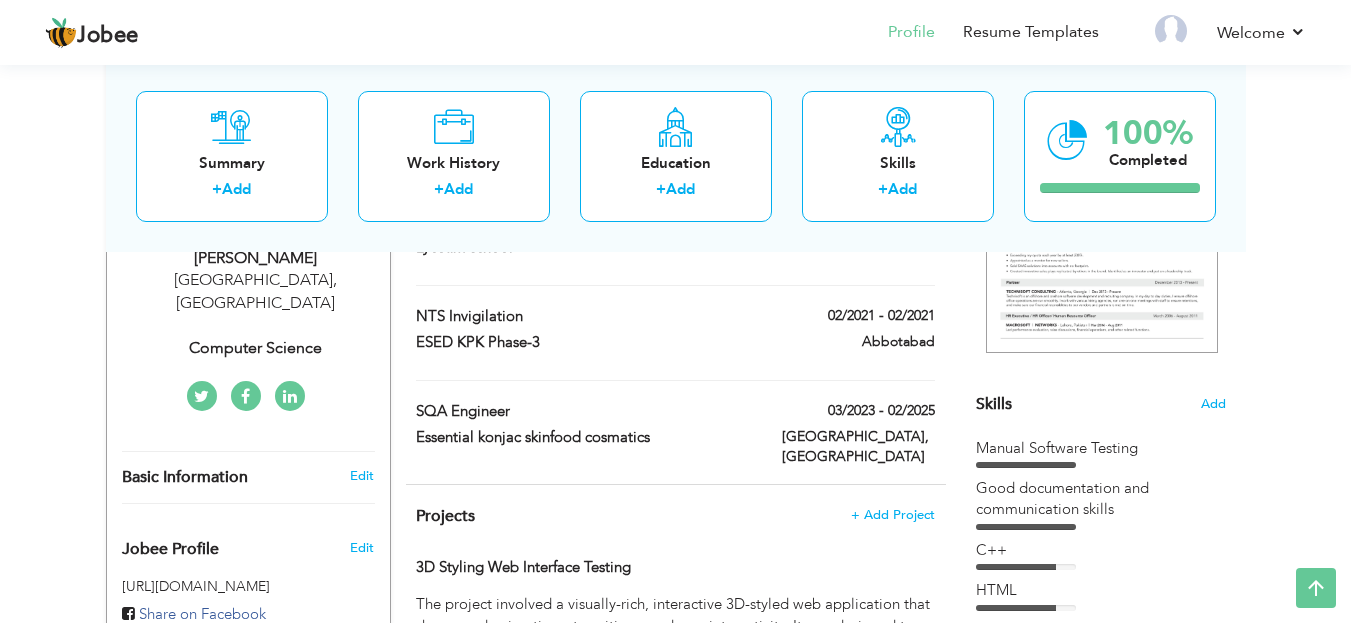 scroll, scrollTop: 382, scrollLeft: 0, axis: vertical 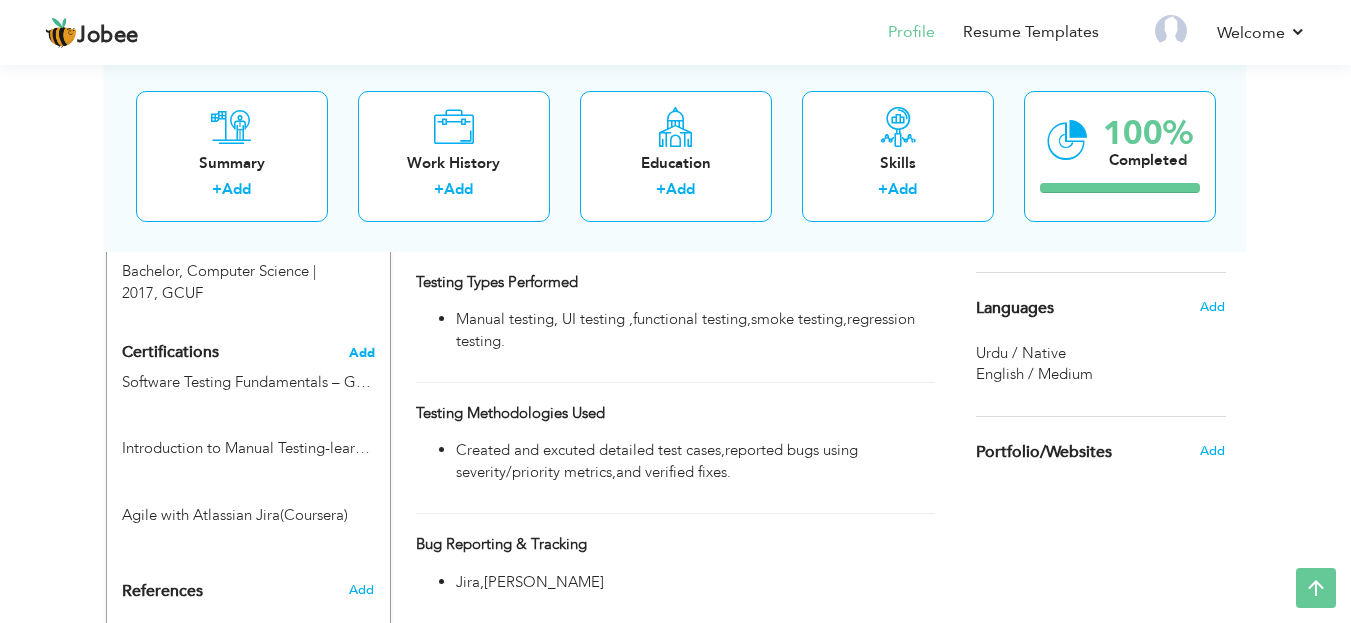 click on "Add" at bounding box center (362, 353) 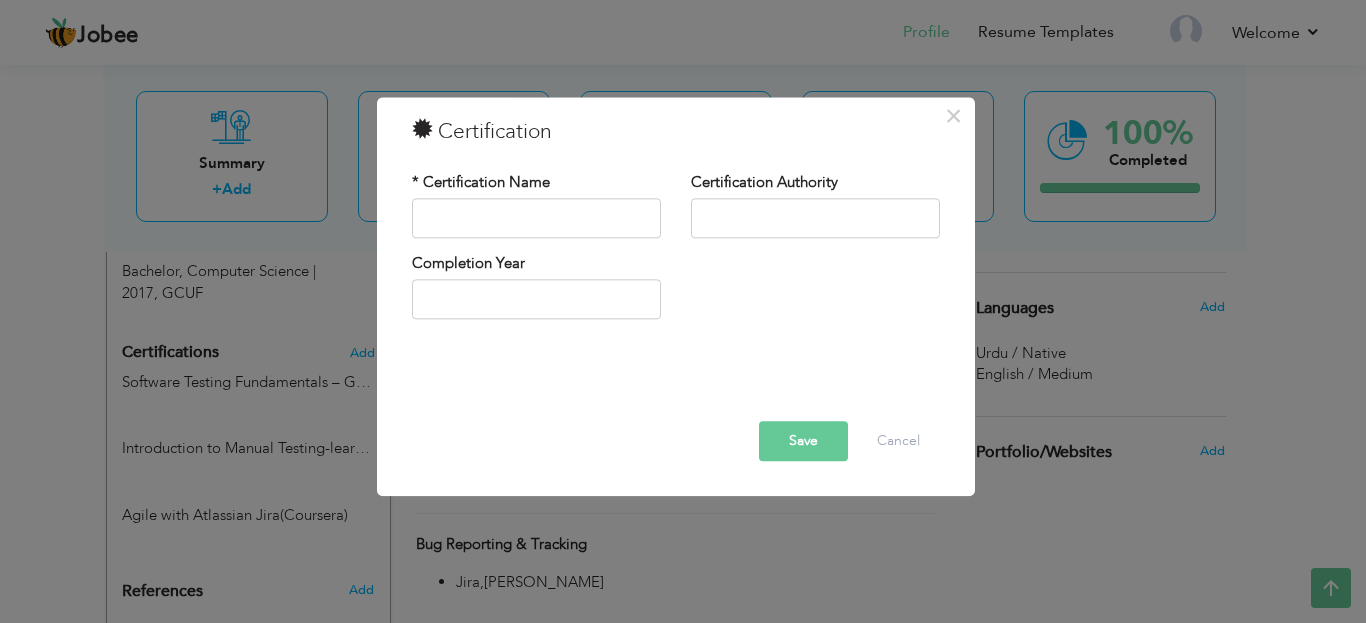 click on "×
Certification
* Certification Name
Certification Authority
Save" at bounding box center (683, 311) 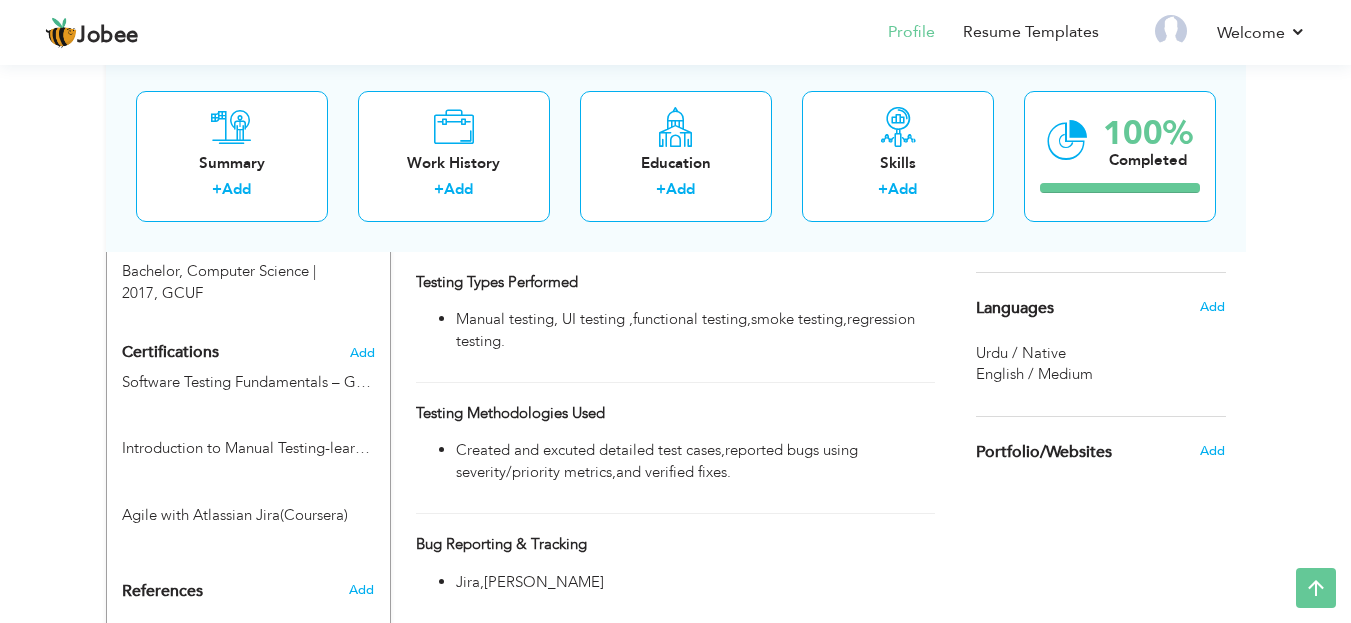 click on "Certifications" at bounding box center [170, 352] 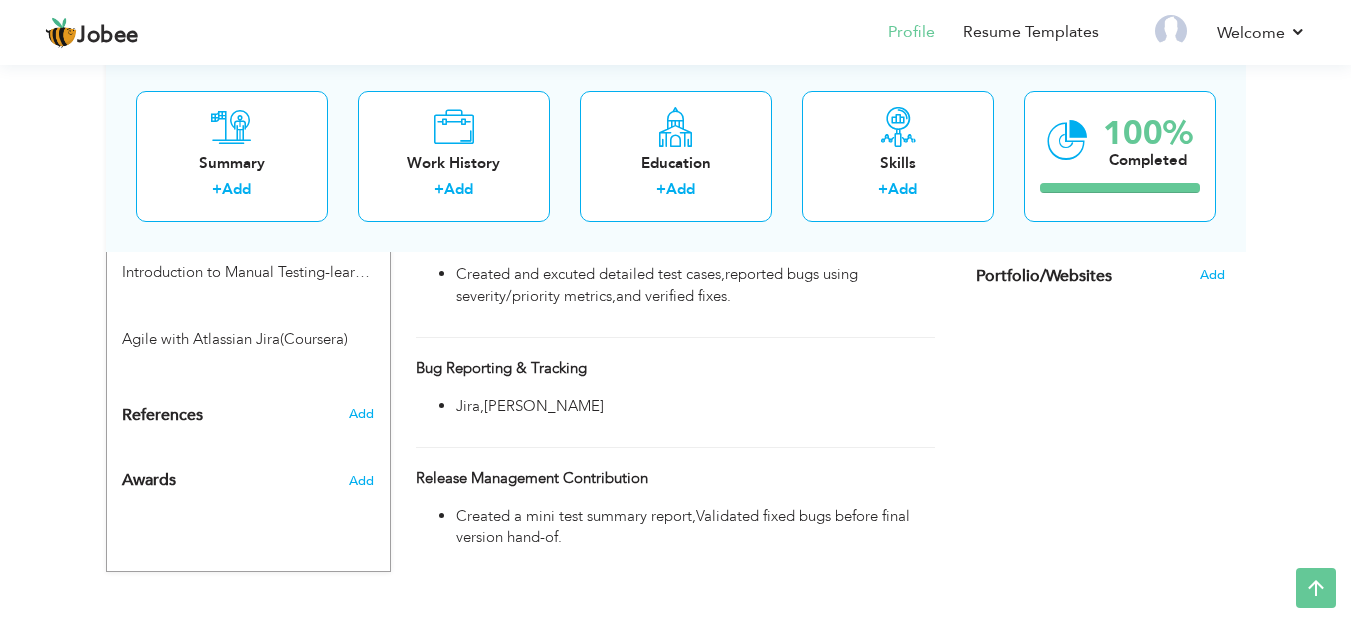 scroll, scrollTop: 1188, scrollLeft: 0, axis: vertical 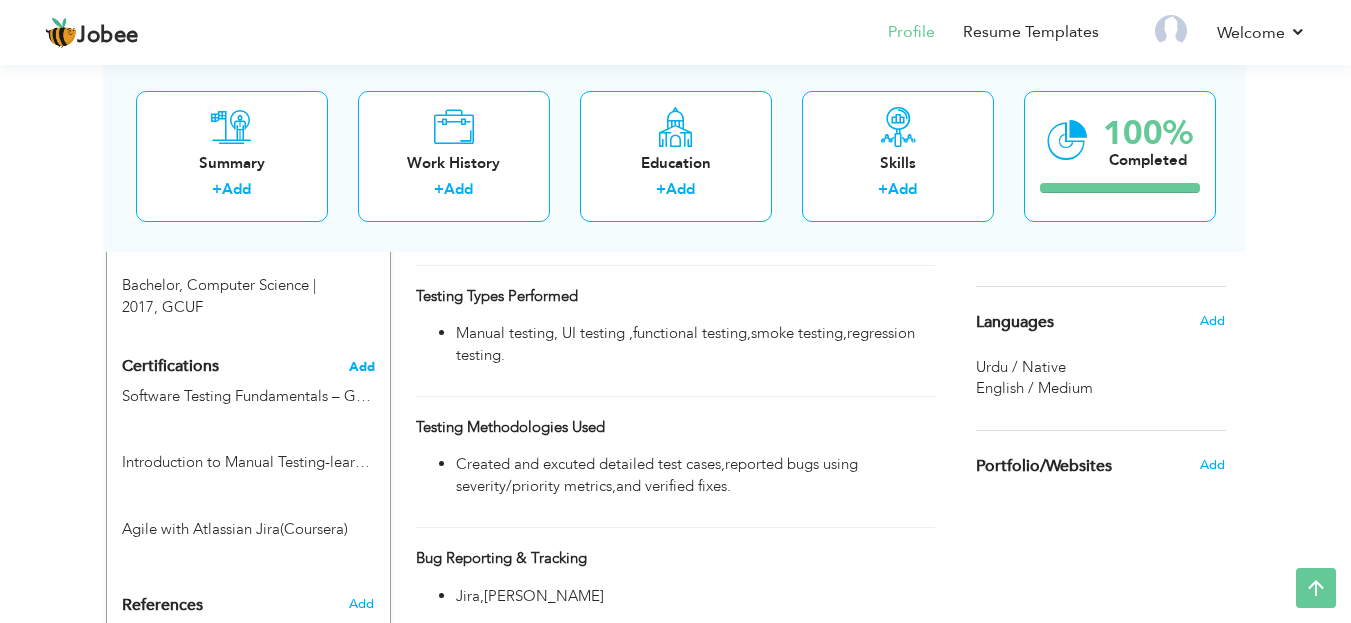 click on "Add" at bounding box center [362, 367] 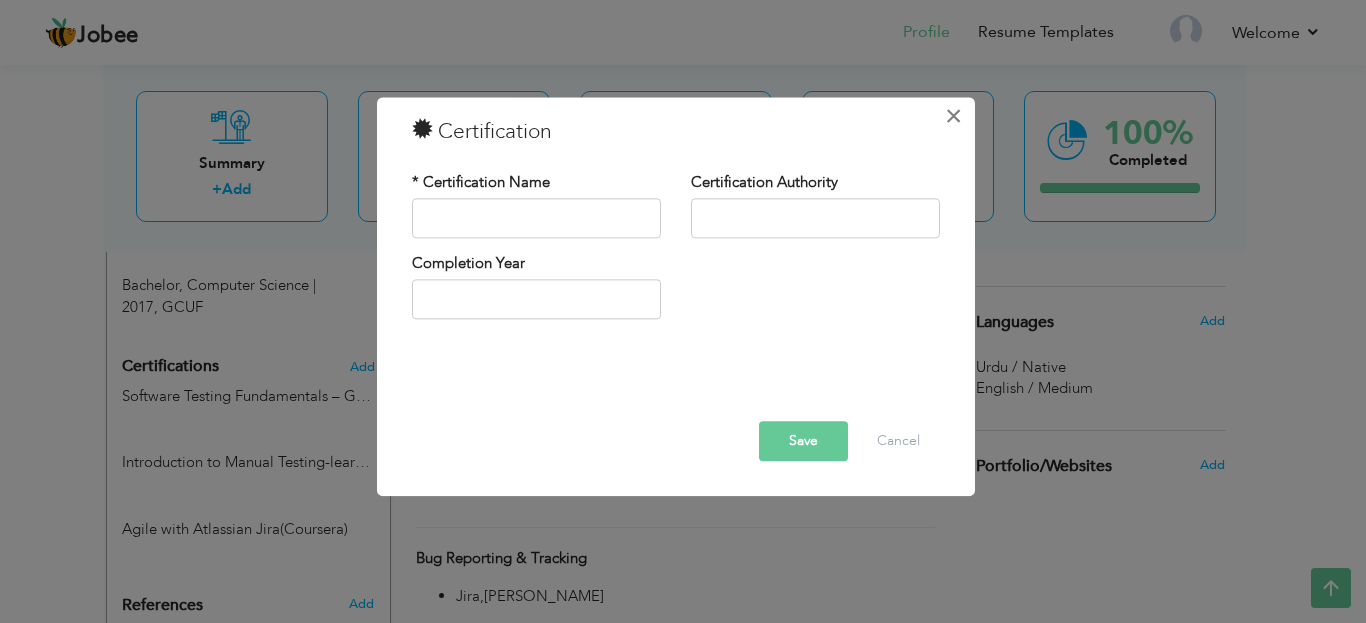 click on "×" at bounding box center [953, 116] 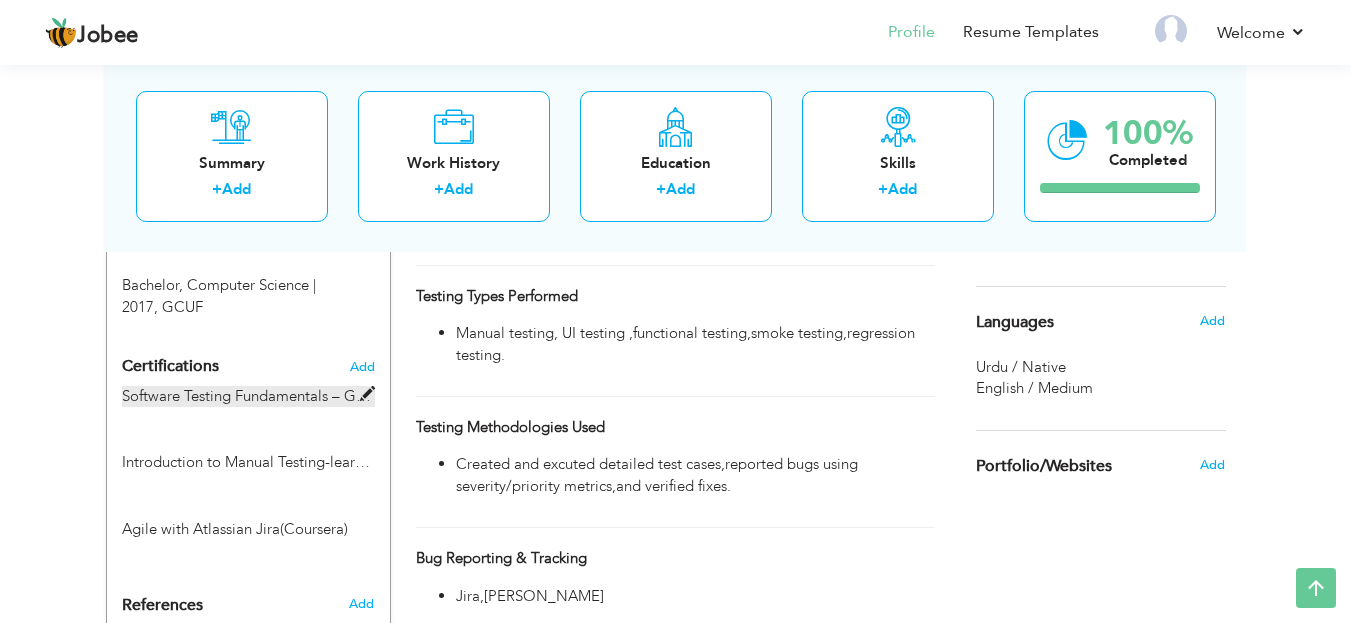 click at bounding box center [367, 394] 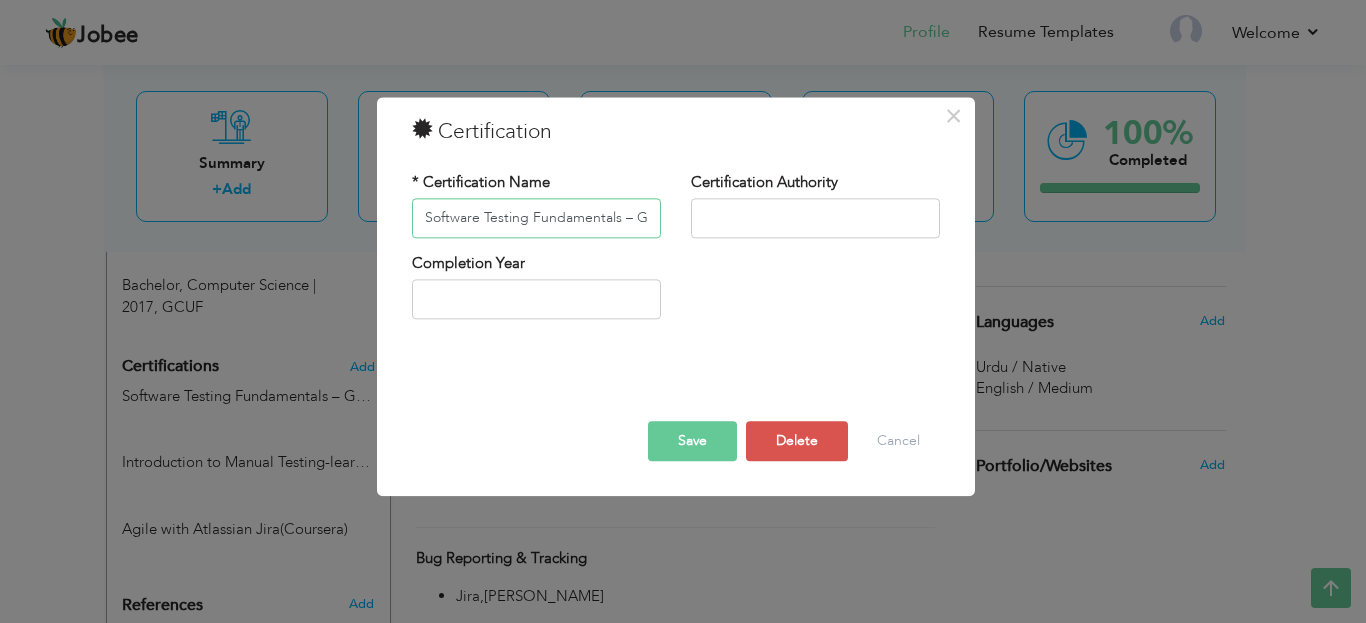 scroll, scrollTop: 0, scrollLeft: 84, axis: horizontal 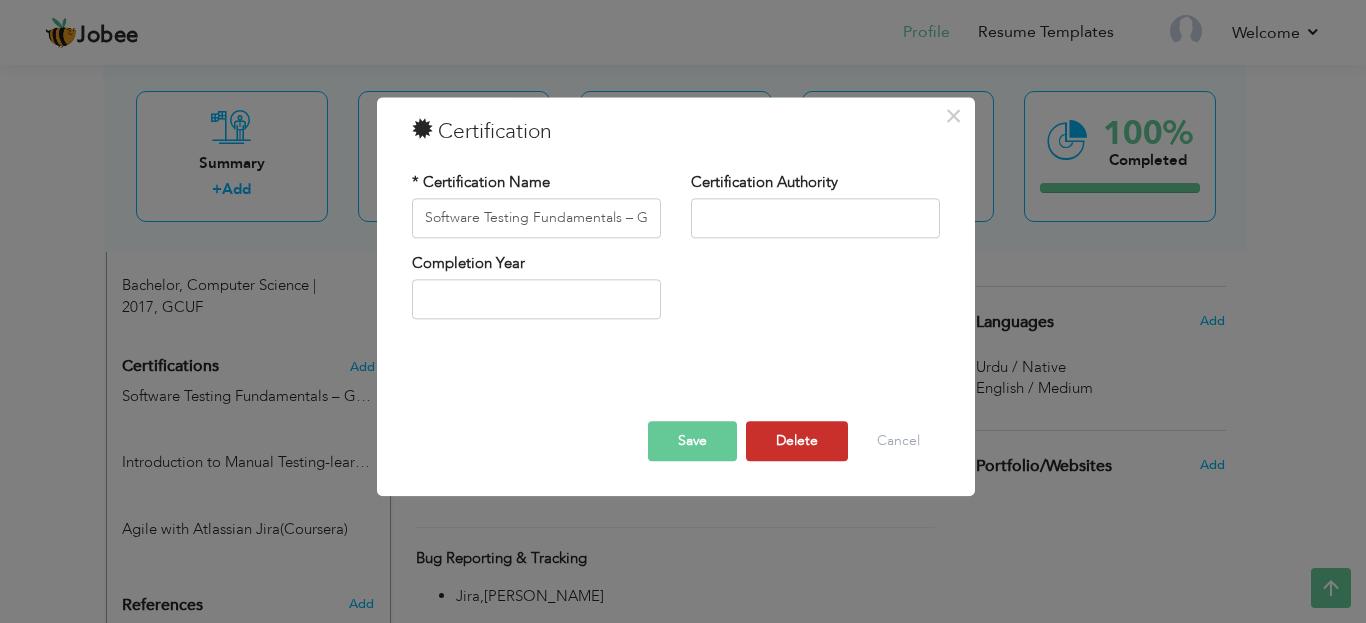 click on "Delete" at bounding box center [797, 441] 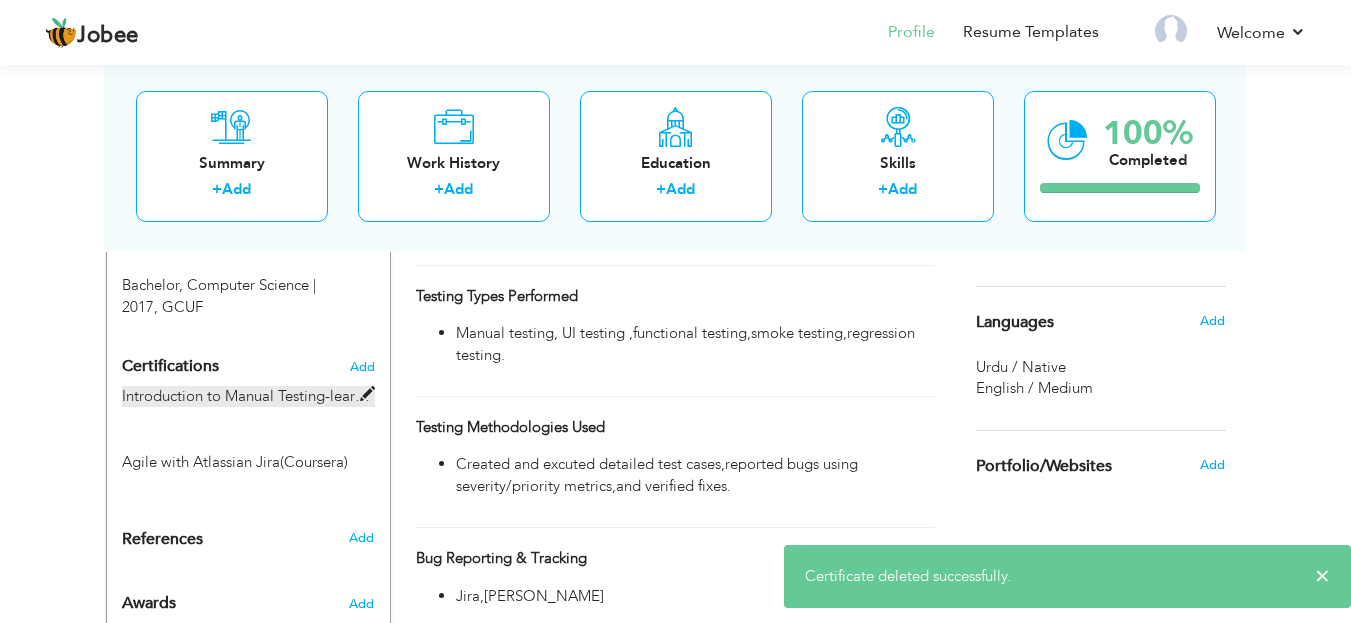 click at bounding box center [367, 394] 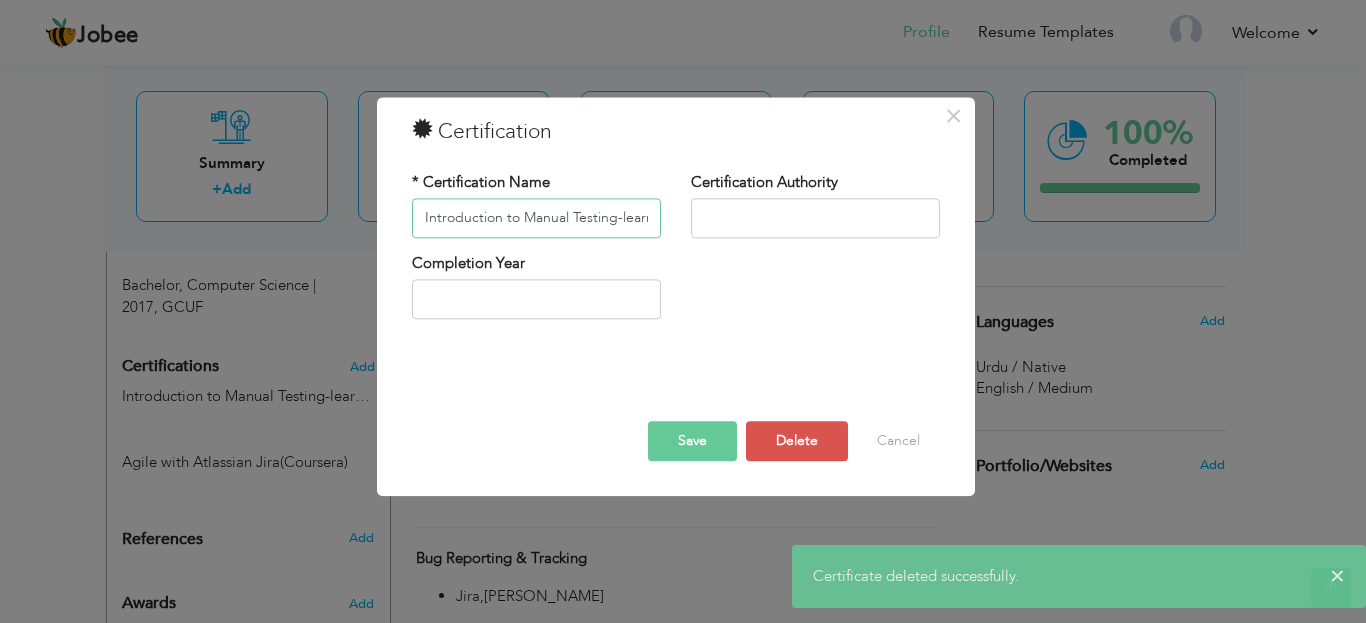 scroll, scrollTop: 0, scrollLeft: 129, axis: horizontal 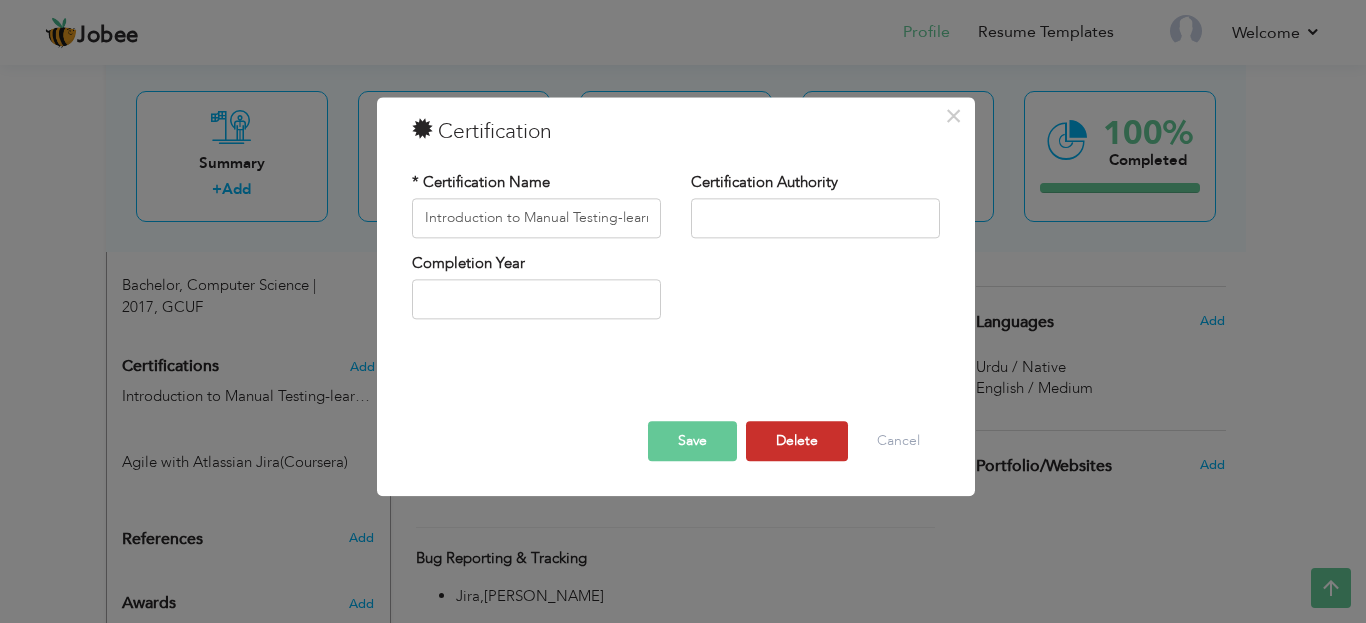 click on "Delete" at bounding box center [797, 441] 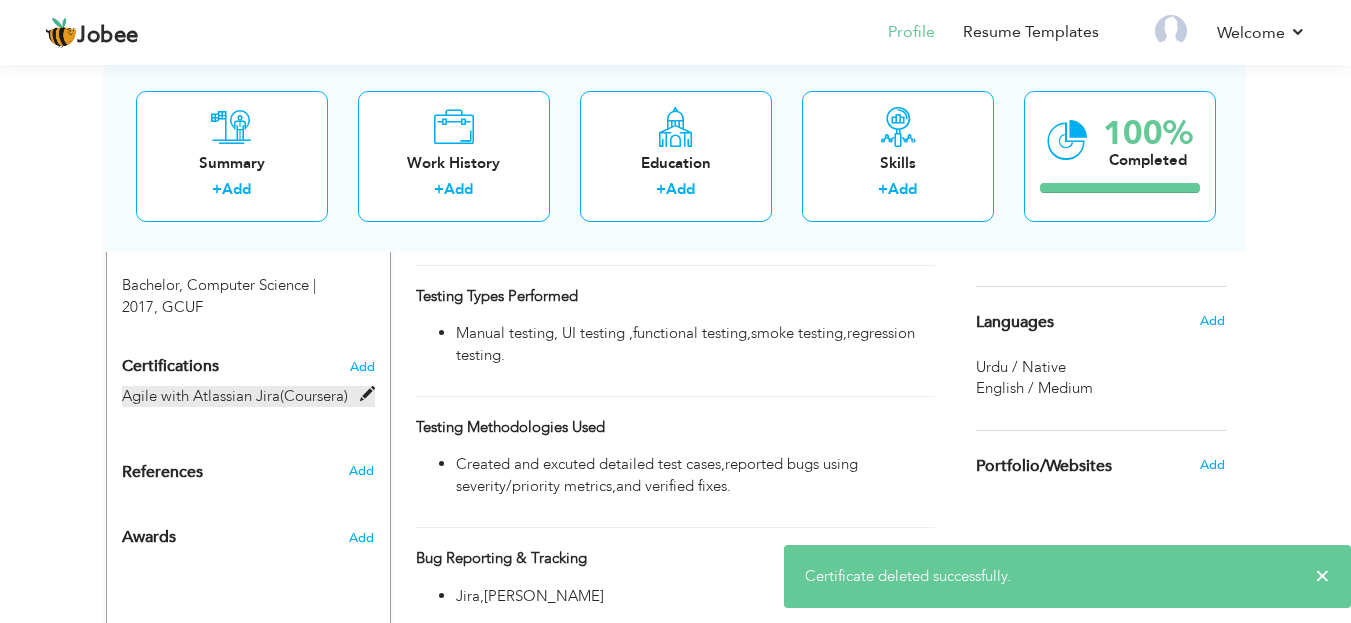 click at bounding box center [367, 394] 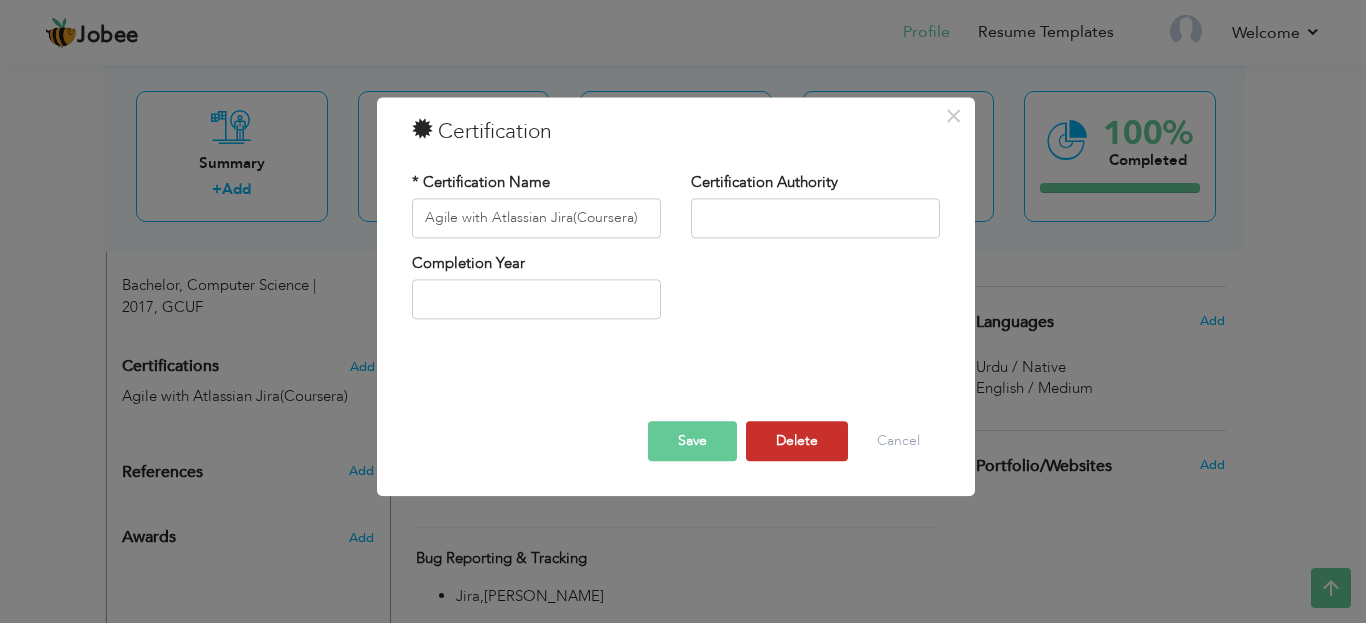 click on "Delete" at bounding box center [797, 441] 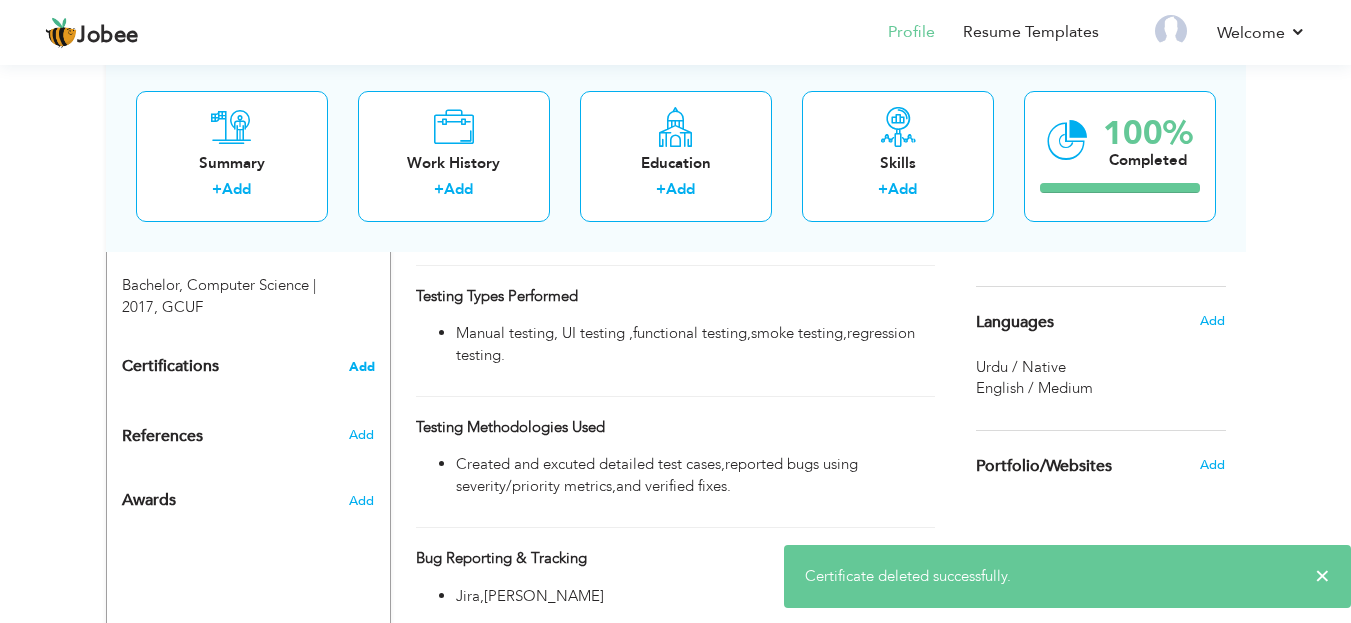click on "Add" at bounding box center (362, 367) 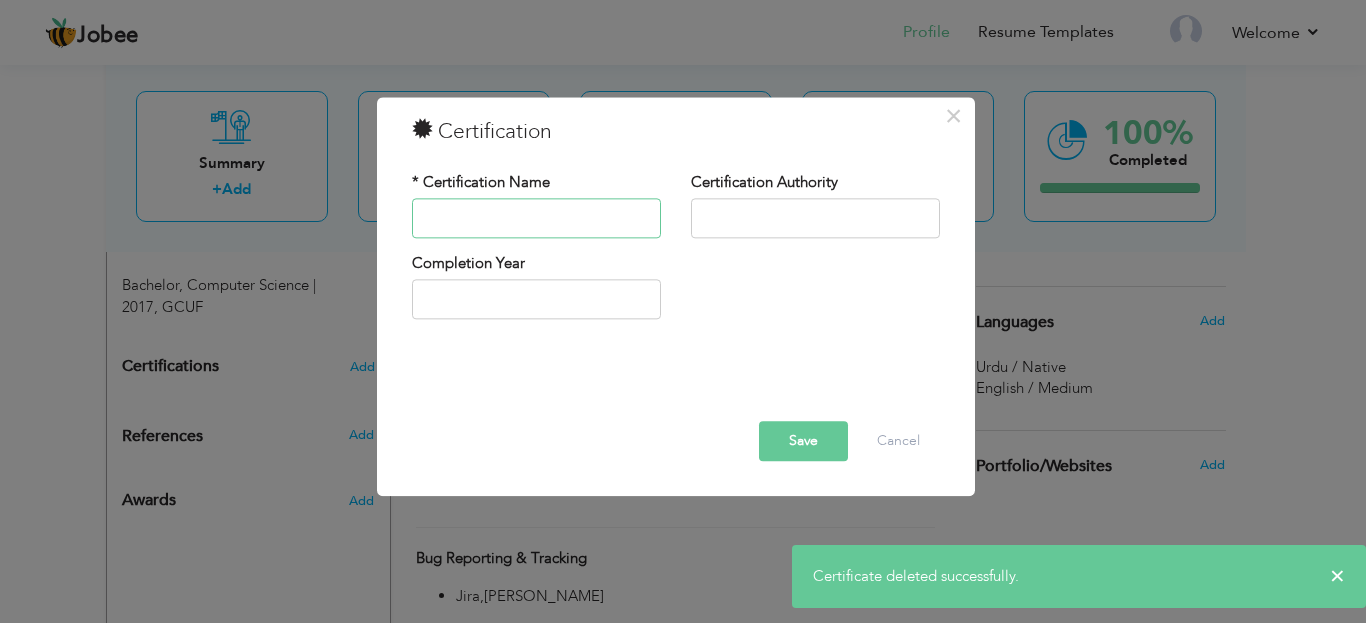 paste on "Digiskills GraphicDesign training program Virtual university Certificate ID: CDXQ588MK" 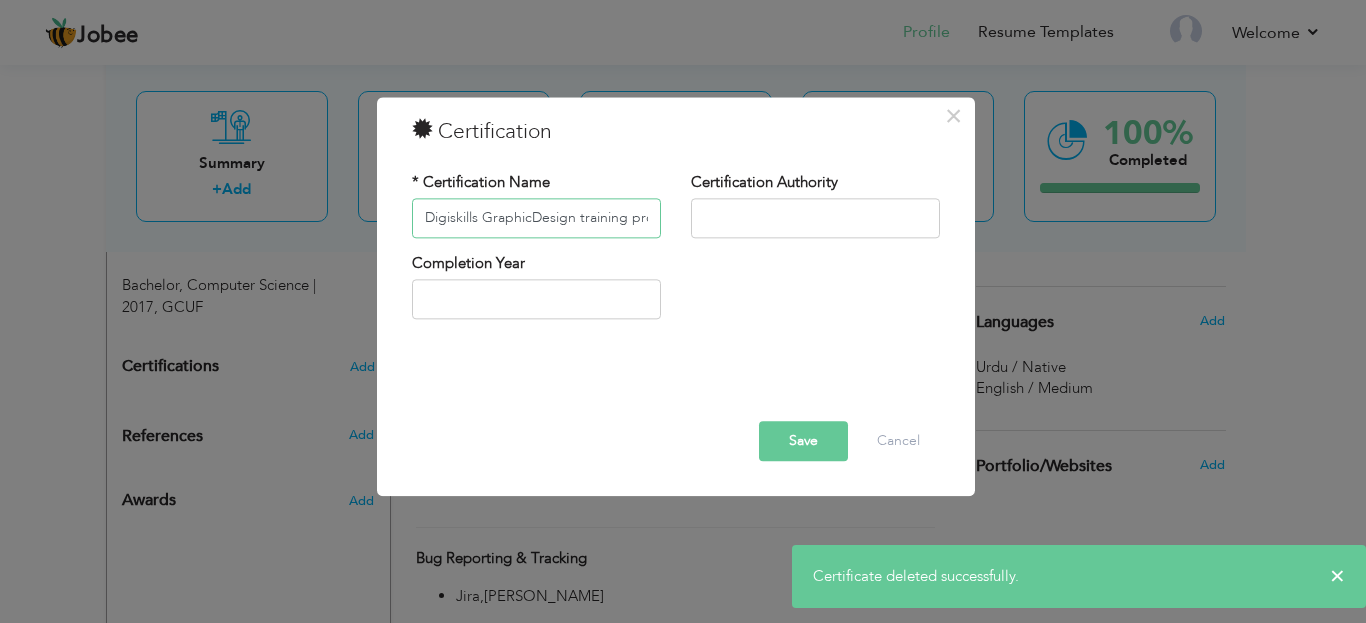 scroll, scrollTop: 0, scrollLeft: 318, axis: horizontal 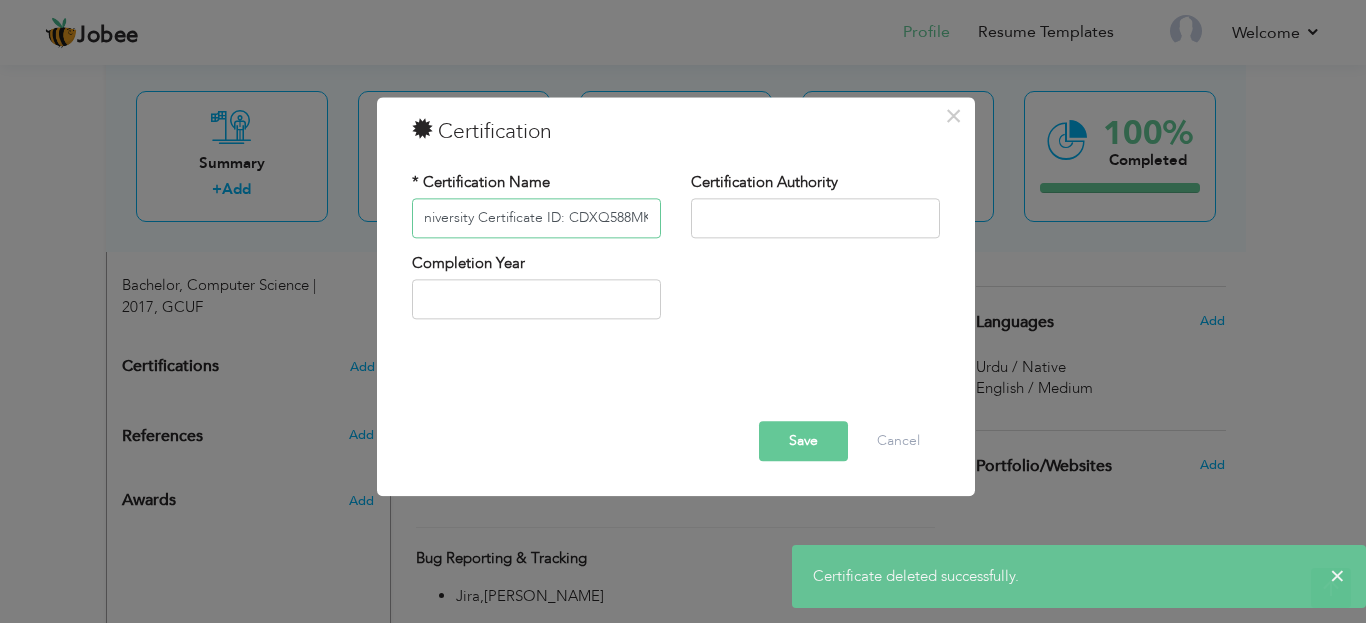 click on "Digiskills GraphicDesign training program Virtual university Certificate ID: CDXQ588MK" at bounding box center [536, 218] 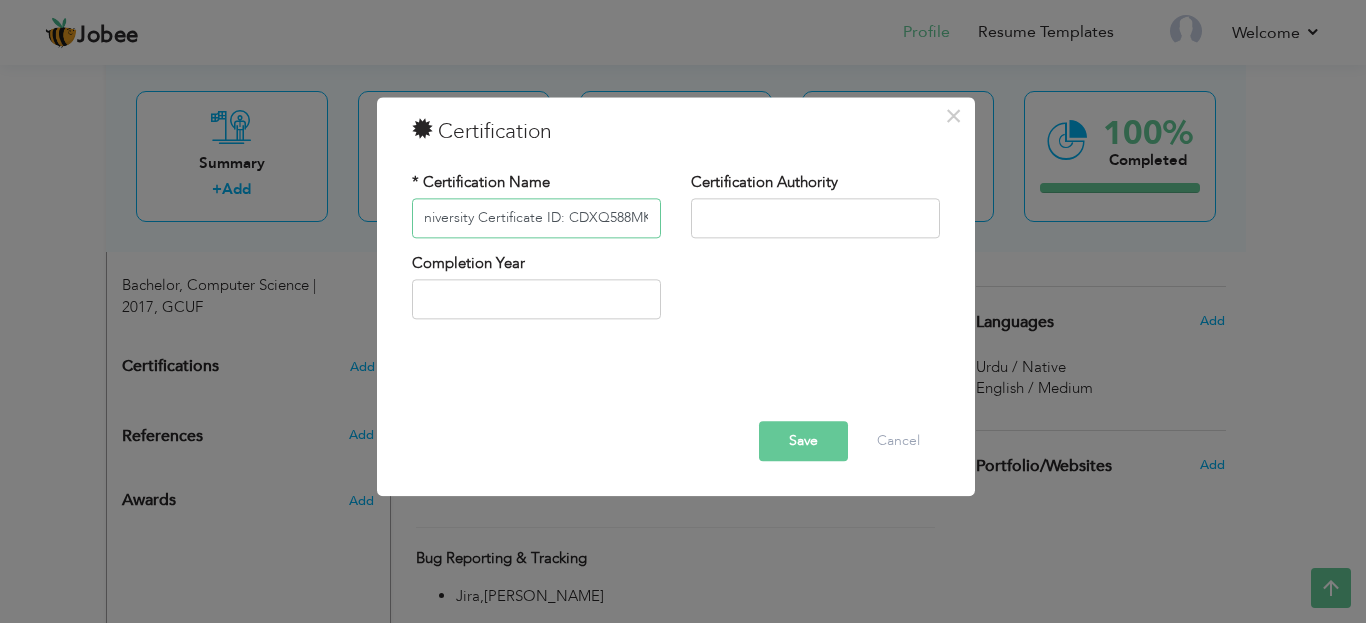click on "Digiskills GraphicDesign training program Virtual university Certificate ID: CDXQ588MK" at bounding box center (536, 218) 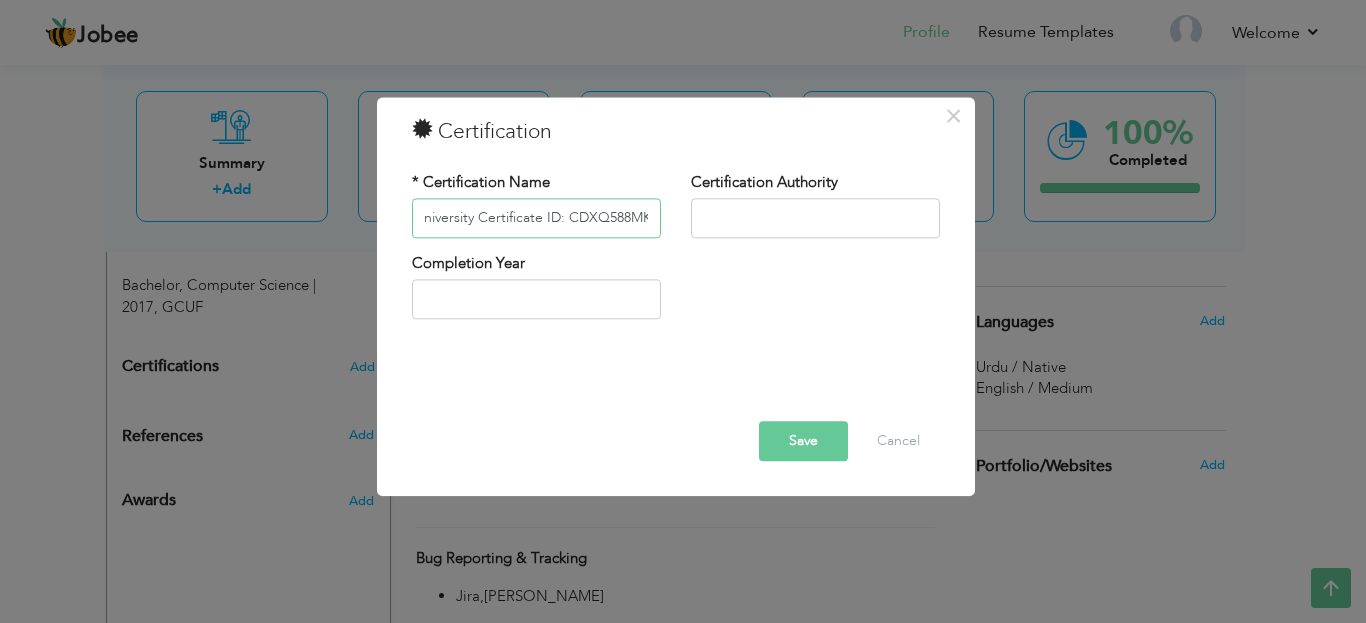 scroll, scrollTop: 0, scrollLeft: 0, axis: both 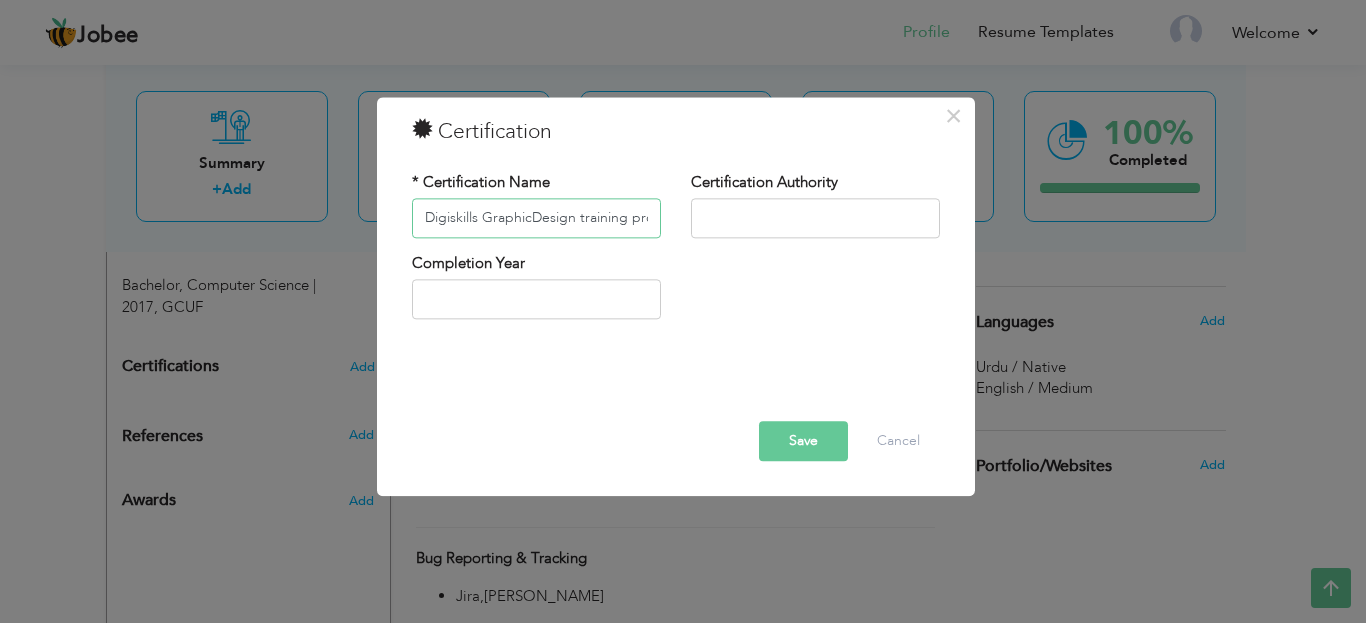 click on "Digiskills GraphicDesign training program Virtual university Certificate ID: CDXQ588MK" at bounding box center (536, 218) 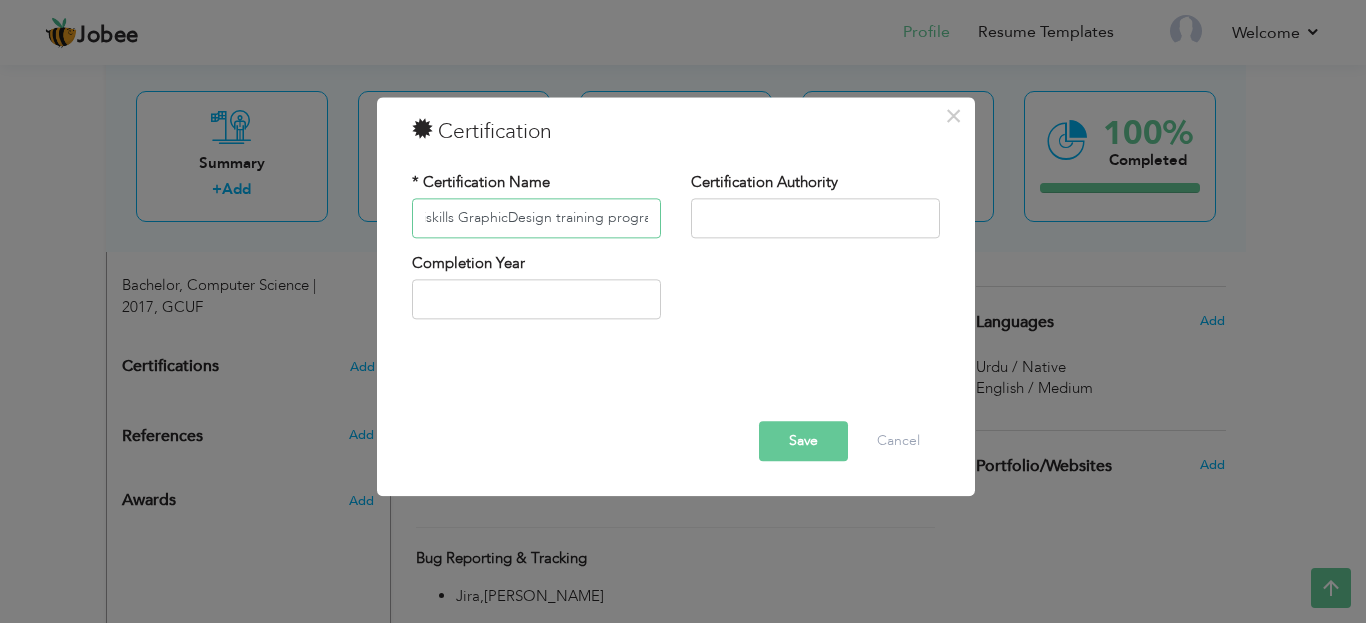 scroll, scrollTop: 0, scrollLeft: 0, axis: both 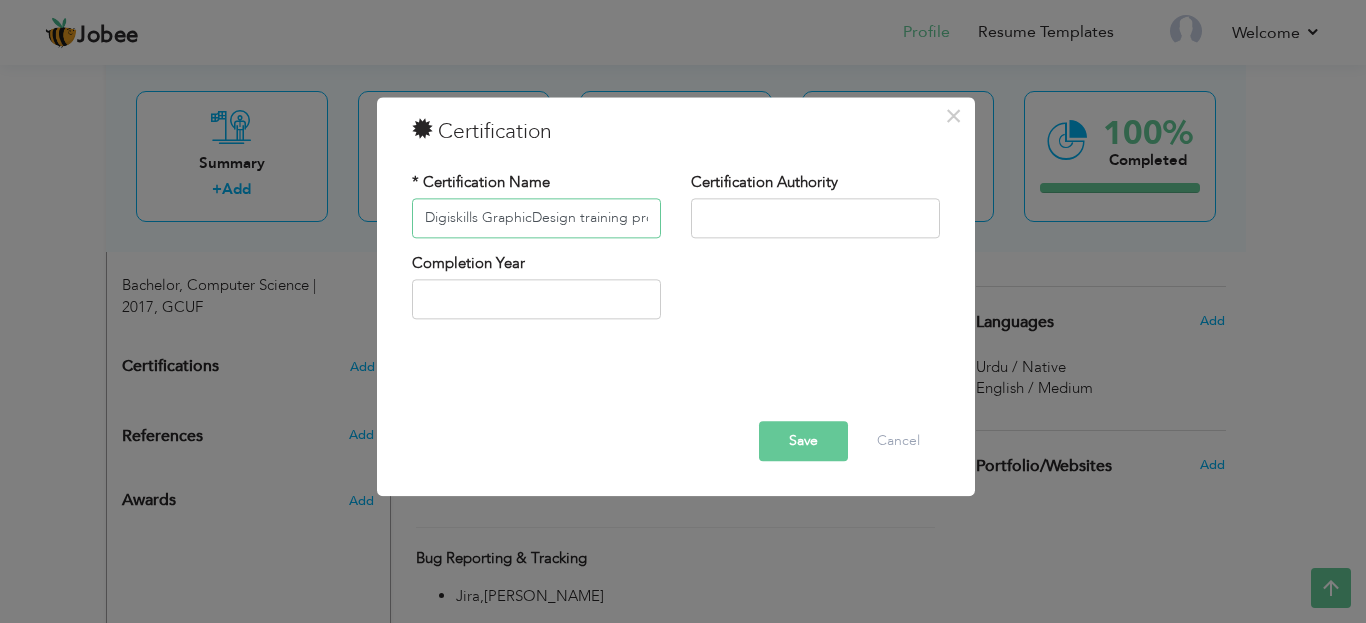 drag, startPoint x: 650, startPoint y: 219, endPoint x: 415, endPoint y: 223, distance: 235.03404 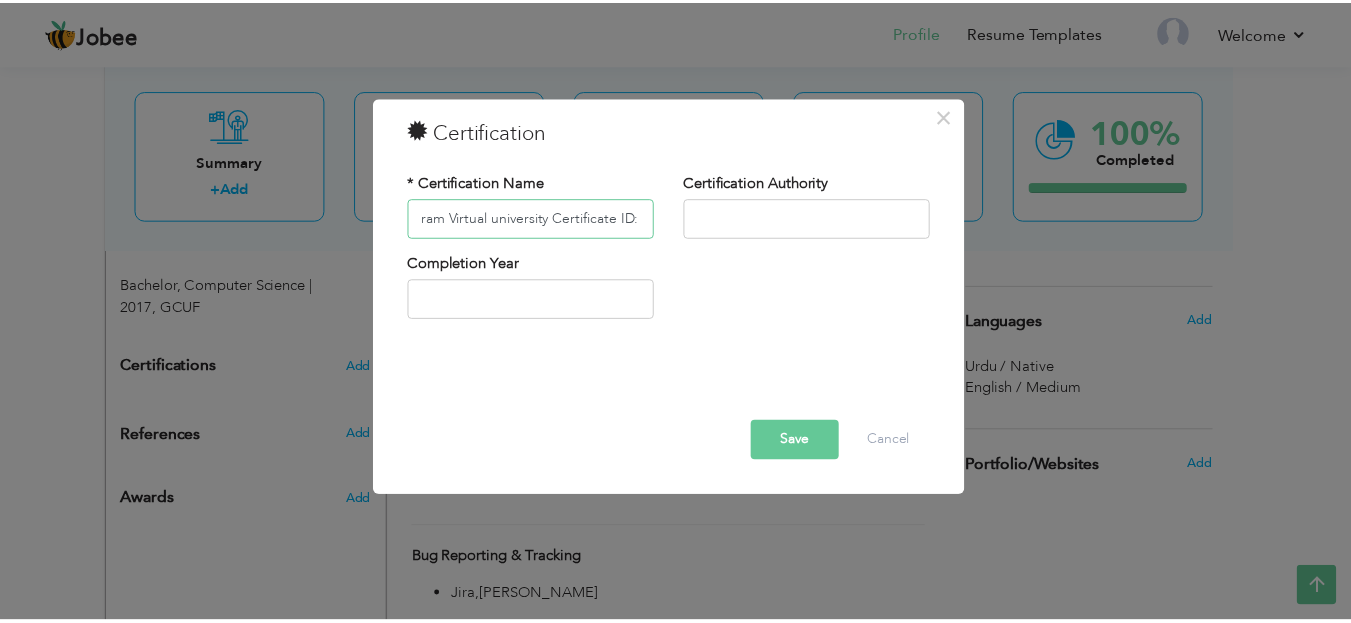 scroll, scrollTop: 0, scrollLeft: 0, axis: both 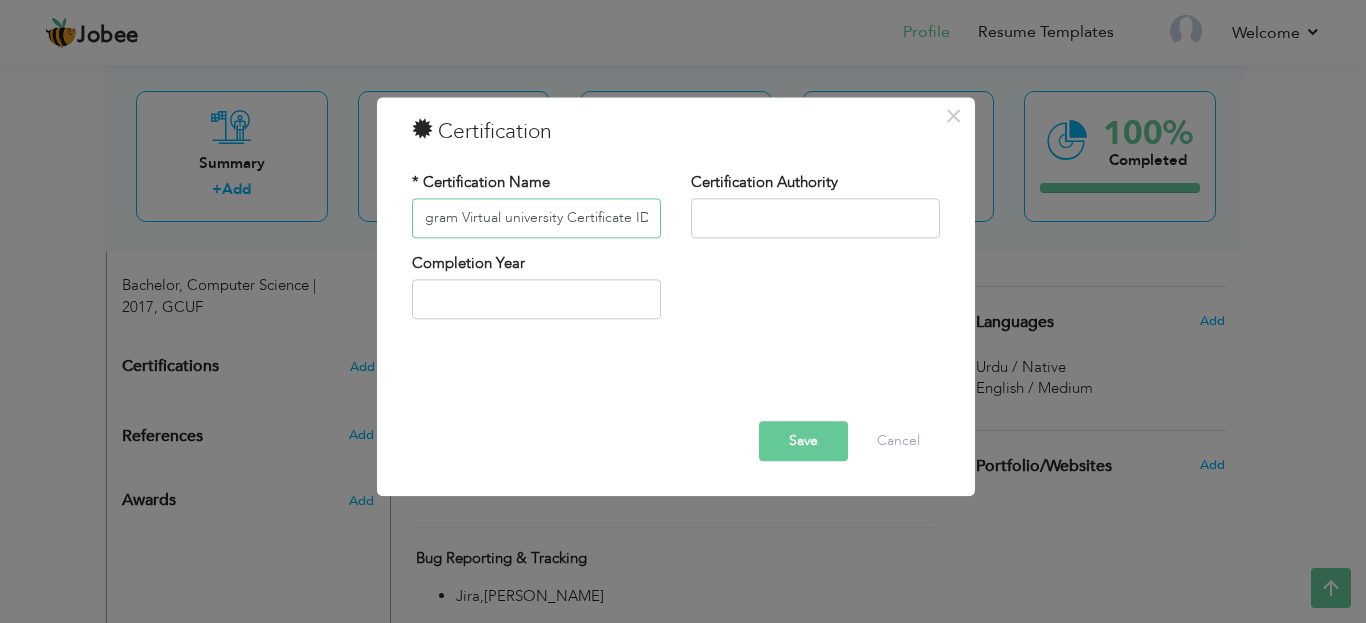 drag, startPoint x: 647, startPoint y: 213, endPoint x: 351, endPoint y: 259, distance: 299.553 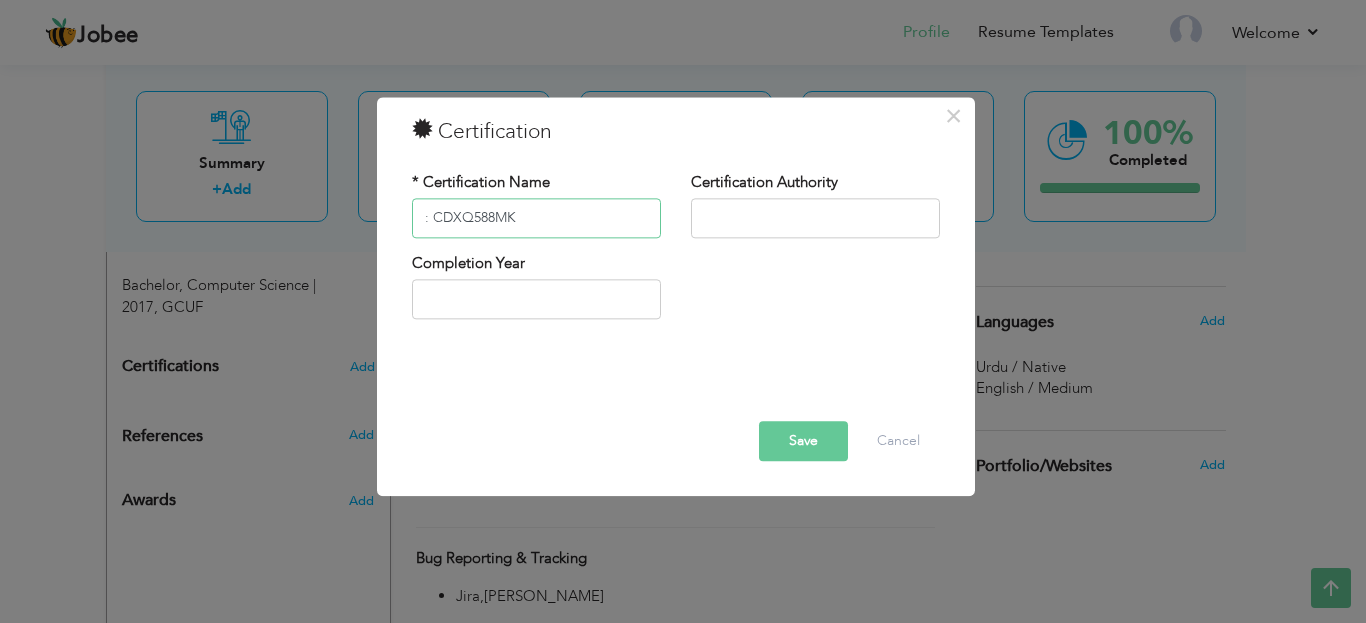 drag, startPoint x: 538, startPoint y: 220, endPoint x: 387, endPoint y: 223, distance: 151.0298 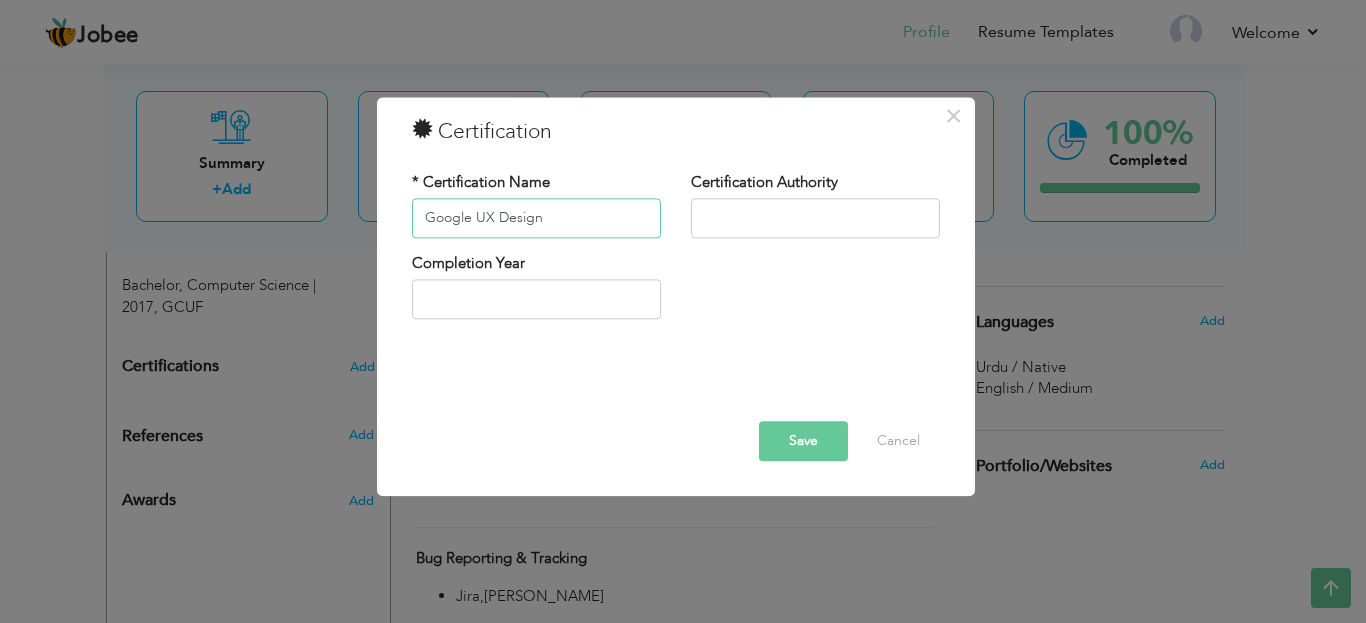 type on "Google UX Design" 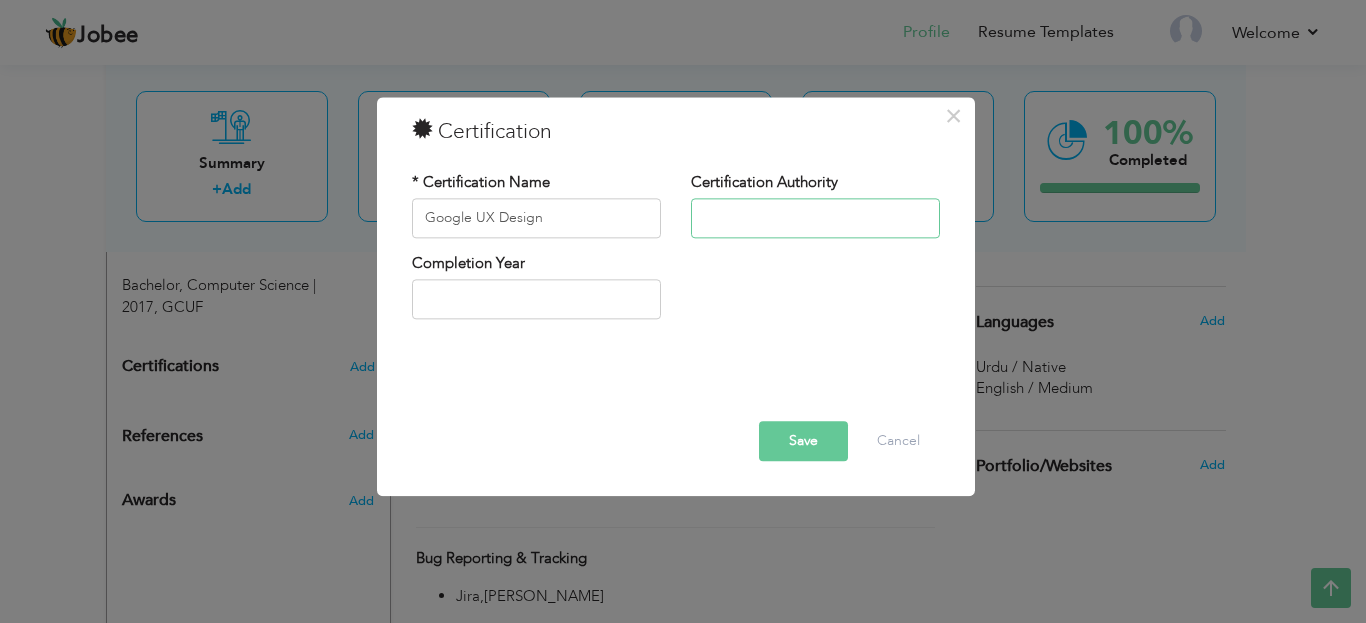 click at bounding box center [815, 218] 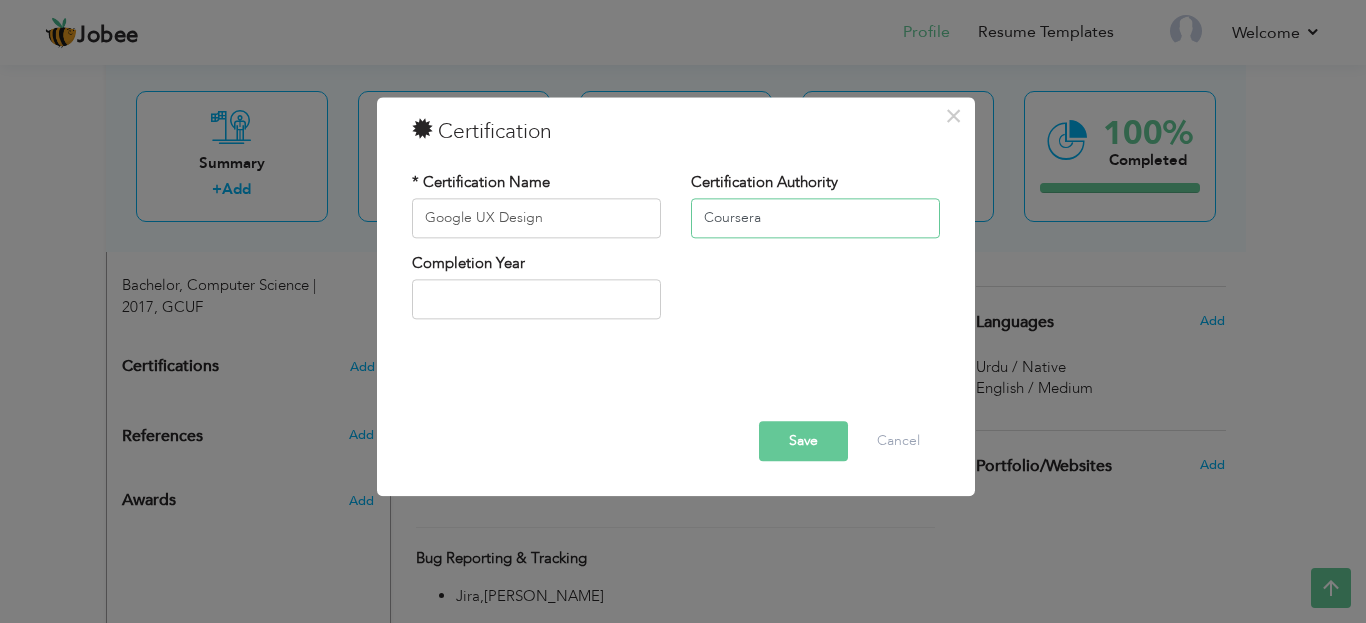 type on "Coursera" 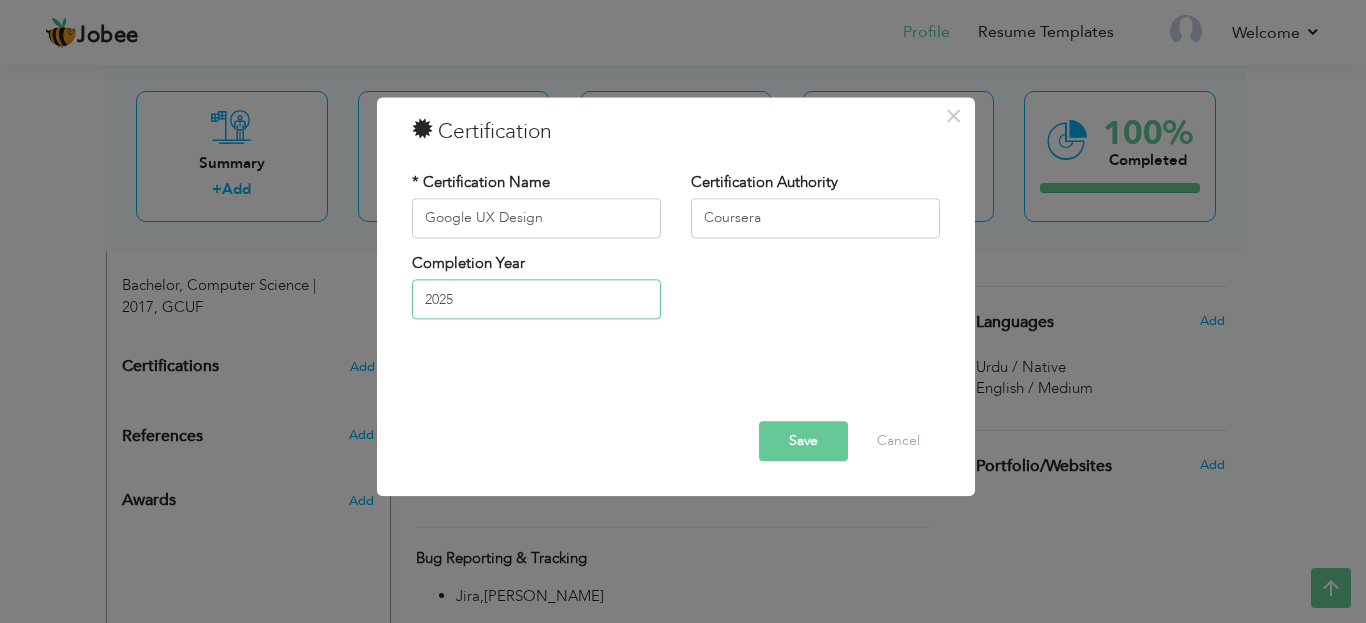 click on "2025" at bounding box center (536, 300) 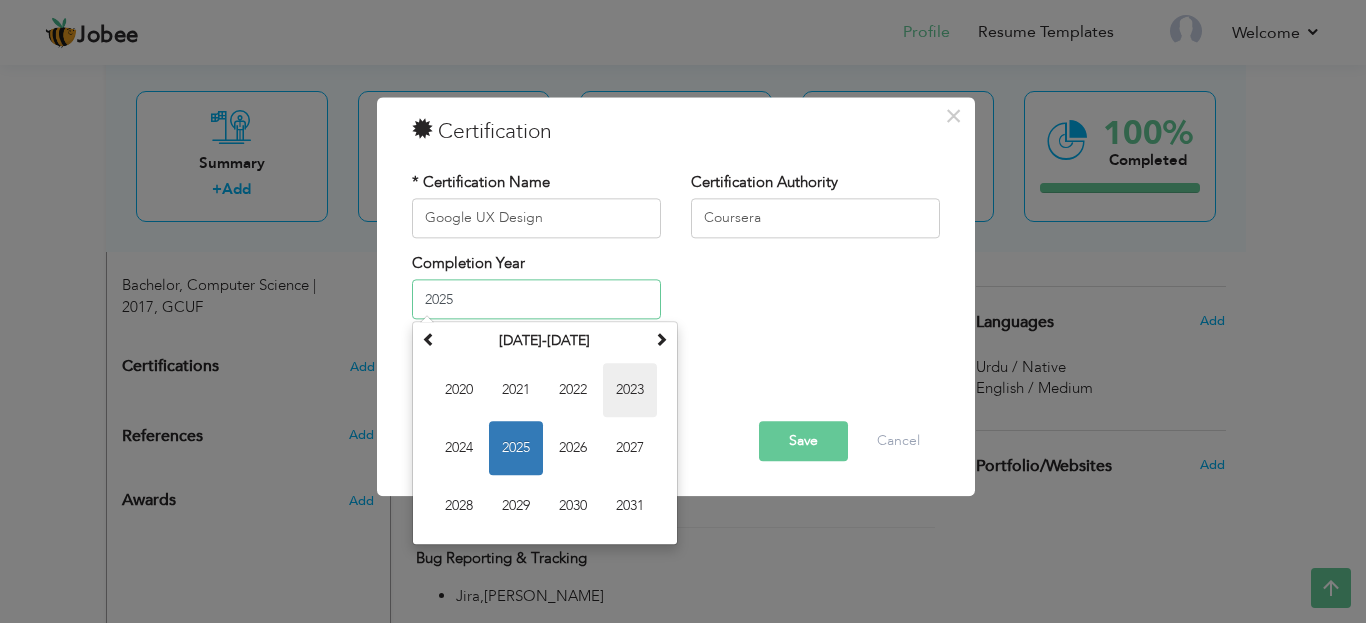 click on "2023" at bounding box center [630, 391] 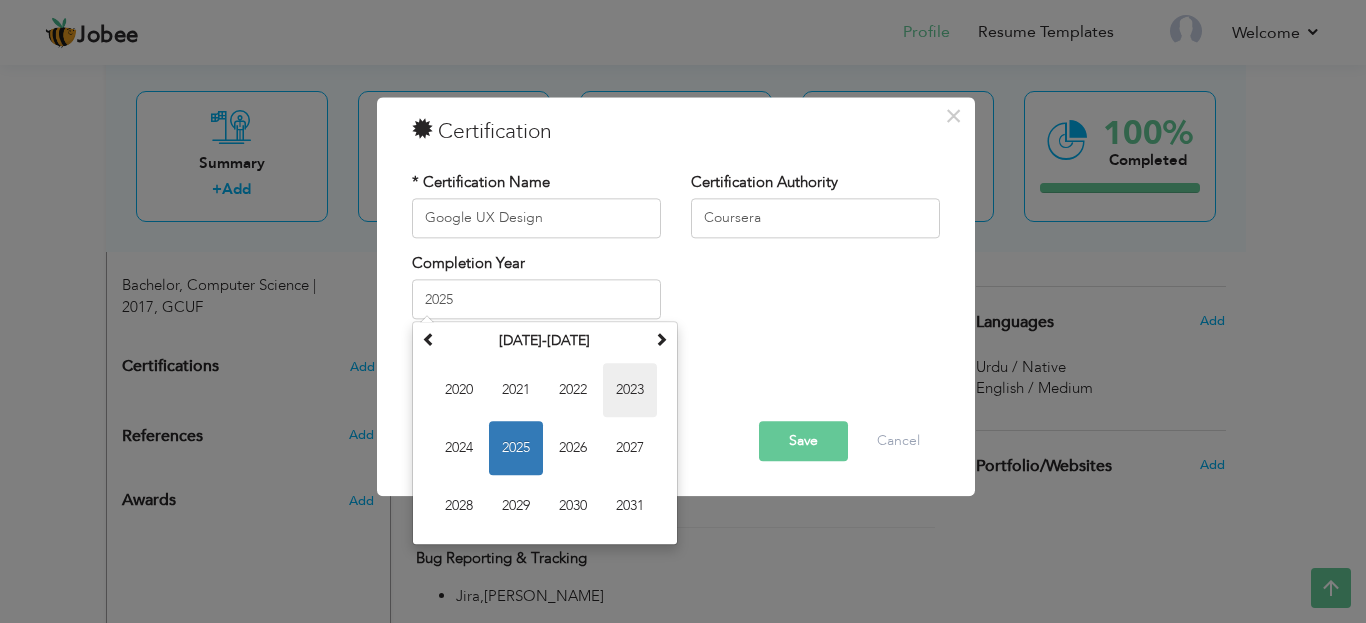 type on "2023" 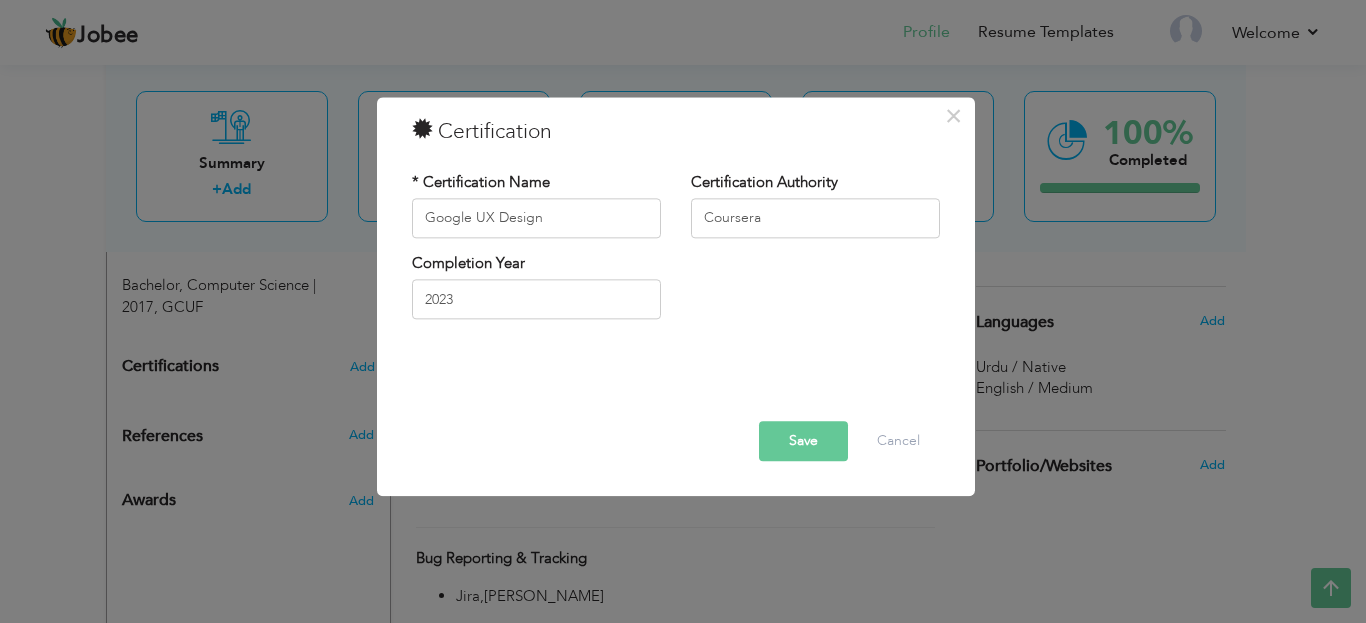 click on "Save" at bounding box center [803, 441] 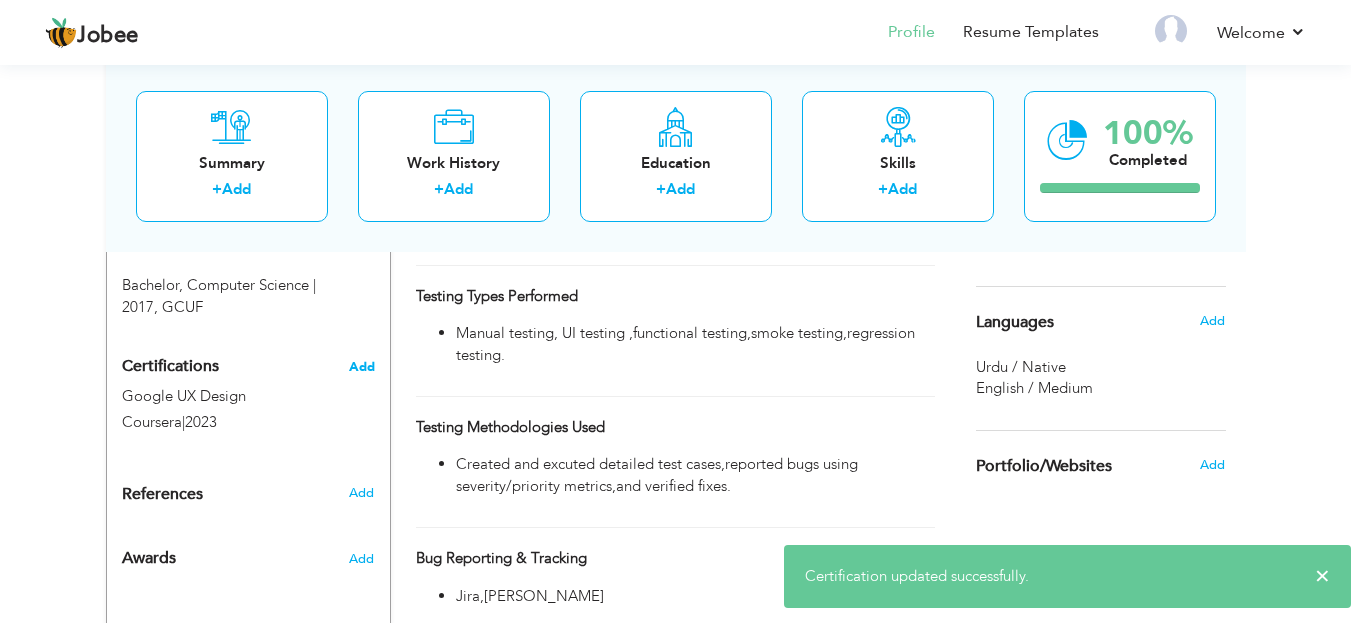 click on "Add" at bounding box center (362, 367) 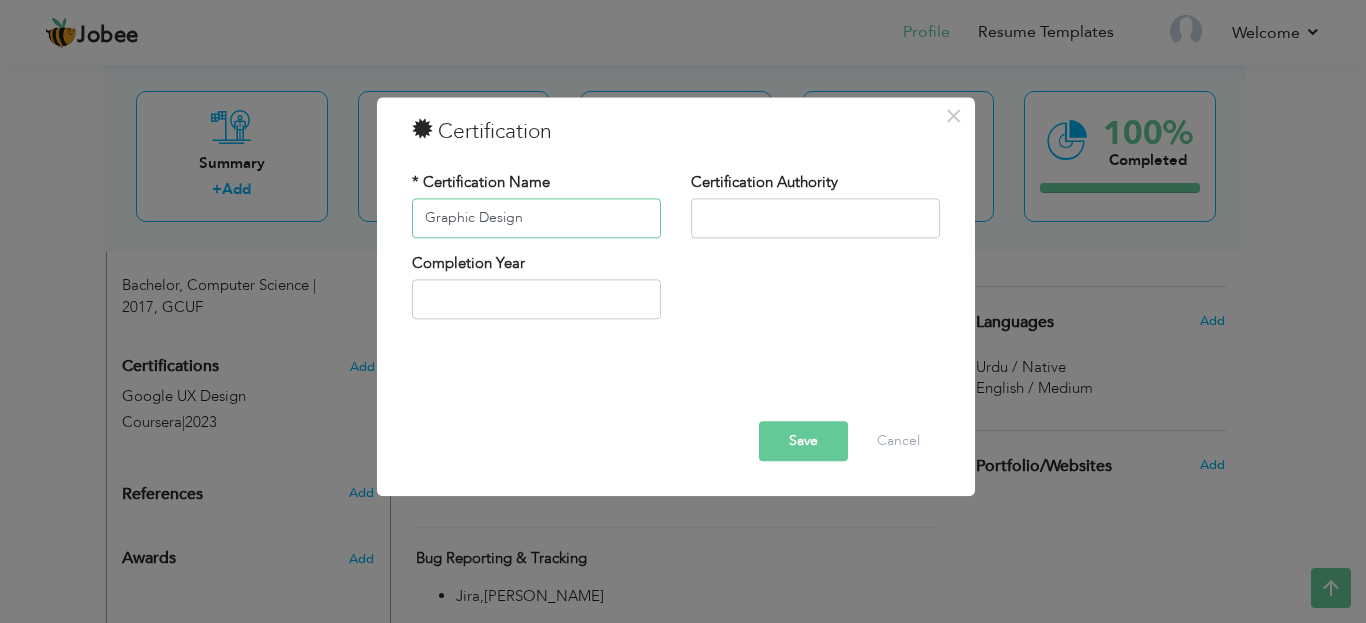 type on "Graphic Design" 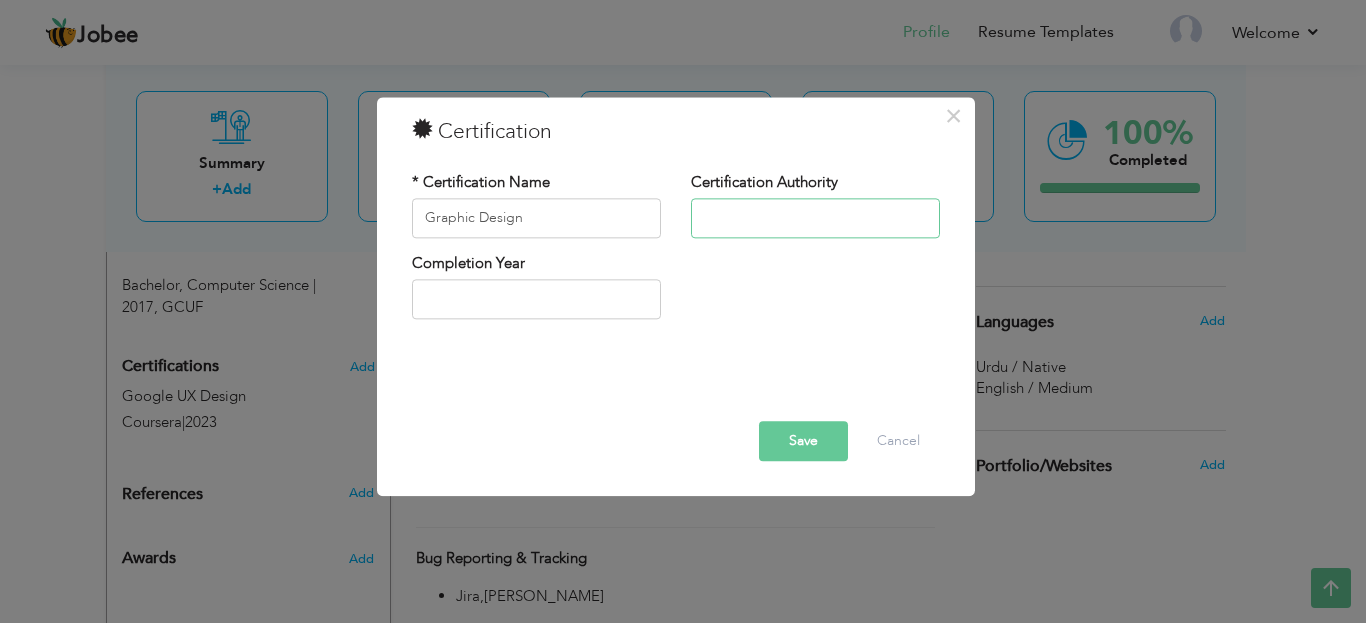 click at bounding box center [815, 218] 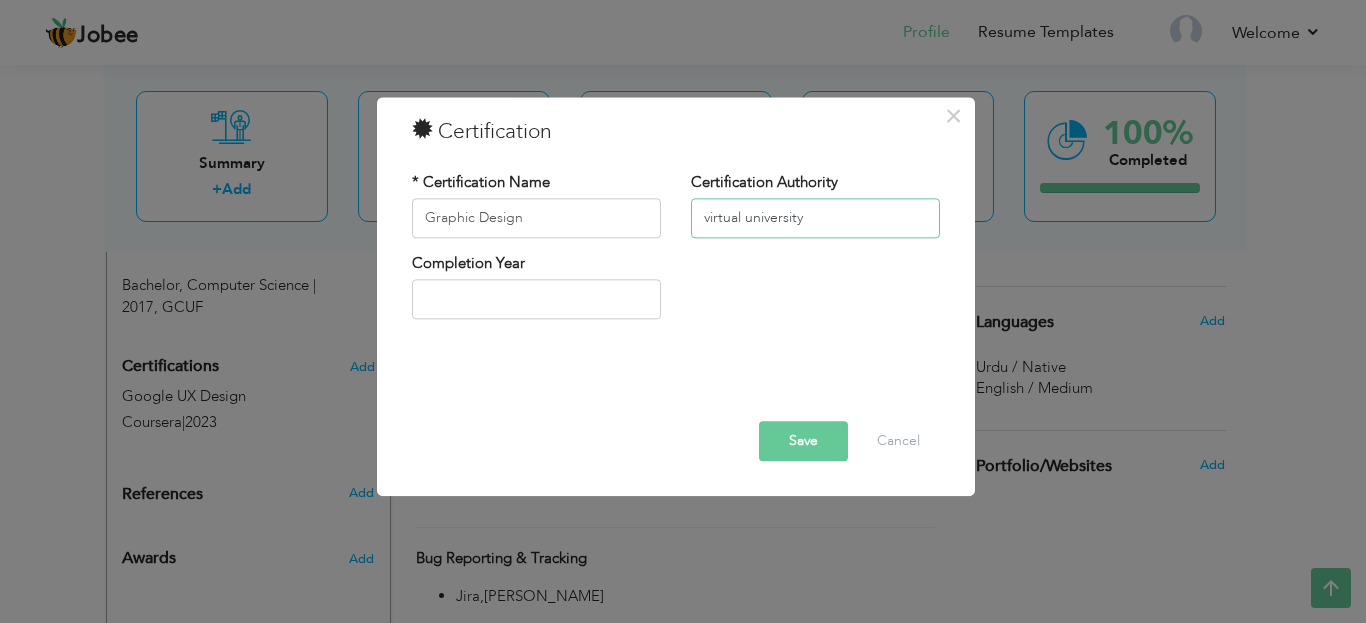 type on "virtual university" 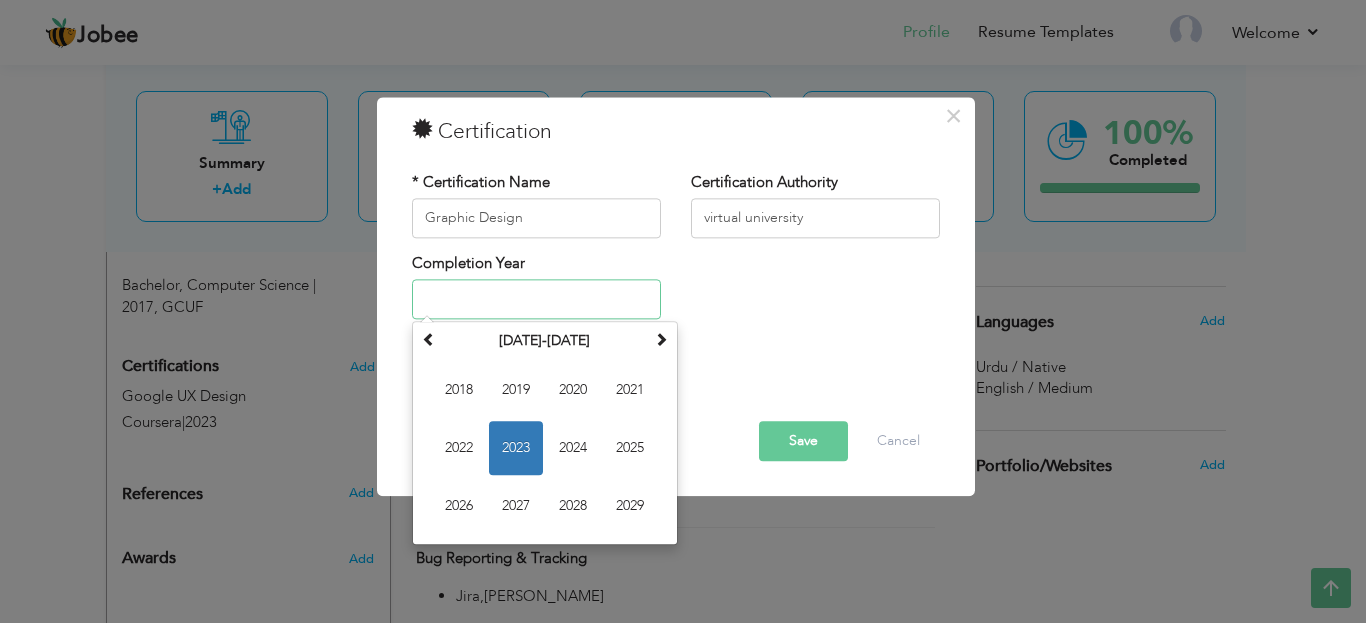 click at bounding box center (536, 300) 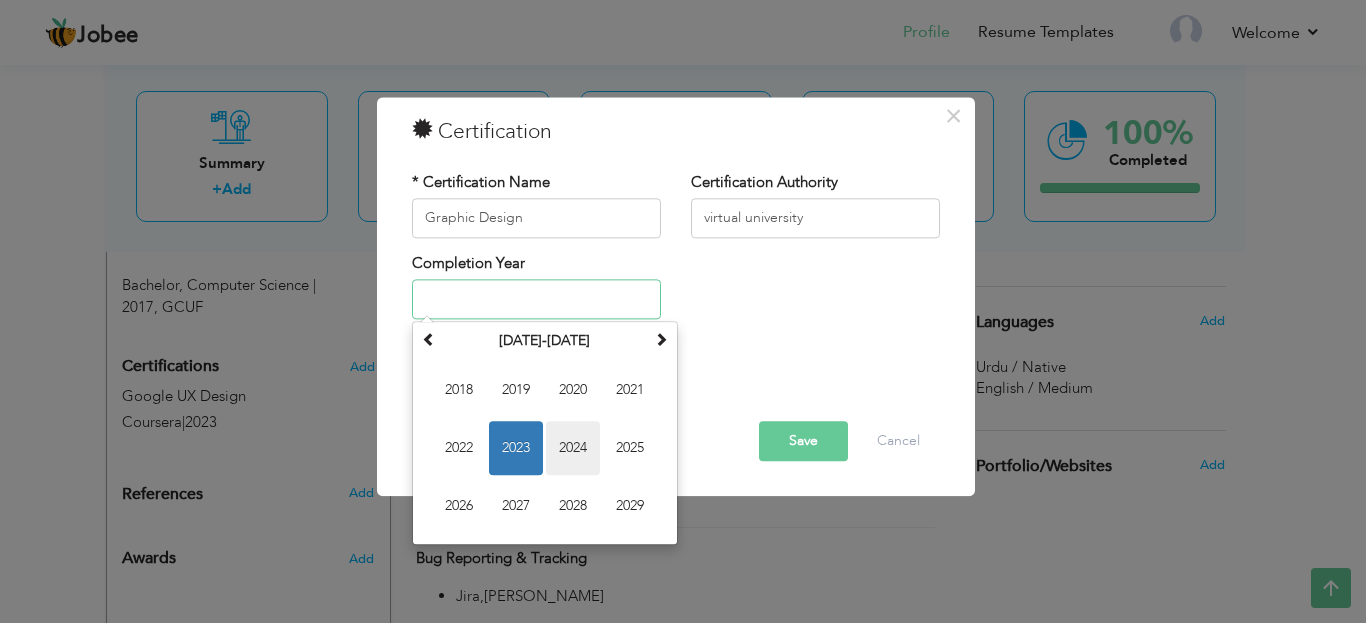 click on "2024" at bounding box center [573, 449] 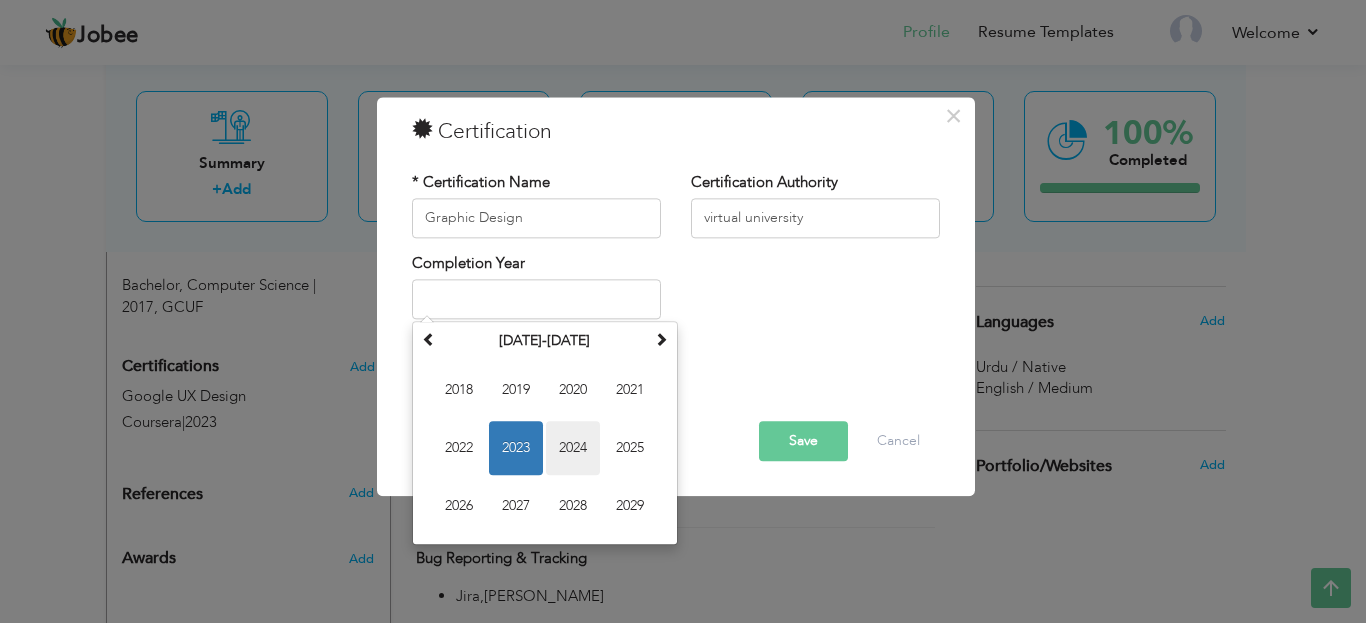 type on "2024" 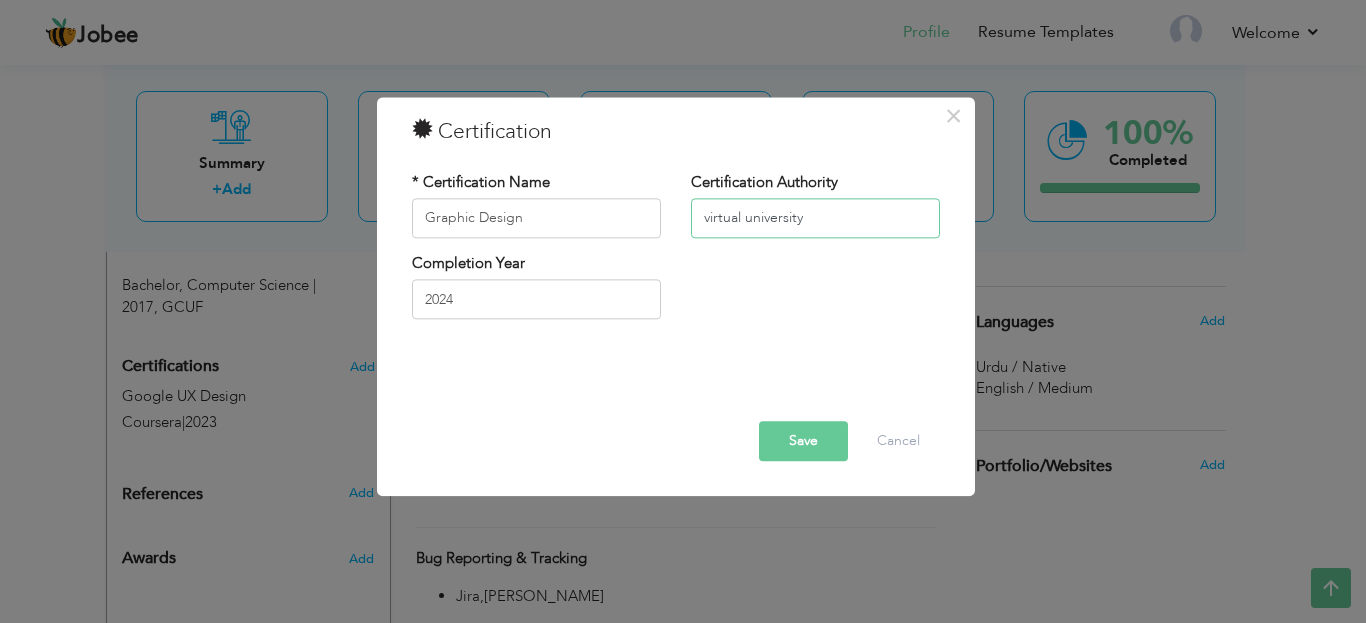 click on "virtual university" at bounding box center (815, 218) 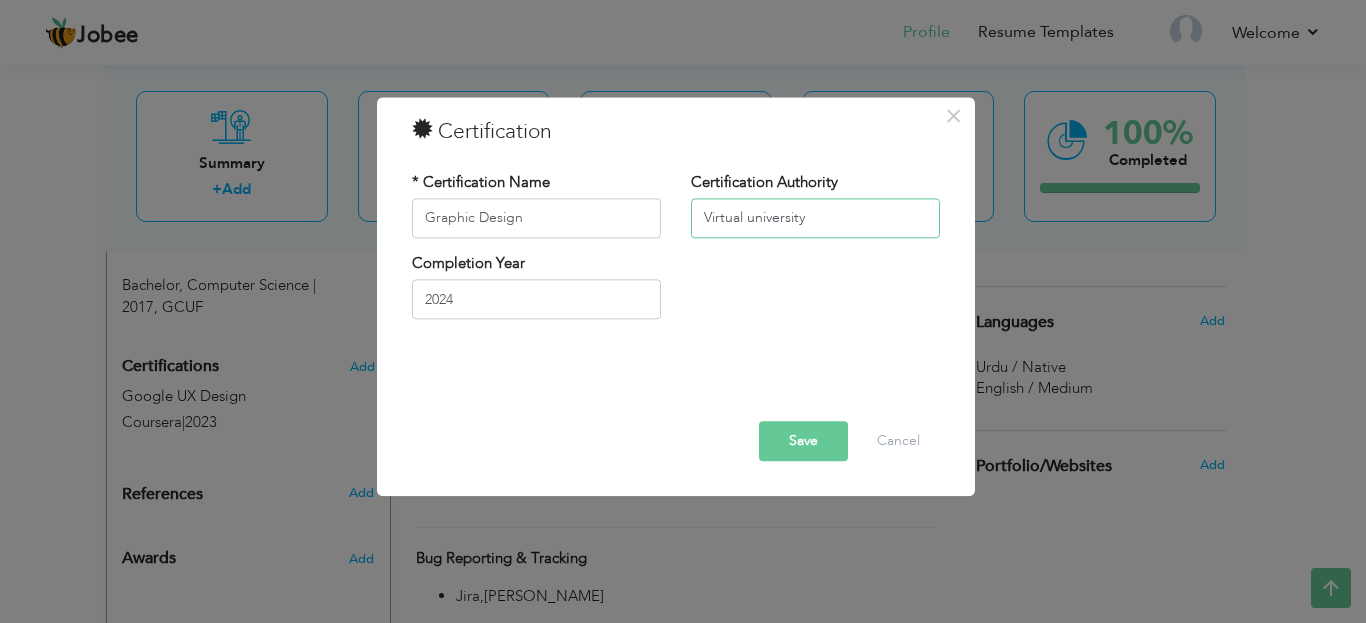 click on "Virtual university" at bounding box center [815, 218] 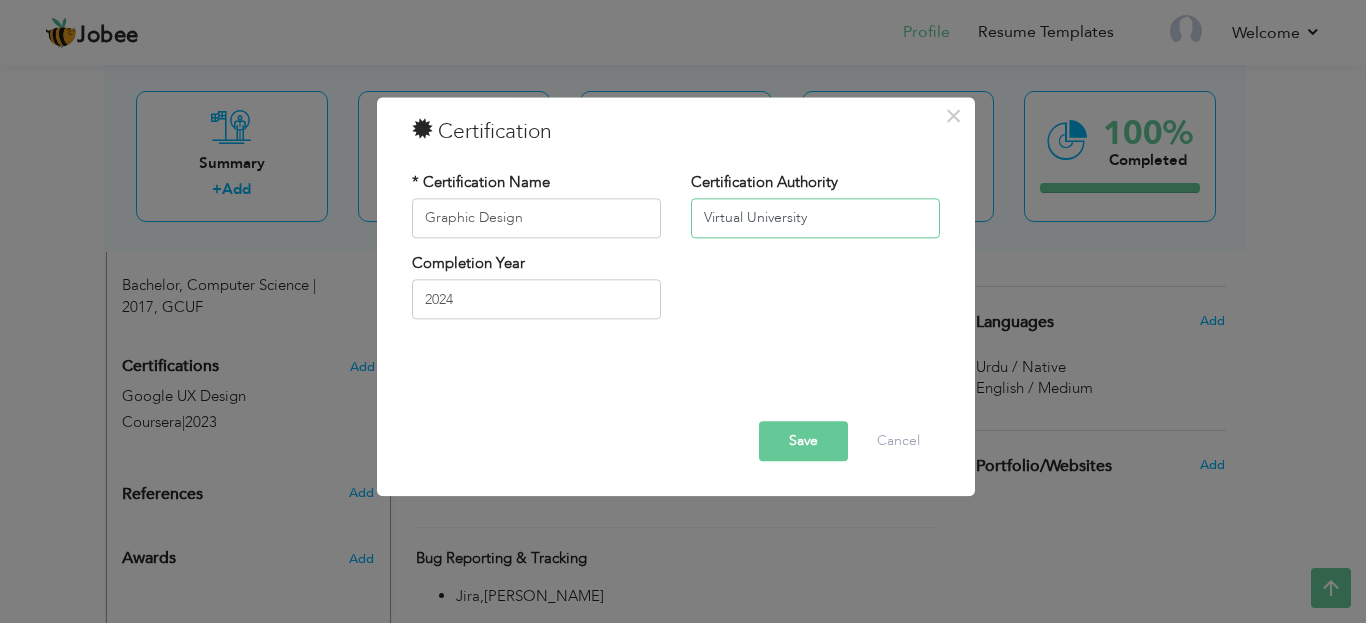 type on "Virtual University" 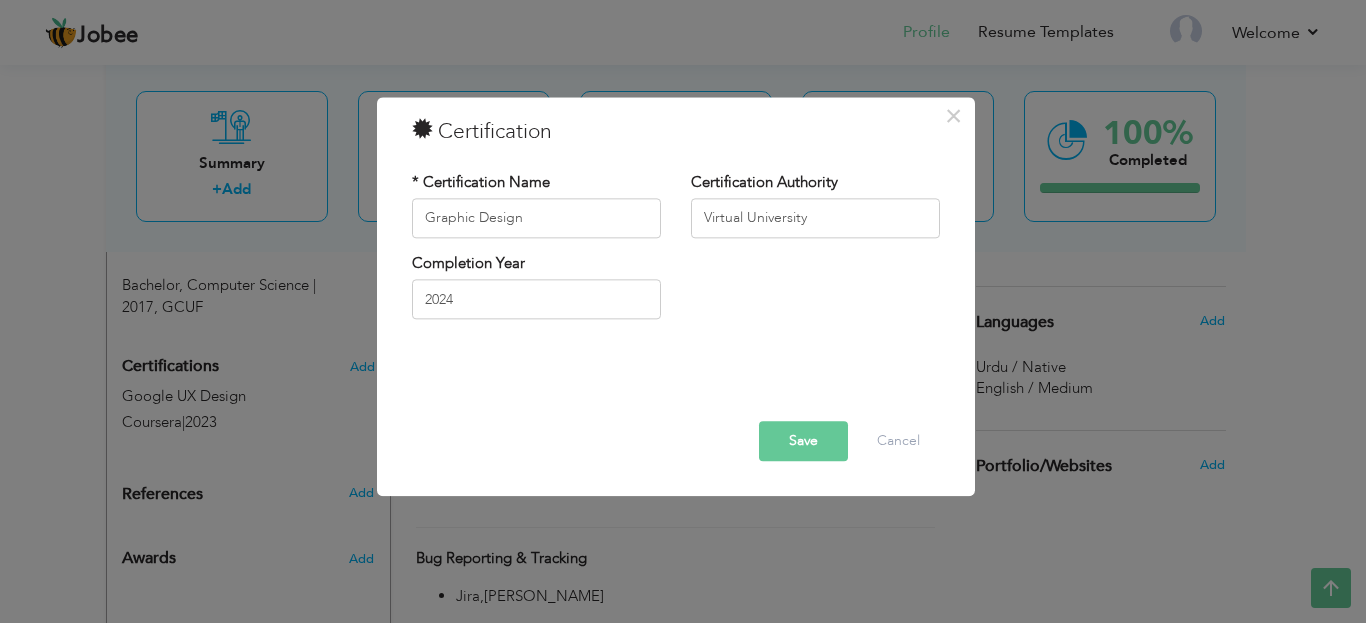 click on "Save" at bounding box center [803, 441] 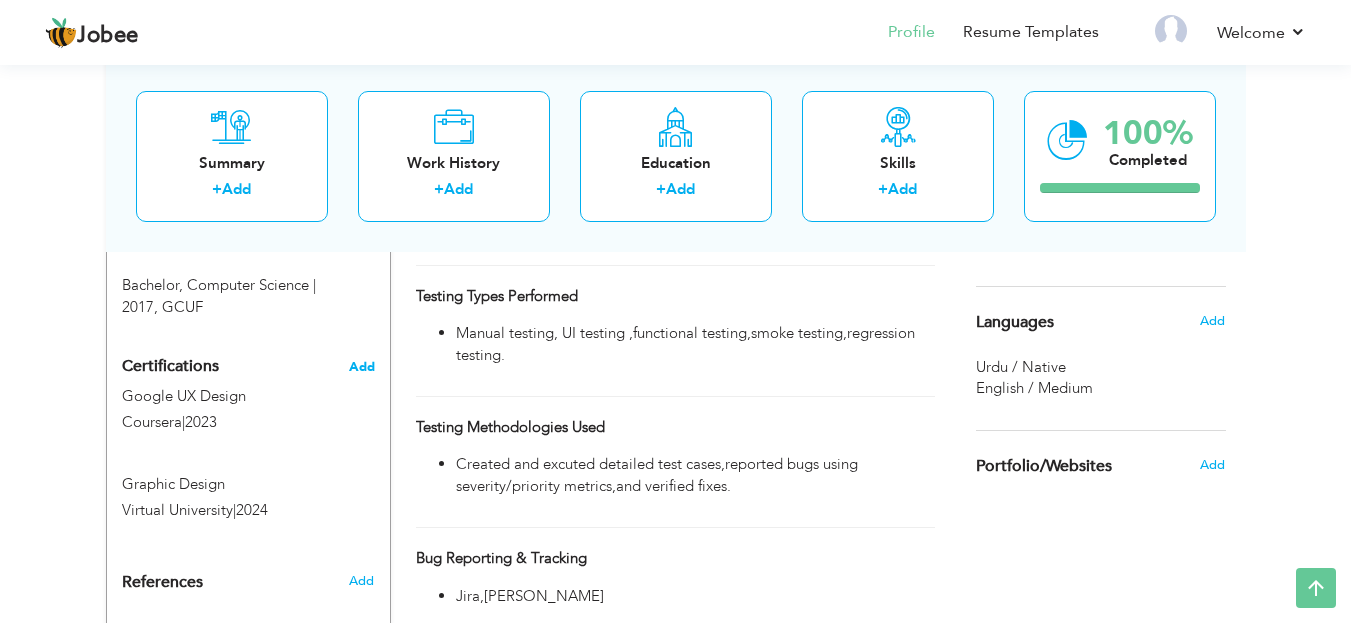 click on "Add" at bounding box center [362, 367] 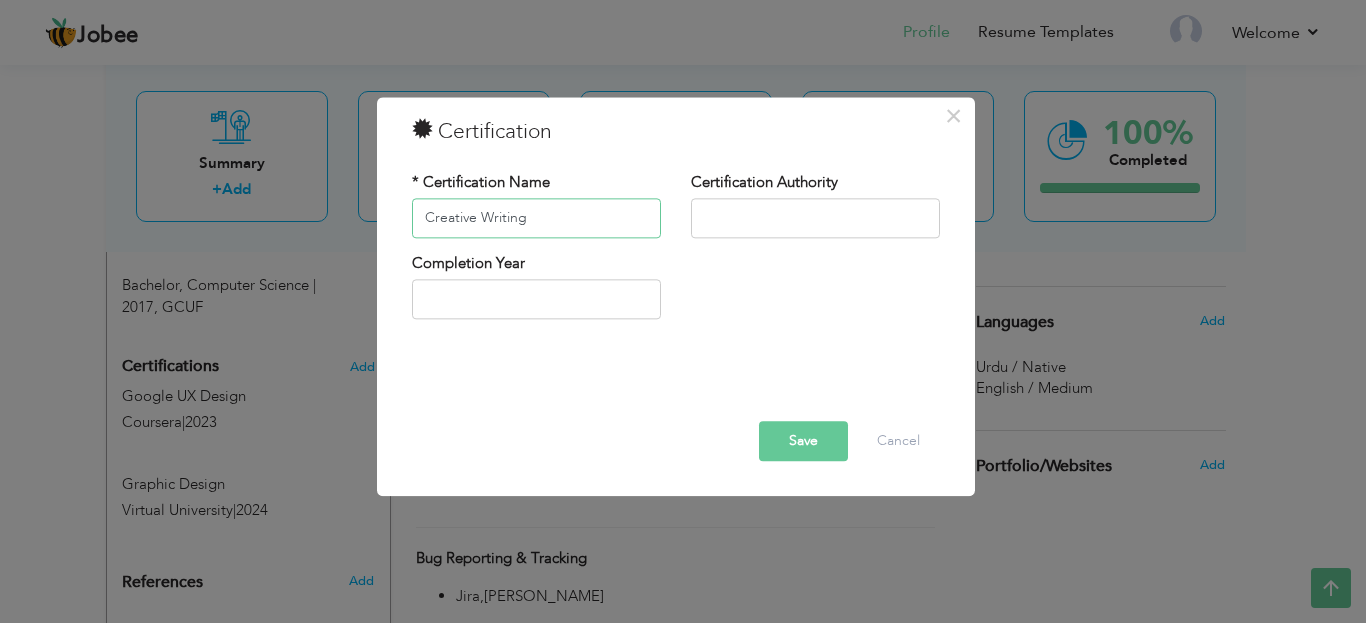 type on "Creative Writing" 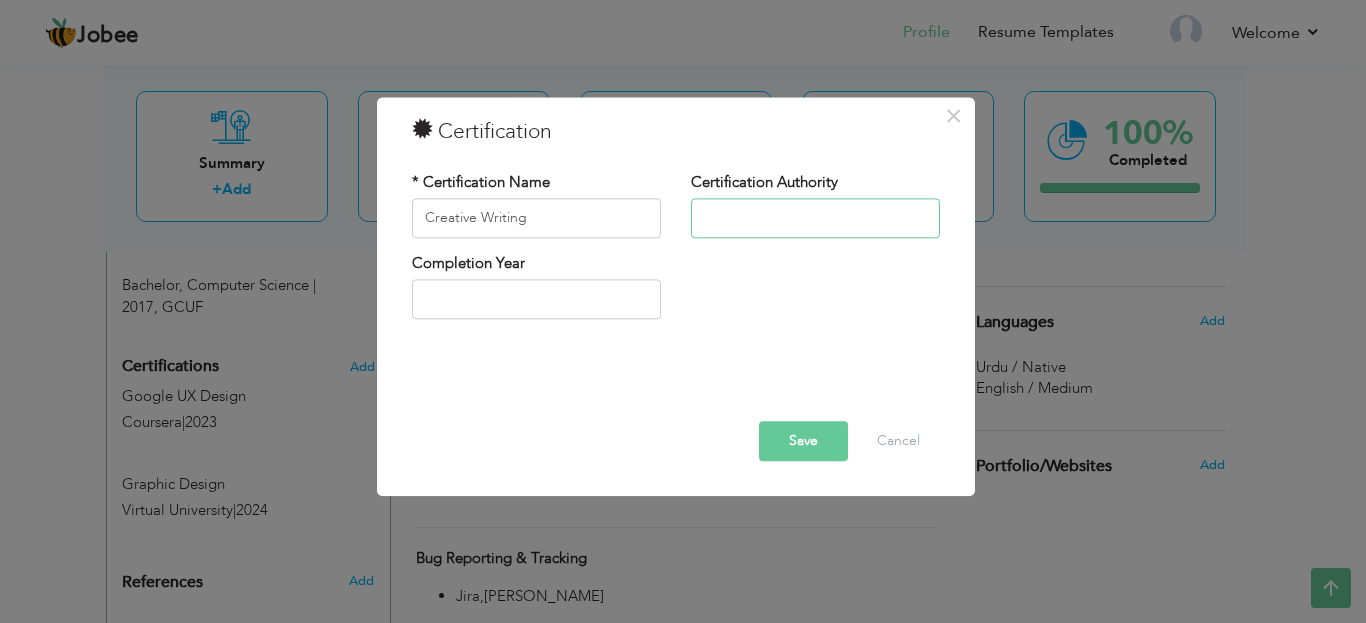 click at bounding box center [815, 218] 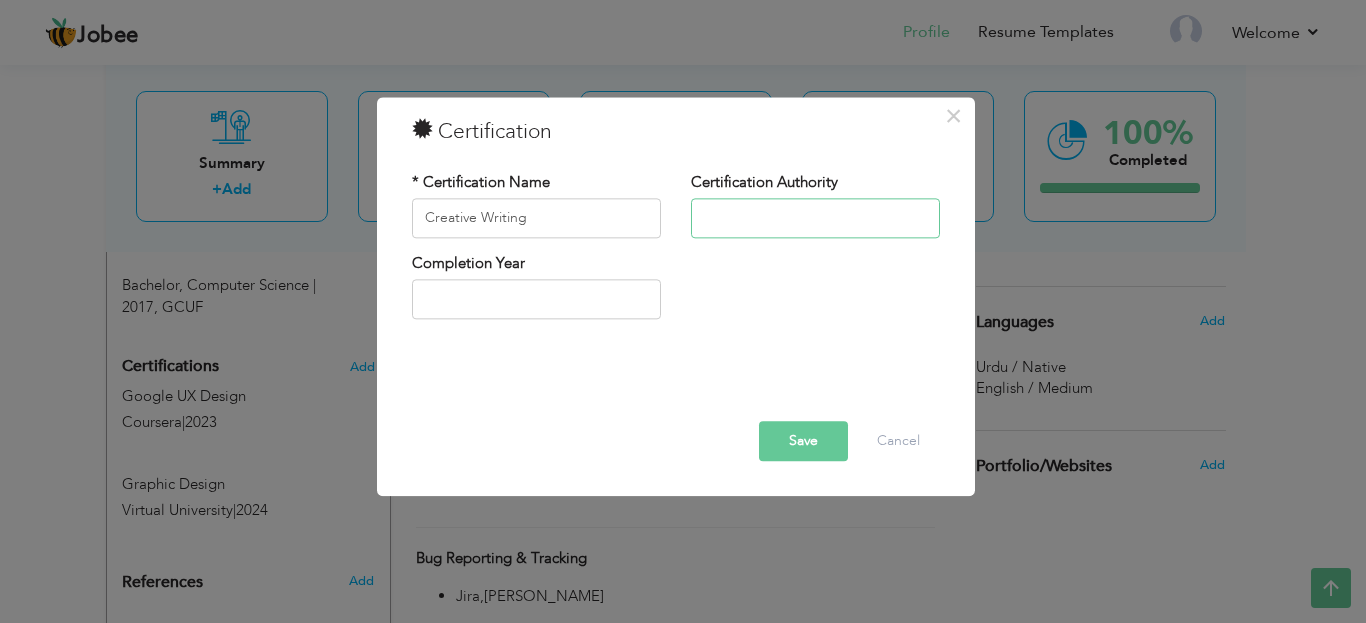 type on "Virtual University" 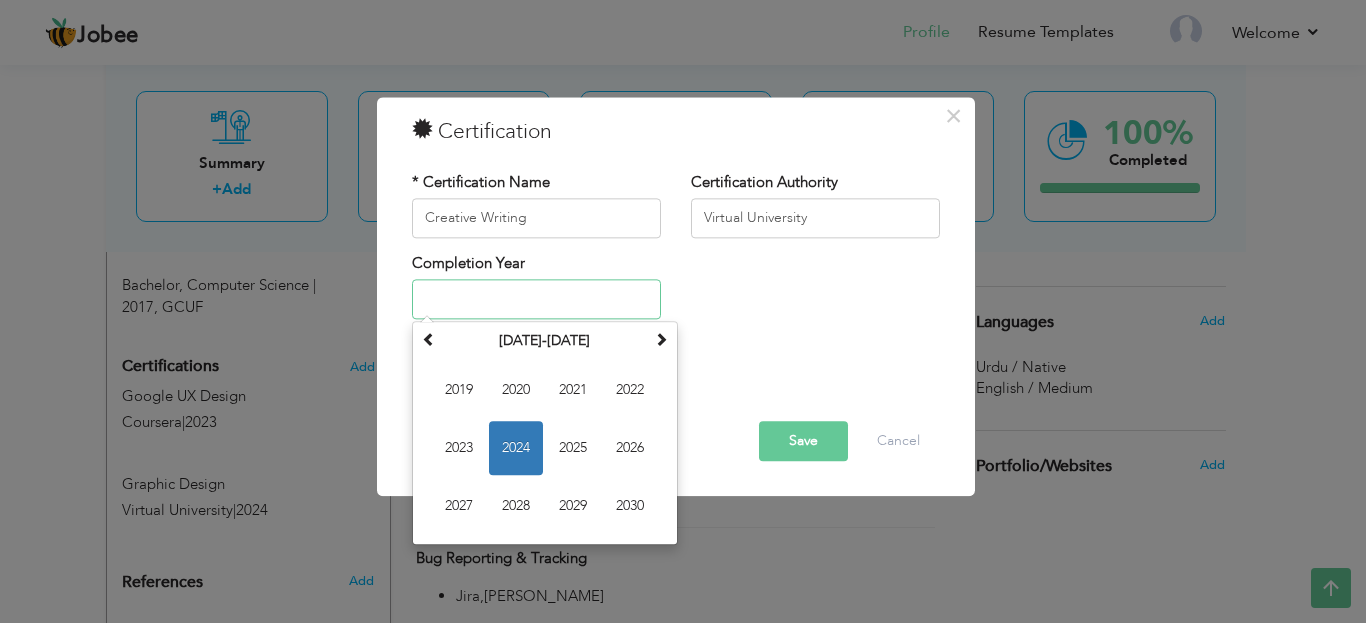 click at bounding box center [536, 300] 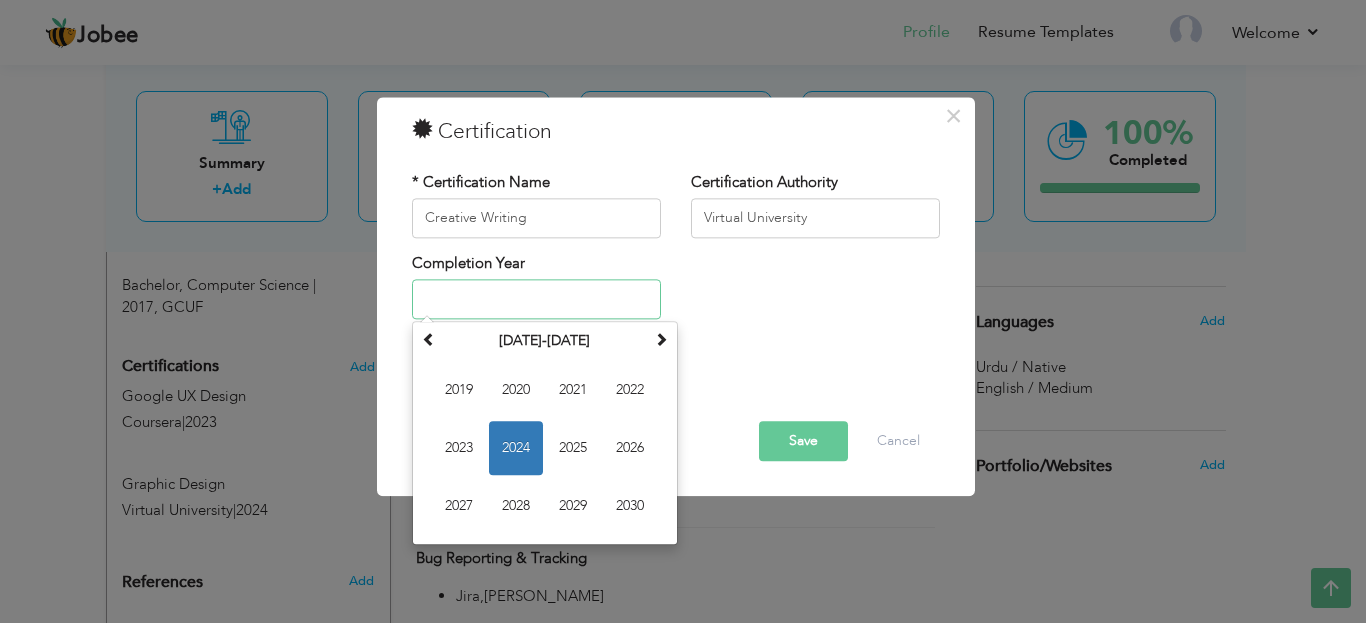 click on "2024" at bounding box center (516, 449) 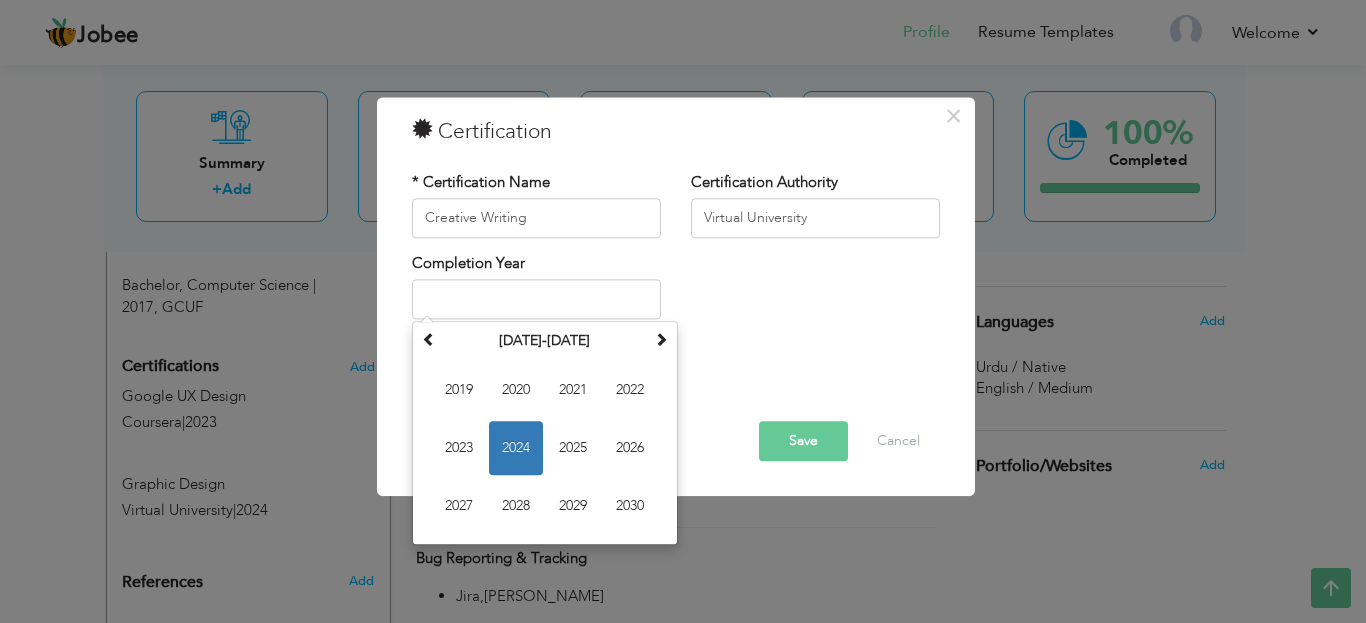 type on "2024" 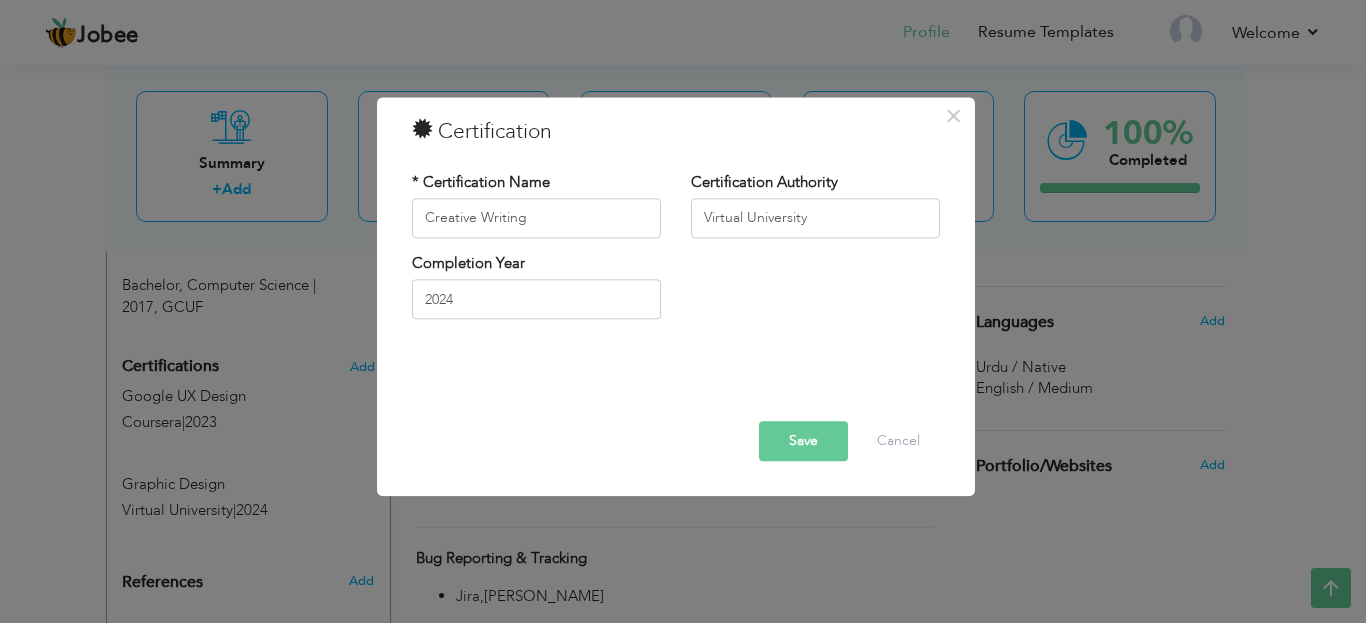 click on "Save" at bounding box center (803, 441) 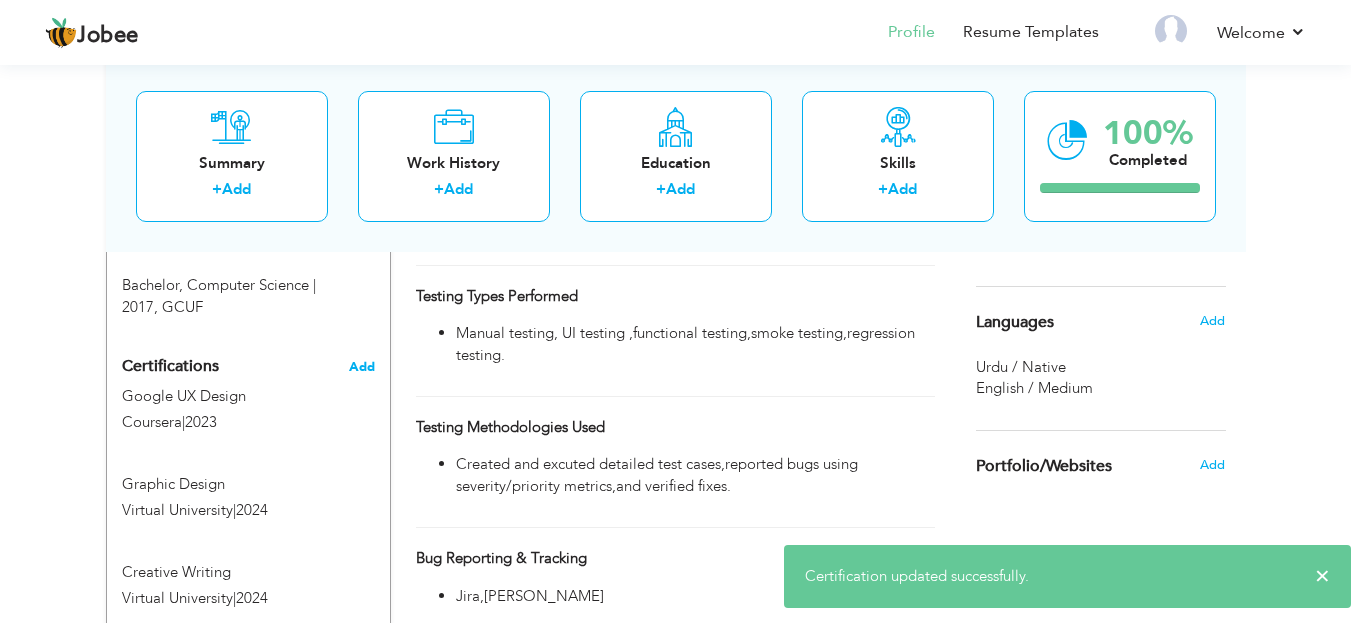 click on "Add" at bounding box center (362, 367) 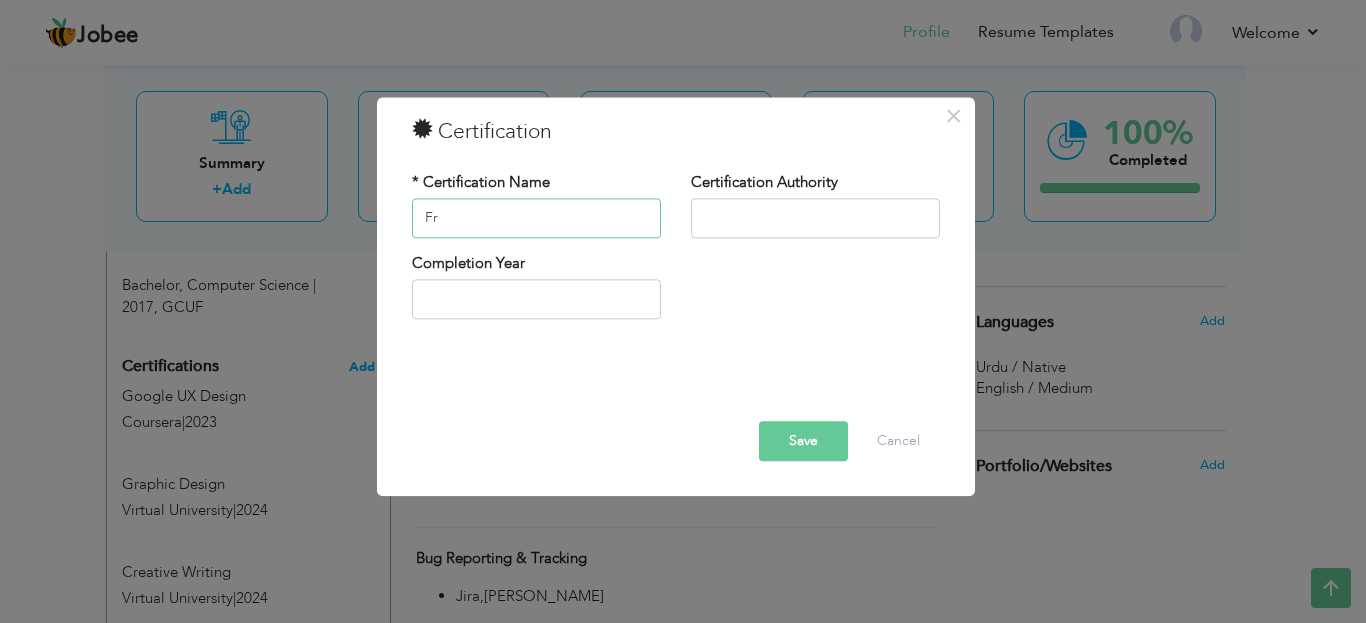 type on "F" 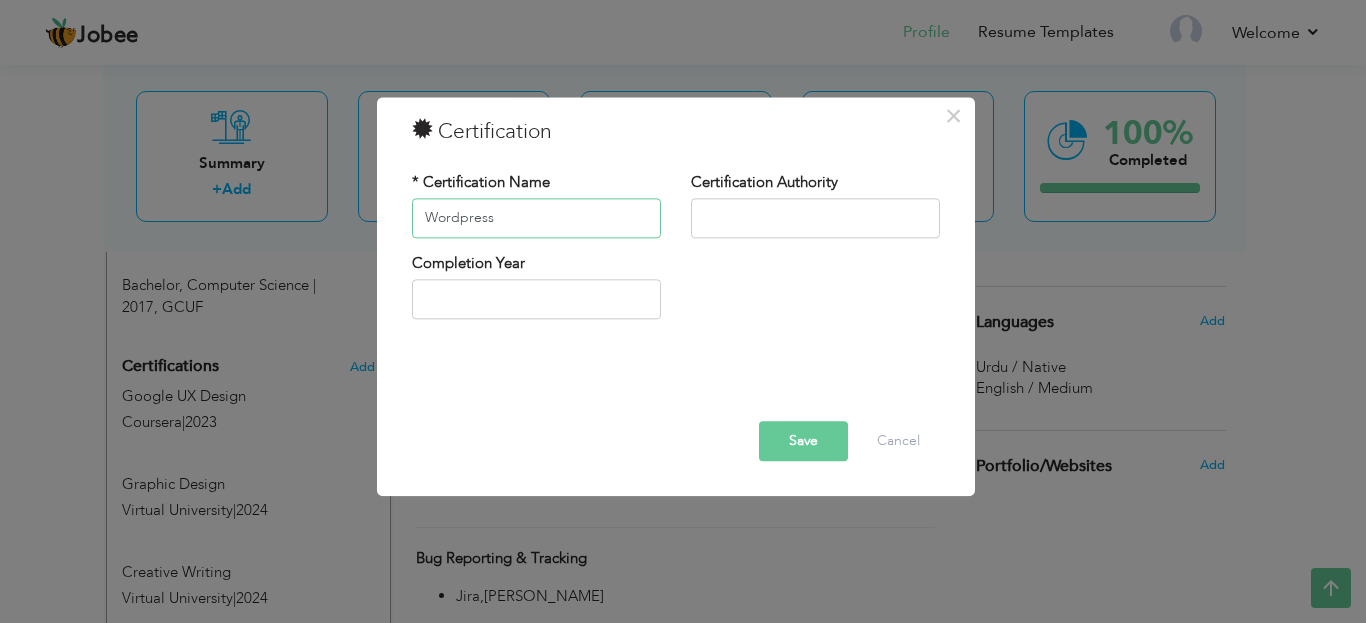 type on "Wordpress" 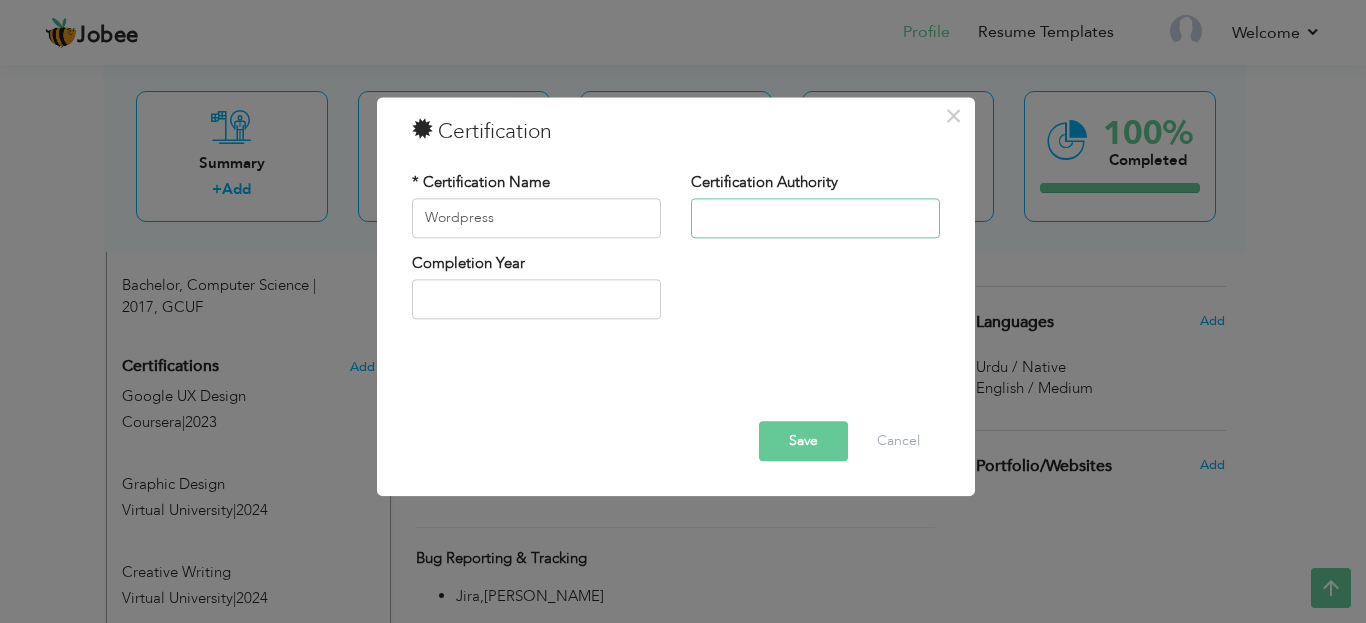 click at bounding box center [815, 218] 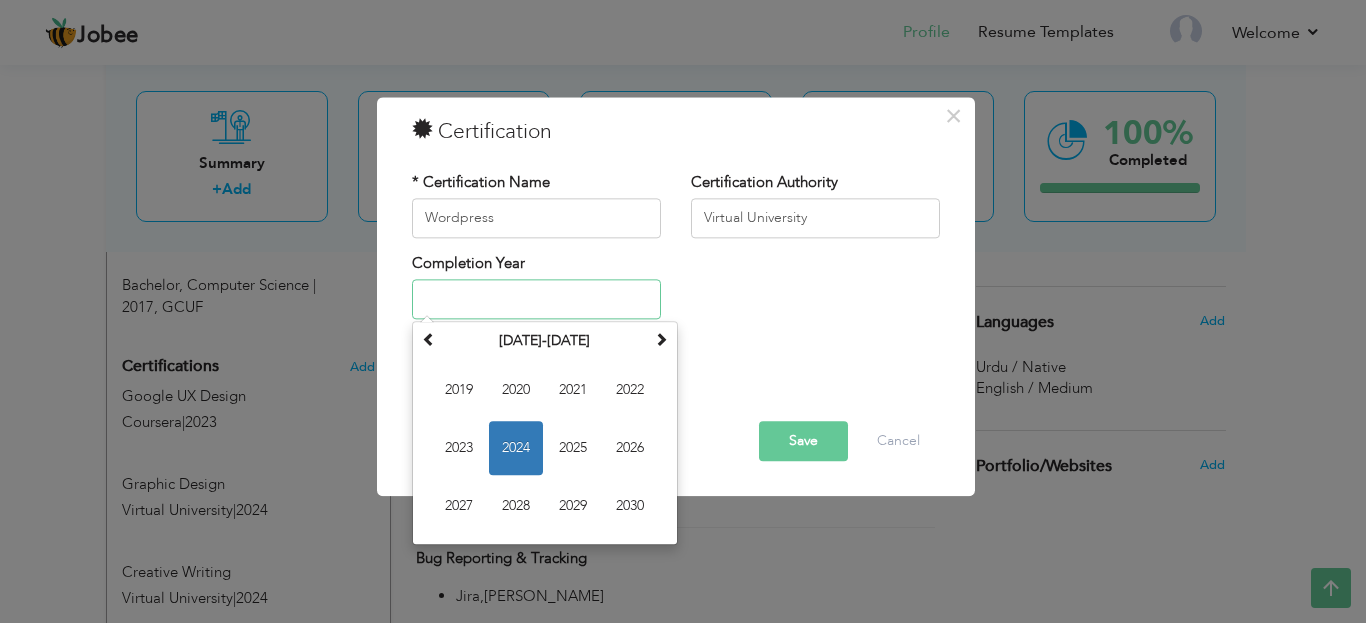 click at bounding box center (536, 300) 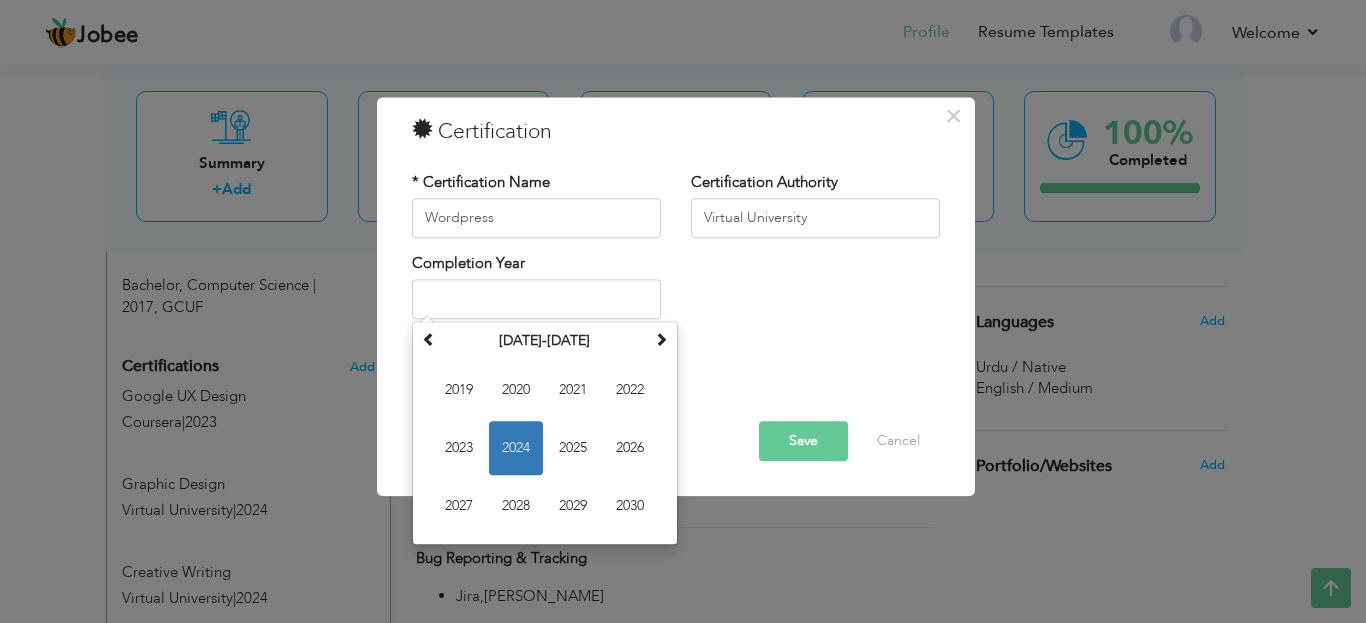 type on "2024" 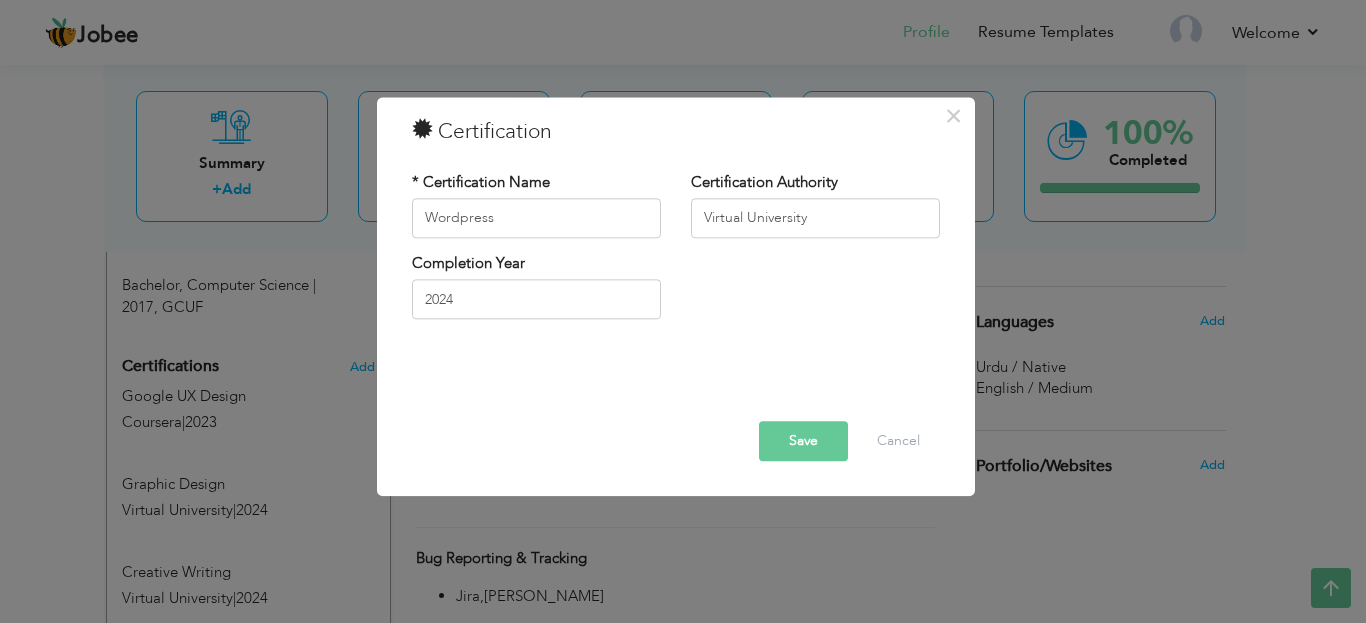 click on "Save" at bounding box center (803, 441) 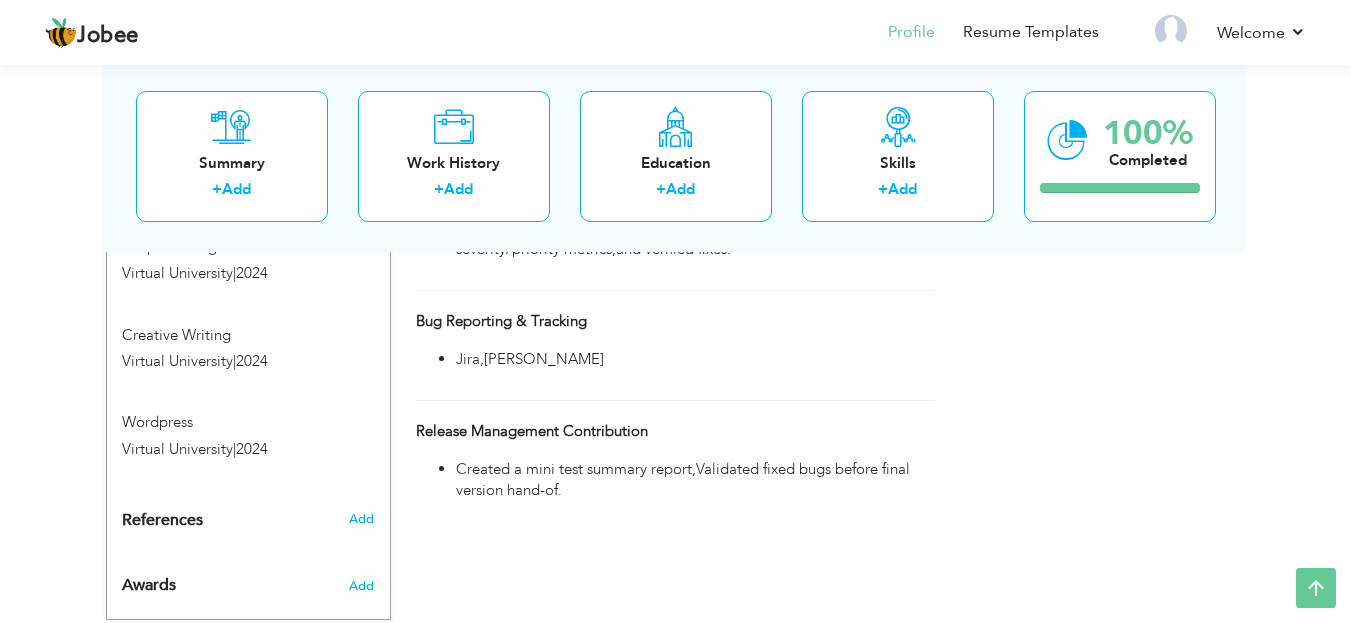 scroll, scrollTop: 1236, scrollLeft: 0, axis: vertical 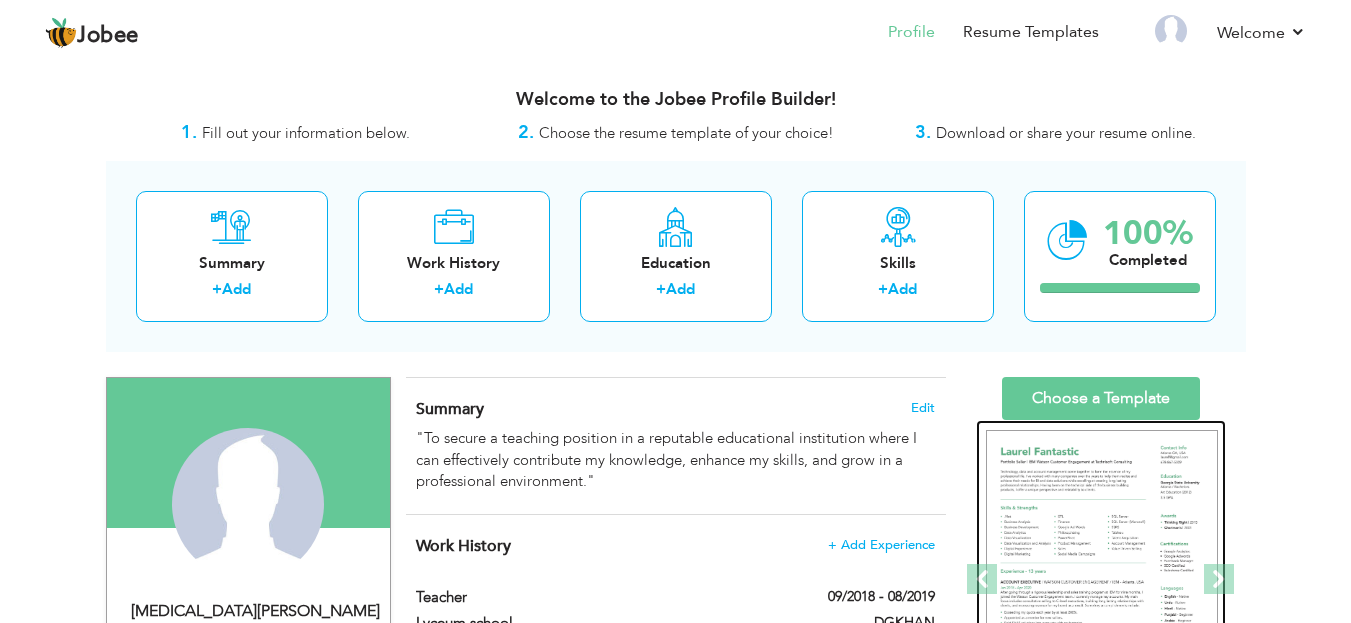 click at bounding box center [1102, 580] 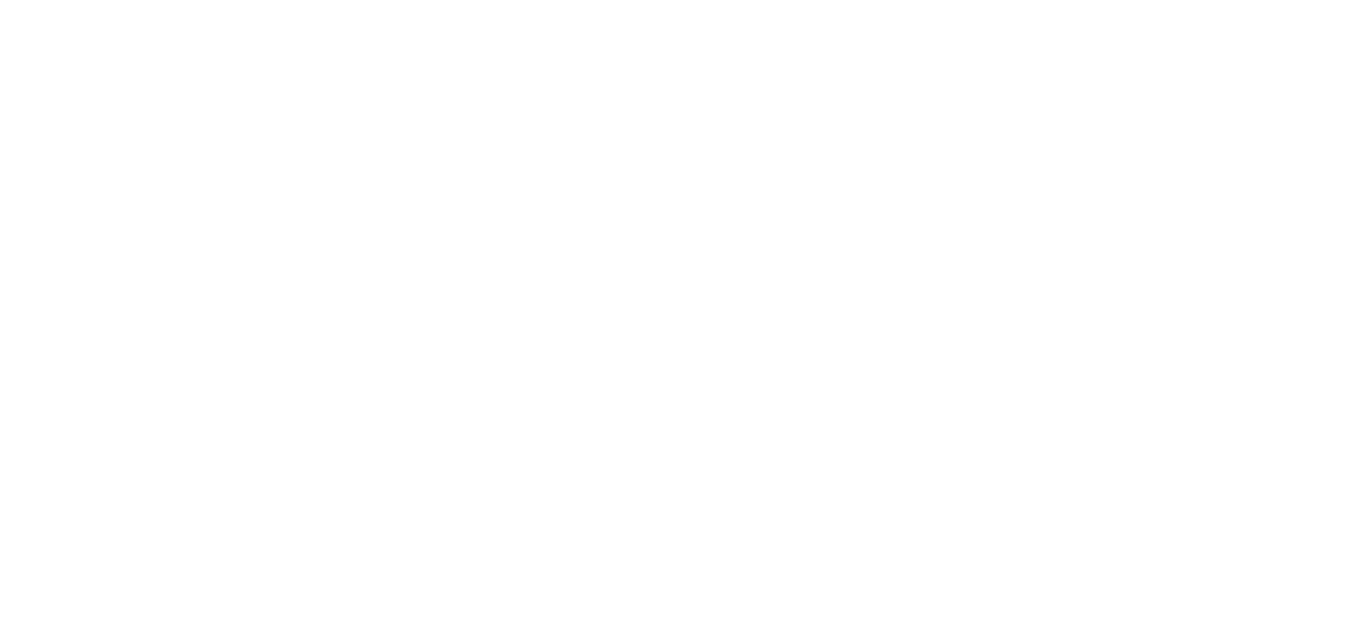 scroll, scrollTop: 0, scrollLeft: 0, axis: both 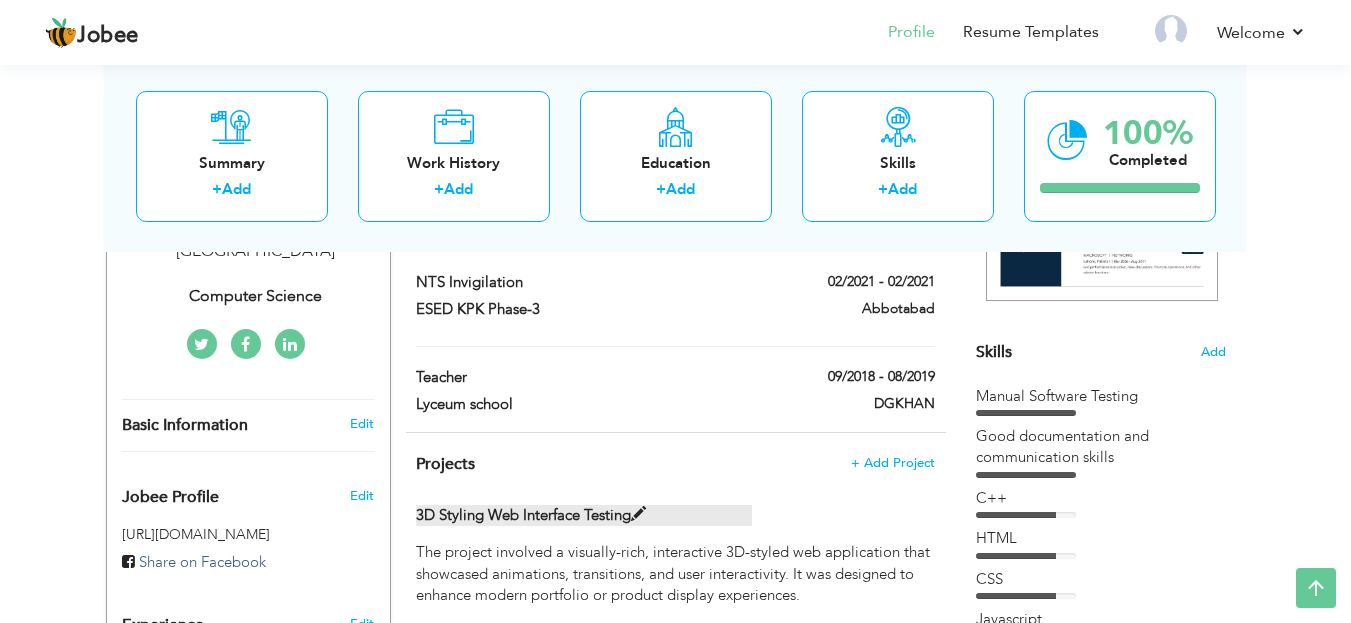 click at bounding box center (638, 514) 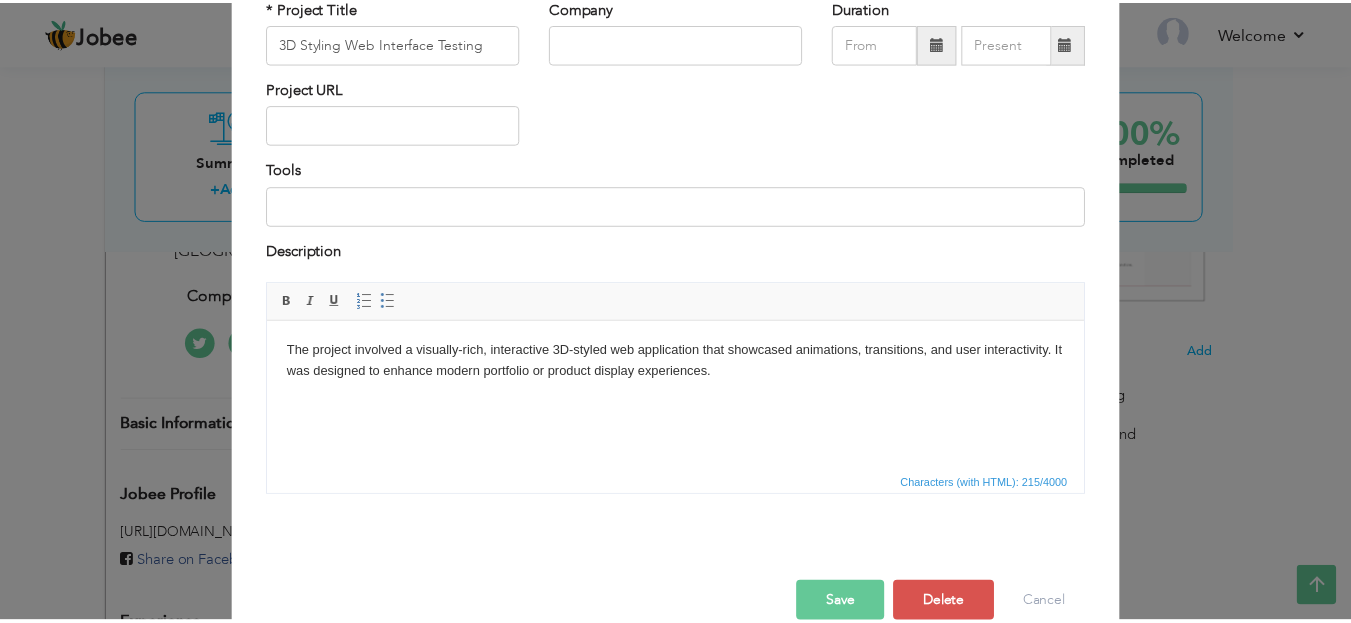 scroll, scrollTop: 177, scrollLeft: 0, axis: vertical 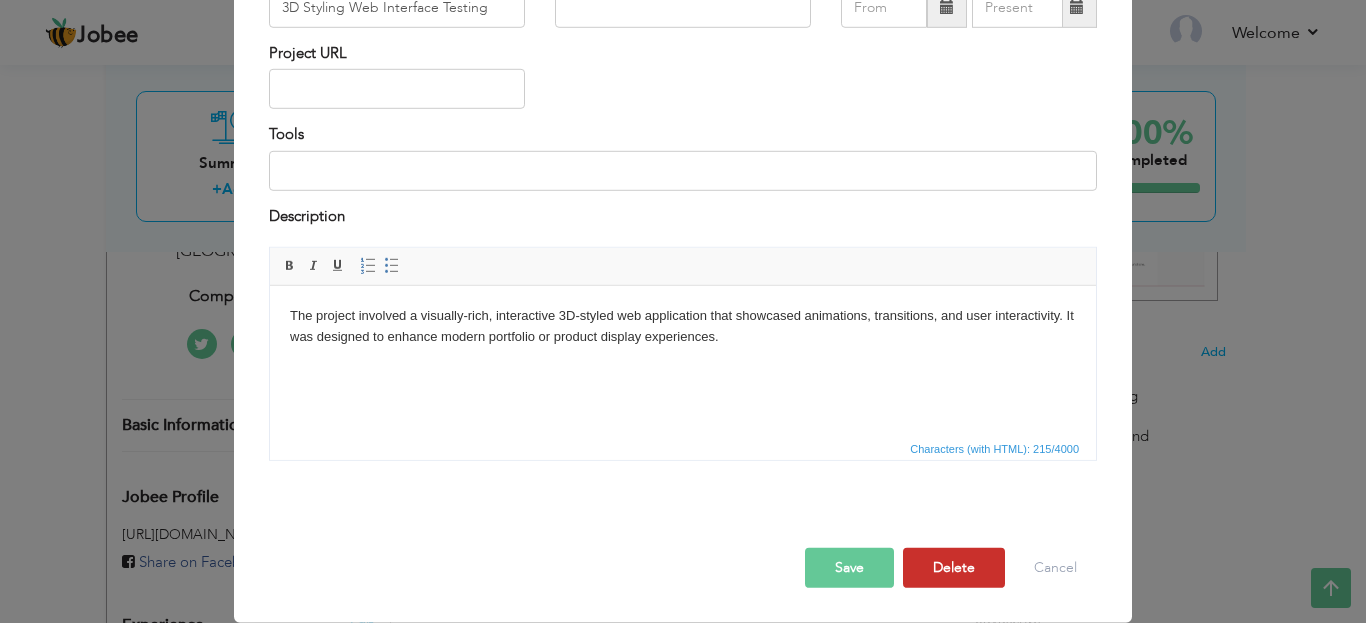 click on "Delete" at bounding box center [954, 568] 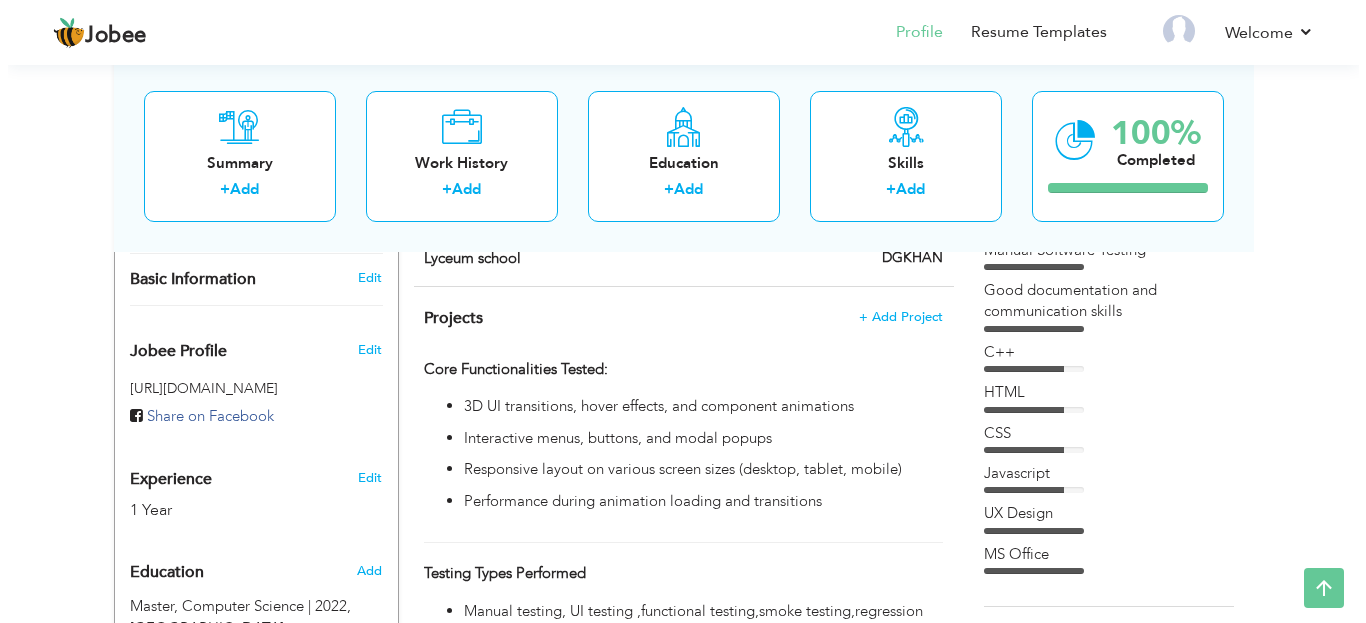 scroll, scrollTop: 570, scrollLeft: 0, axis: vertical 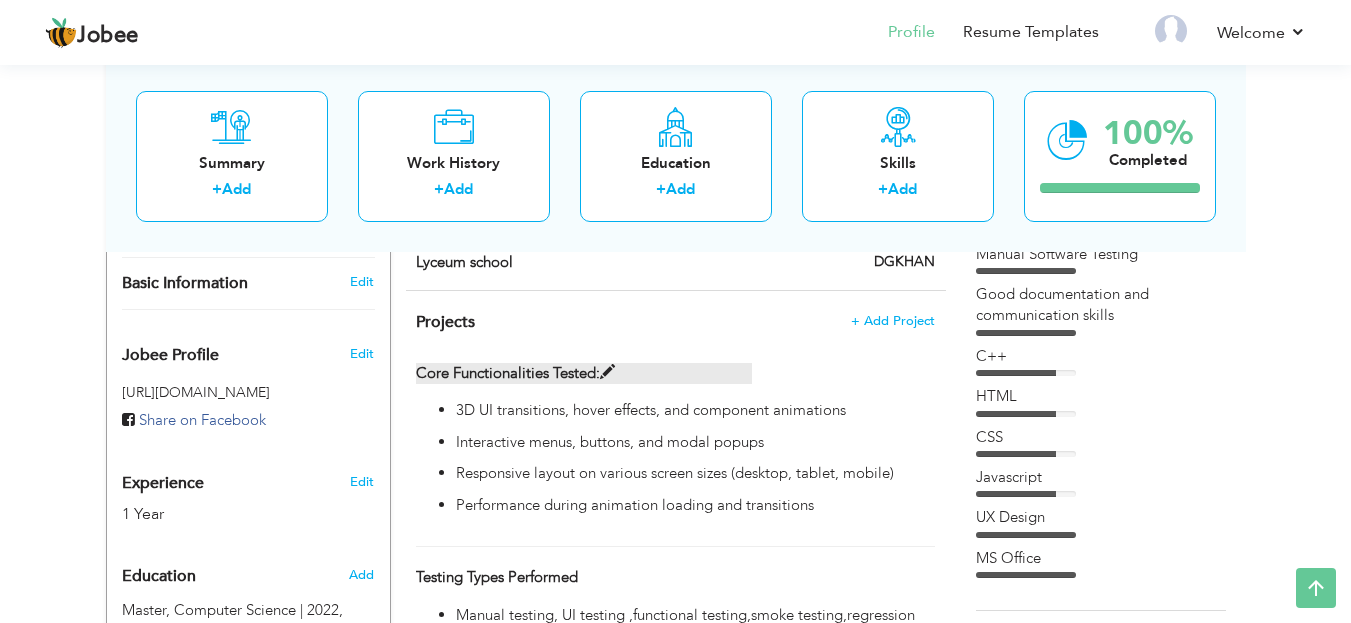 click at bounding box center [607, 372] 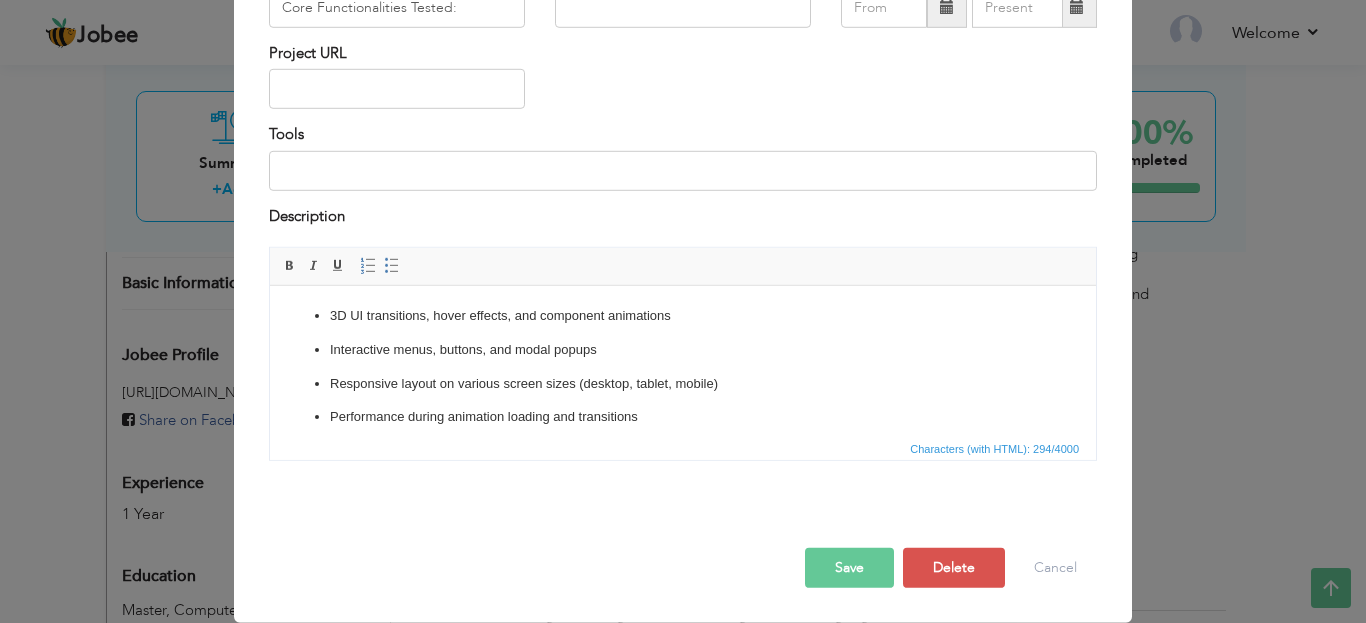 scroll, scrollTop: 0, scrollLeft: 0, axis: both 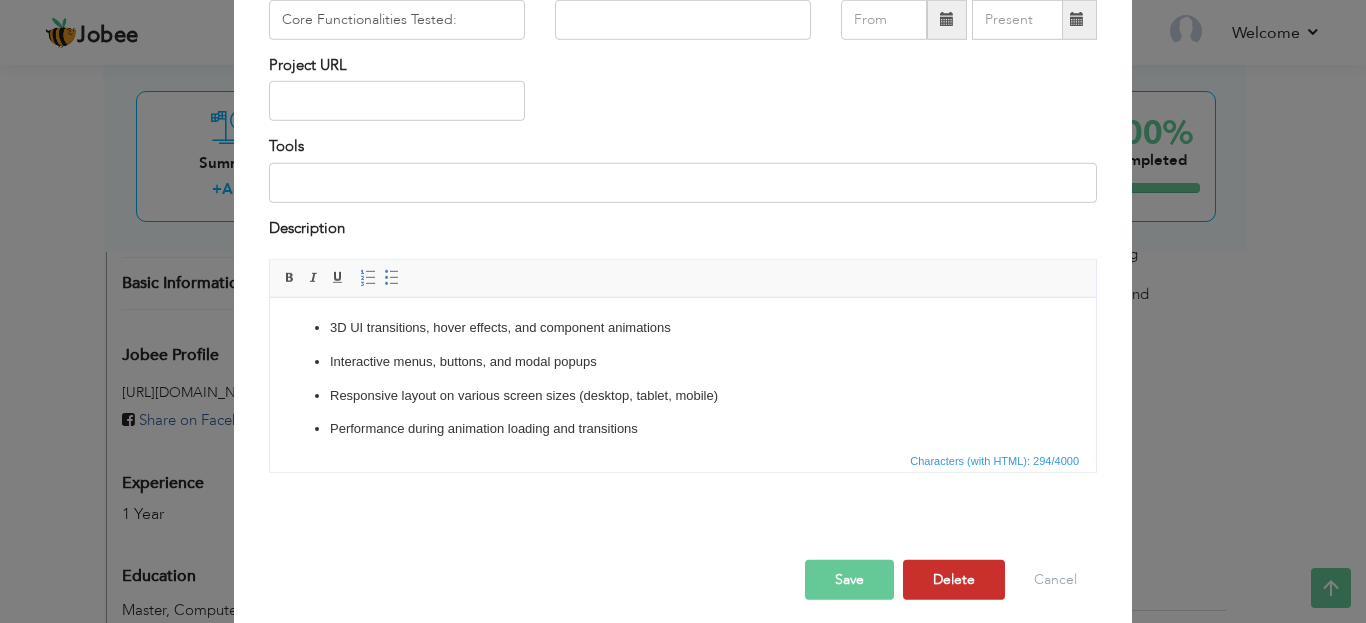 click on "Delete" at bounding box center (954, 580) 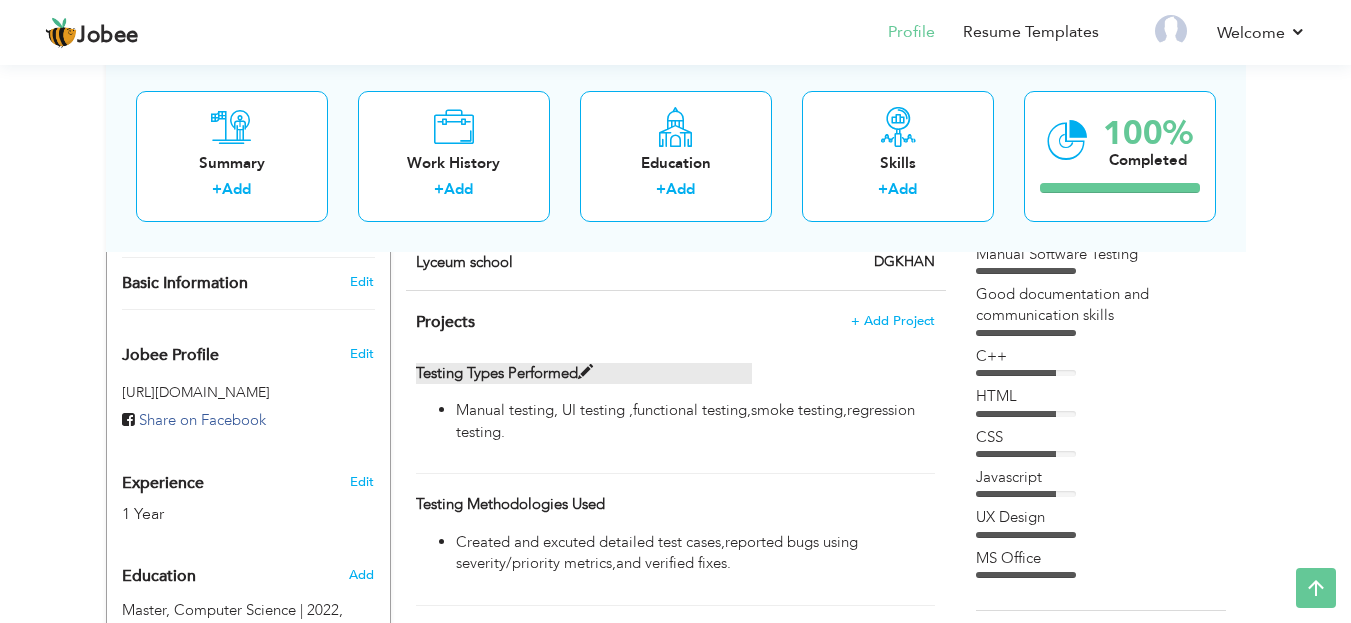 click at bounding box center [585, 372] 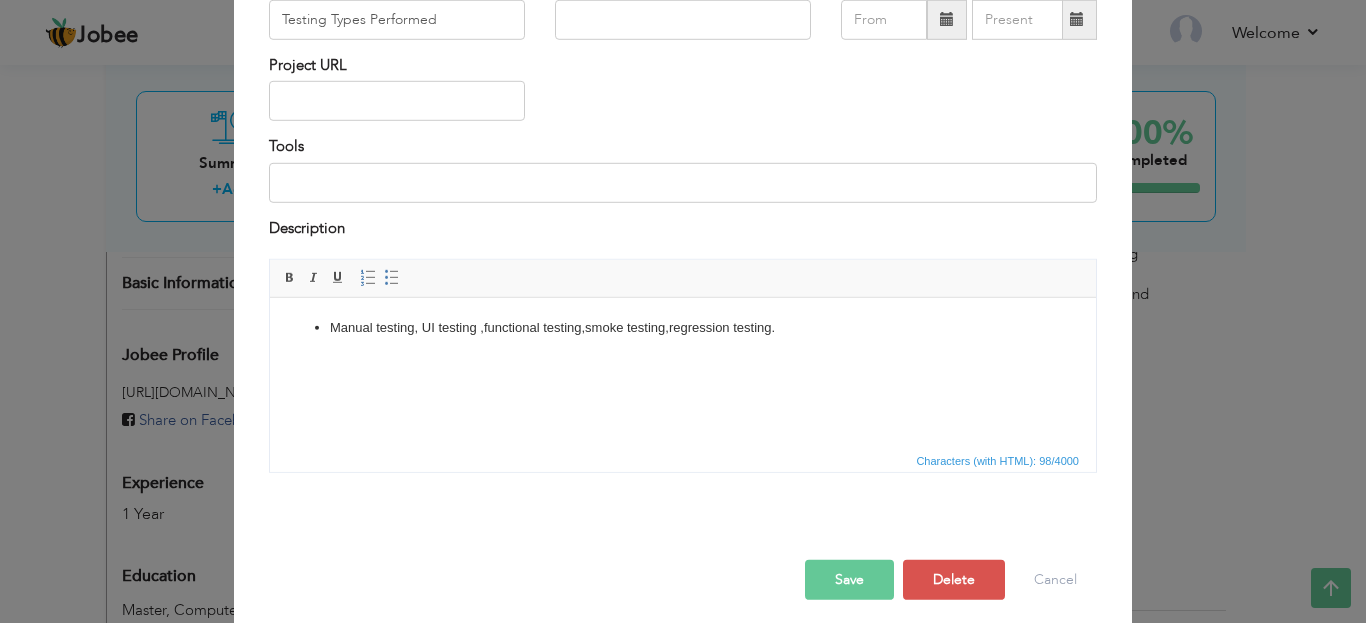 scroll, scrollTop: 0, scrollLeft: 0, axis: both 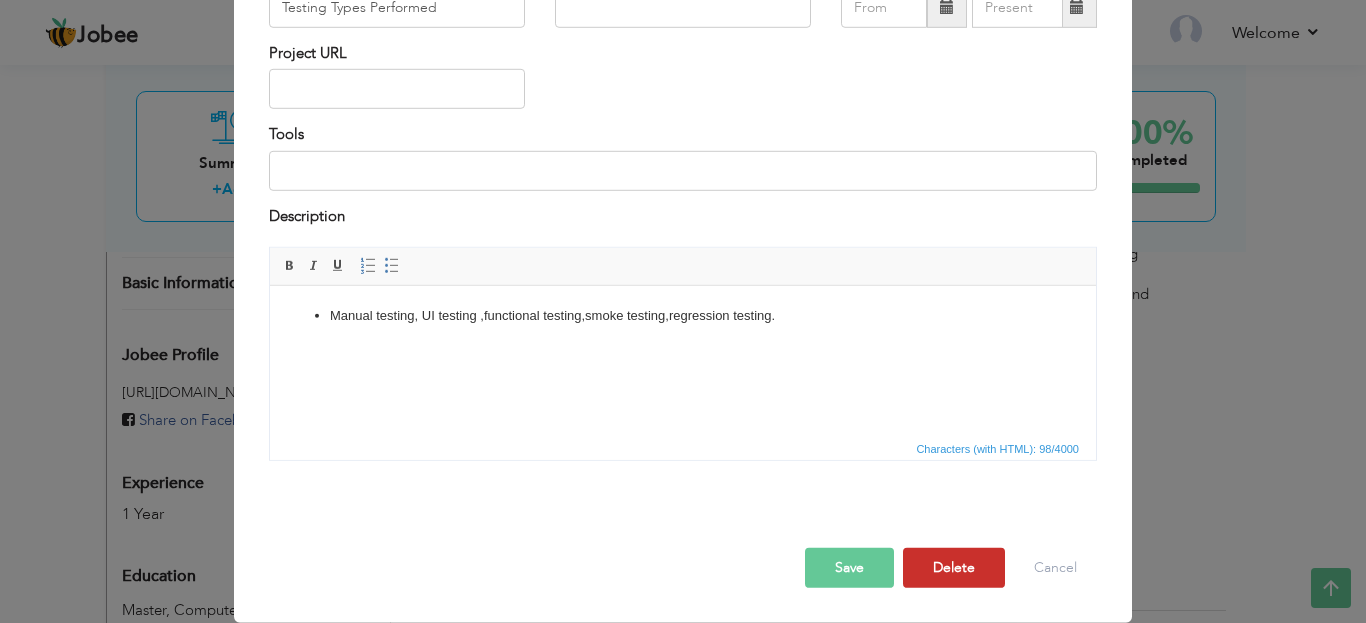 click on "Delete" at bounding box center [954, 568] 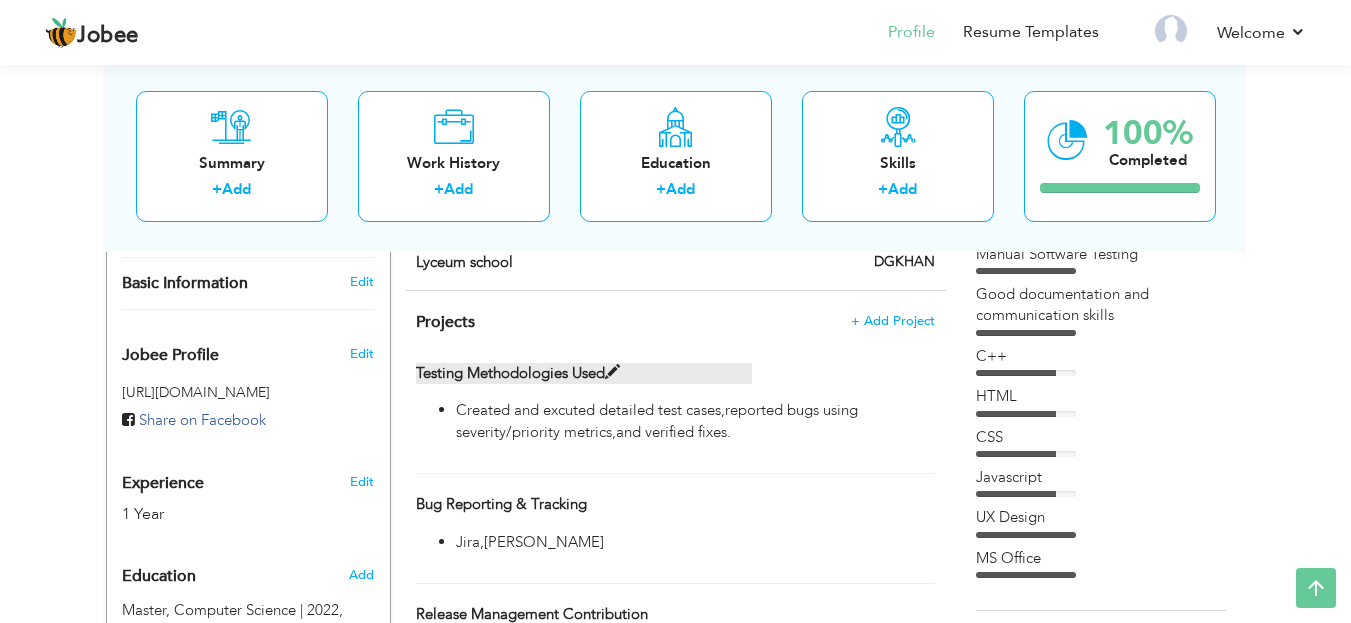 click at bounding box center [612, 372] 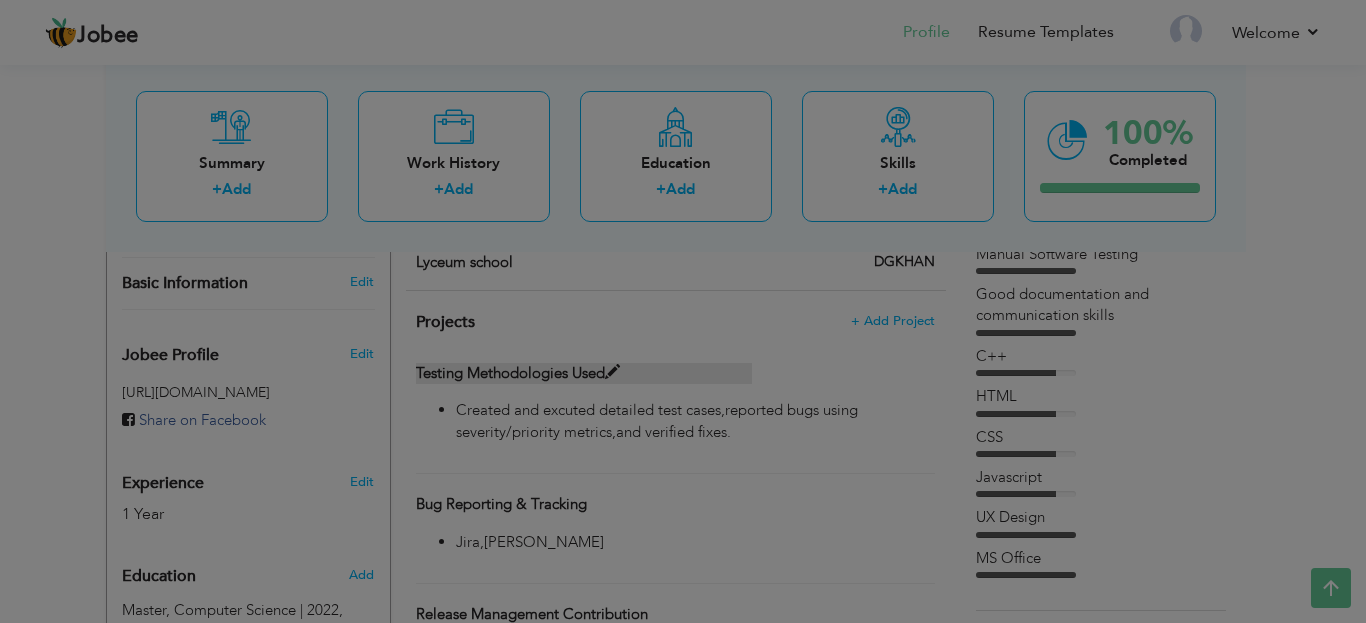 scroll, scrollTop: 0, scrollLeft: 0, axis: both 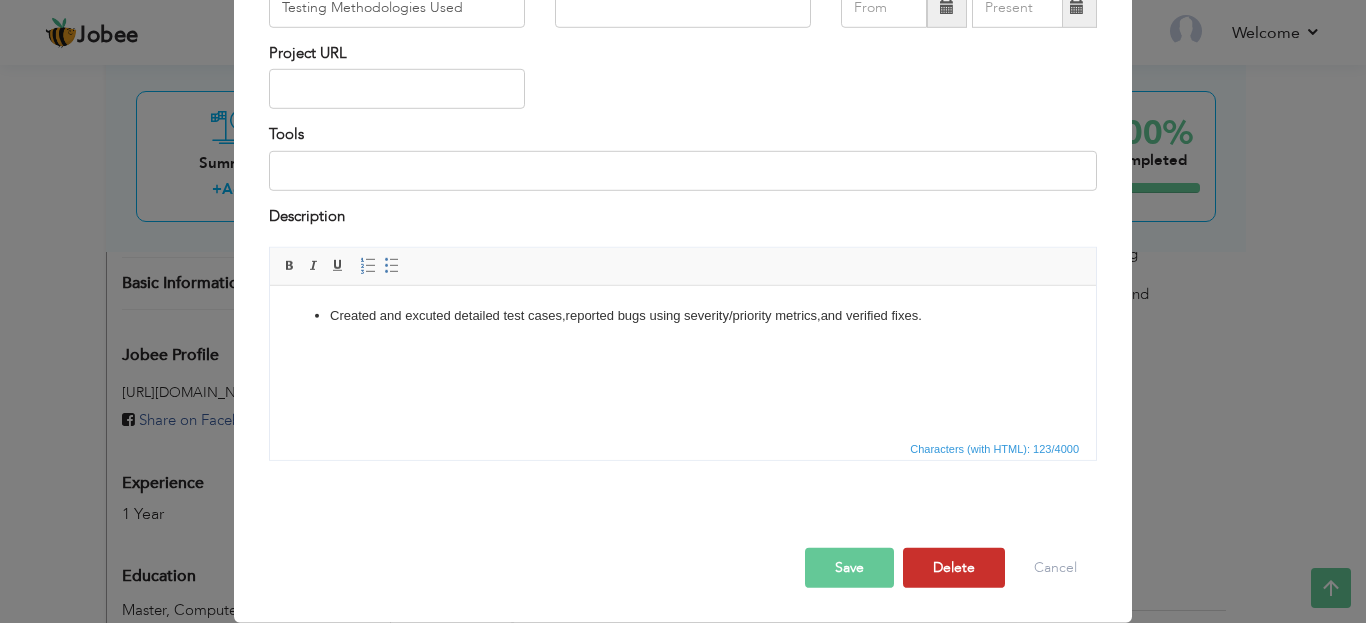 click on "Delete" at bounding box center (954, 568) 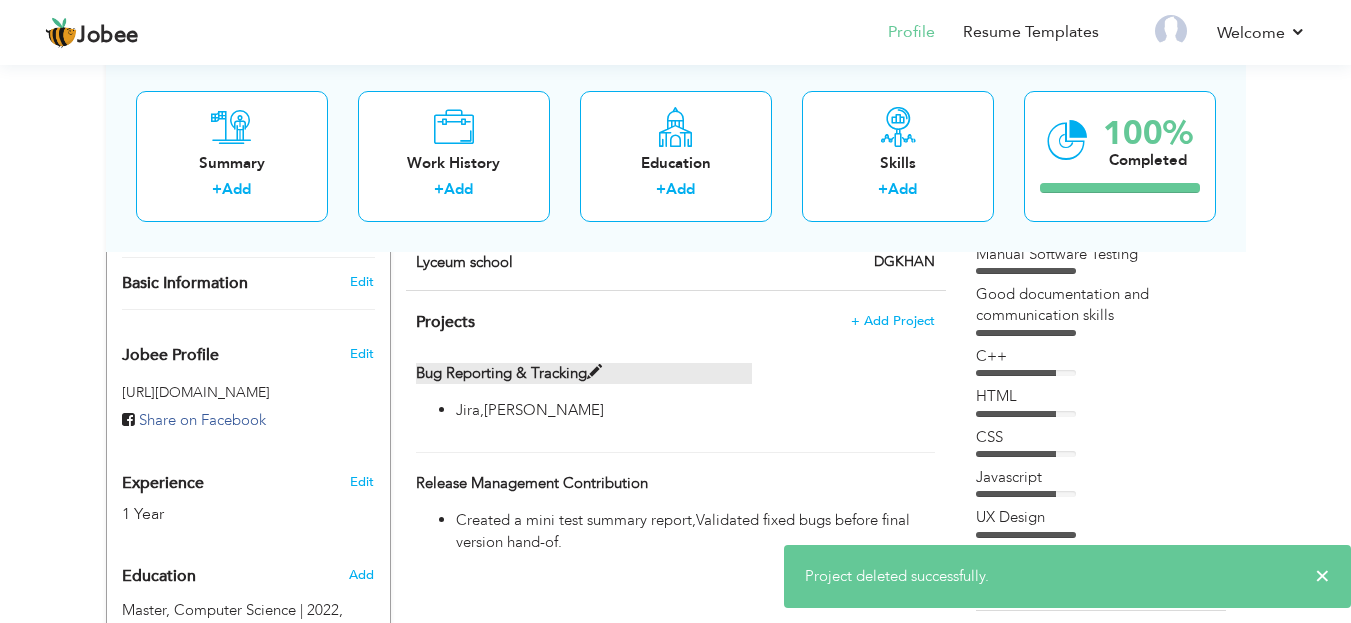 click at bounding box center (594, 372) 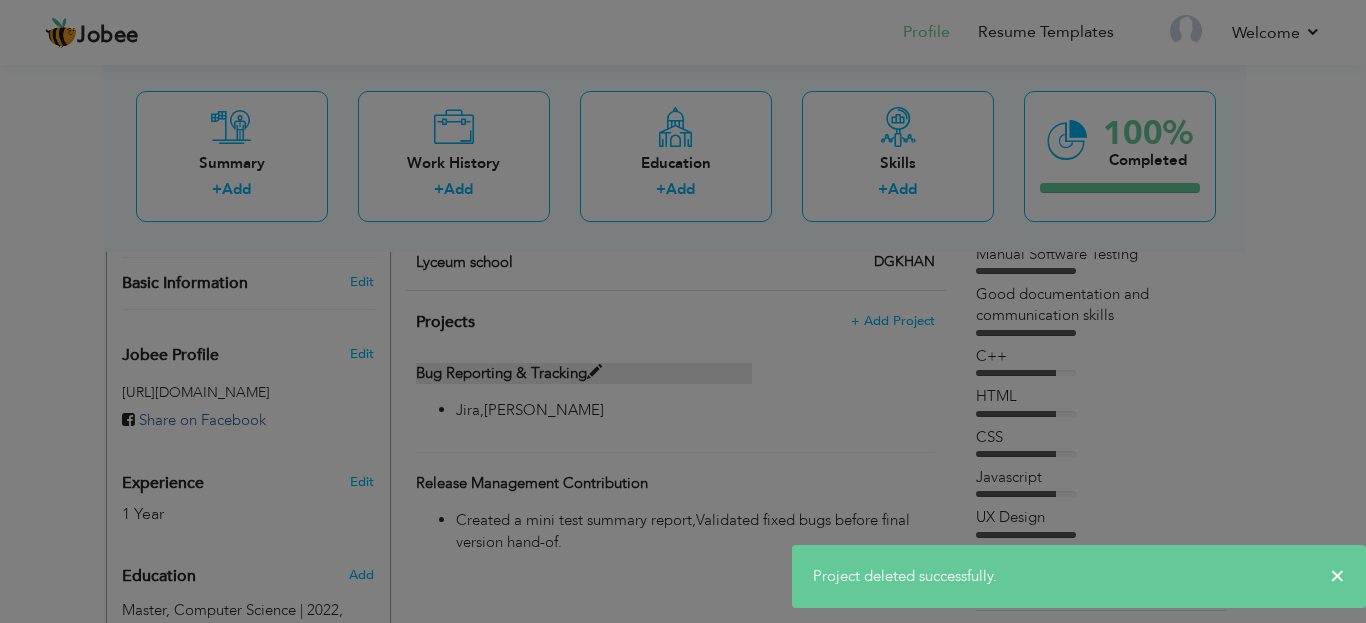 scroll, scrollTop: 0, scrollLeft: 0, axis: both 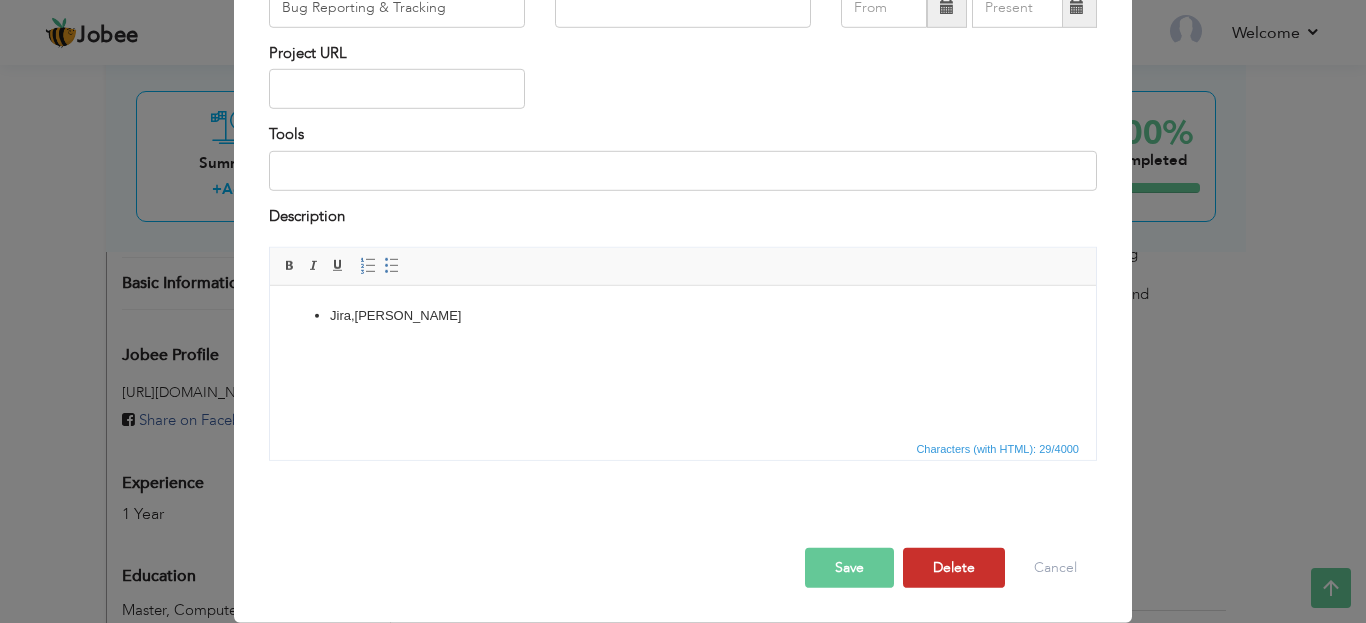 click on "Delete" at bounding box center [954, 568] 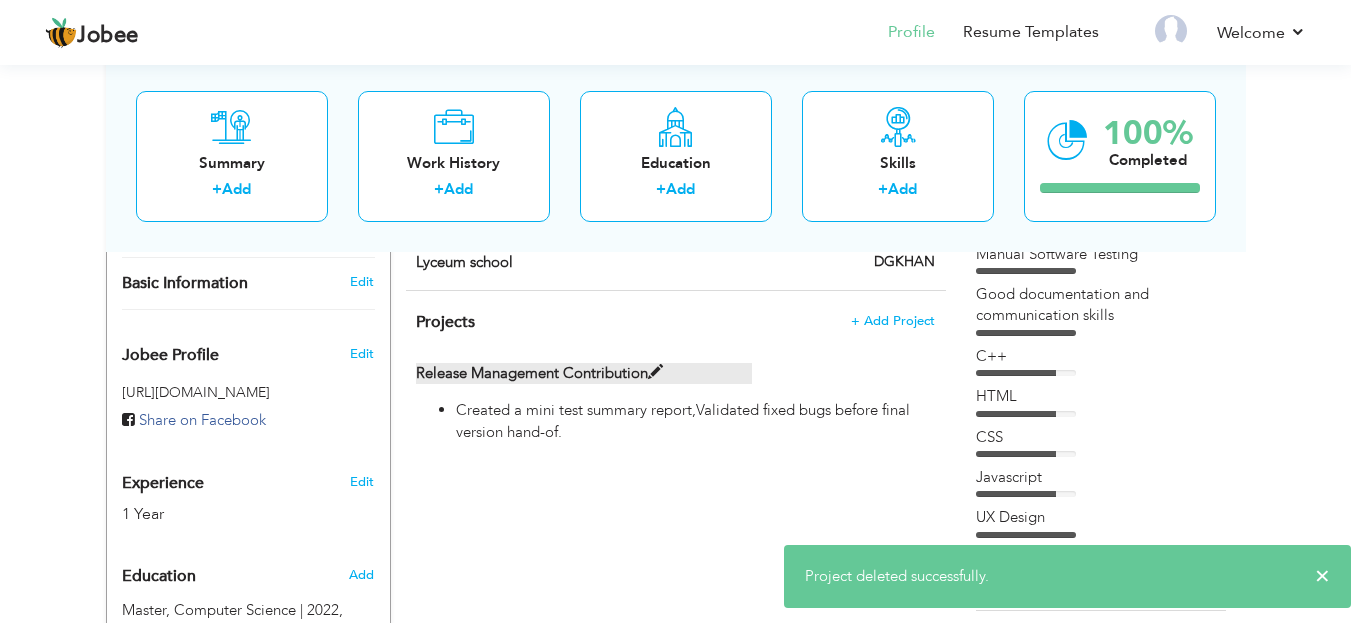 click at bounding box center [655, 372] 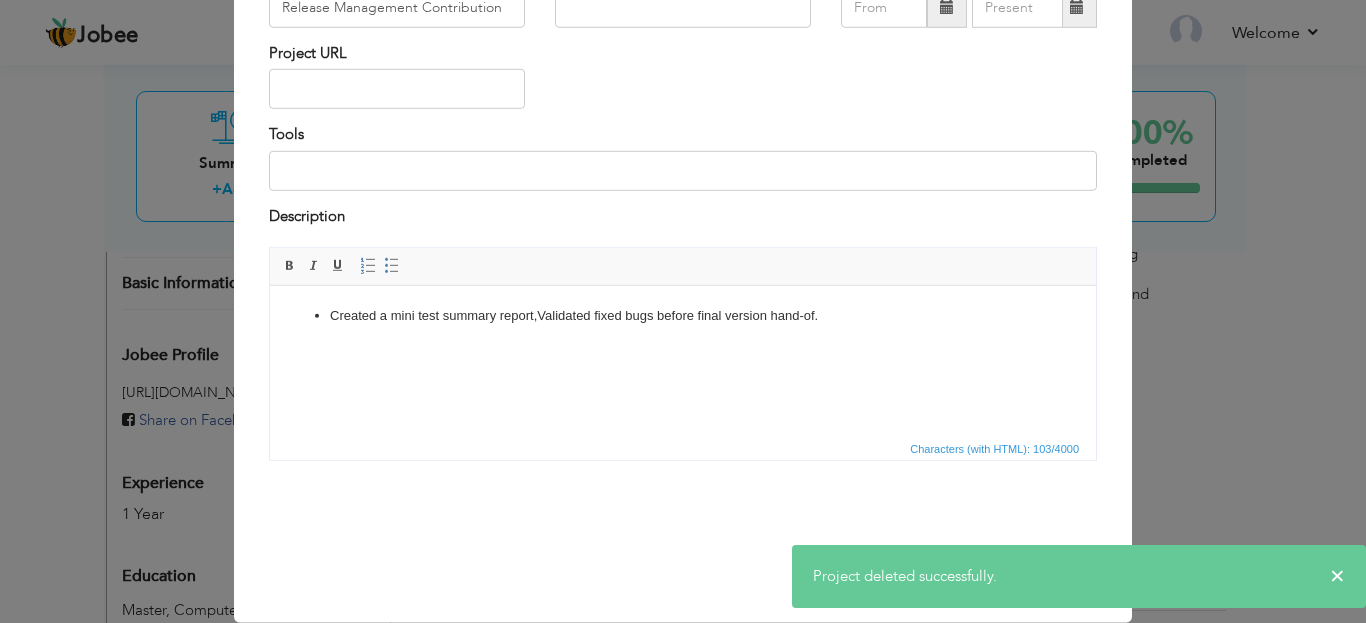 scroll, scrollTop: 0, scrollLeft: 0, axis: both 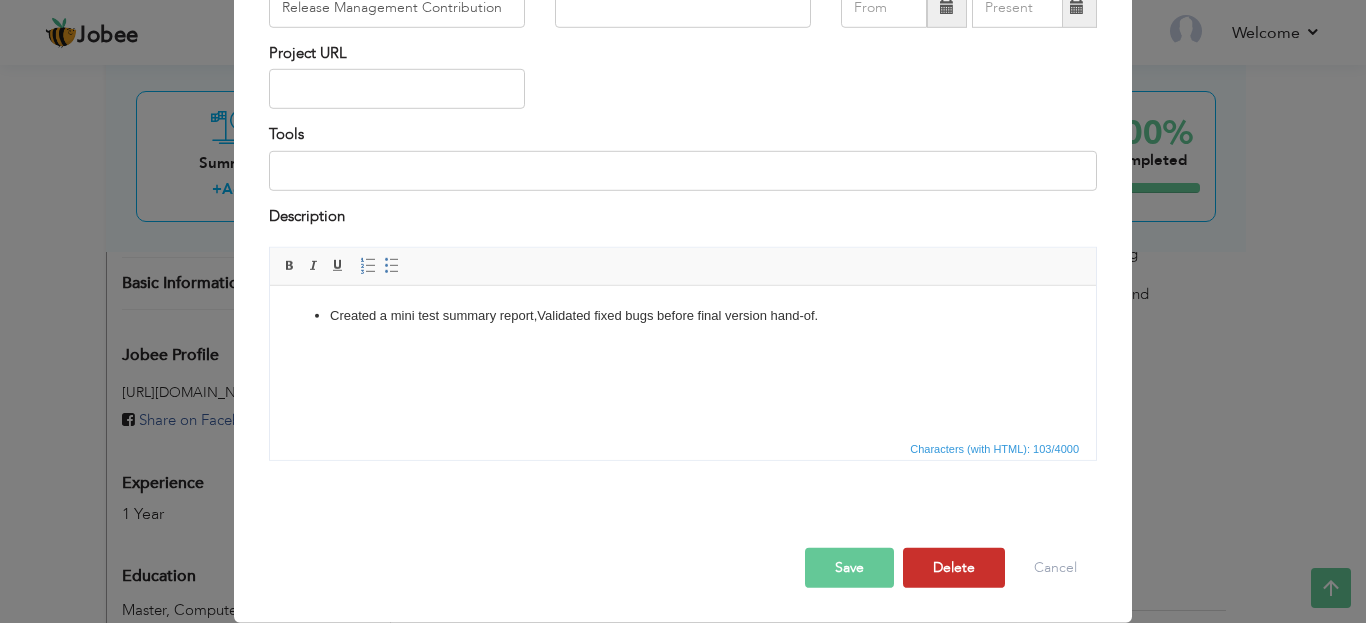 click on "Delete" at bounding box center [954, 568] 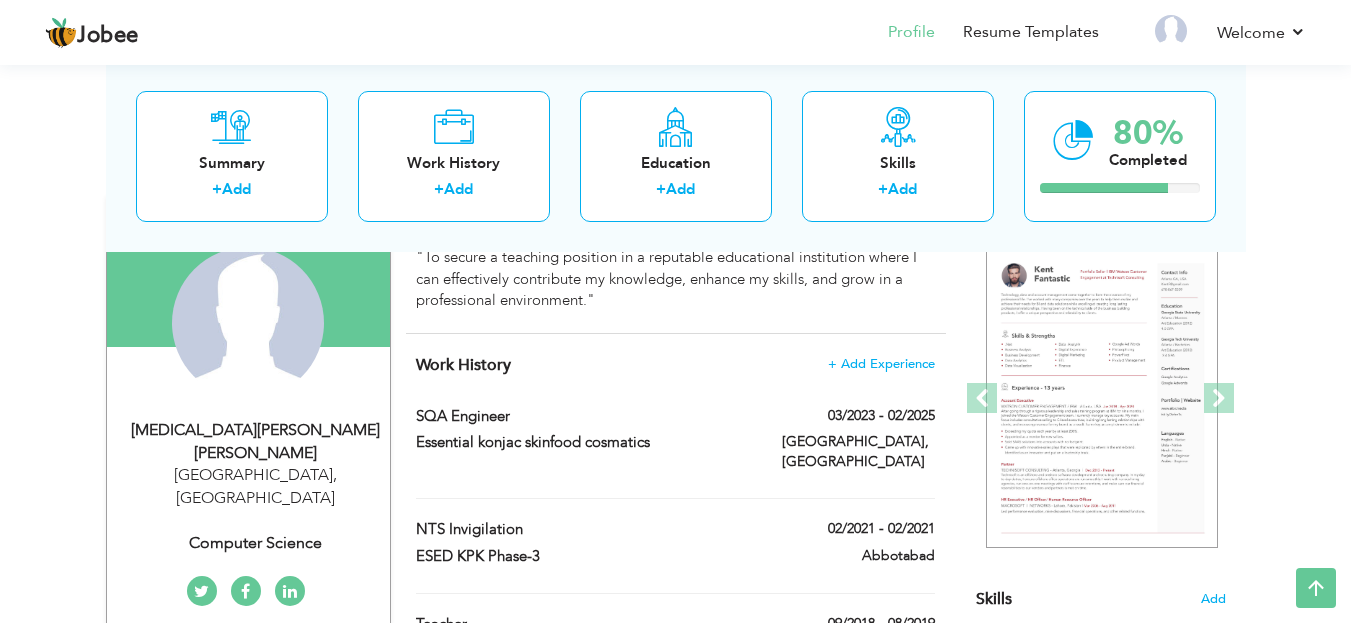 scroll, scrollTop: 51, scrollLeft: 0, axis: vertical 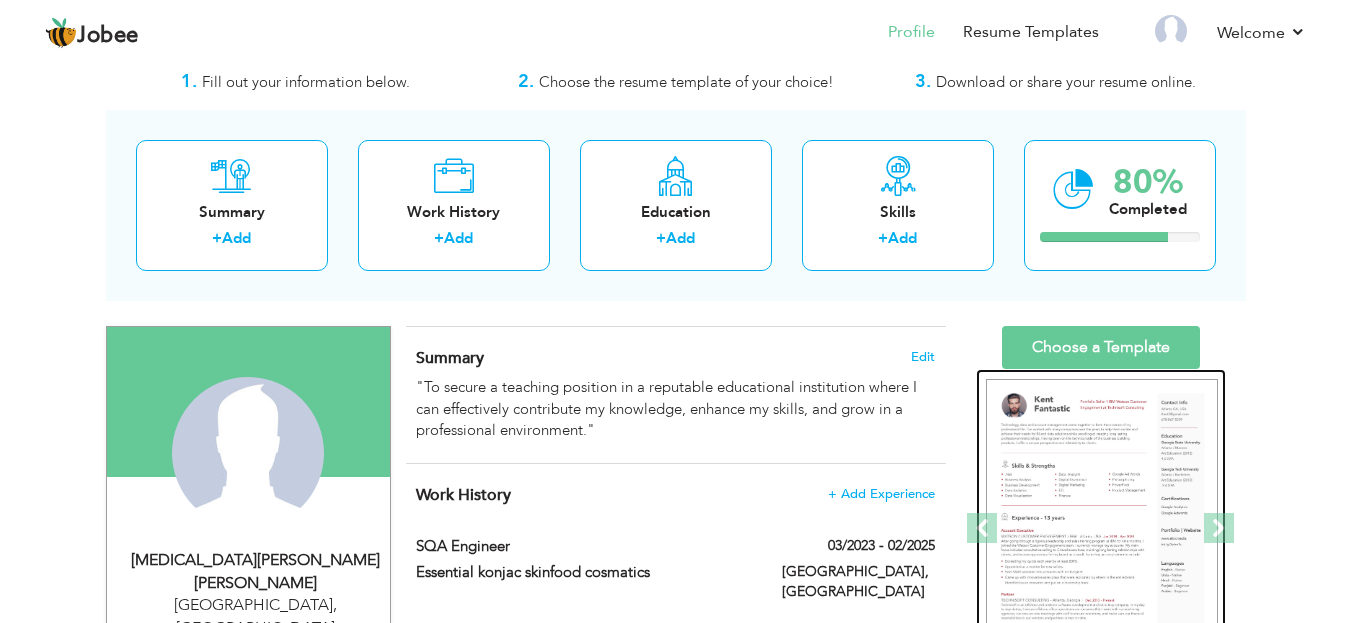 click at bounding box center [1102, 529] 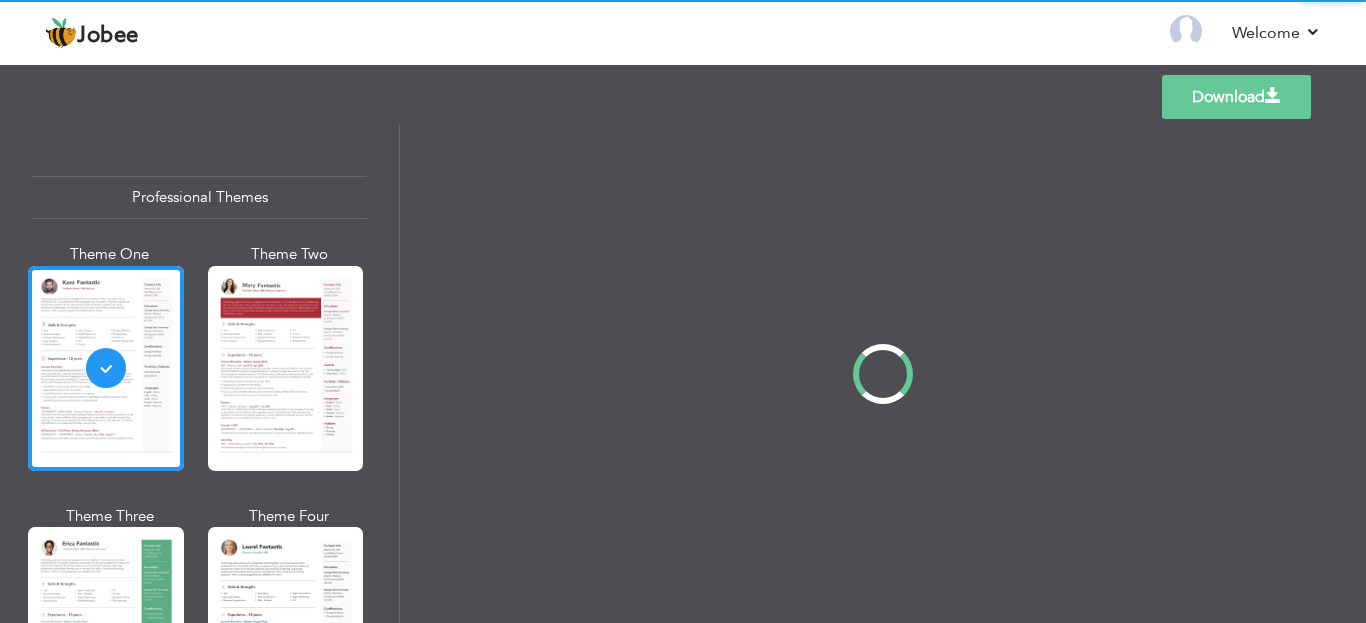 scroll, scrollTop: 0, scrollLeft: 0, axis: both 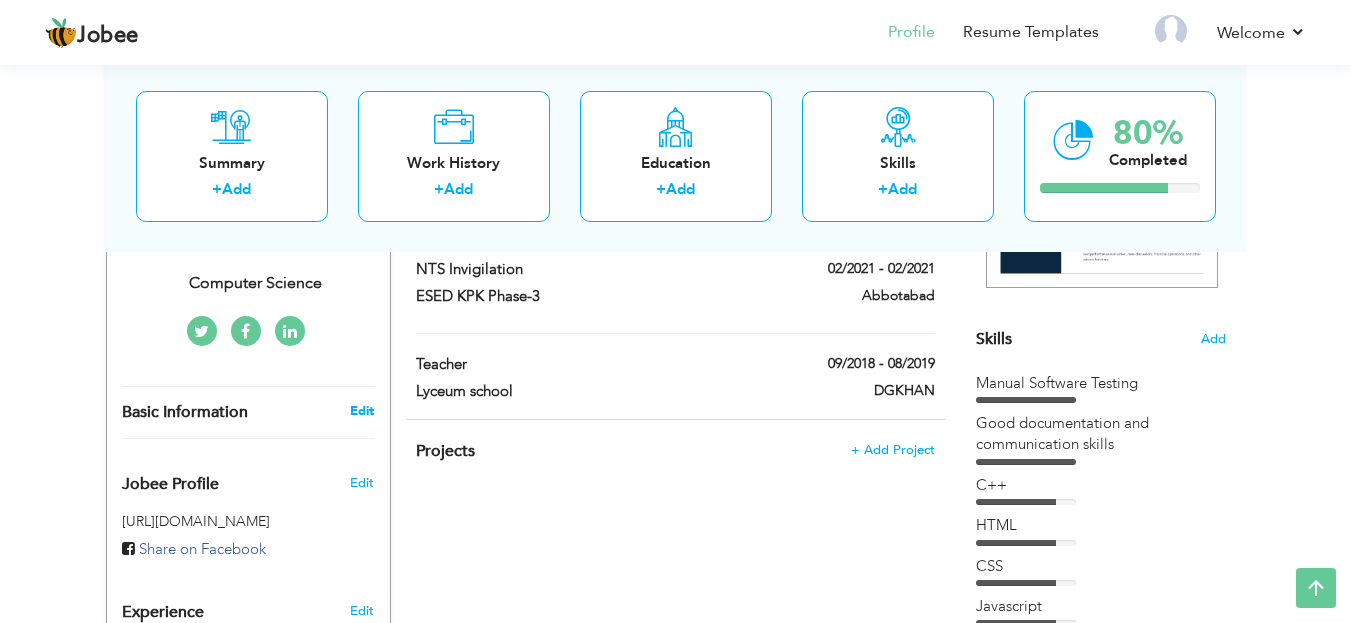 click on "Edit" at bounding box center (362, 411) 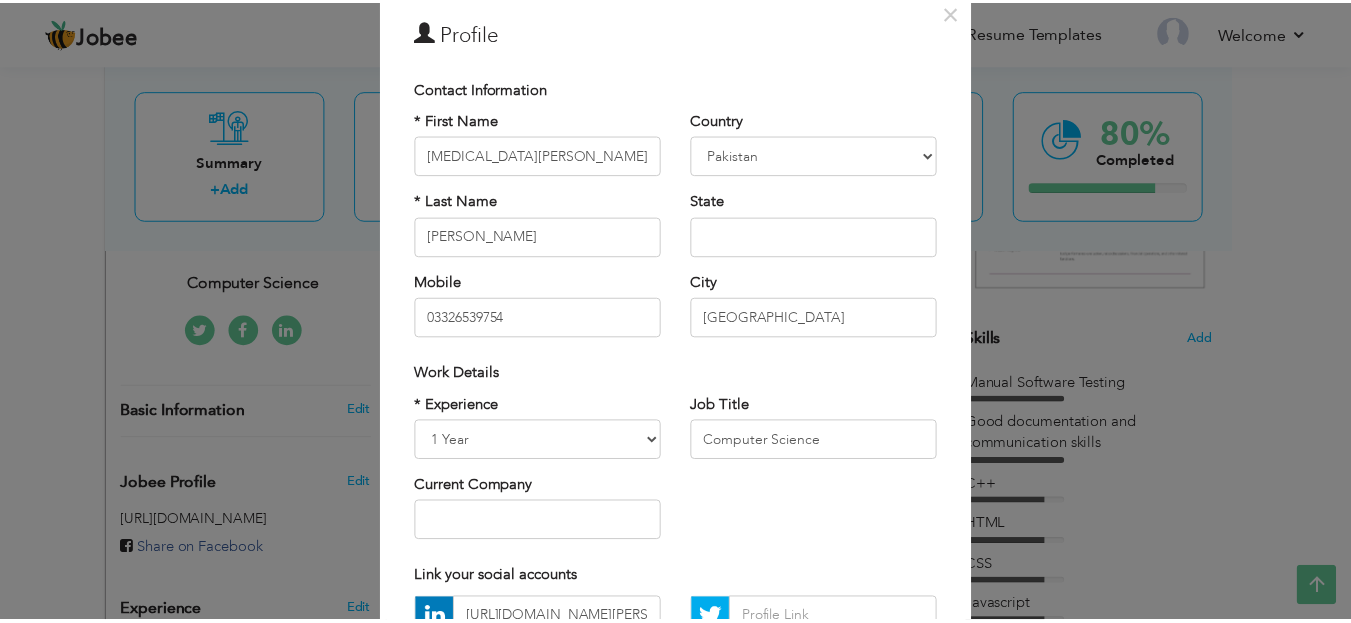 scroll, scrollTop: 0, scrollLeft: 0, axis: both 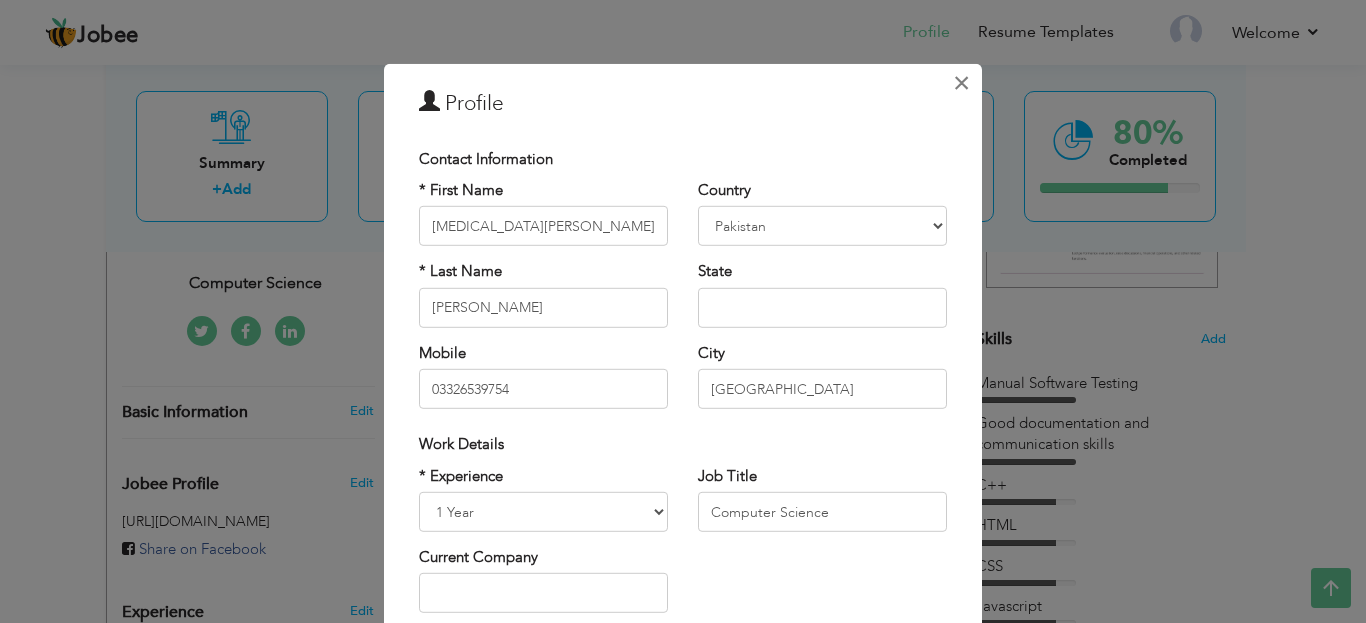 click on "×" at bounding box center (961, 82) 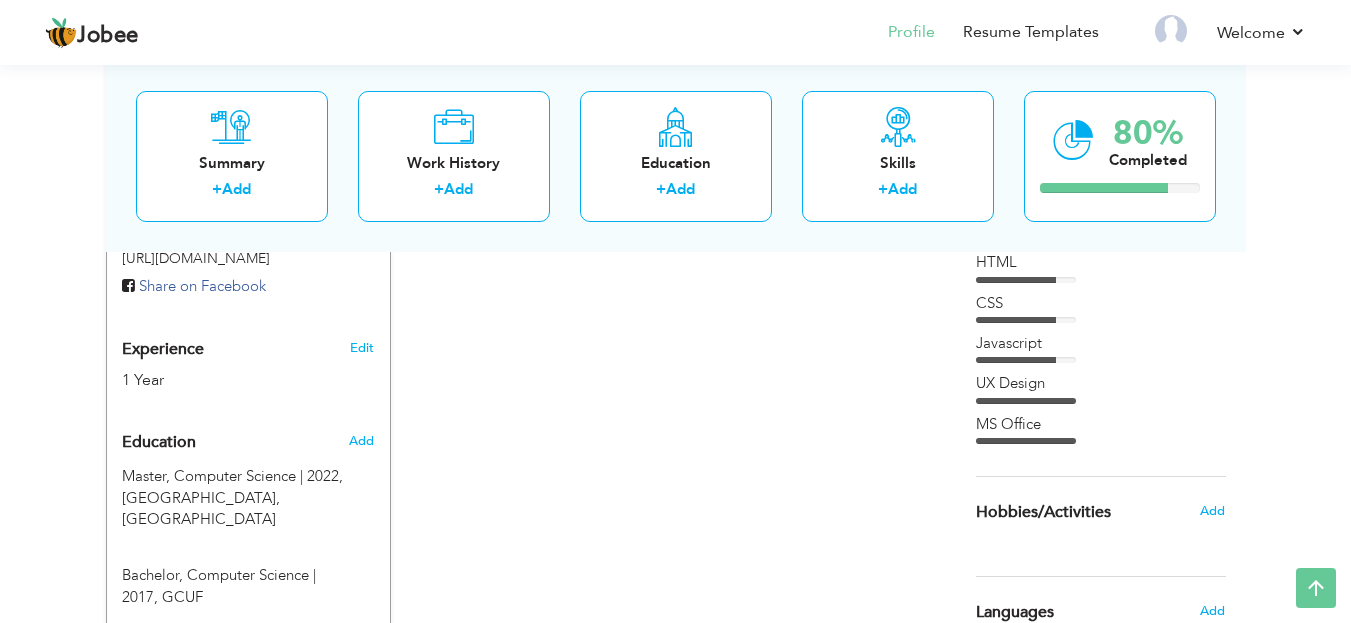 scroll, scrollTop: 698, scrollLeft: 0, axis: vertical 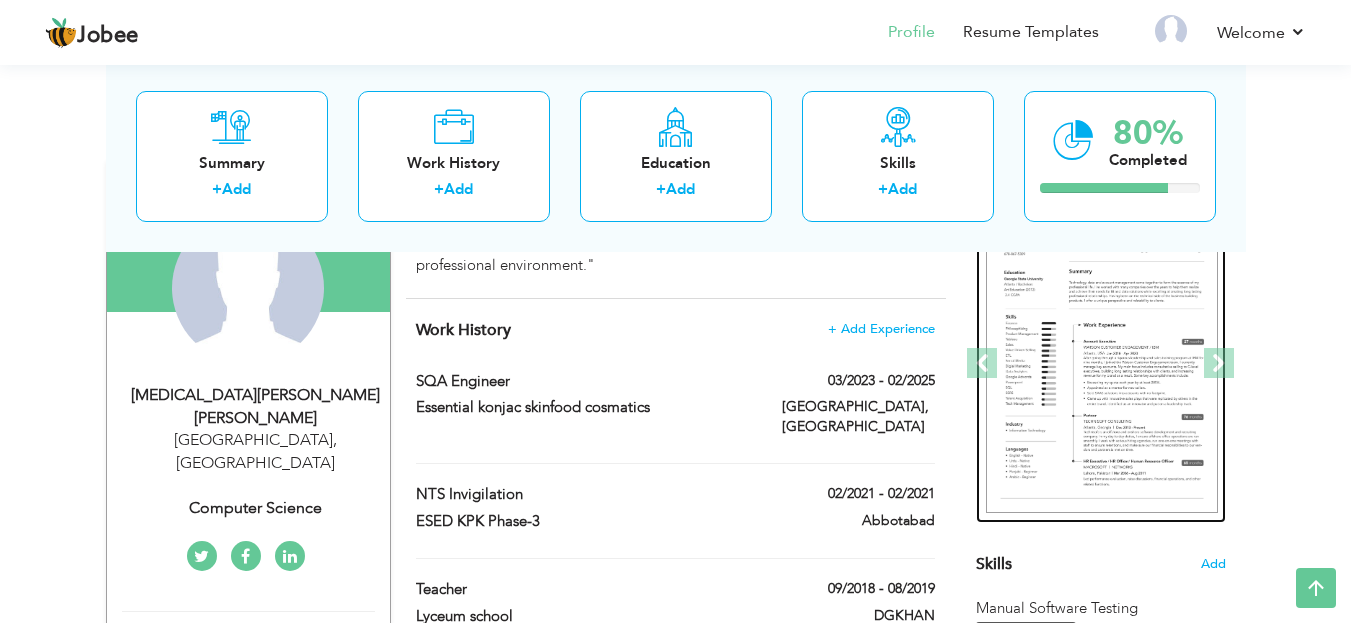 click at bounding box center (1102, 364) 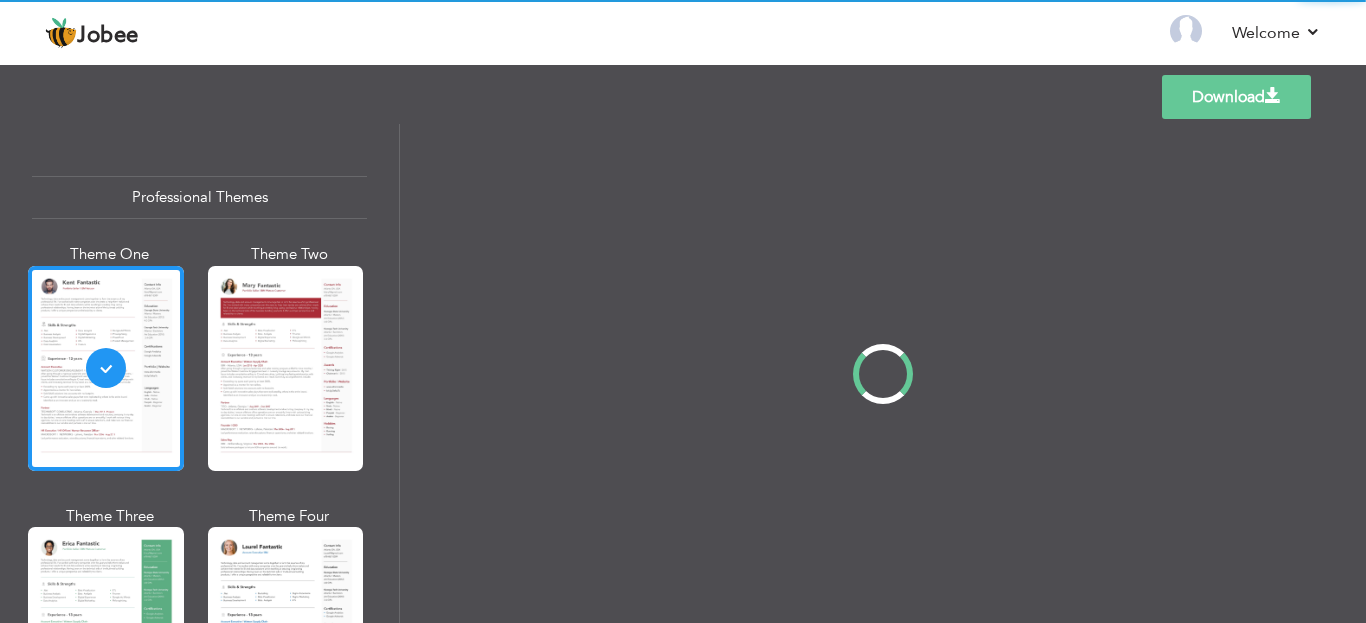 scroll, scrollTop: 0, scrollLeft: 0, axis: both 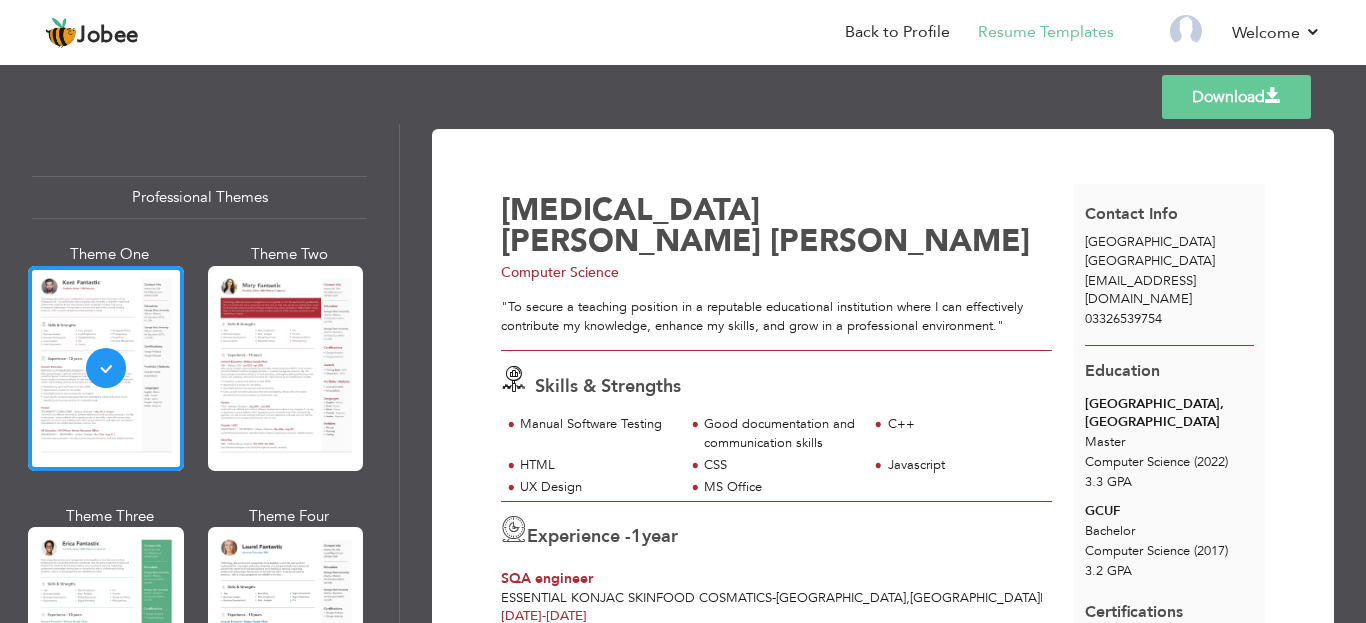 click on "[EMAIL_ADDRESS][DOMAIN_NAME]" at bounding box center (1140, 290) 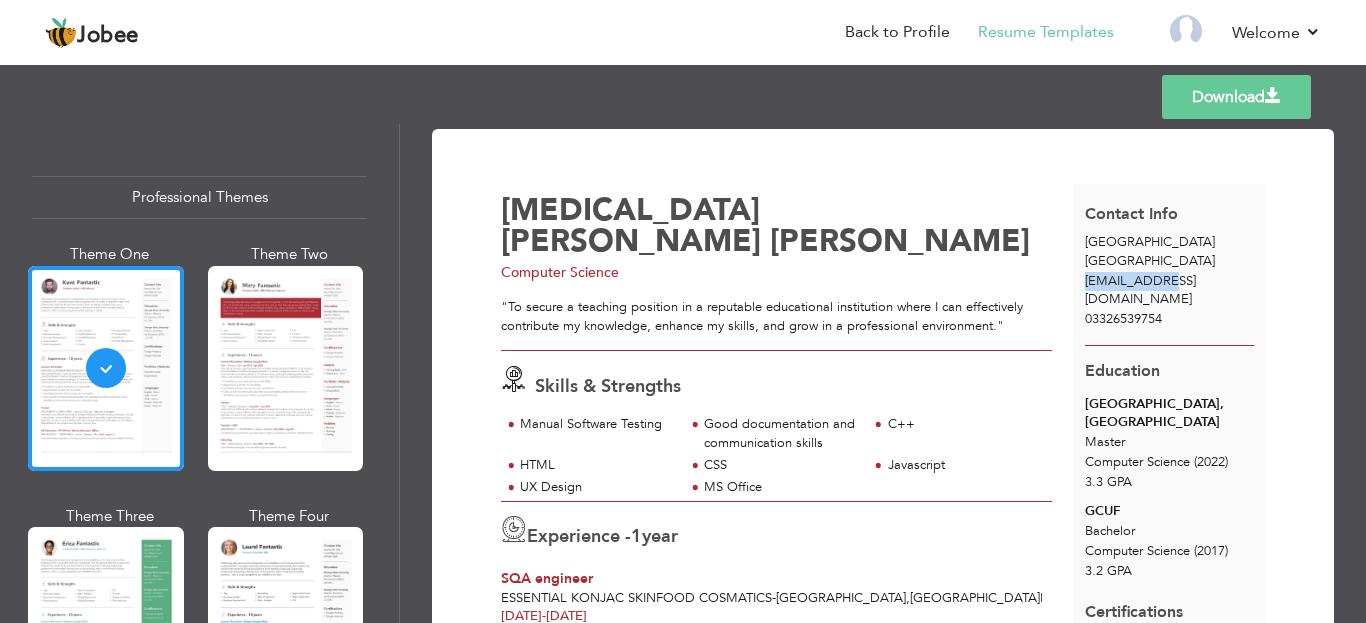 click on "[EMAIL_ADDRESS][DOMAIN_NAME]" at bounding box center (1140, 290) 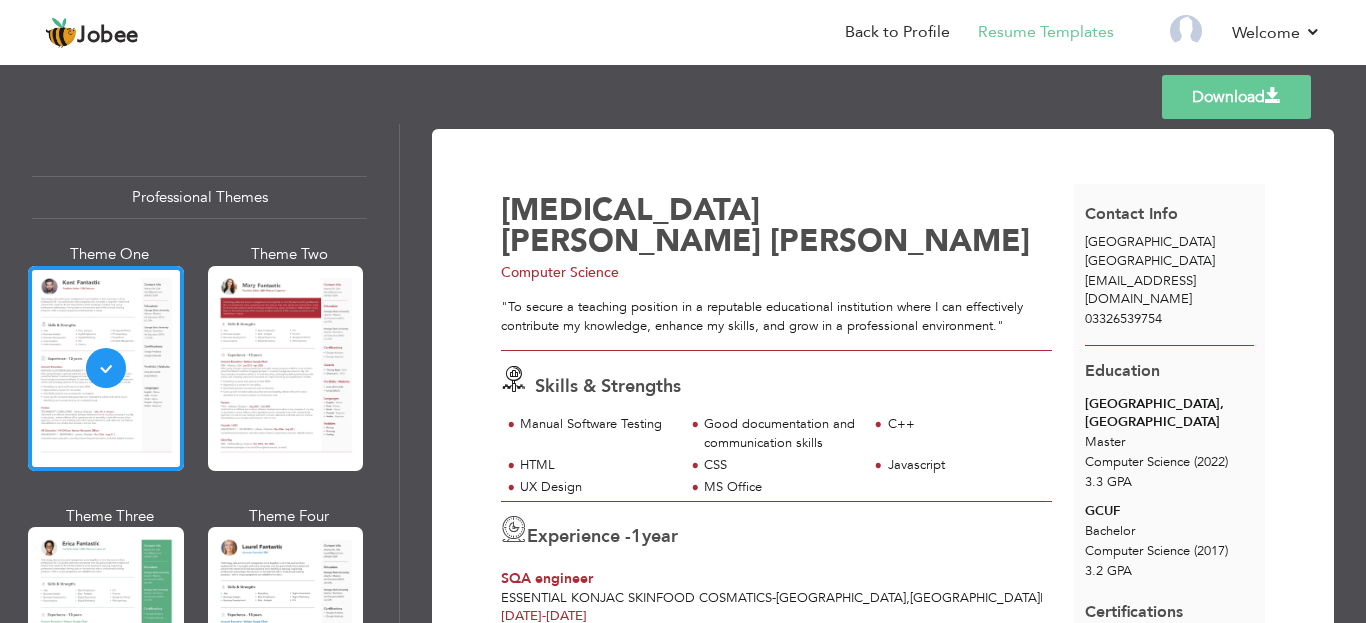 click on "[EMAIL_ADDRESS][DOMAIN_NAME]" at bounding box center [1140, 290] 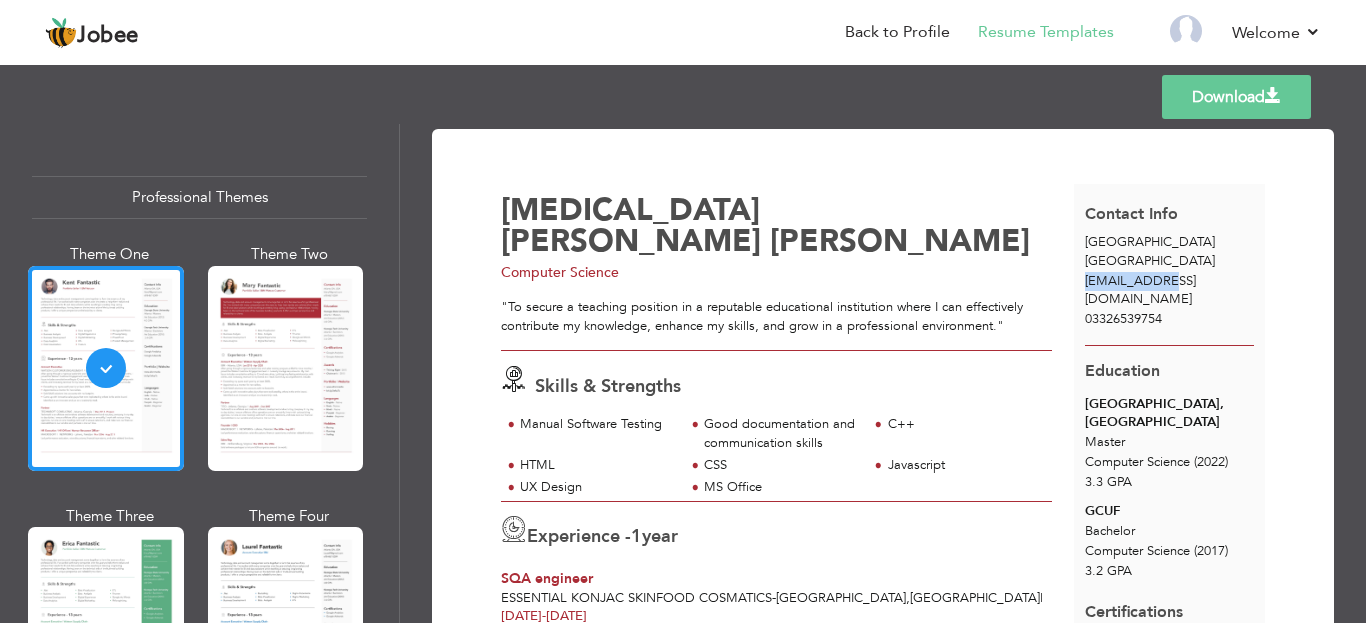 click on "iramaliriz22@gmail.com" at bounding box center [1140, 290] 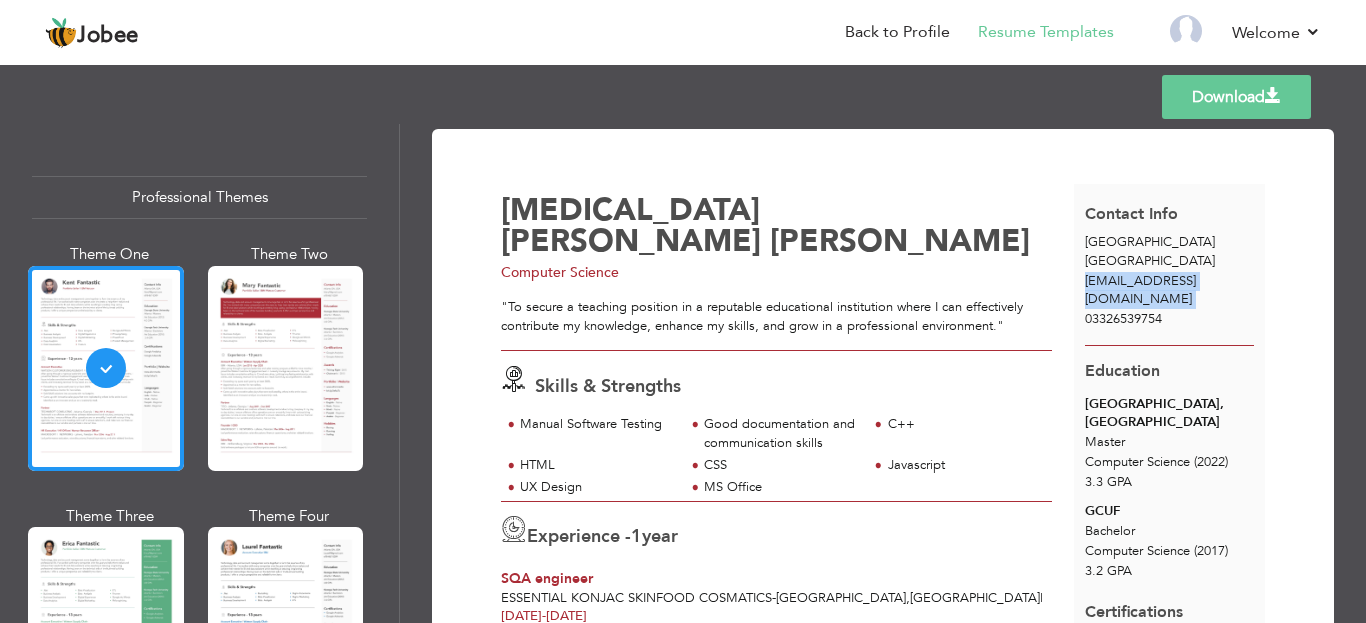 click on "iramaliriz22@gmail.com" at bounding box center (1140, 290) 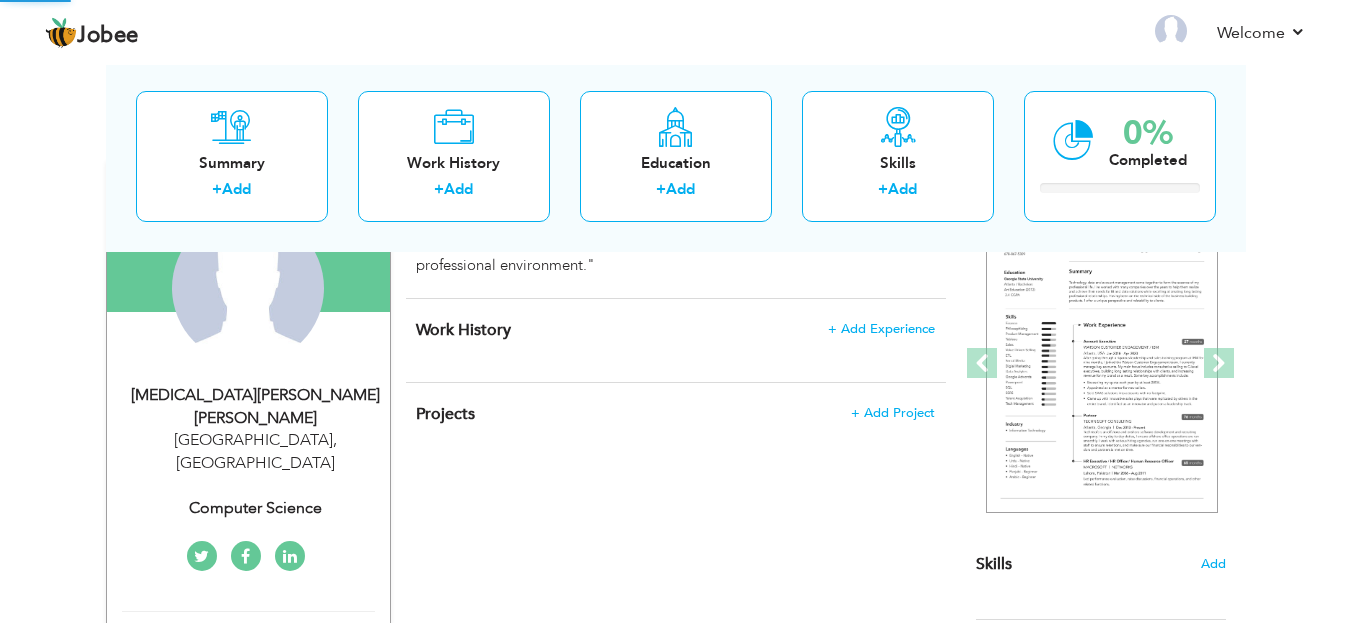 scroll, scrollTop: 0, scrollLeft: 0, axis: both 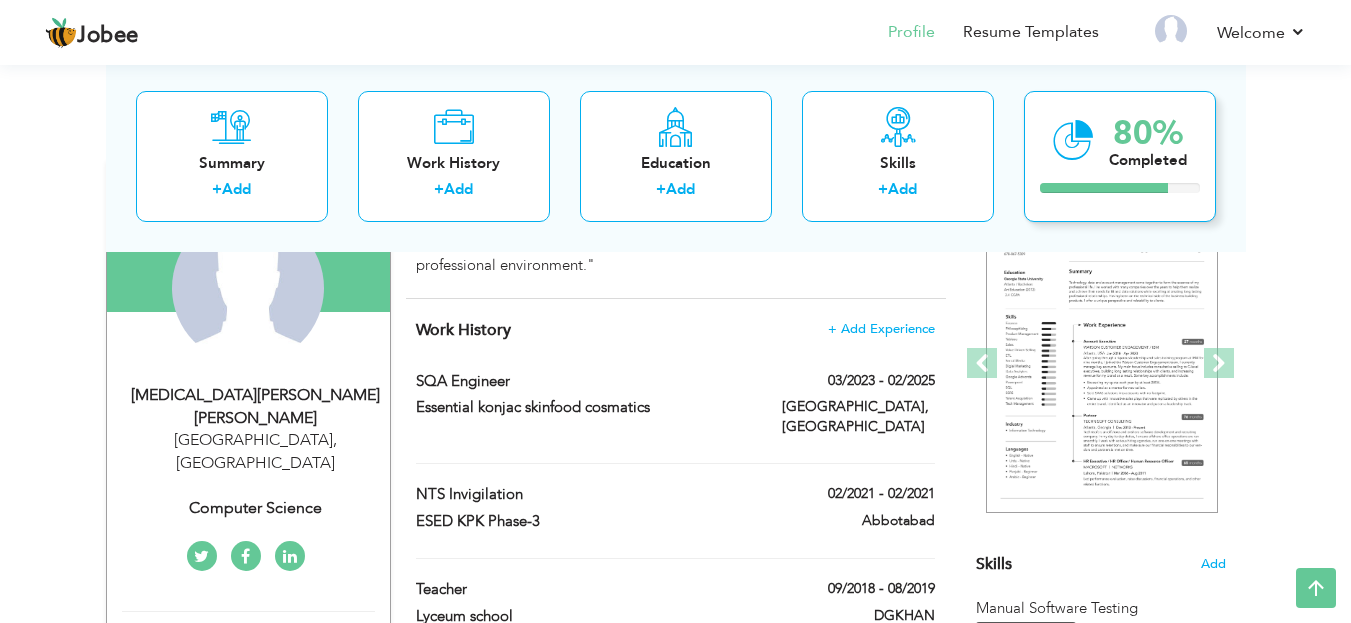 click on "80%
Completed" at bounding box center (1120, 155) 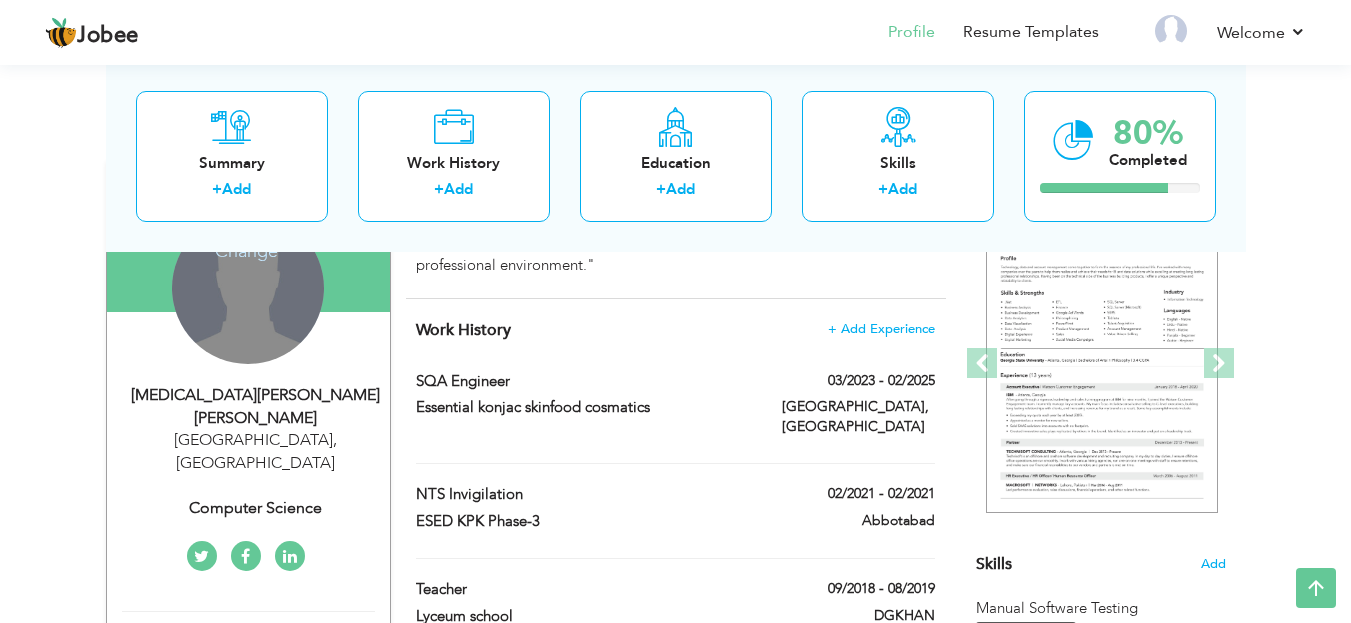 click on "Change
Remove" at bounding box center [248, 288] 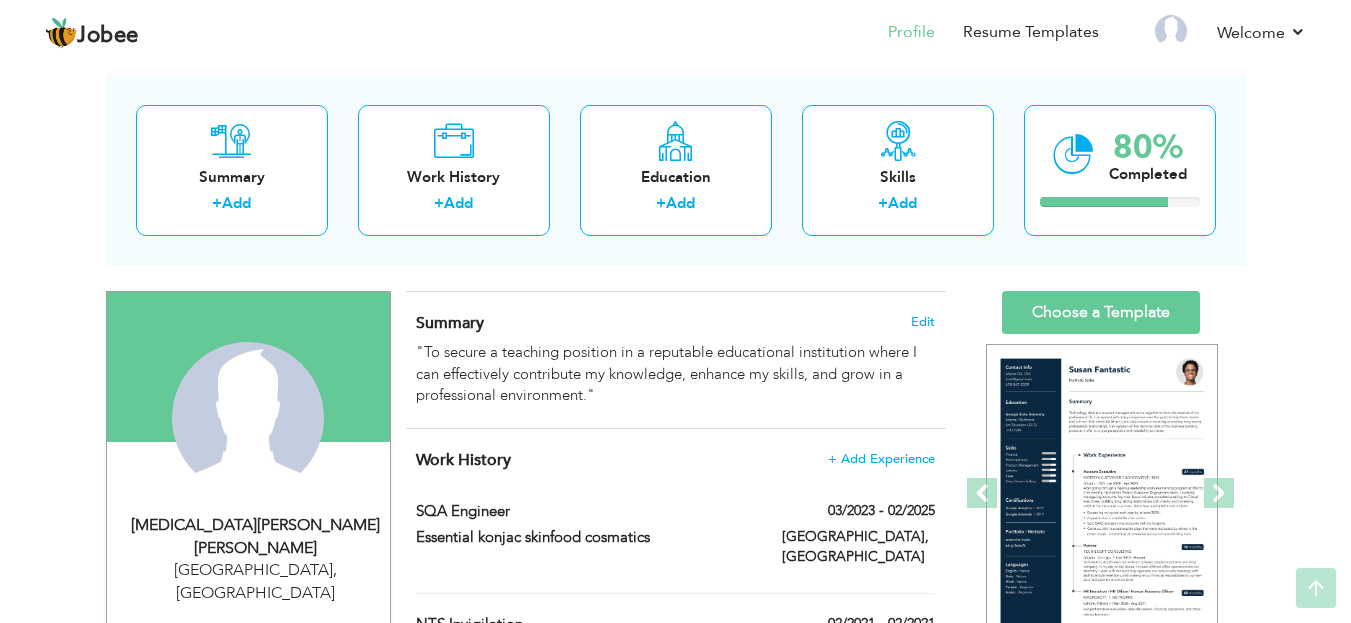 scroll, scrollTop: 83, scrollLeft: 0, axis: vertical 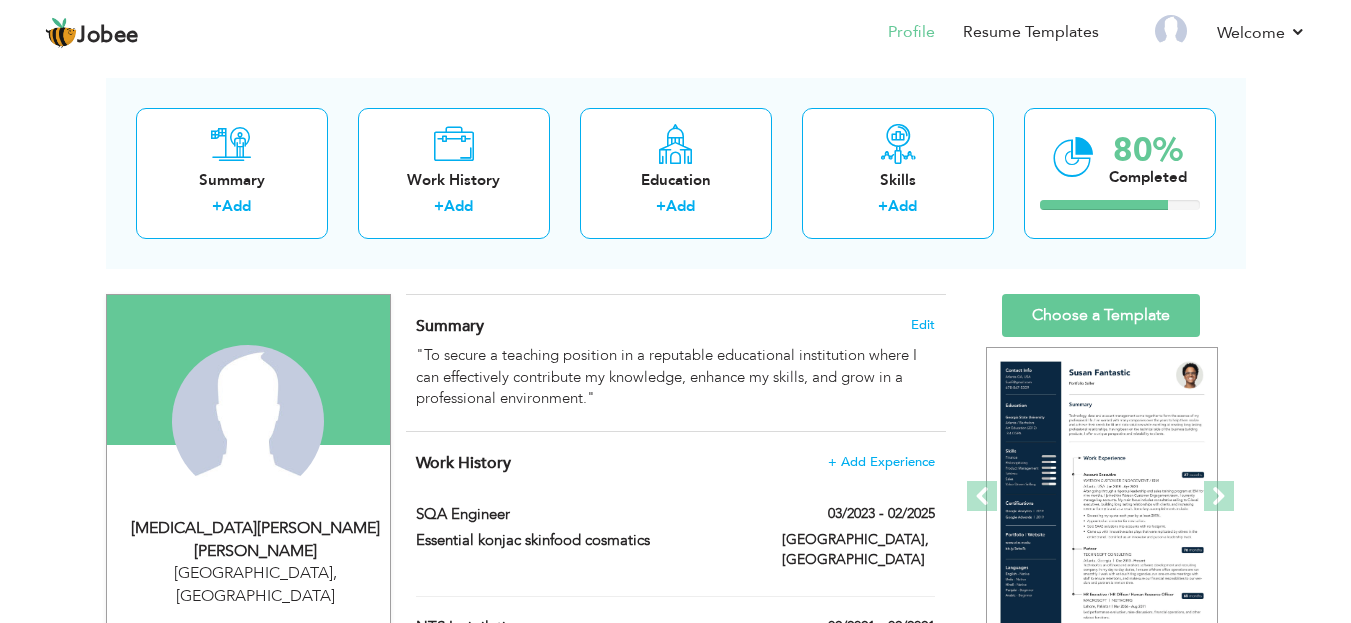 click on "Summary
Edit
"To secure a teaching position in a reputable educational institution where I can effectively contribute my knowledge, enhance my skills, and grow in a professional environment."" at bounding box center [676, 363] 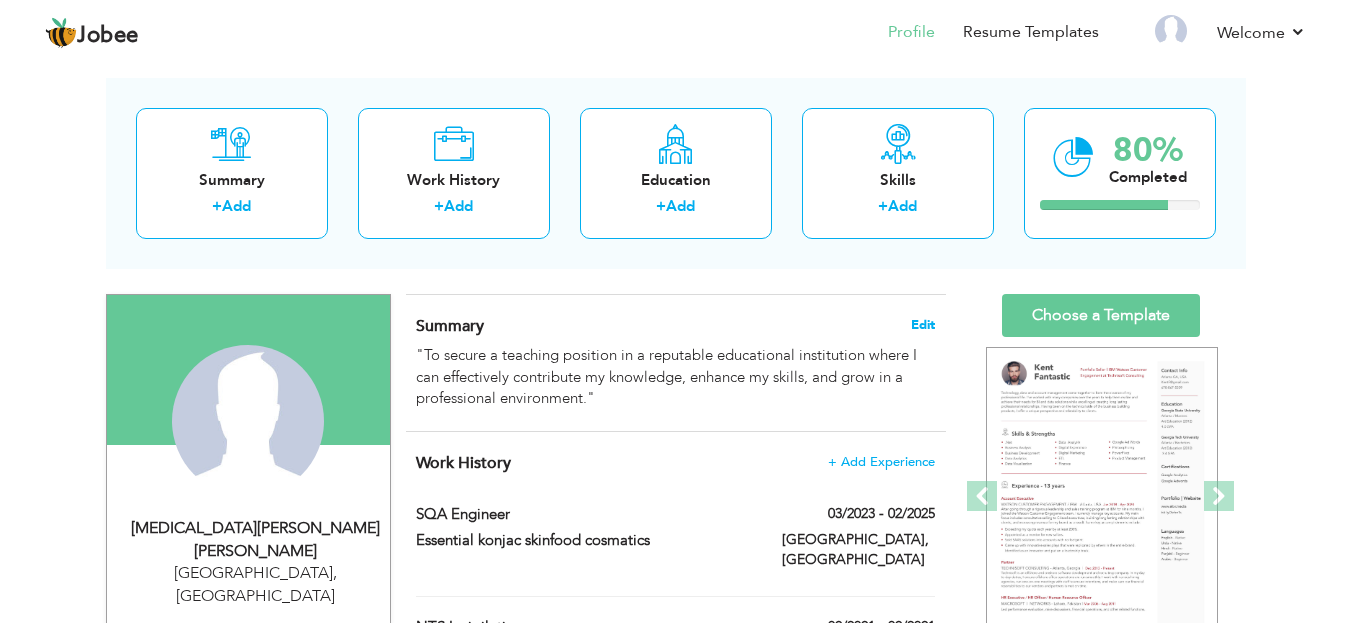click on "Edit" at bounding box center [923, 325] 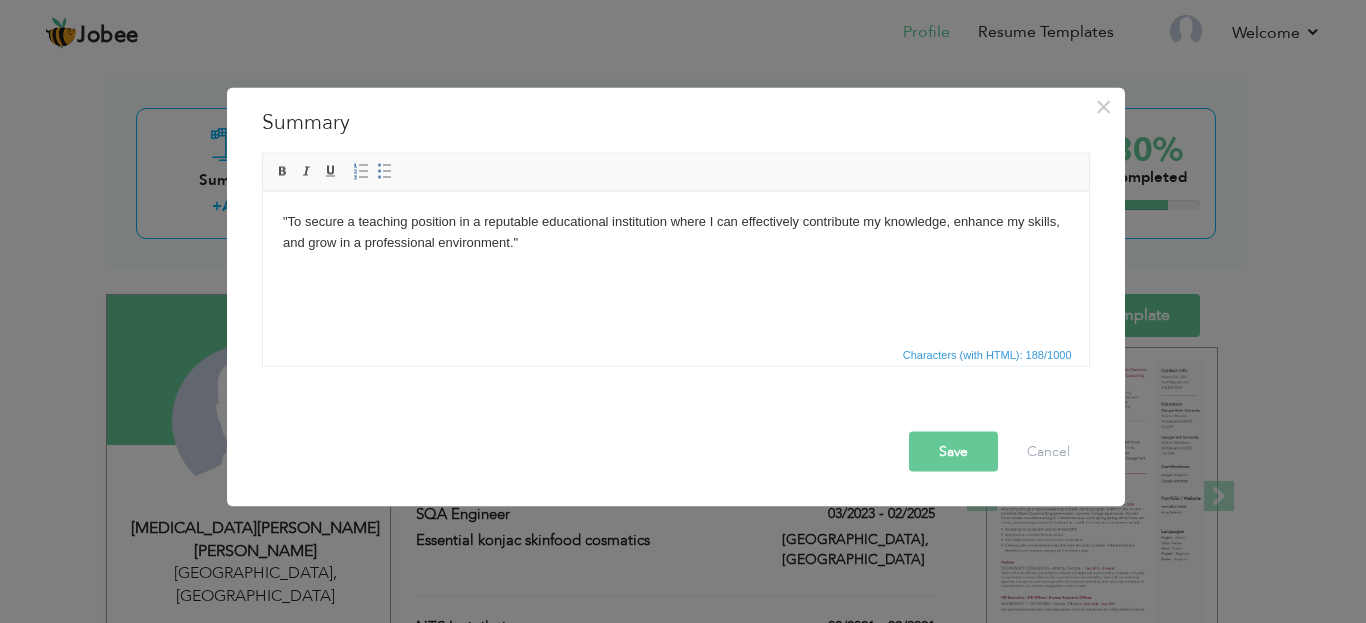 click on "×
Summary
"To secure a teaching position in a reputable educational institution where I can effectively contribute my knowledge, enhance my skills, and grow in a professional environment." Rich Text Editor, summaryEditor Editor toolbars Basic Styles   Bold   Italic   Underline Paragraph   Insert/Remove Numbered List   Insert/Remove Bulleted List Press ALT 0 for help Characters (with HTML): 188/1000
Save Cancel" at bounding box center [683, 311] 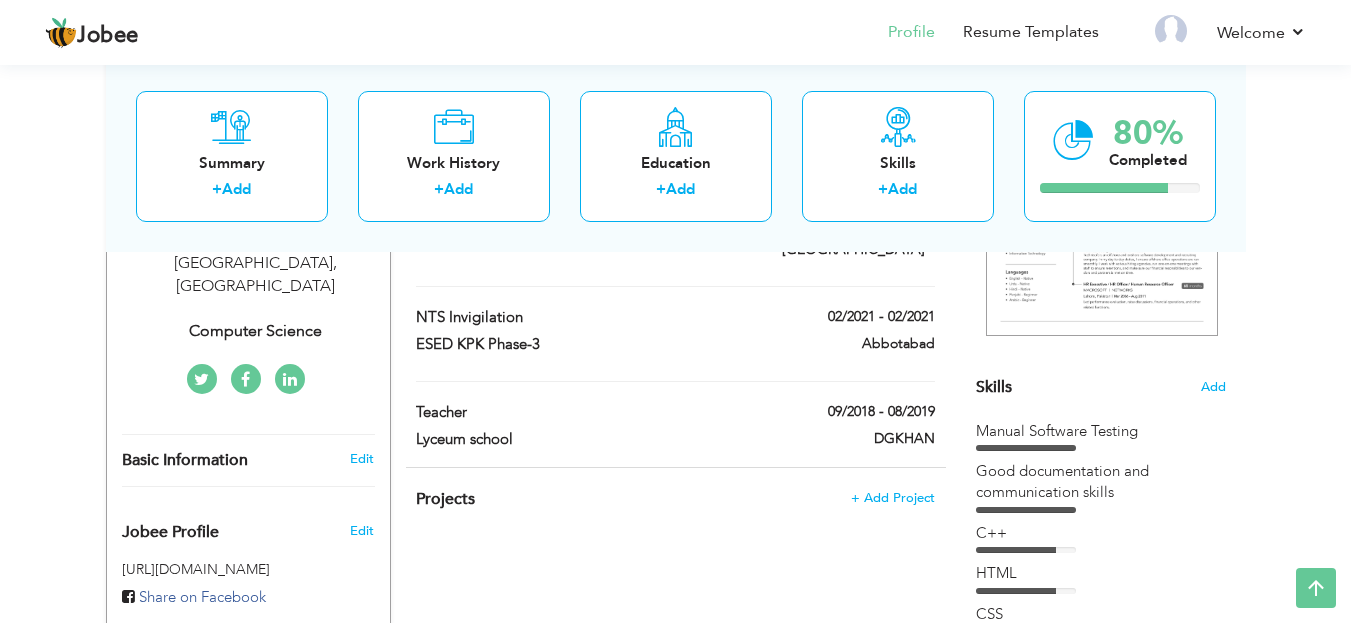 scroll, scrollTop: 390, scrollLeft: 0, axis: vertical 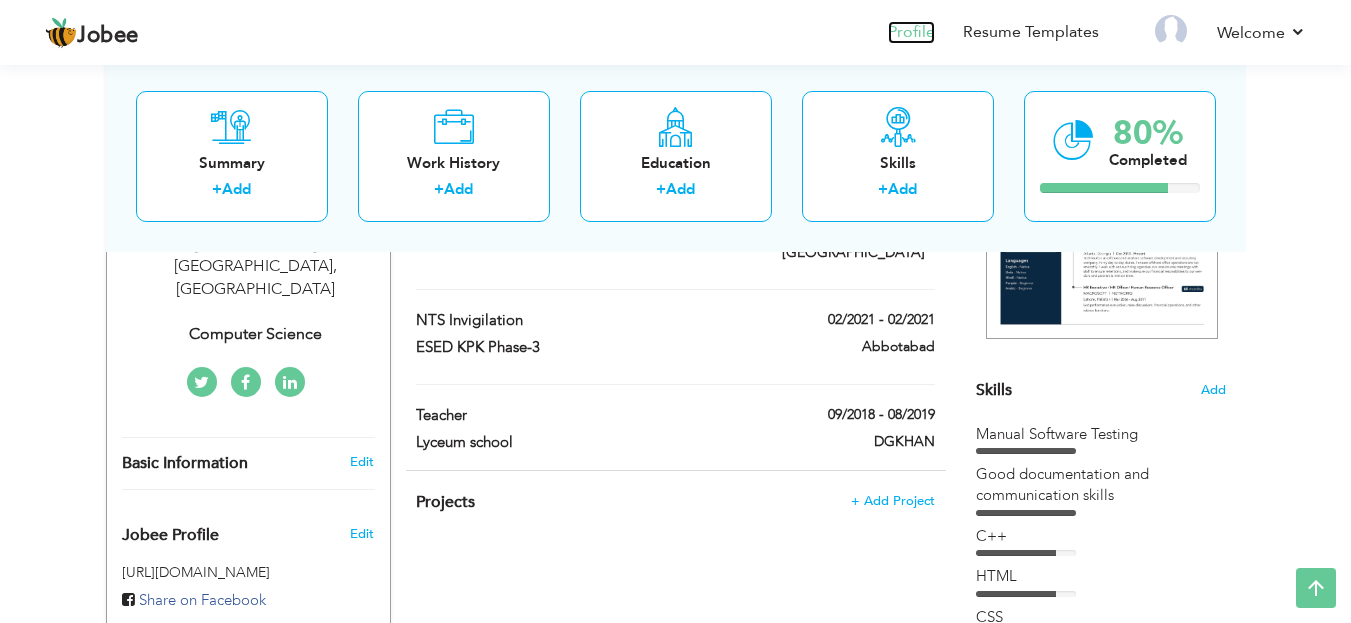 click on "Profile" at bounding box center [911, 32] 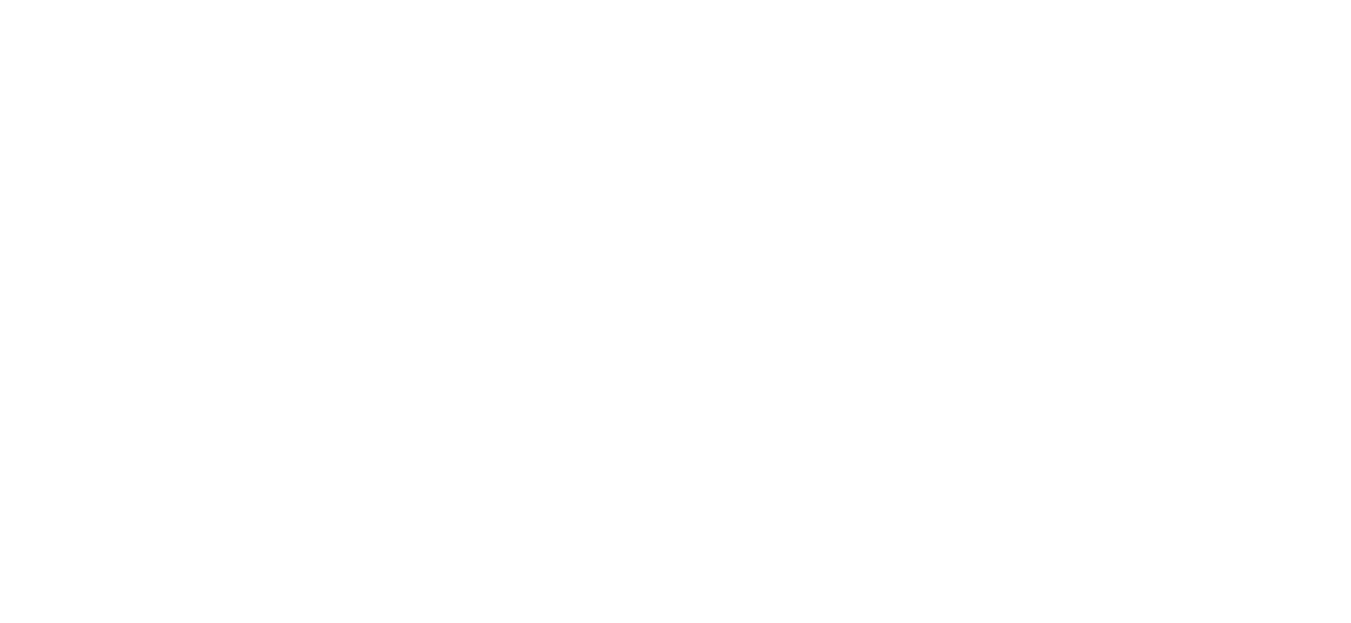 scroll, scrollTop: 0, scrollLeft: 0, axis: both 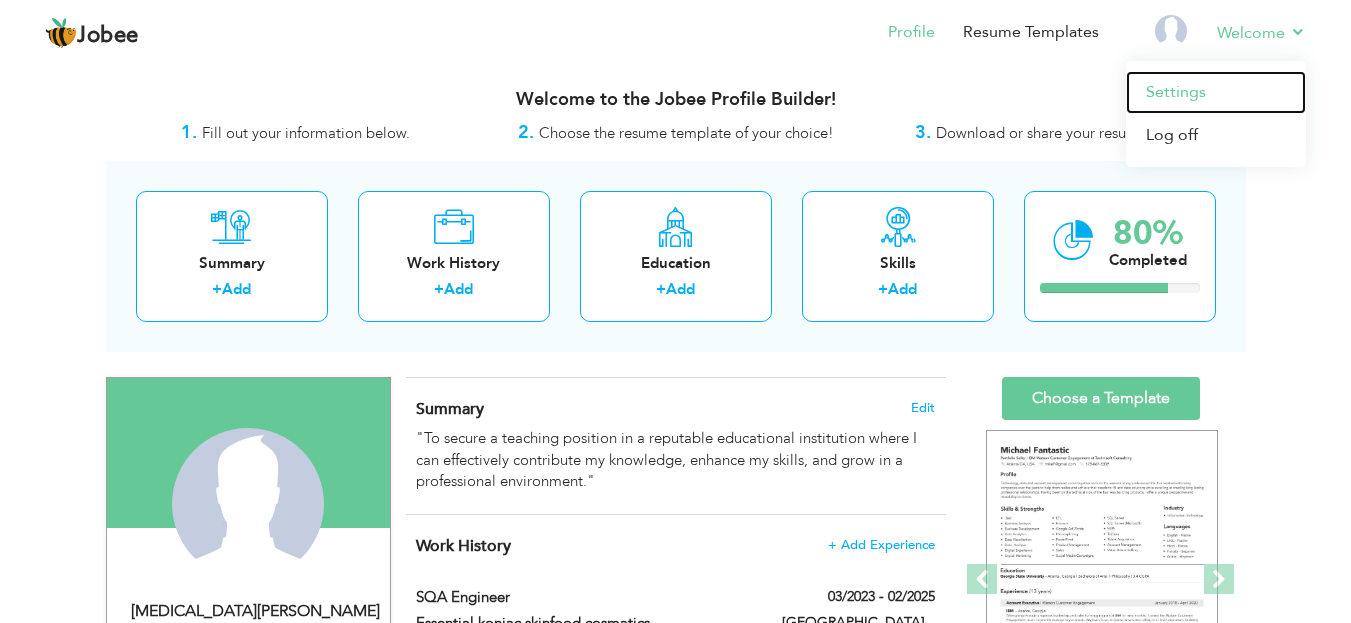 click on "Settings" at bounding box center [1216, 92] 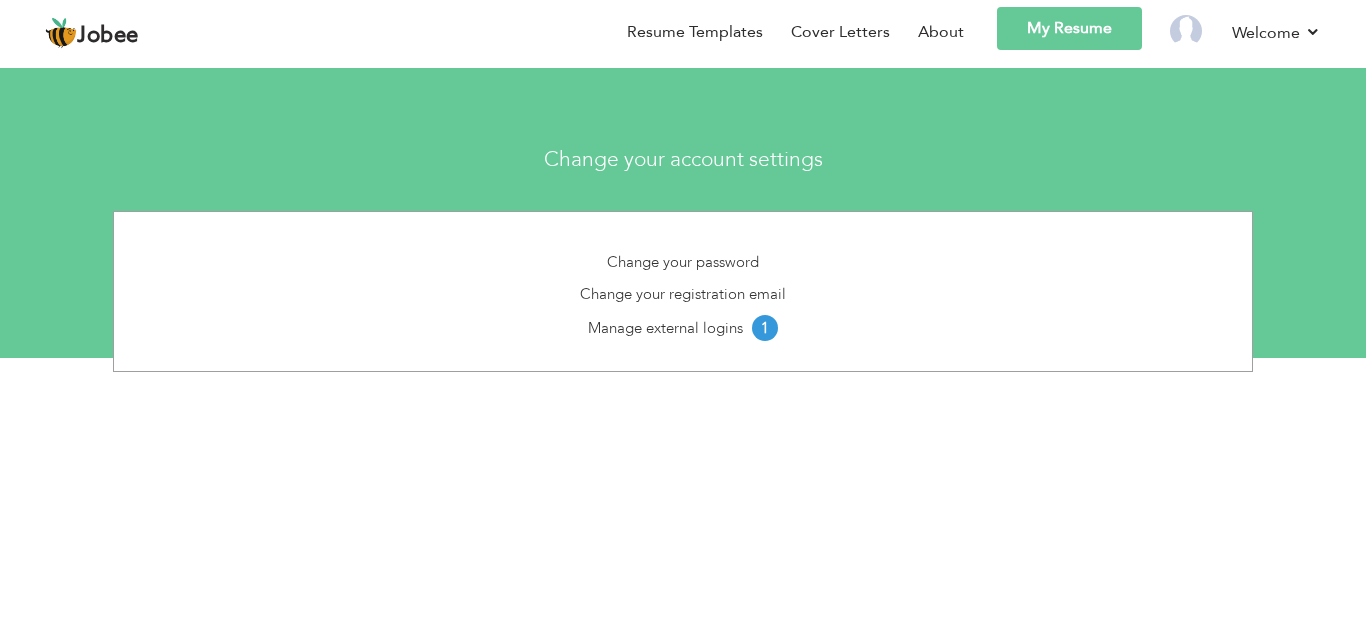 scroll, scrollTop: 0, scrollLeft: 0, axis: both 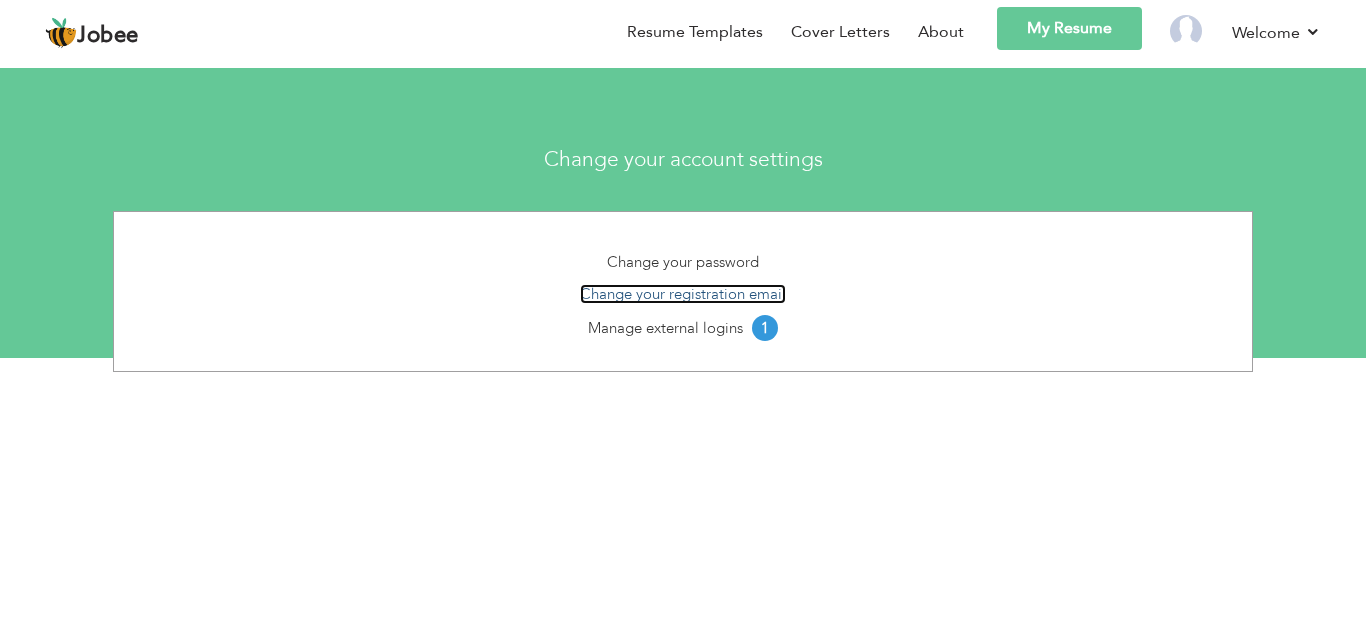 click on "Change your registration email" at bounding box center (683, 294) 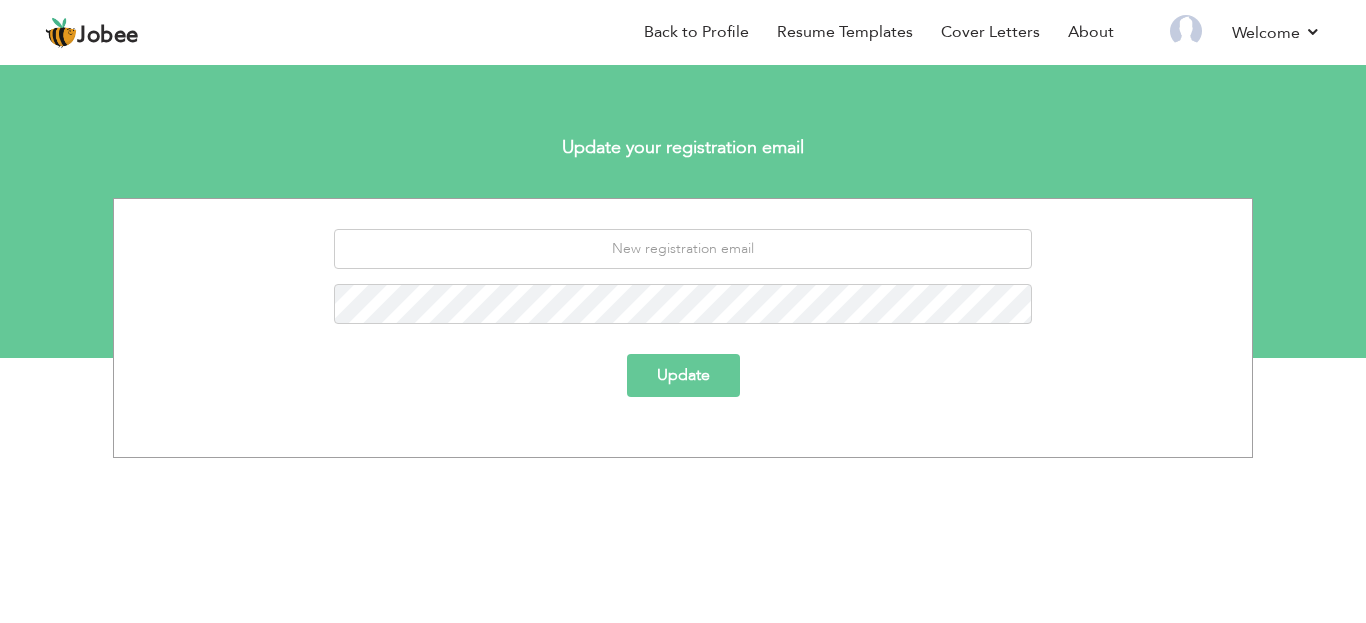 scroll, scrollTop: 0, scrollLeft: 0, axis: both 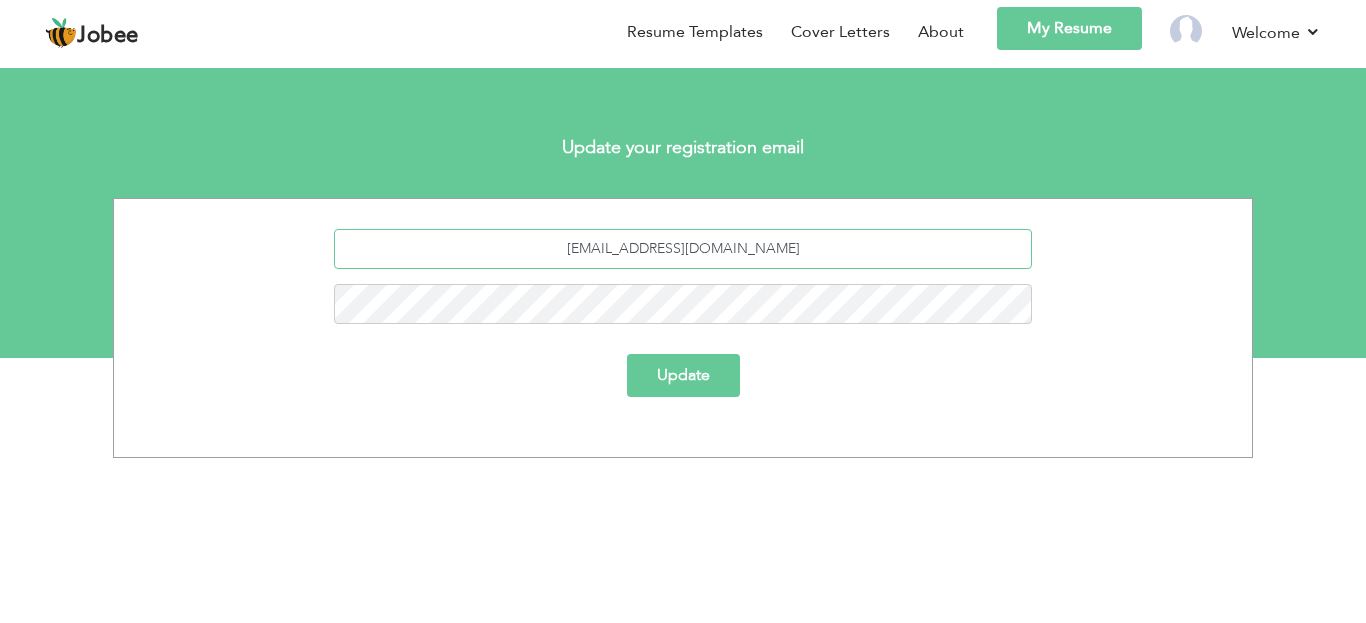 click on "[EMAIL_ADDRESS][DOMAIN_NAME]" at bounding box center [683, 249] 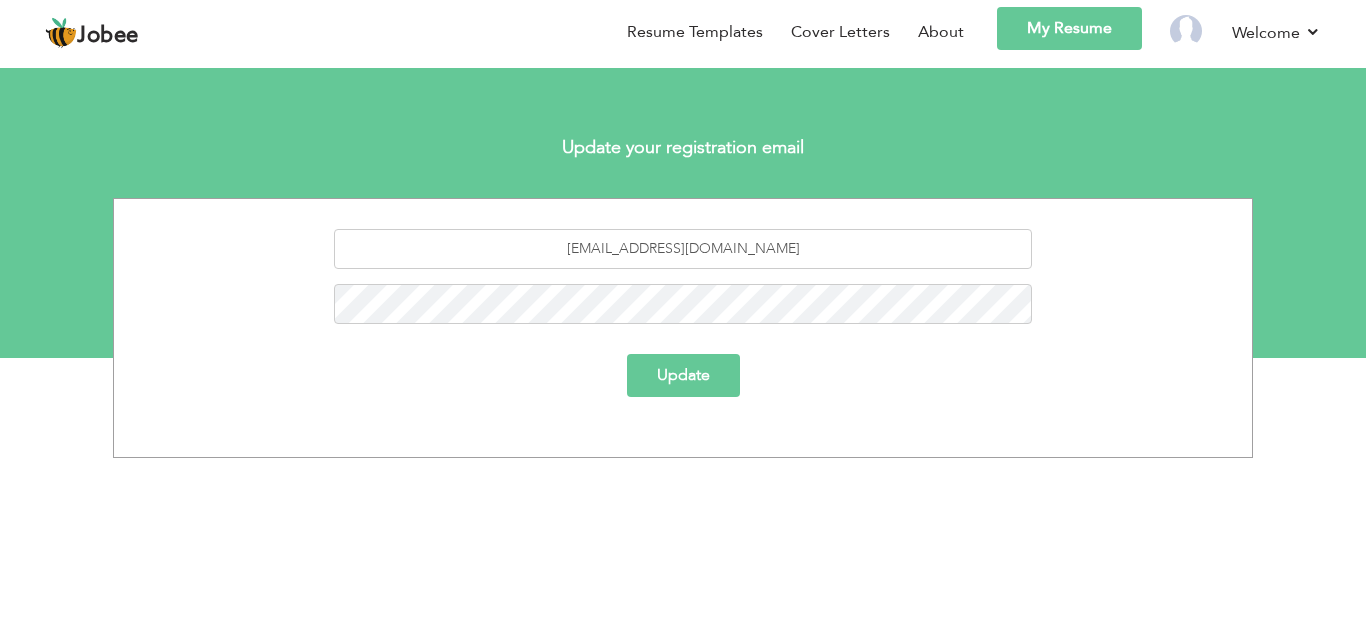 click on "Update" at bounding box center (683, 375) 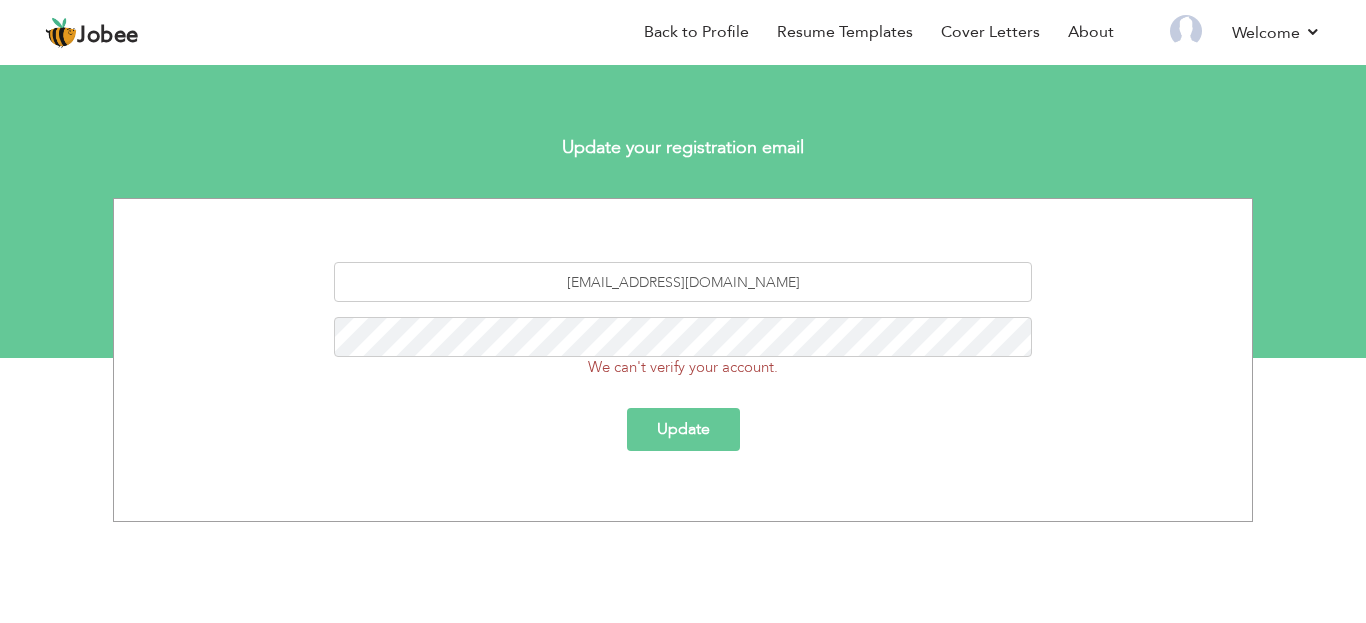 scroll, scrollTop: 0, scrollLeft: 0, axis: both 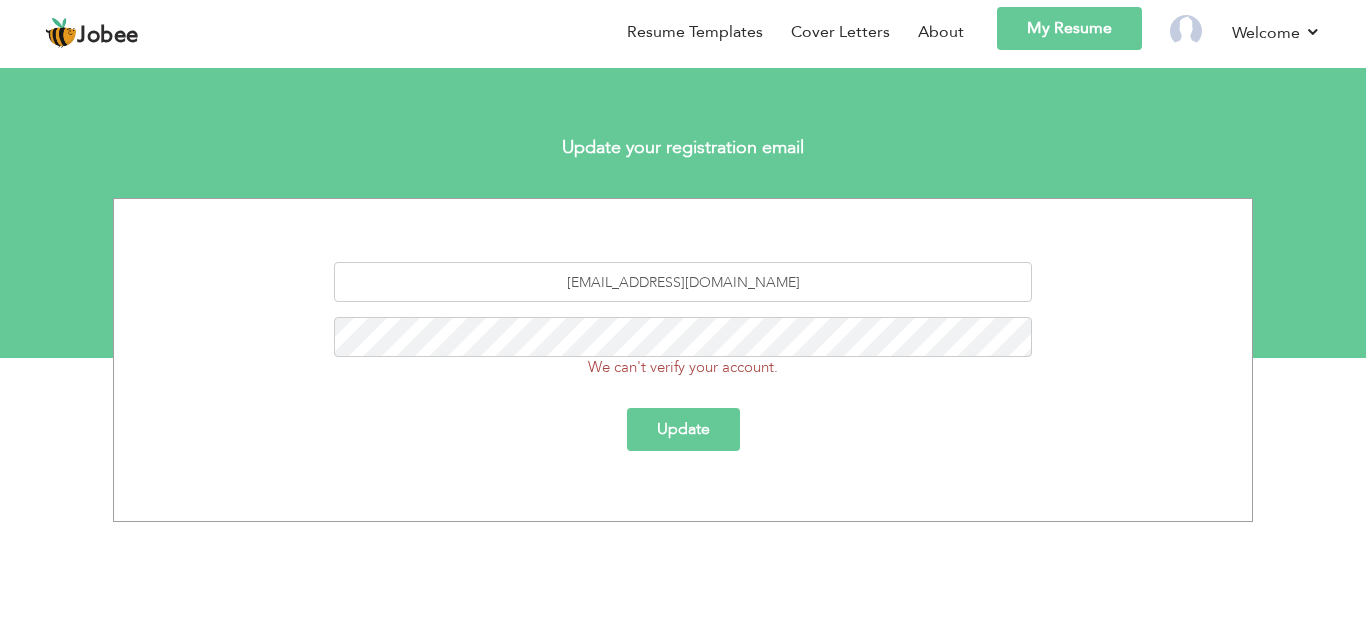 click on "Update" at bounding box center [683, 429] 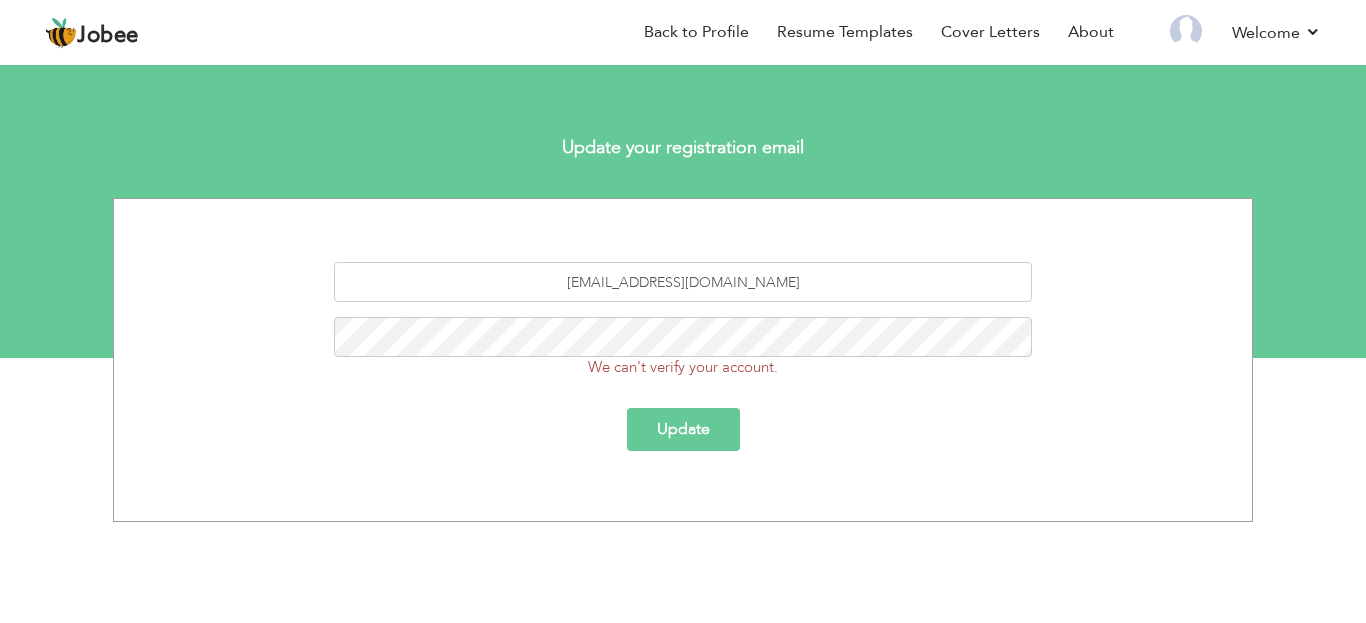 scroll, scrollTop: 0, scrollLeft: 0, axis: both 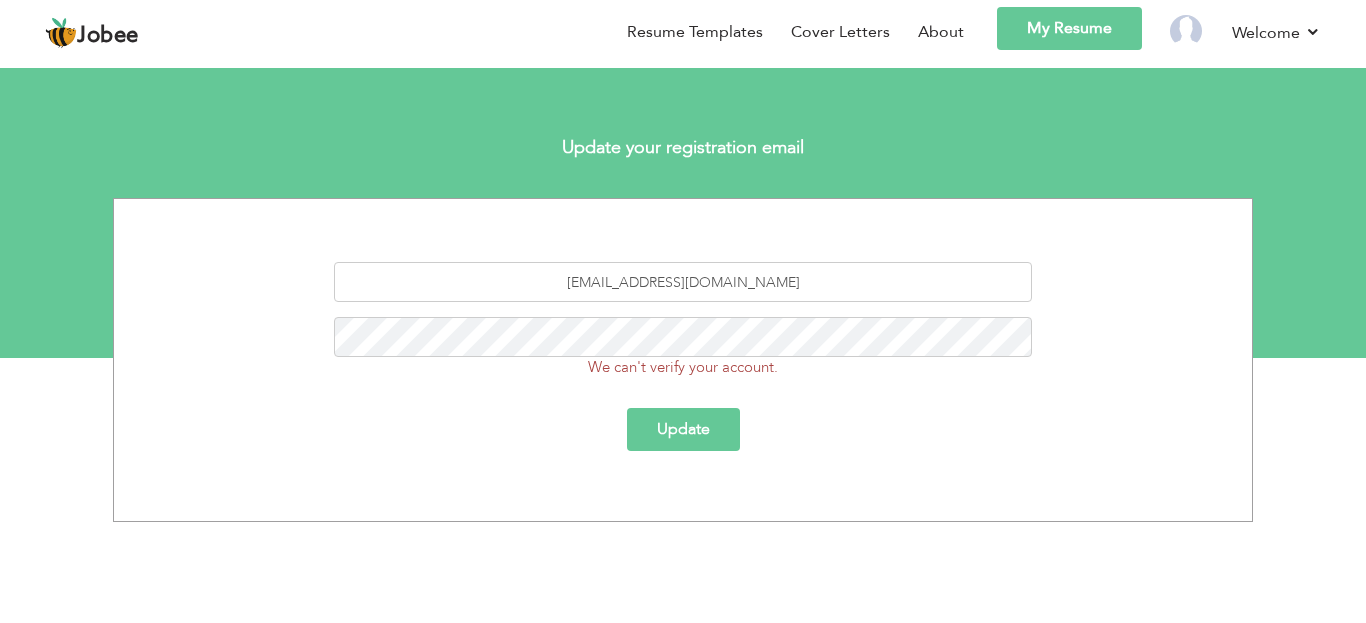 click on "Update" at bounding box center (683, 429) 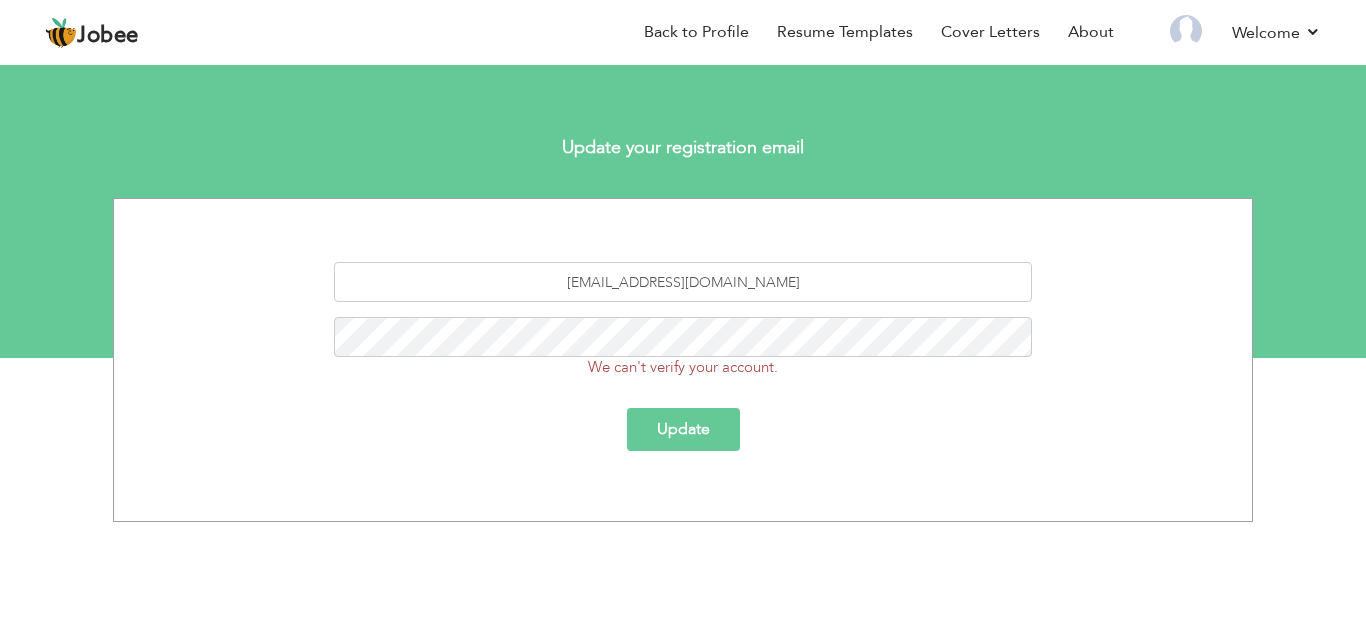 scroll, scrollTop: 0, scrollLeft: 0, axis: both 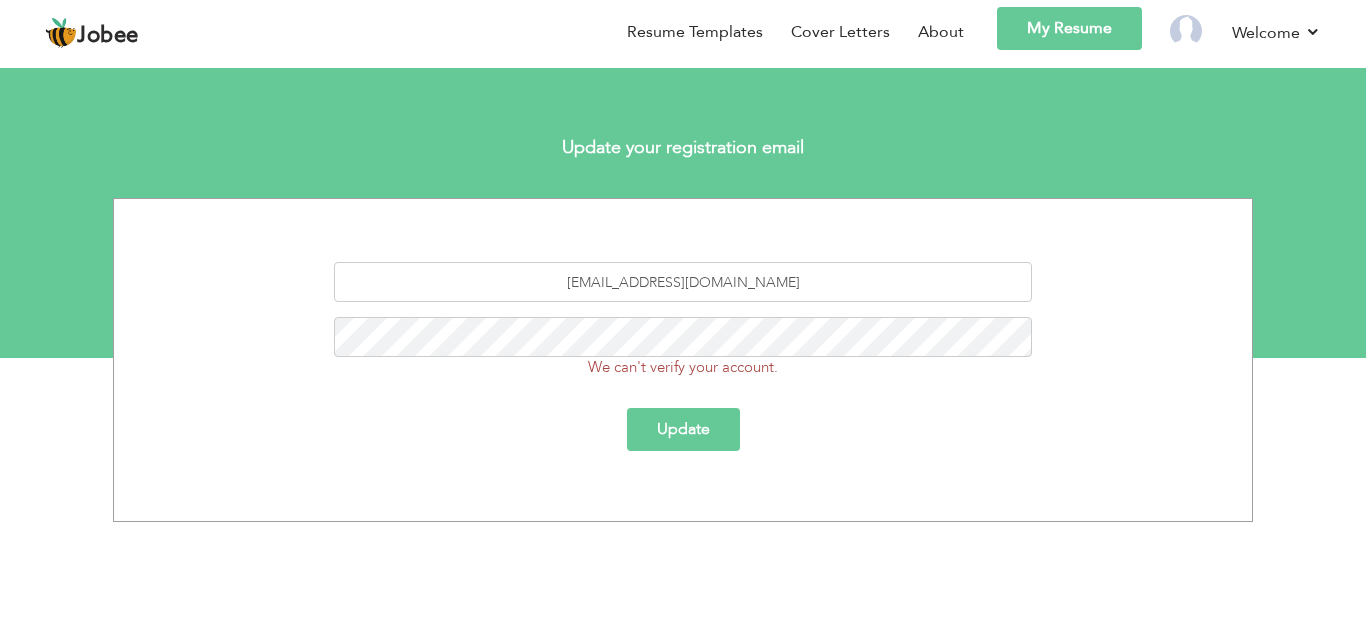 click on "Update" at bounding box center (683, 429) 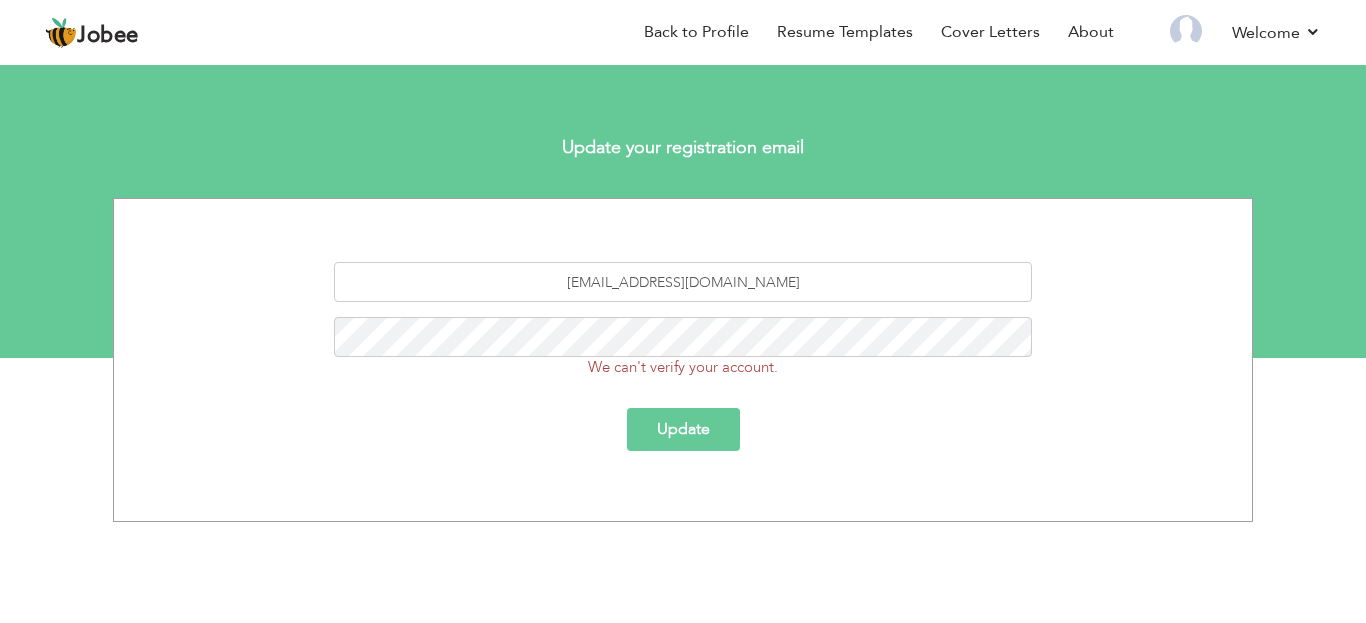 scroll, scrollTop: 0, scrollLeft: 0, axis: both 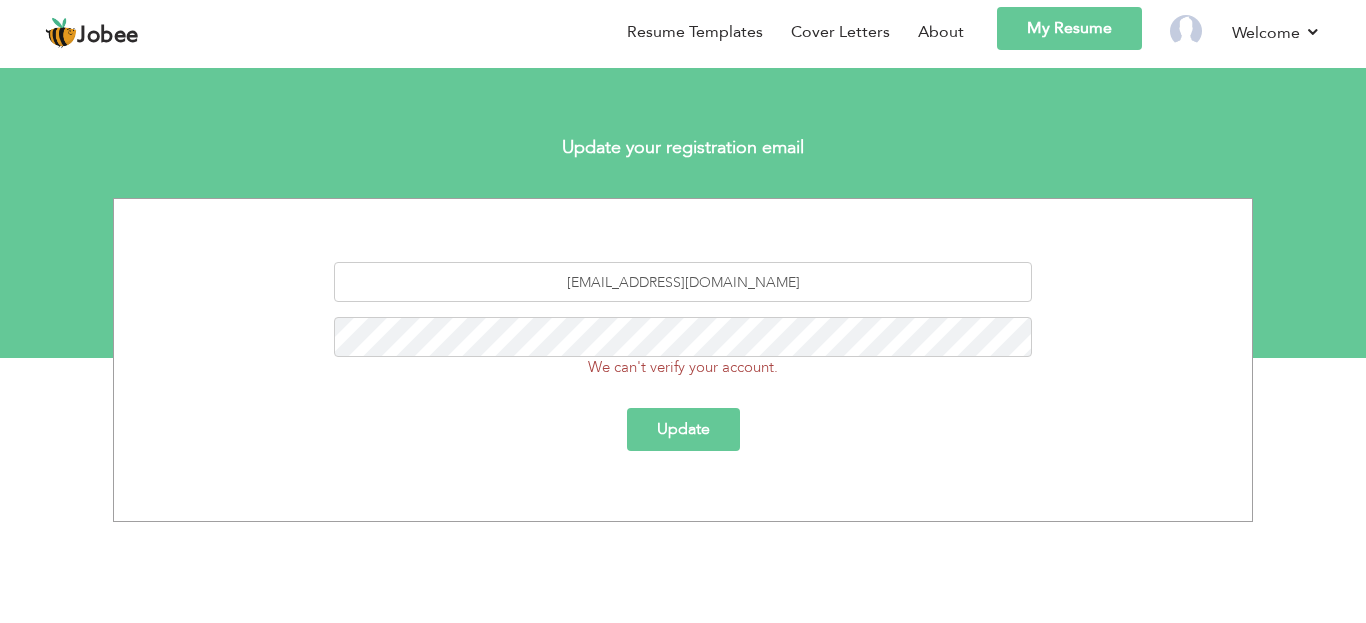 click on "Update" at bounding box center [683, 429] 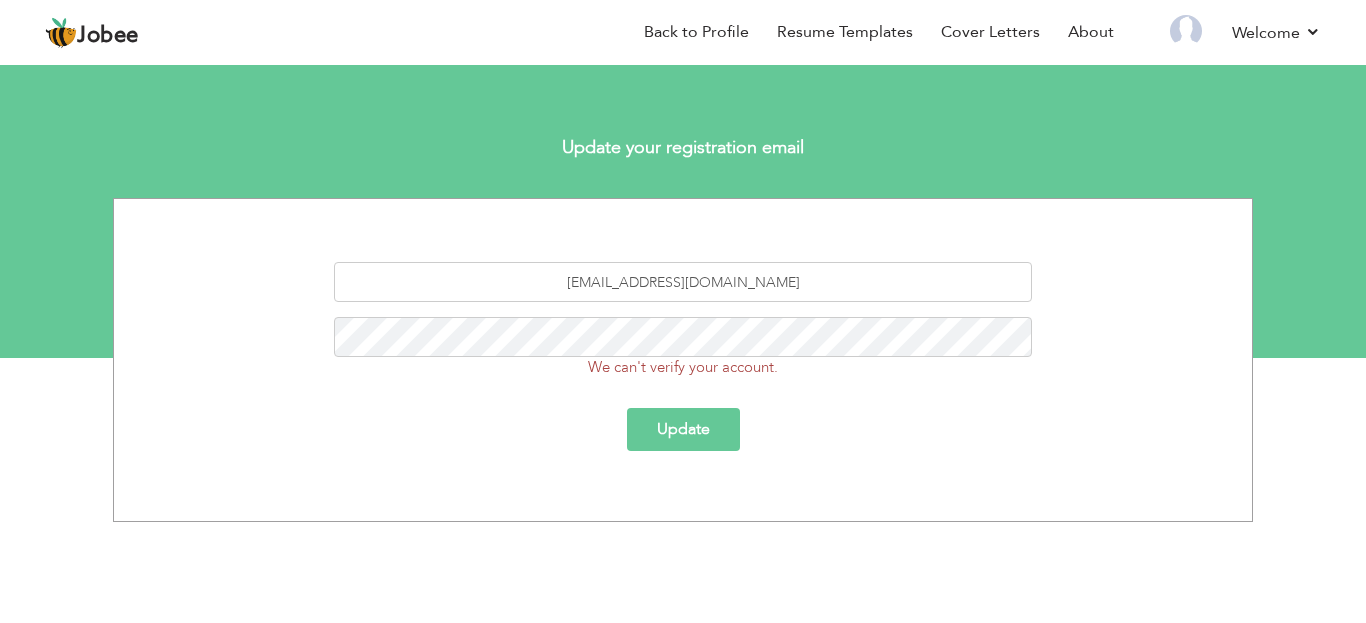 scroll, scrollTop: 0, scrollLeft: 0, axis: both 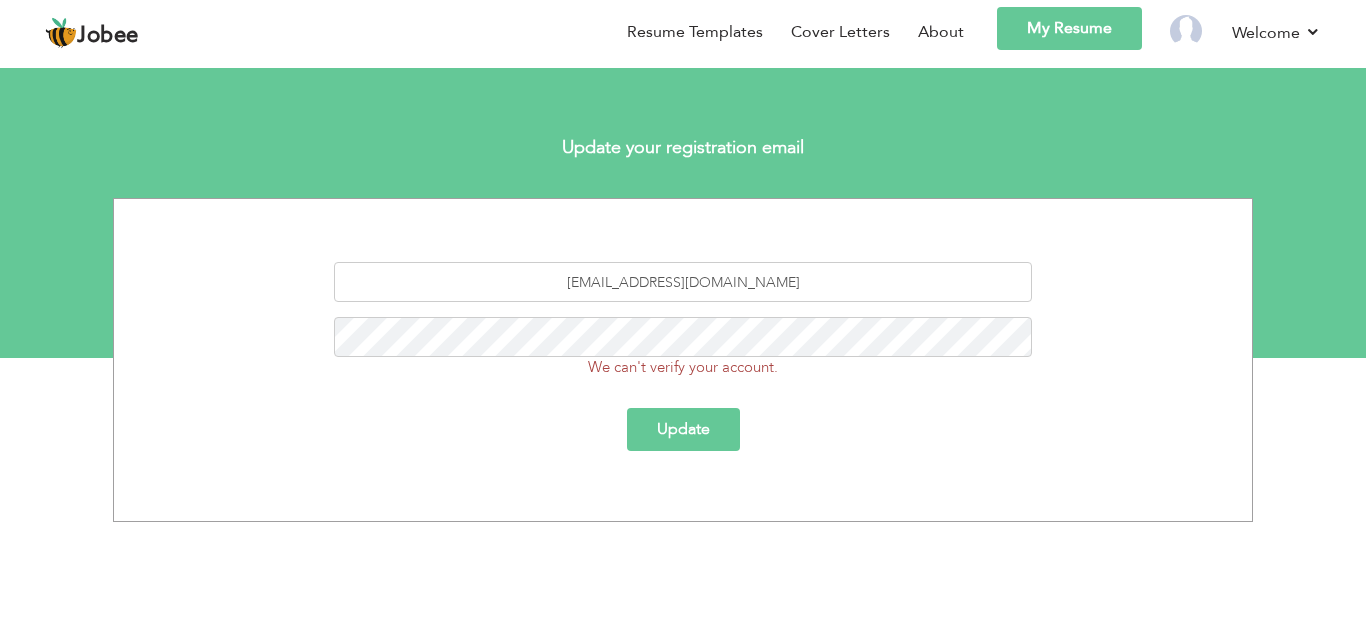 click on "Update" at bounding box center [683, 429] 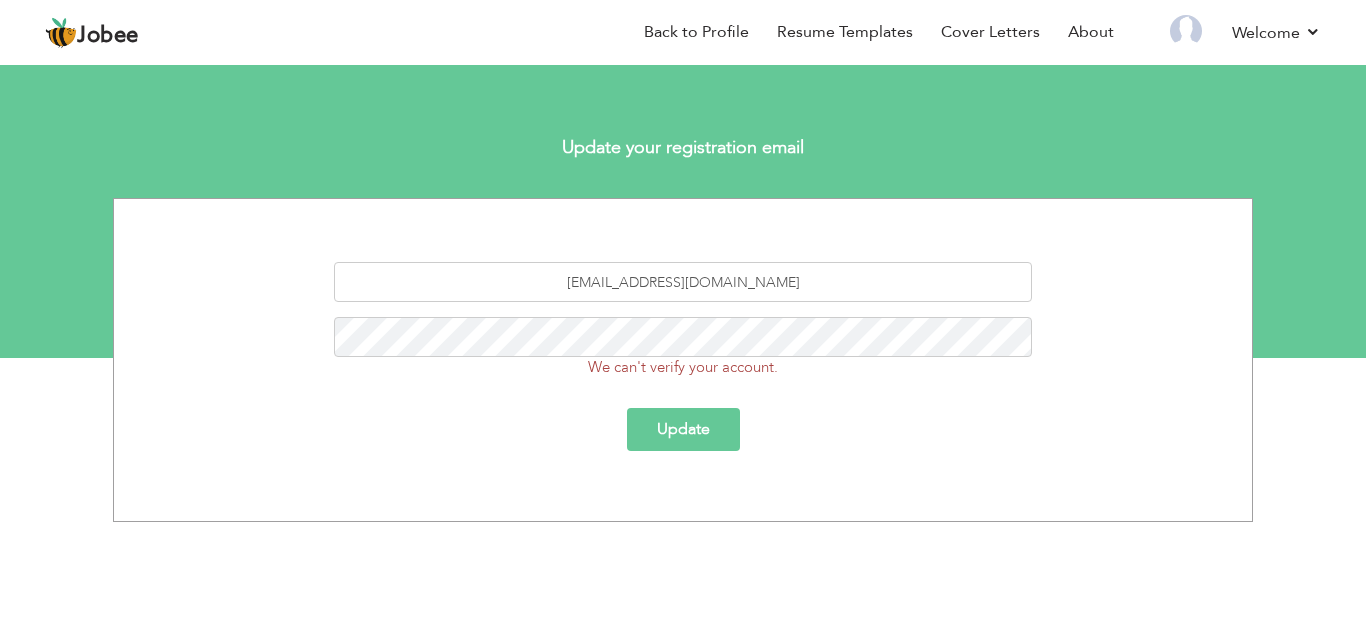 scroll, scrollTop: 0, scrollLeft: 0, axis: both 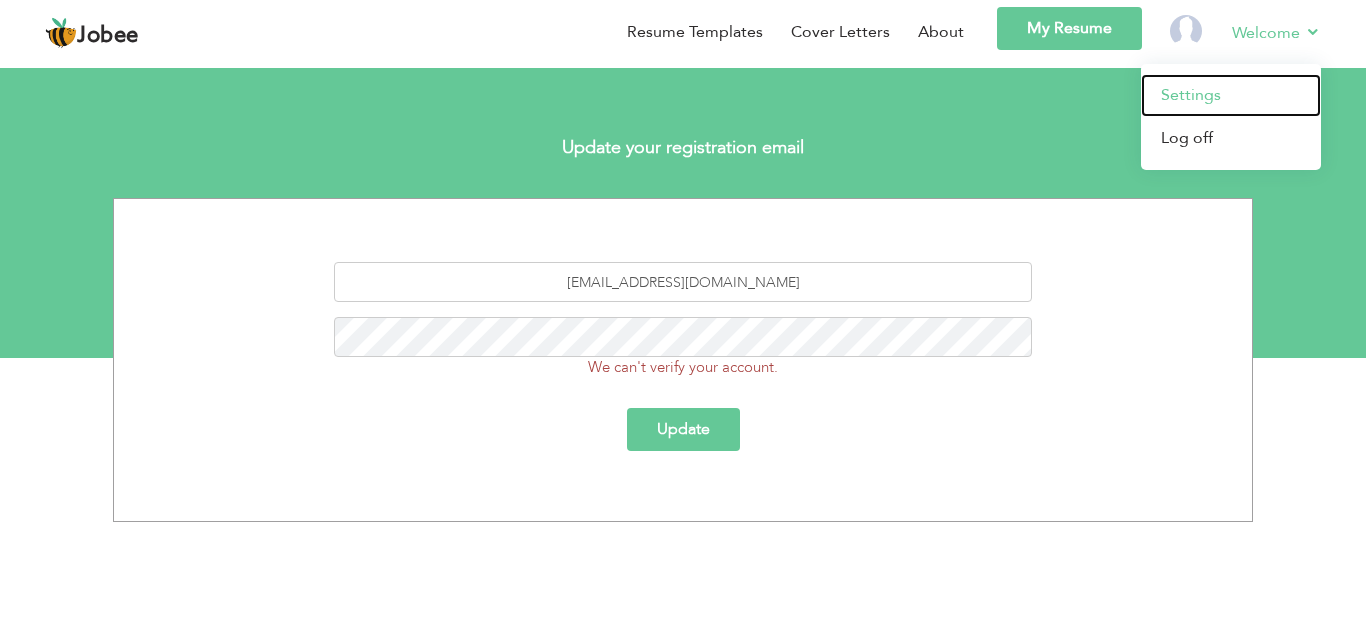 click on "Settings" at bounding box center [1231, 95] 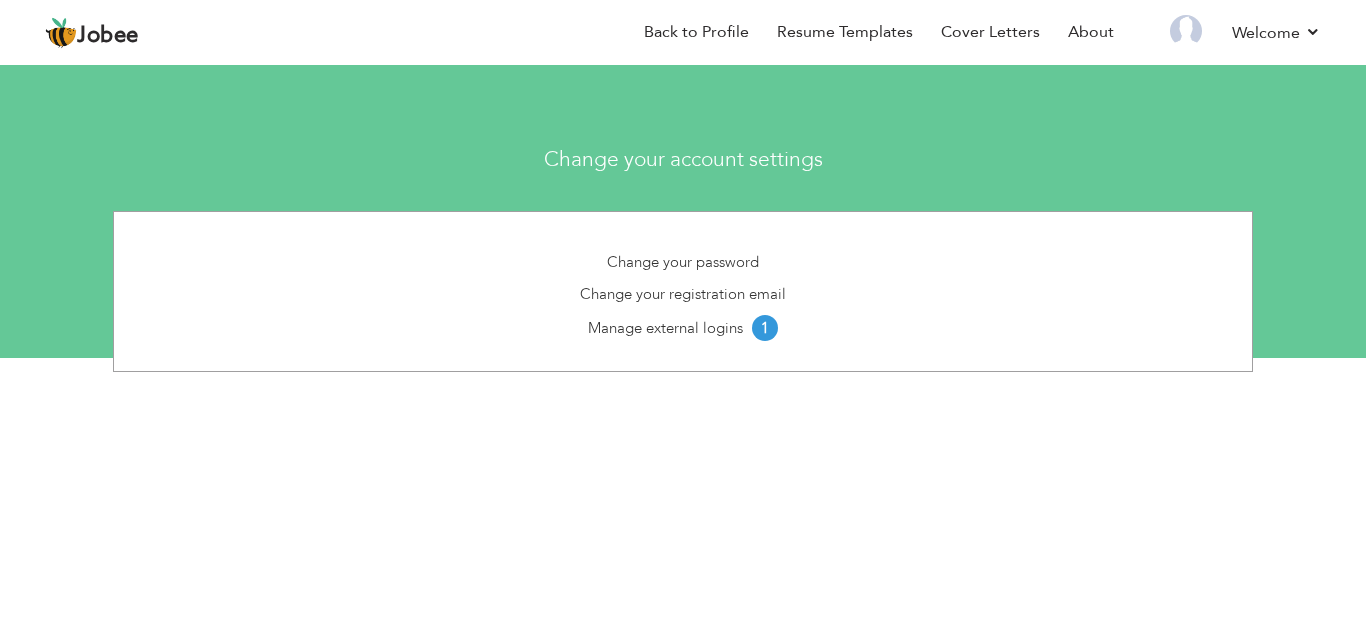scroll, scrollTop: 0, scrollLeft: 0, axis: both 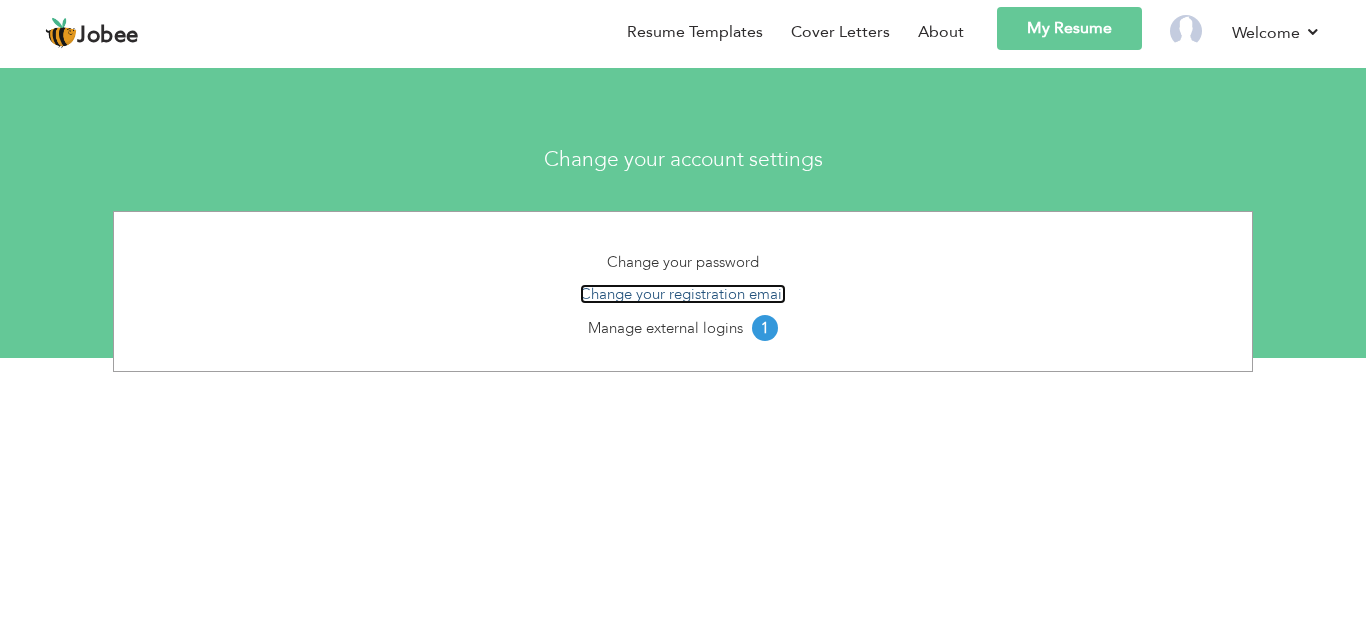 click on "Change your registration email" at bounding box center (683, 294) 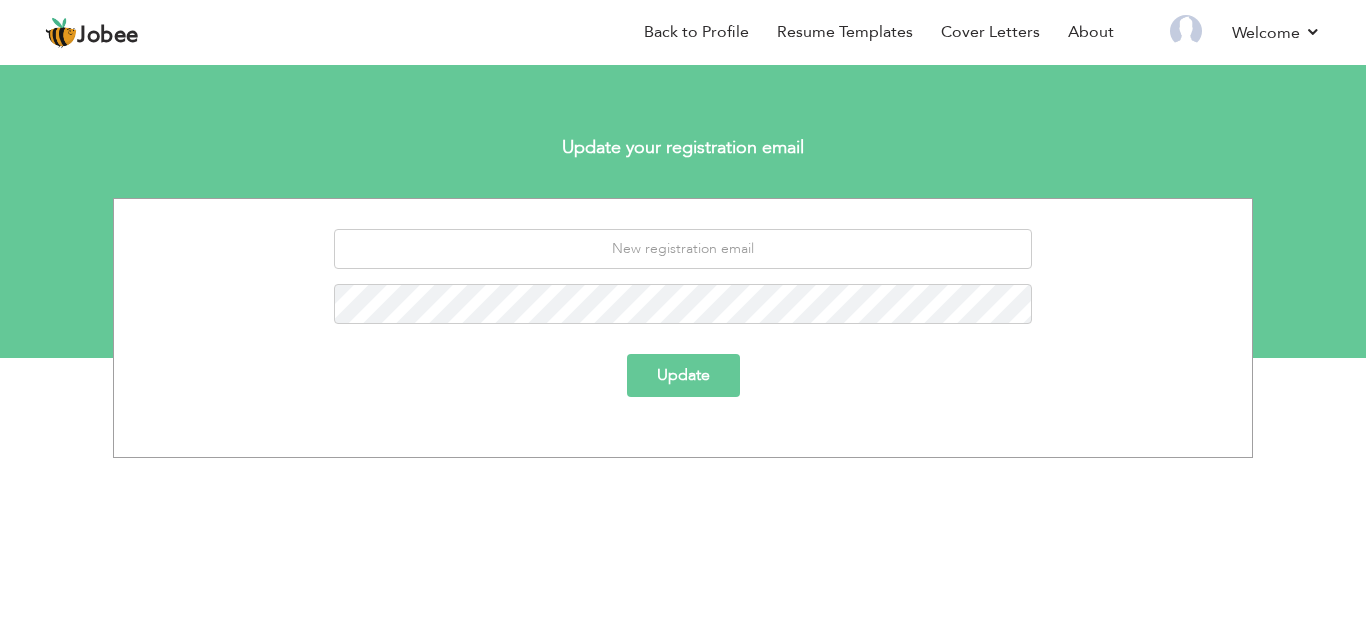 scroll, scrollTop: 0, scrollLeft: 0, axis: both 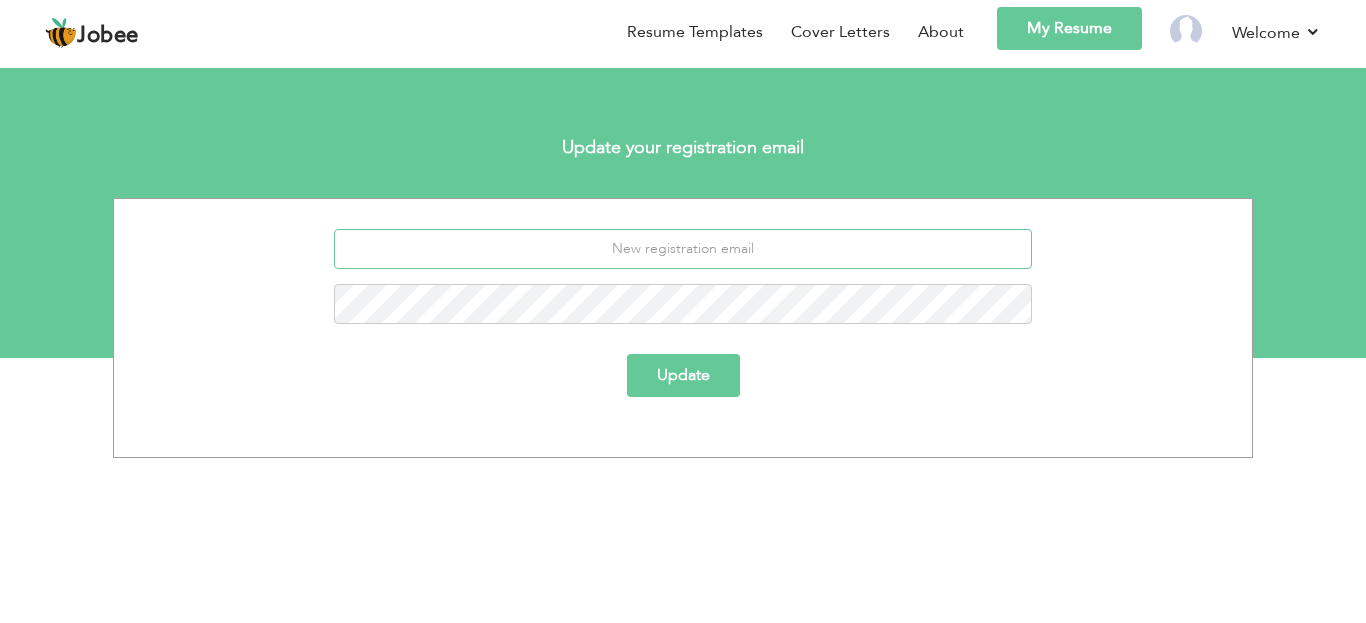 type on "[EMAIL_ADDRESS][DOMAIN_NAME]" 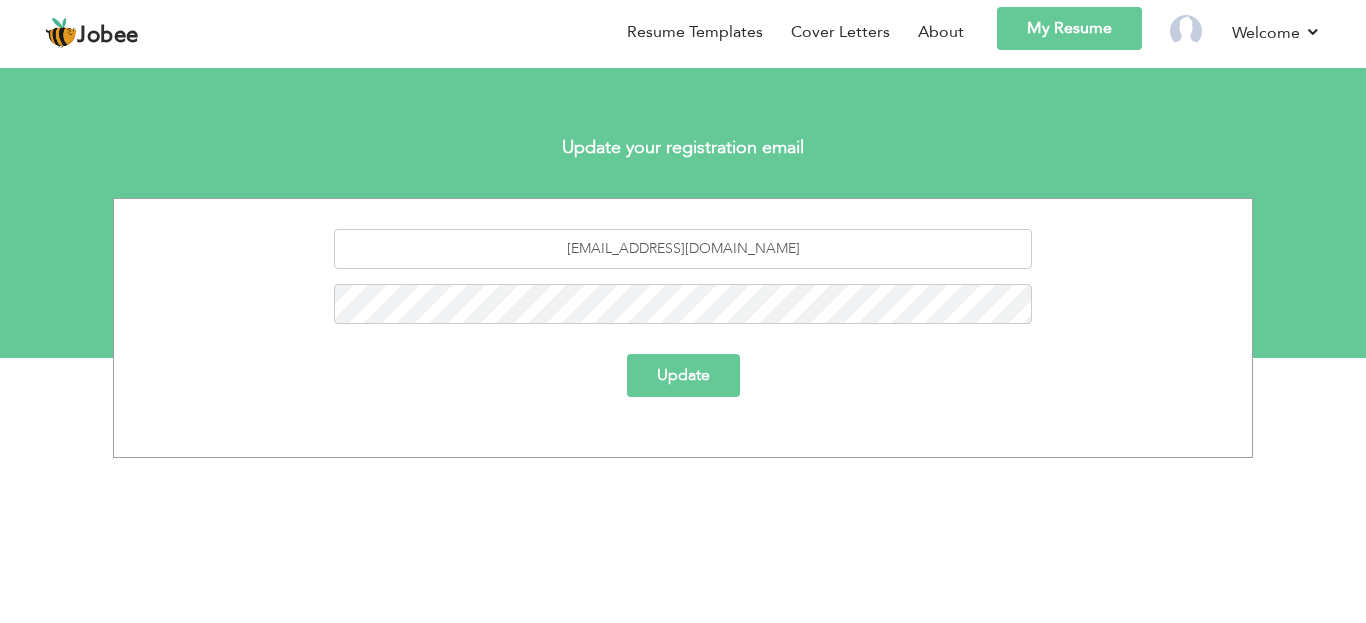 click on "Update" at bounding box center [683, 375] 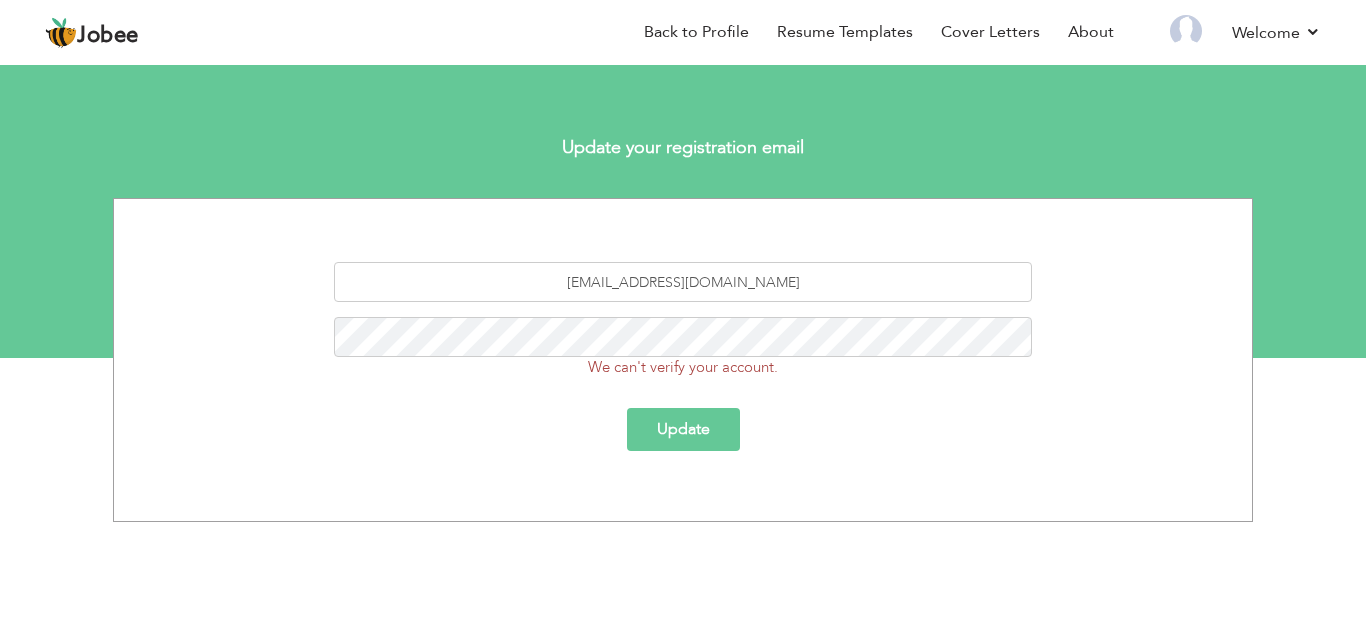 scroll, scrollTop: 0, scrollLeft: 0, axis: both 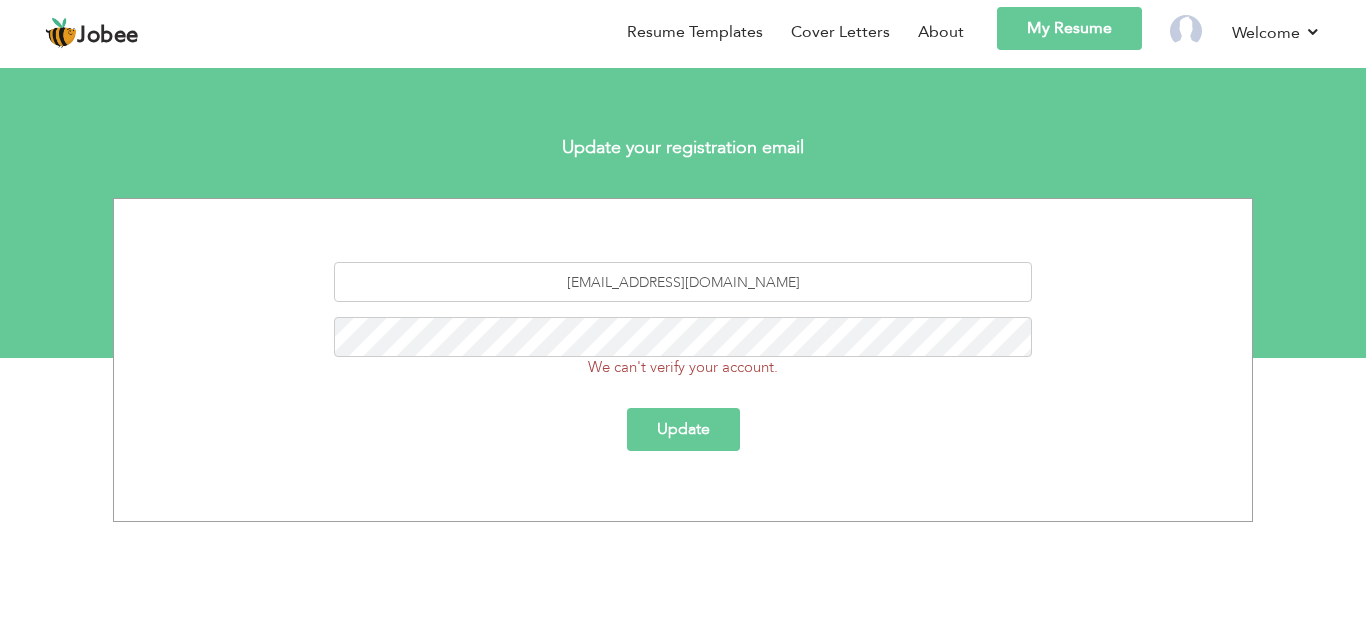 click on "Update" at bounding box center (683, 429) 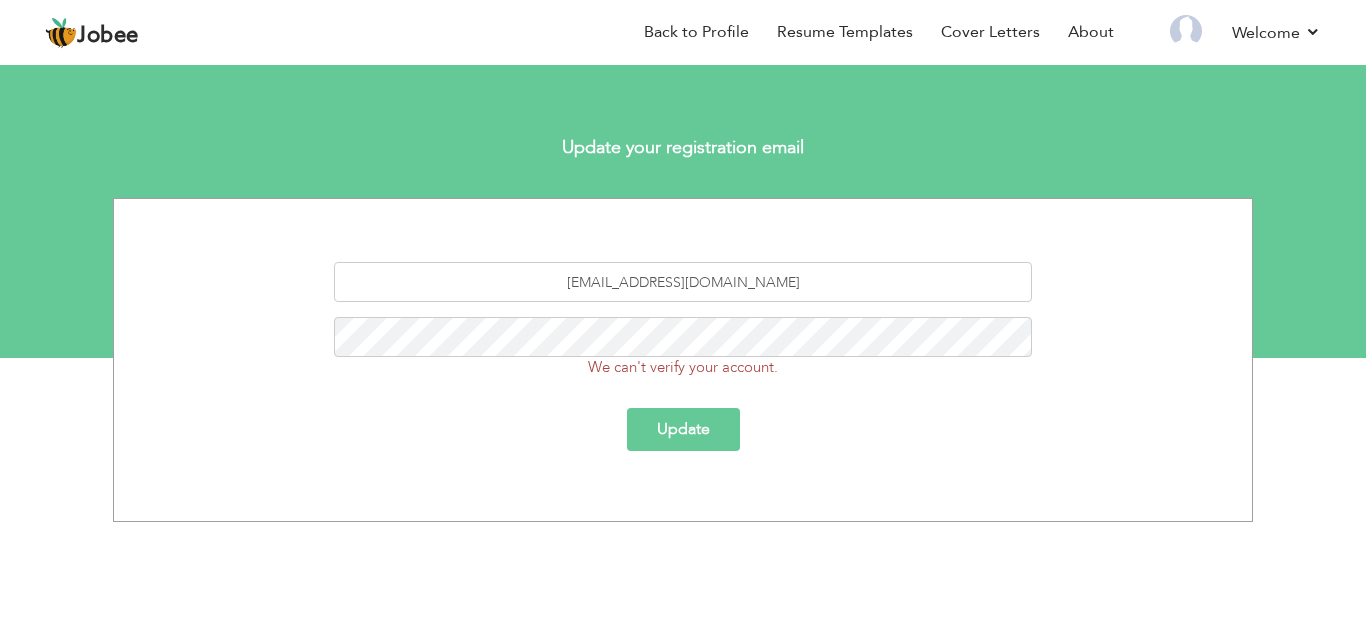 scroll, scrollTop: 0, scrollLeft: 0, axis: both 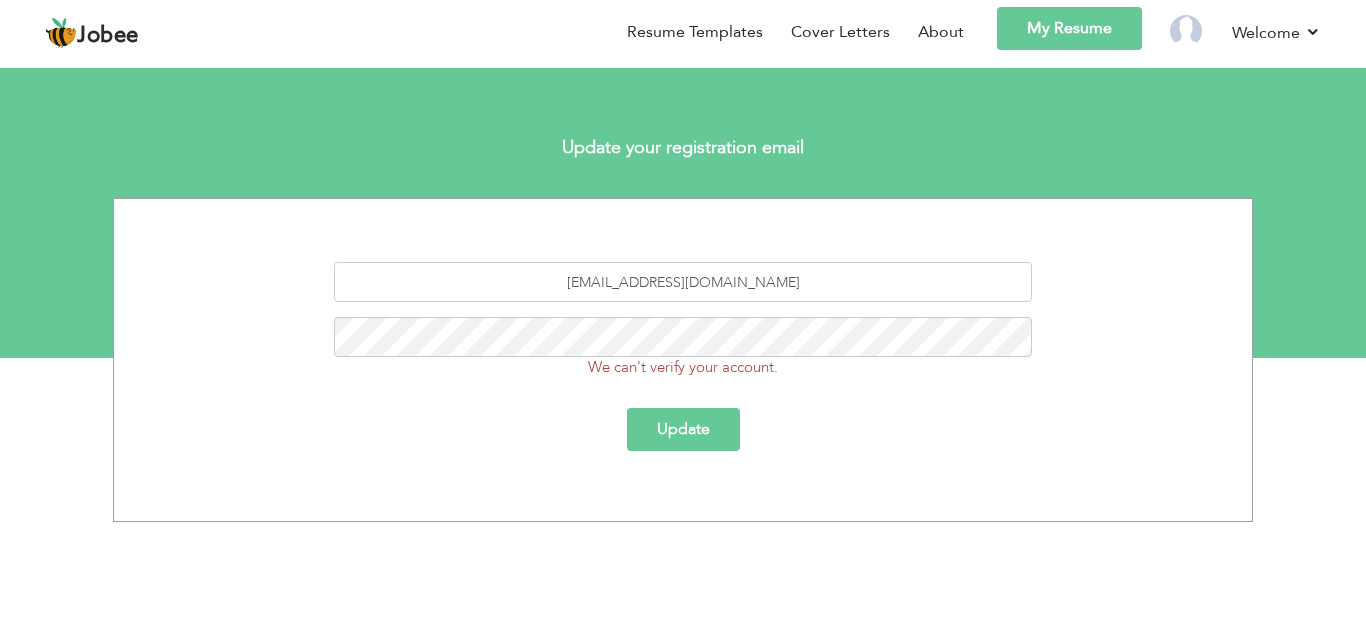 click on "Update" at bounding box center (683, 429) 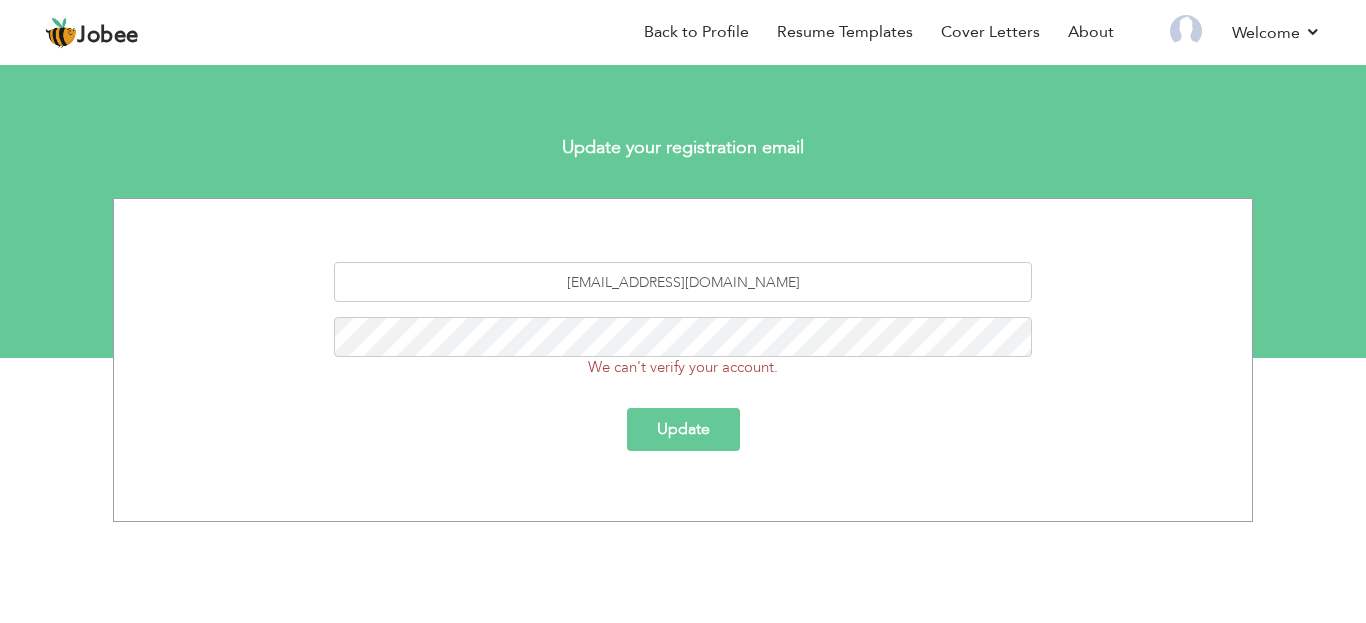 scroll, scrollTop: 0, scrollLeft: 0, axis: both 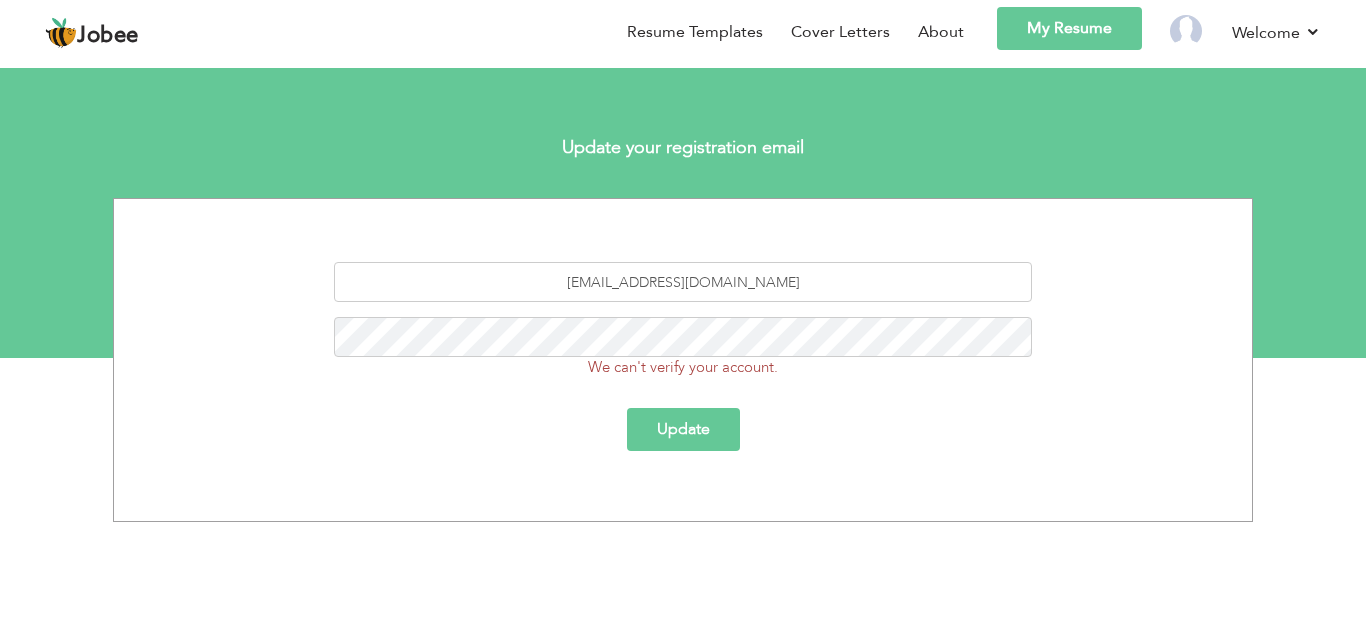 click on "Update" at bounding box center (683, 429) 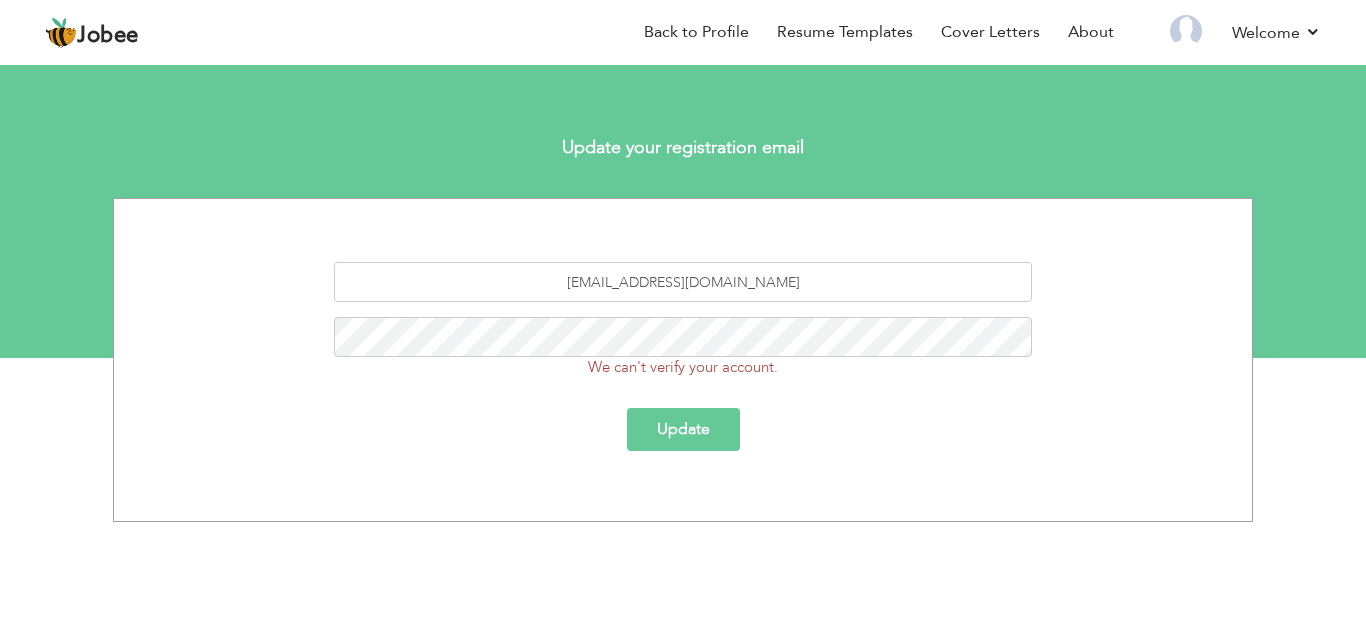 scroll, scrollTop: 0, scrollLeft: 0, axis: both 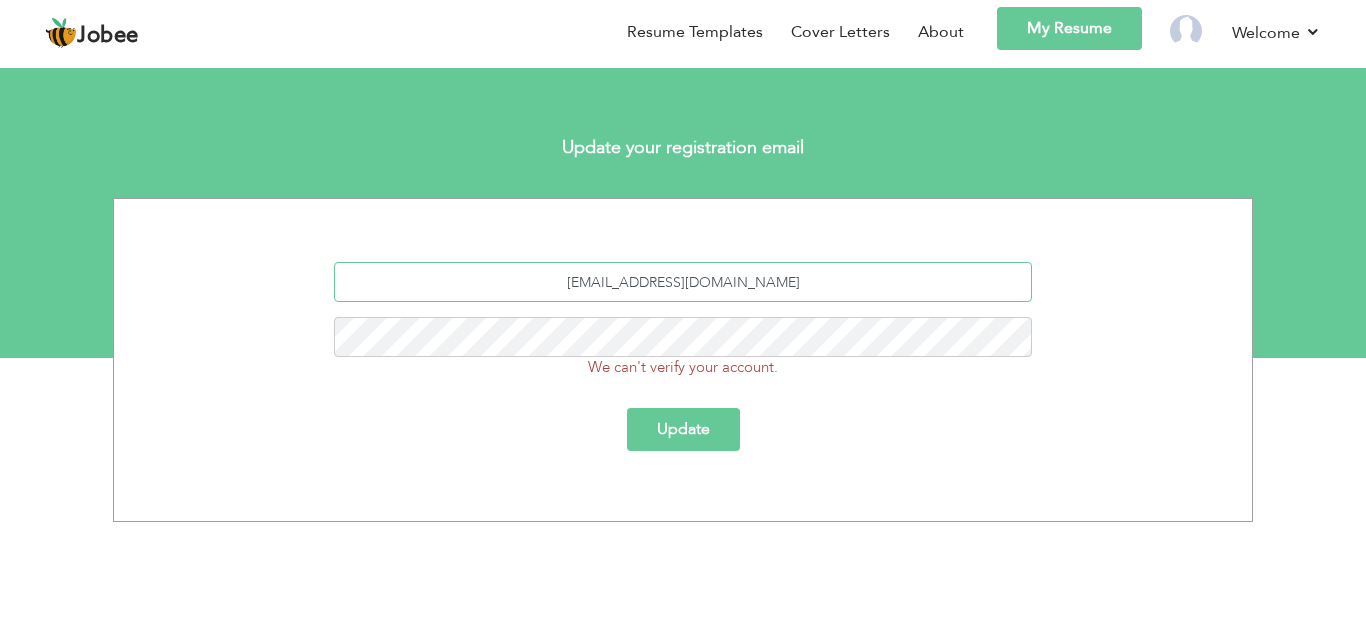 click on "Iramaliriz22@gmail.com" at bounding box center [683, 282] 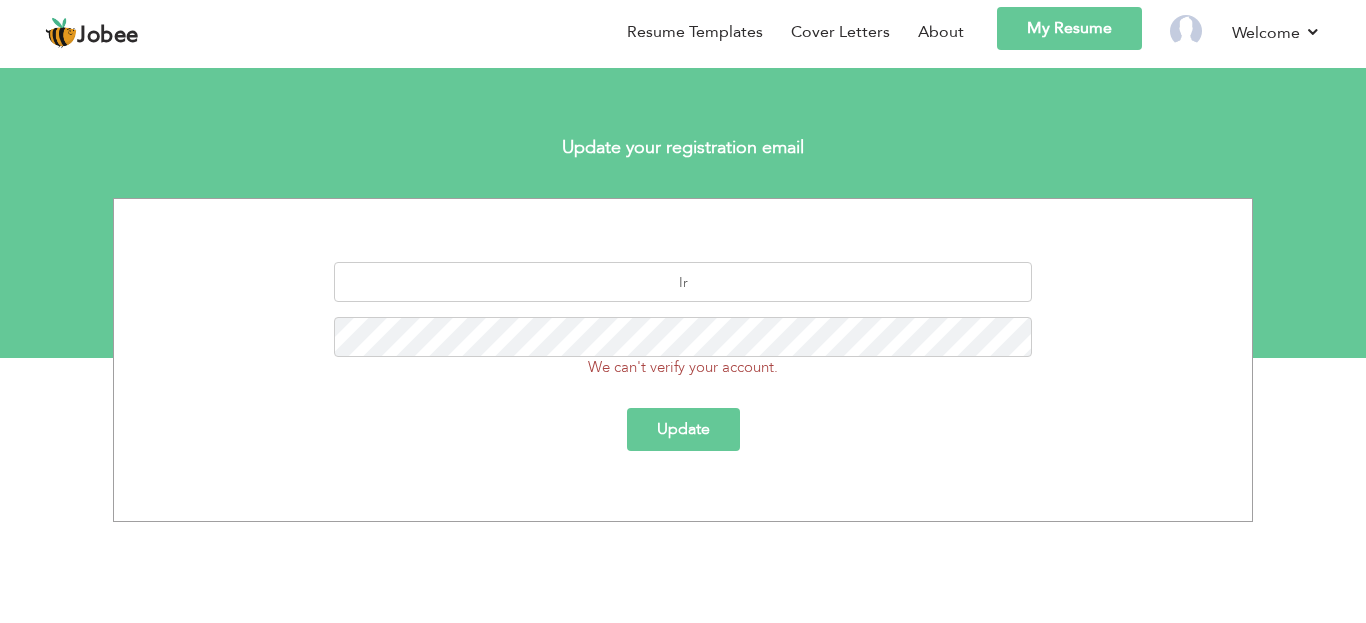 type on "I" 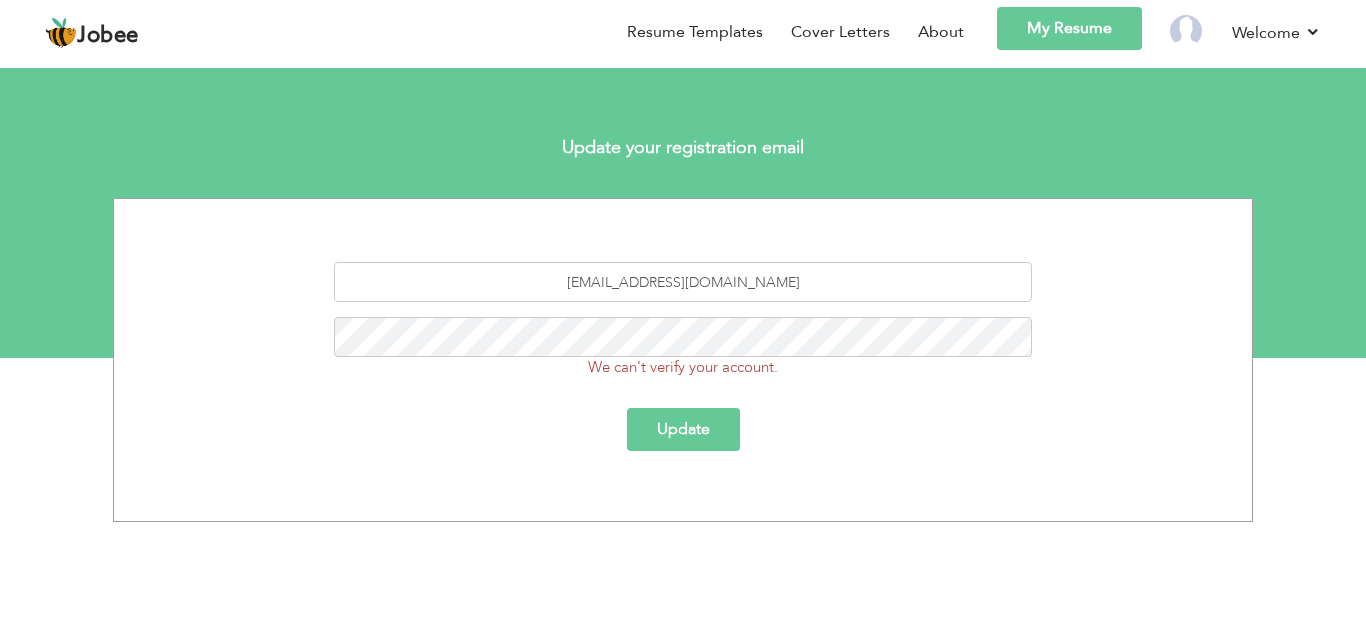 type on "[EMAIL_ADDRESS][DOMAIN_NAME]" 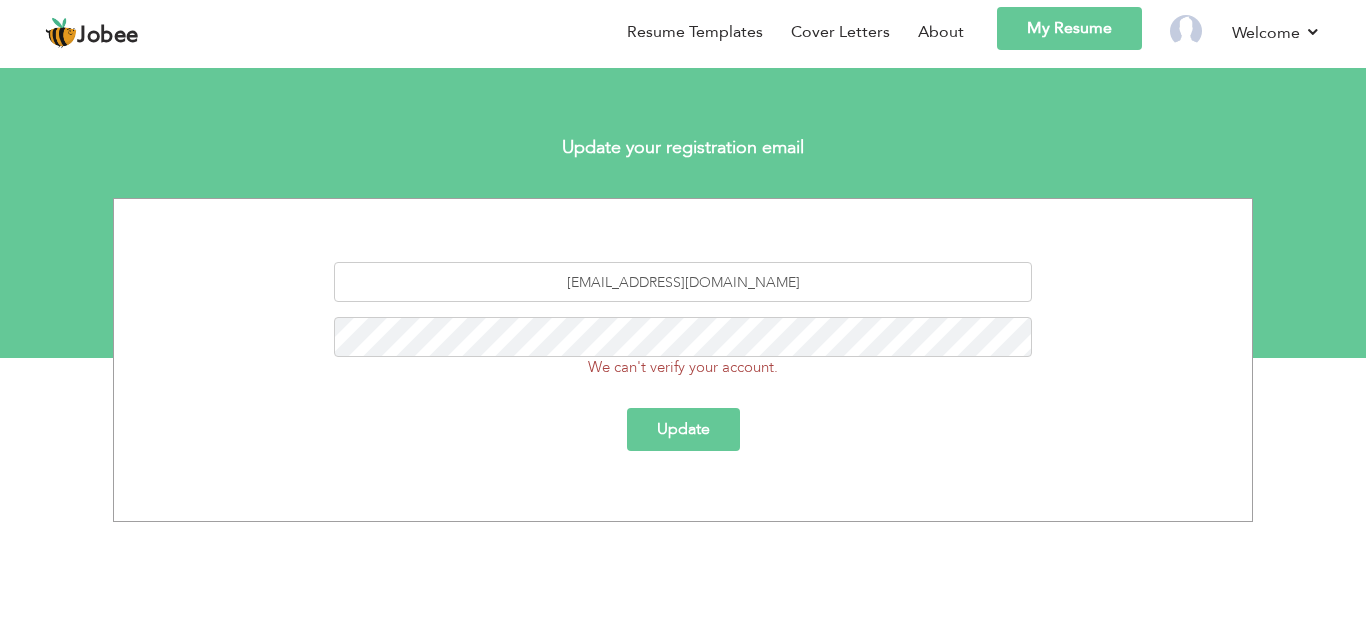 click on "Update" at bounding box center (683, 429) 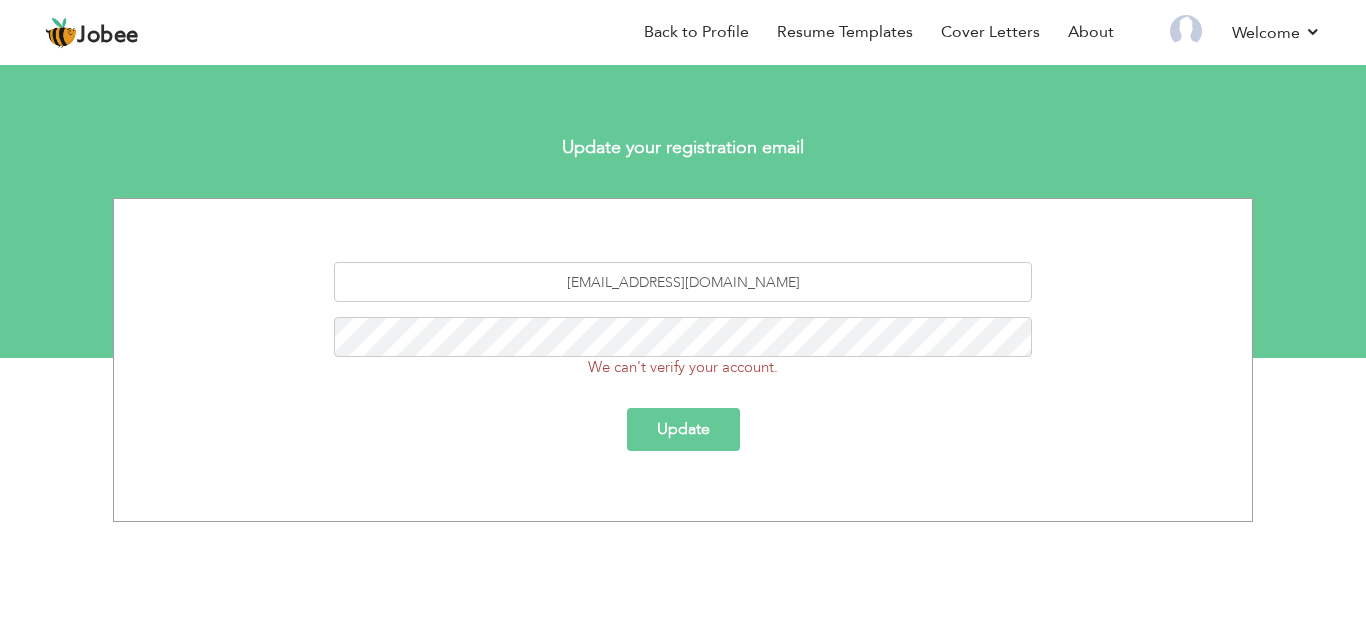 scroll, scrollTop: 0, scrollLeft: 0, axis: both 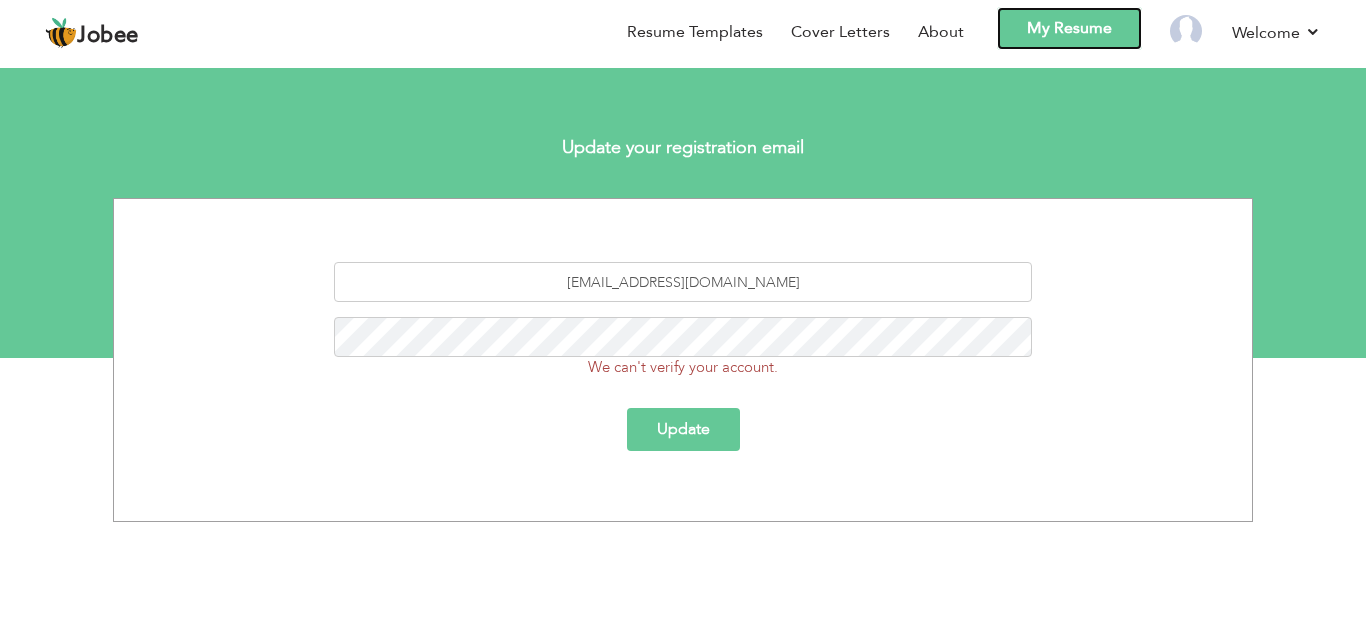 click on "My Resume" at bounding box center [1069, 28] 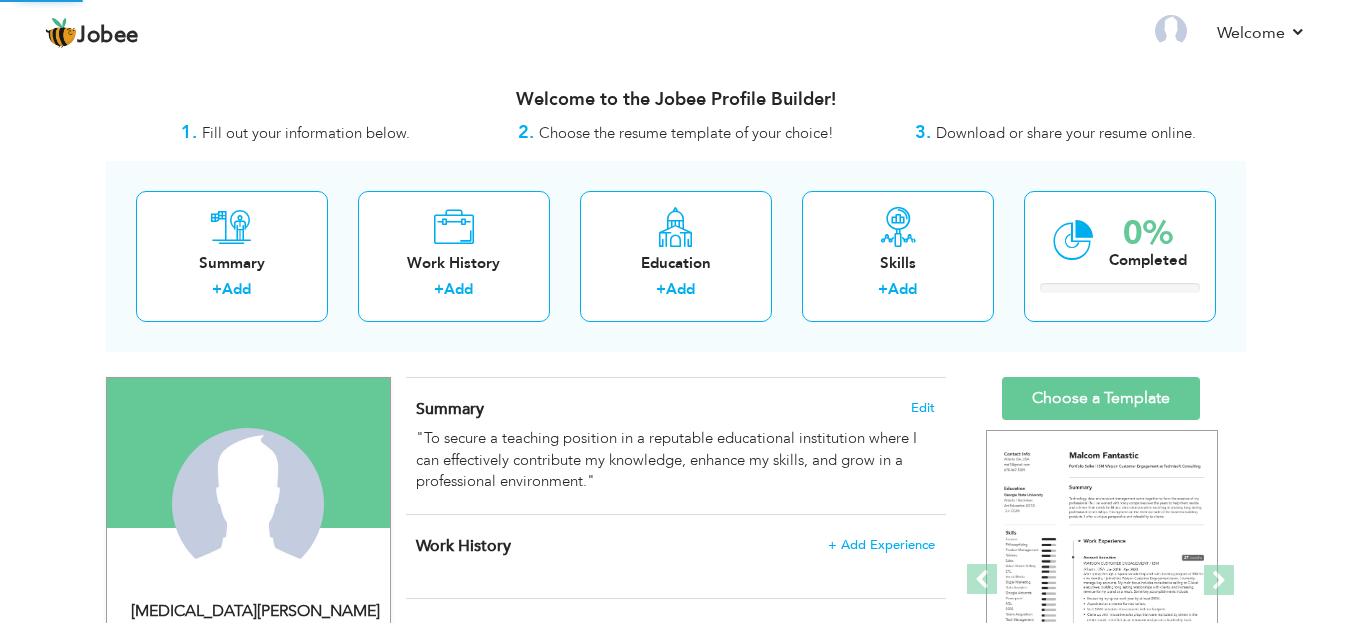 scroll, scrollTop: 0, scrollLeft: 0, axis: both 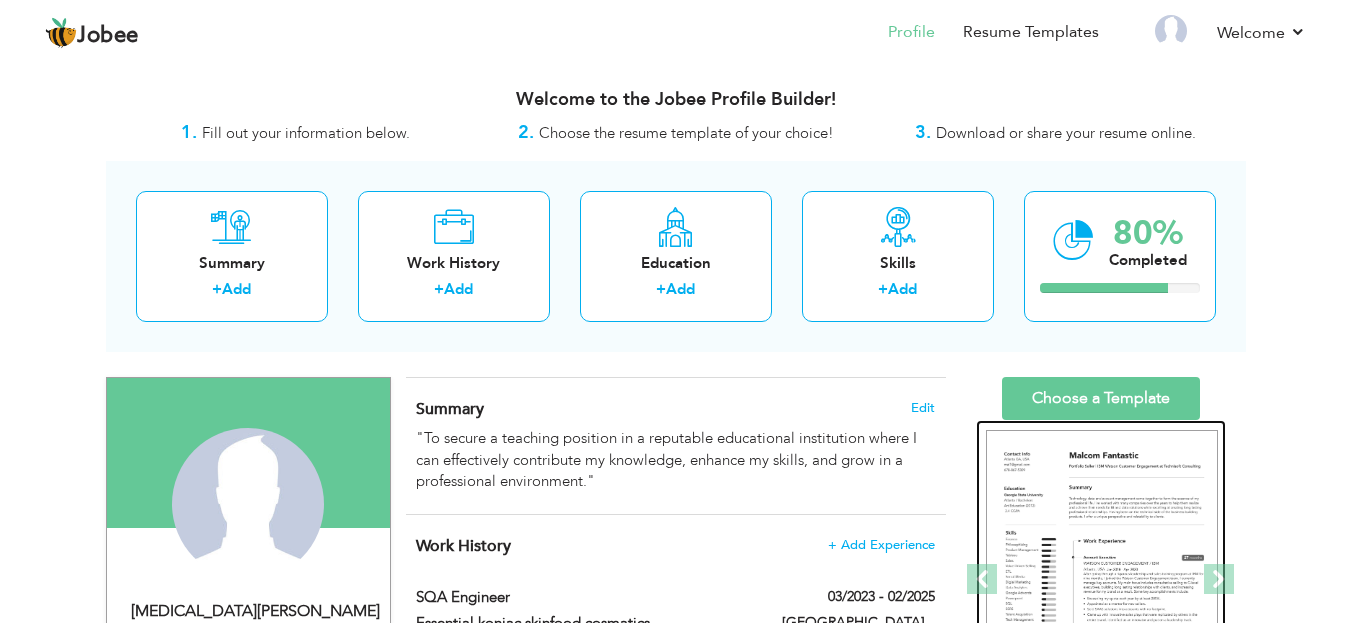 click at bounding box center (1102, 580) 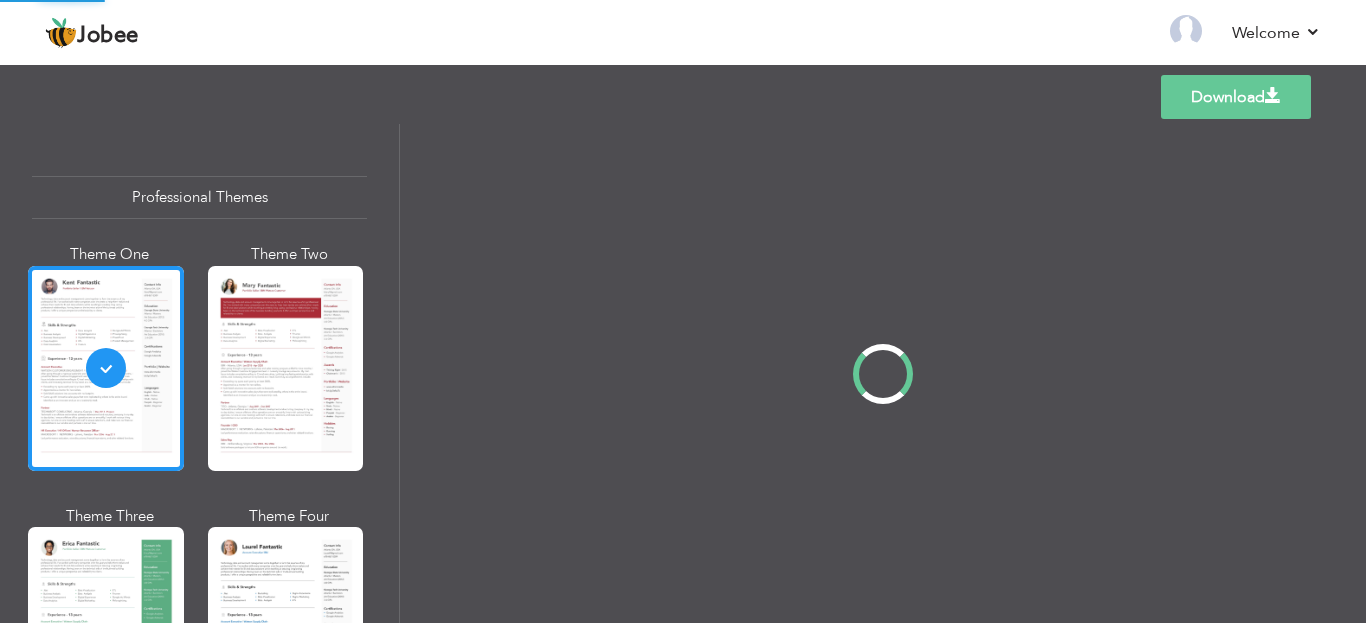 scroll, scrollTop: 0, scrollLeft: 0, axis: both 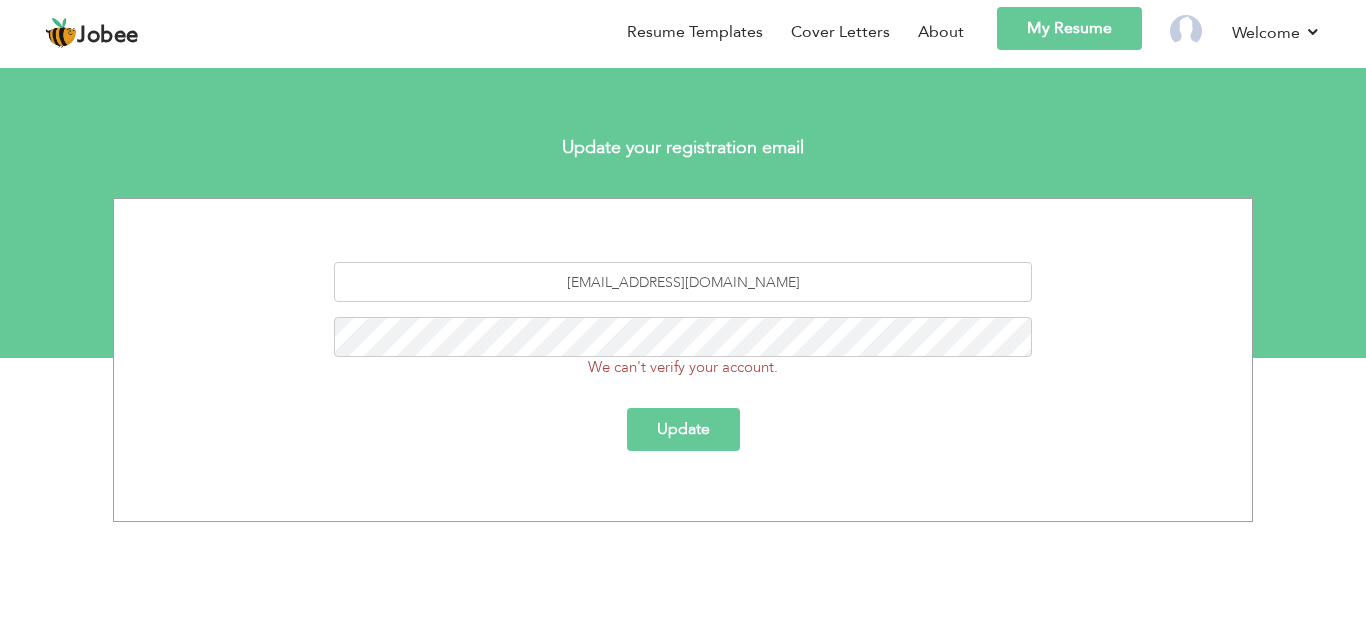 click on "Update" at bounding box center (683, 429) 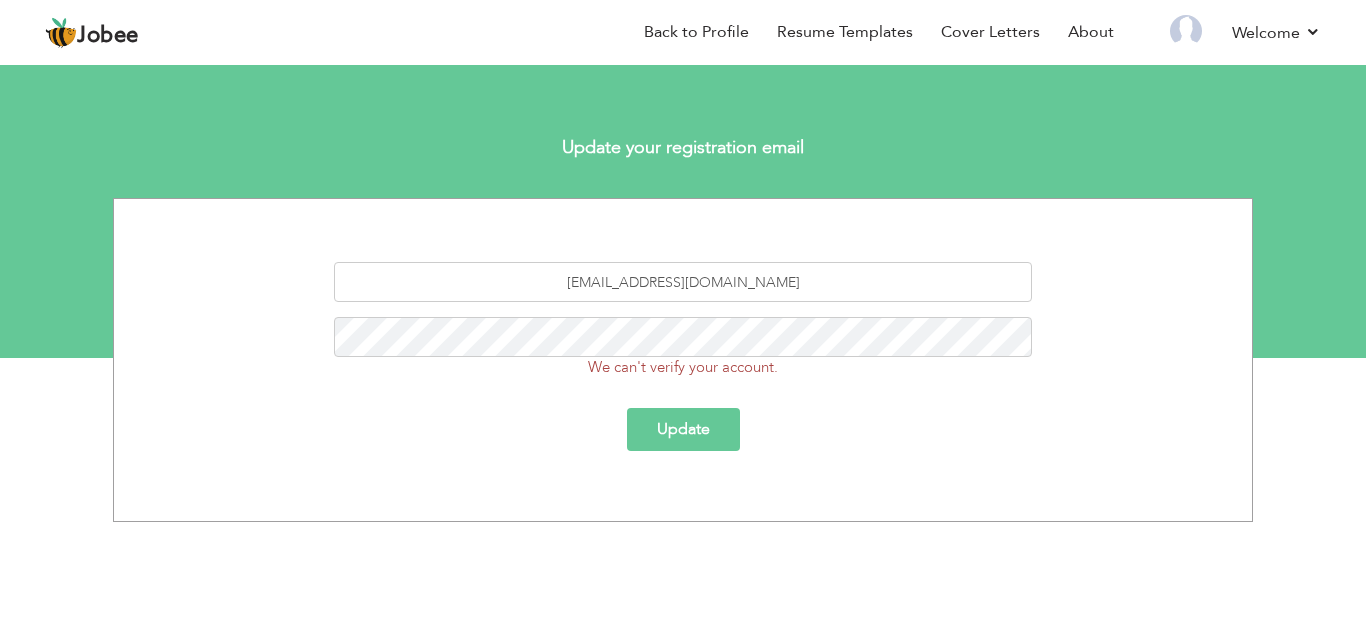 scroll, scrollTop: 0, scrollLeft: 0, axis: both 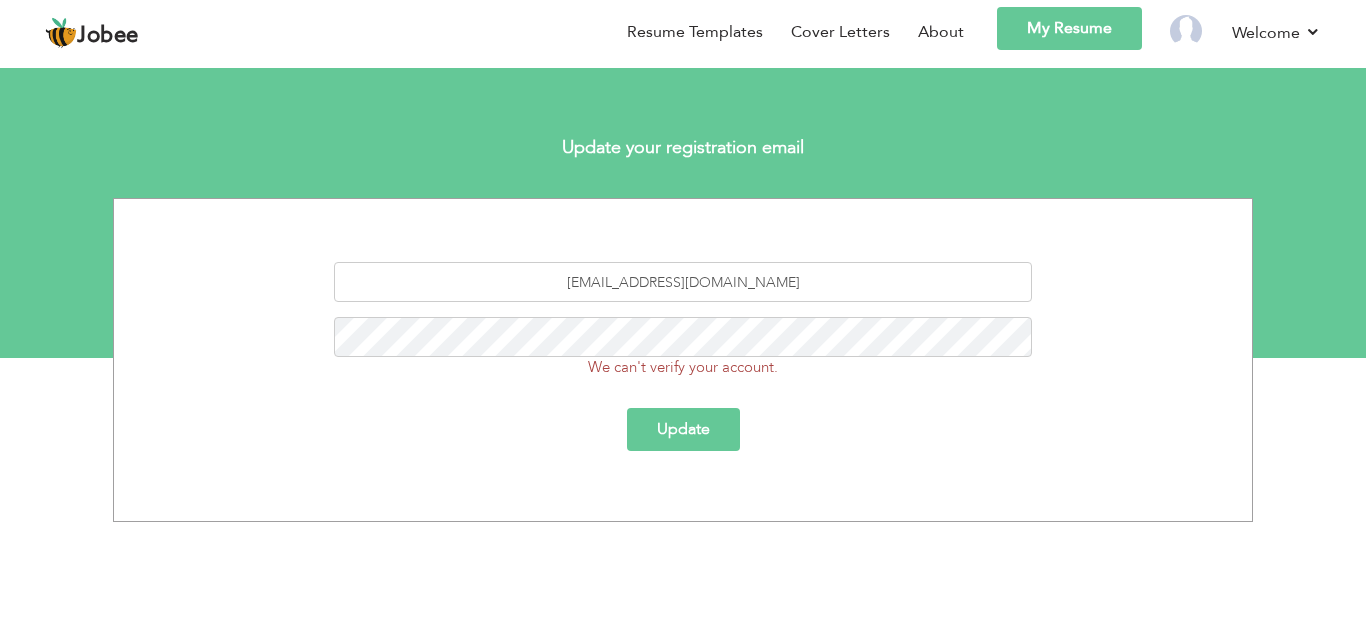 click on "Update" at bounding box center (683, 429) 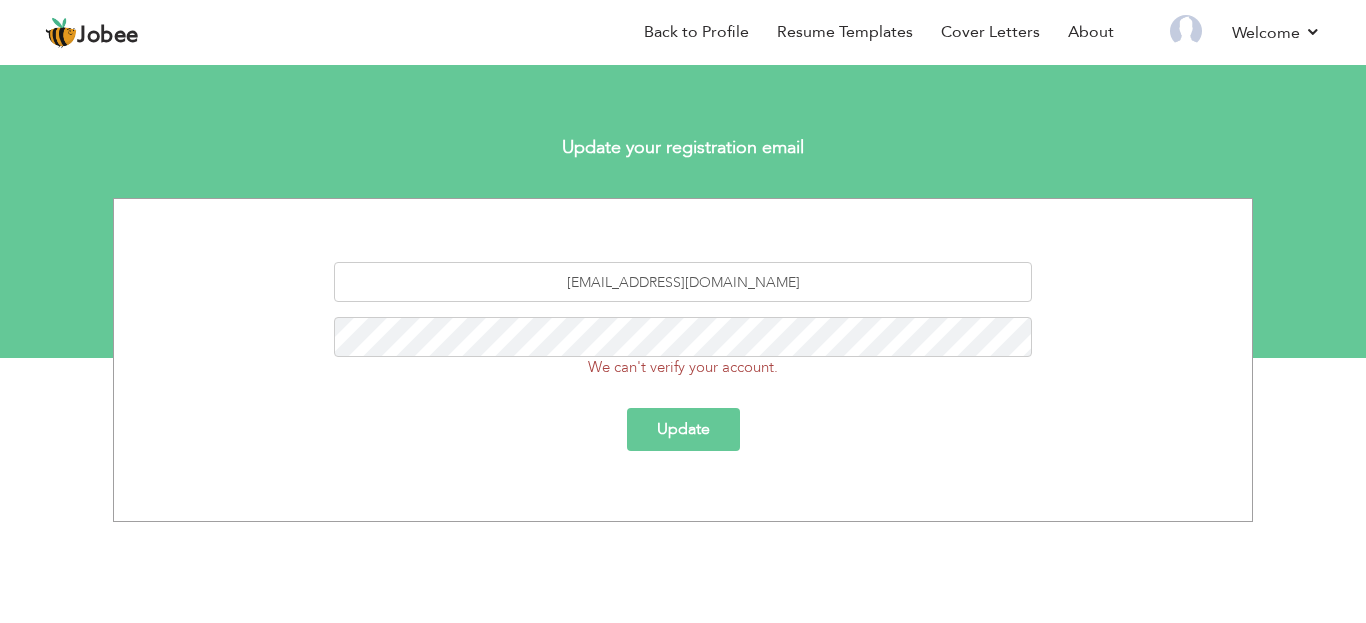 scroll, scrollTop: 0, scrollLeft: 0, axis: both 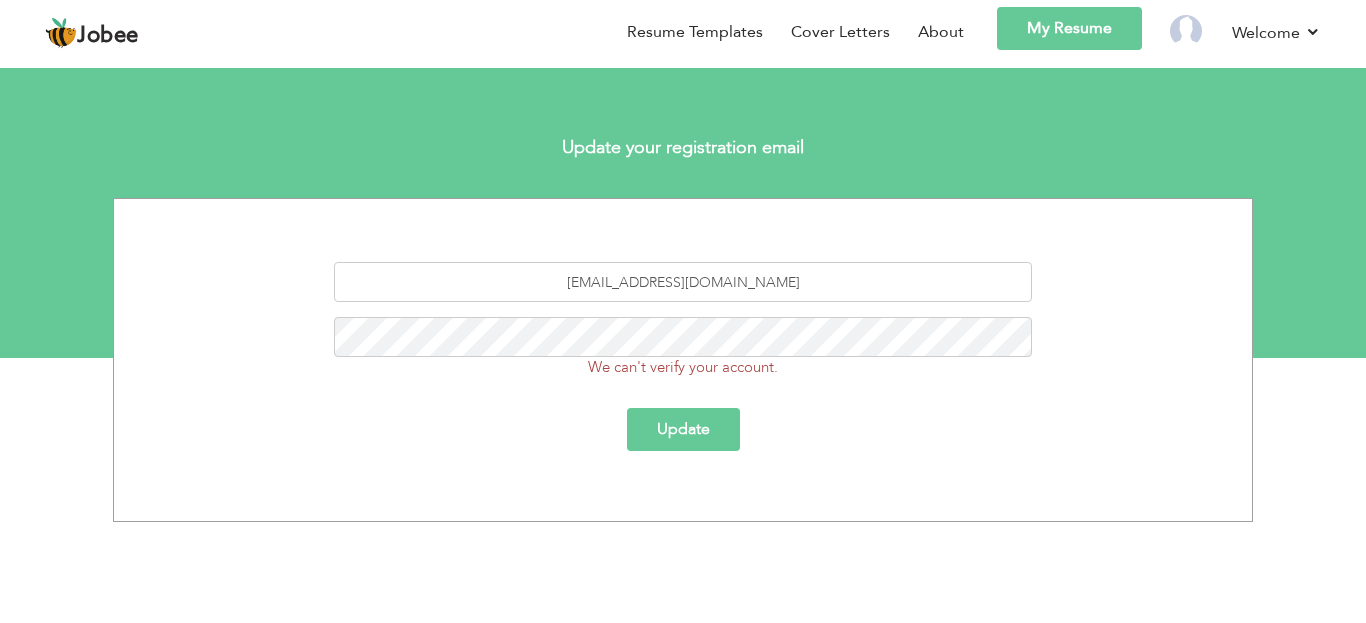 click on "Iramaliriz22@gmail.com
We can't verify your account.
Update" at bounding box center (683, 369) 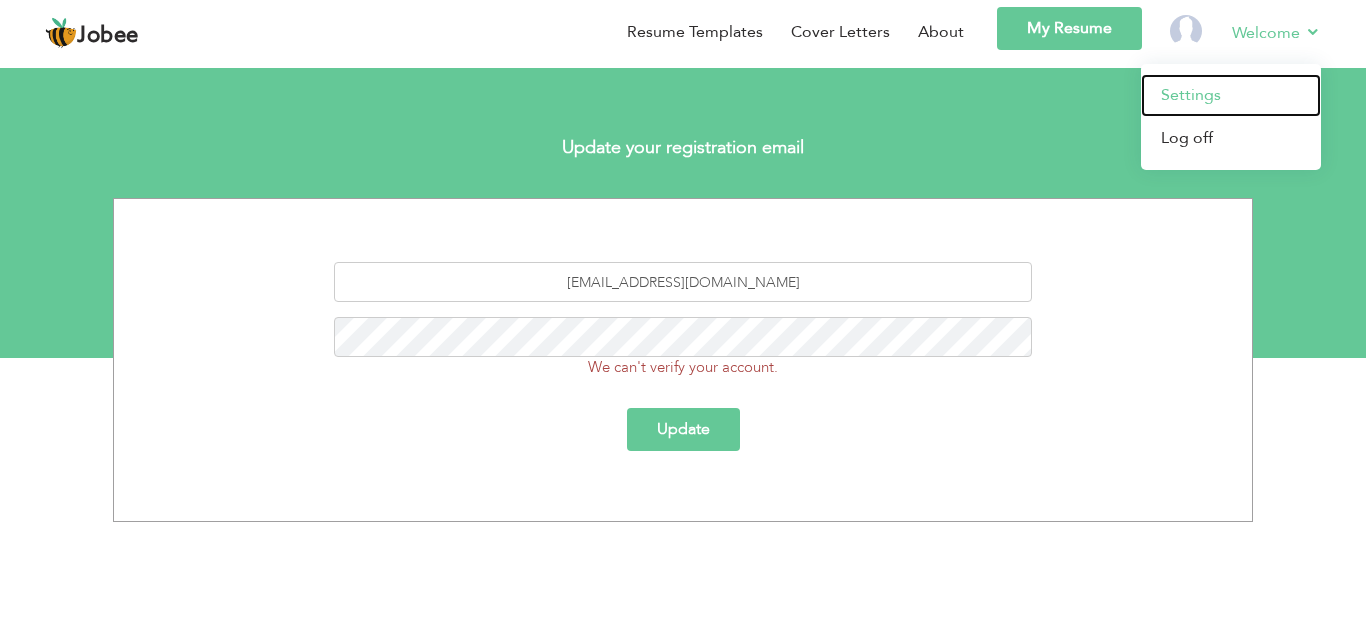 click on "Settings" at bounding box center [1231, 95] 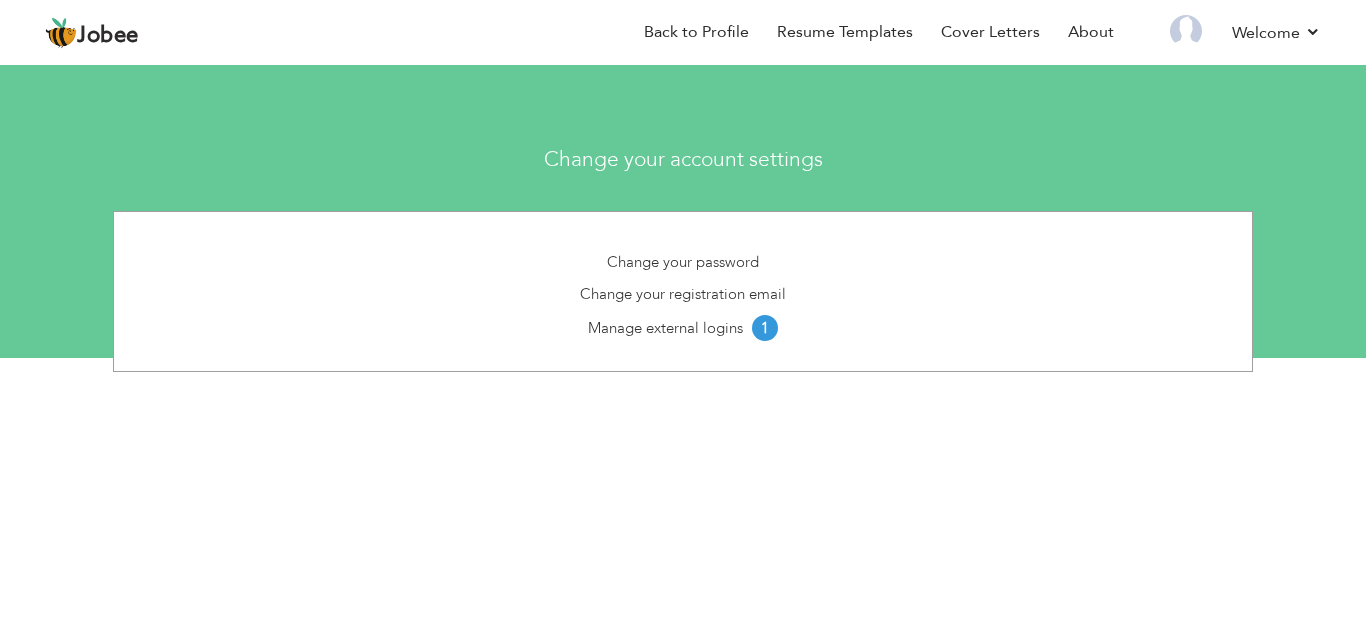 scroll, scrollTop: 0, scrollLeft: 0, axis: both 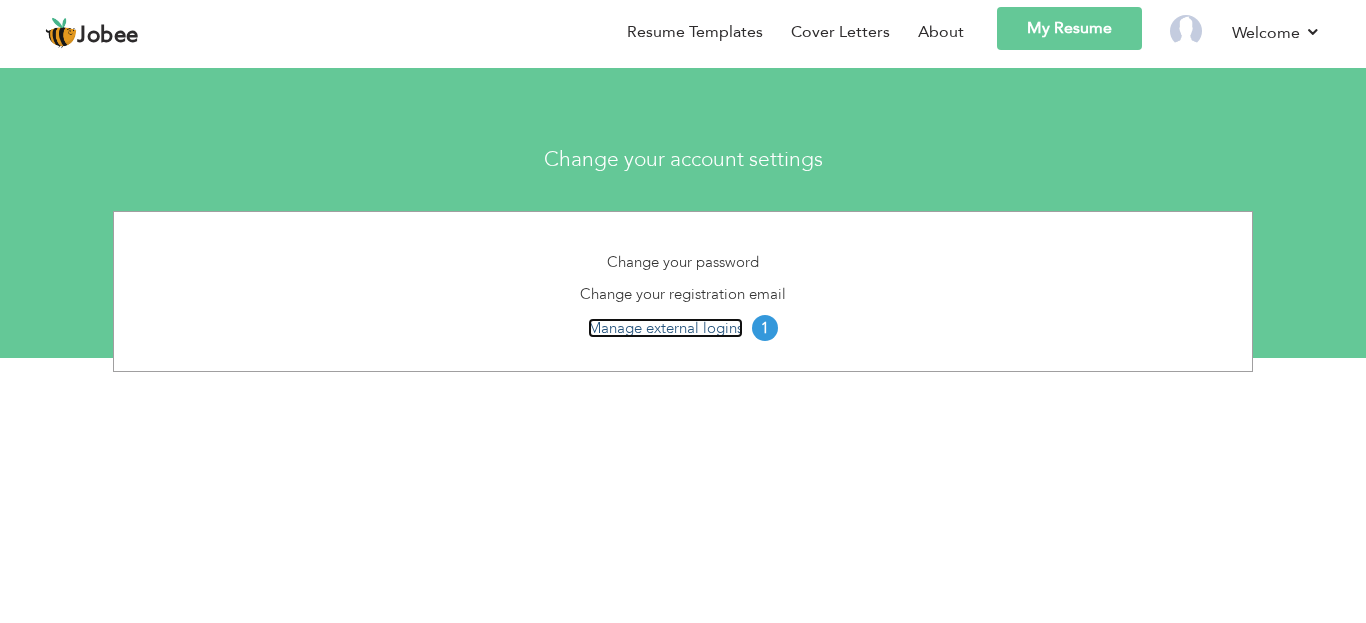 click on "Manage external logins" at bounding box center (665, 328) 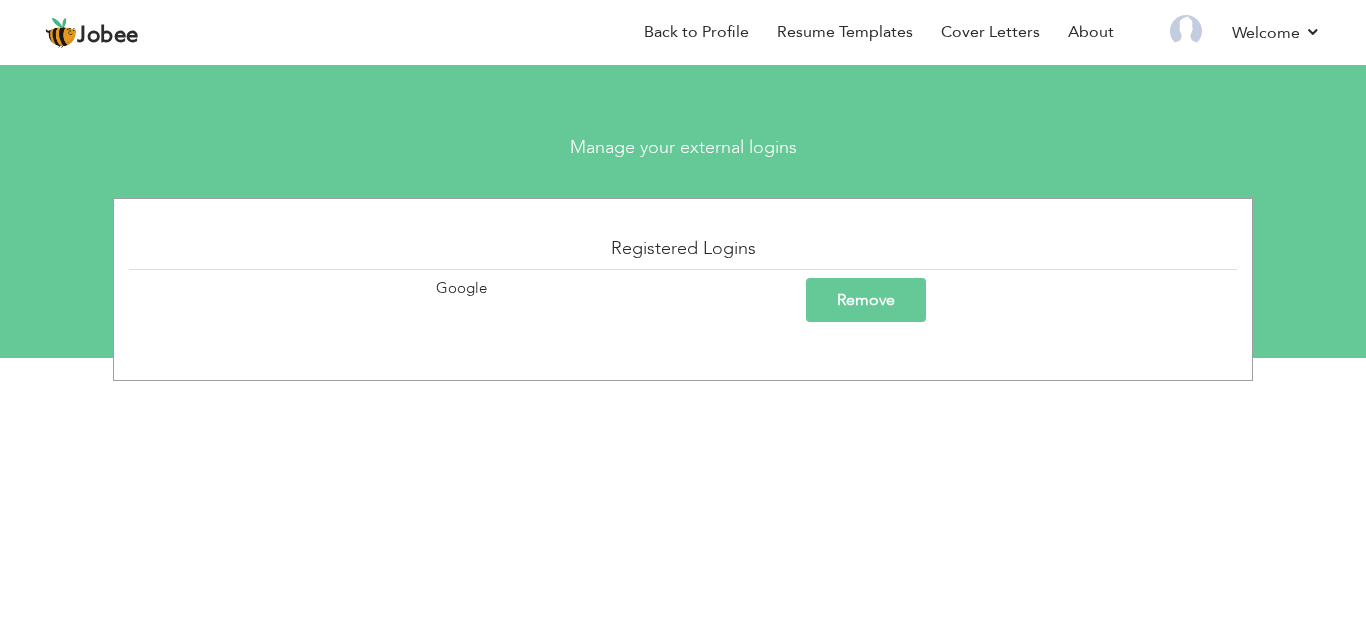 scroll, scrollTop: 0, scrollLeft: 0, axis: both 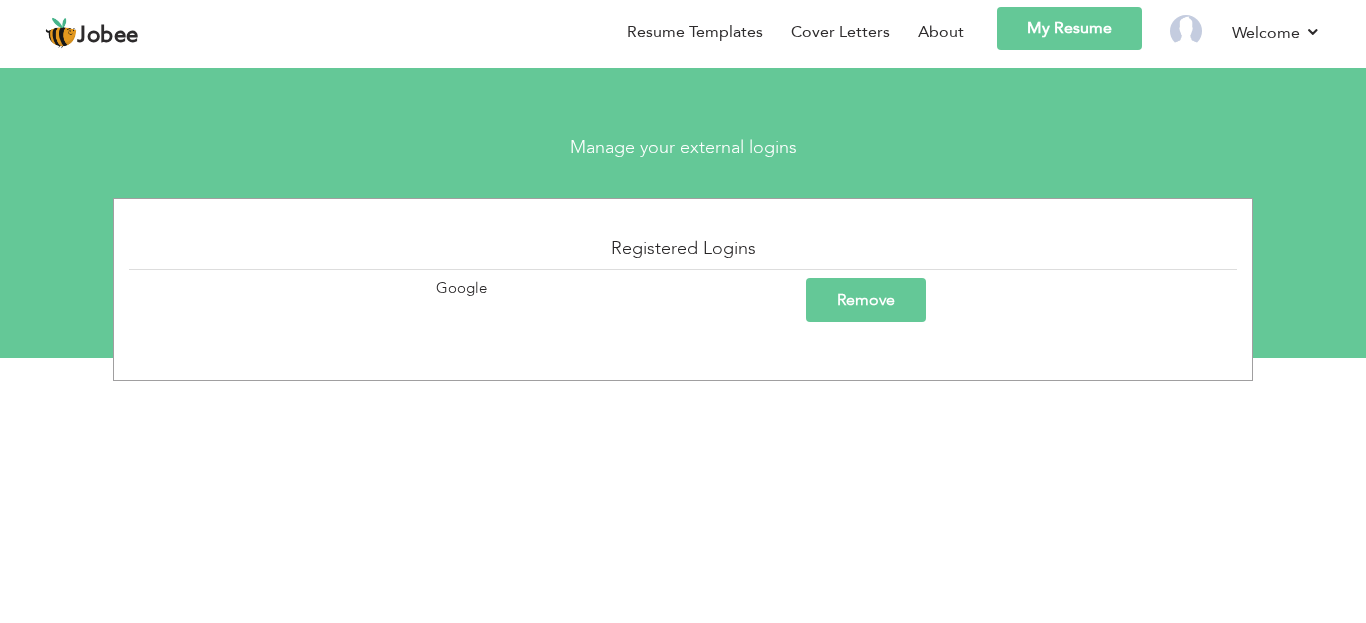 click on "Remove" at bounding box center [866, 300] 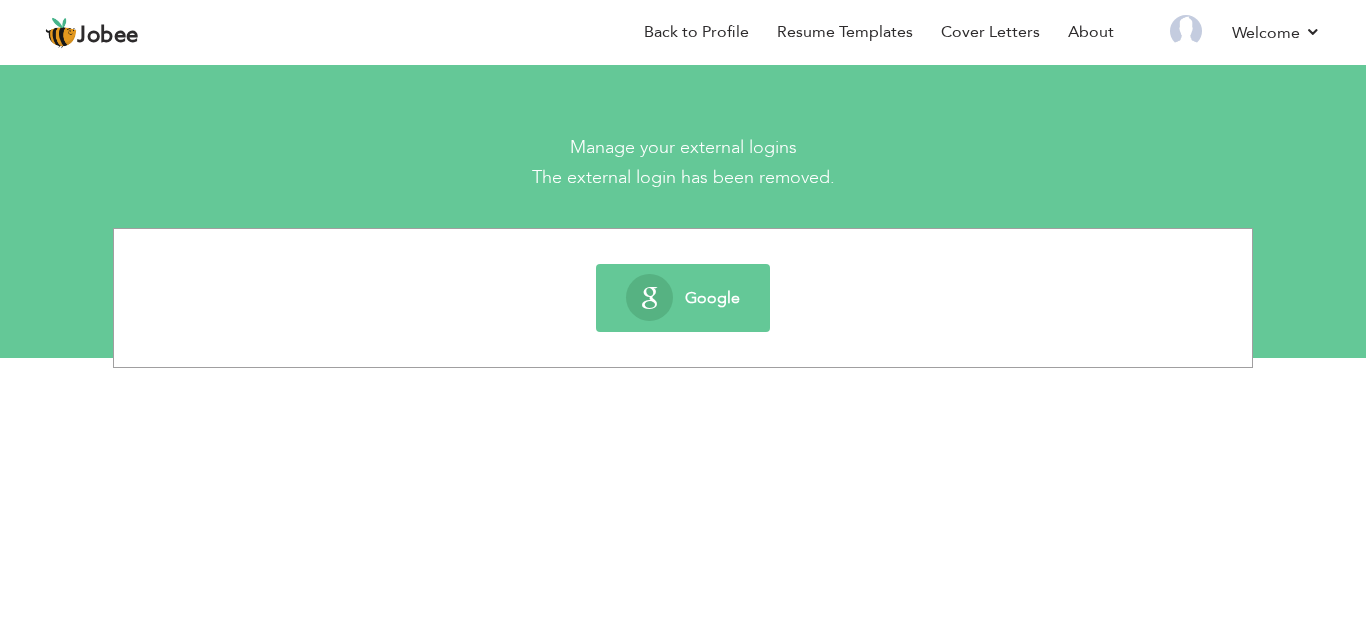 scroll, scrollTop: 0, scrollLeft: 0, axis: both 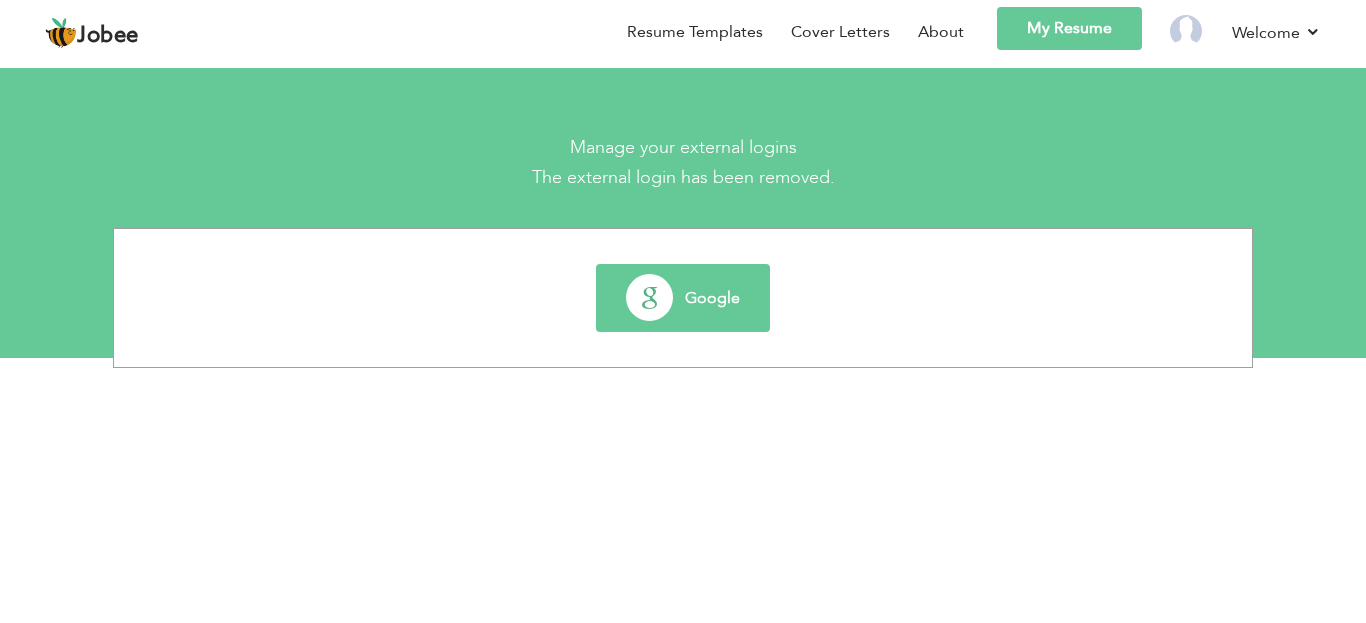 click on "Google" at bounding box center [683, 298] 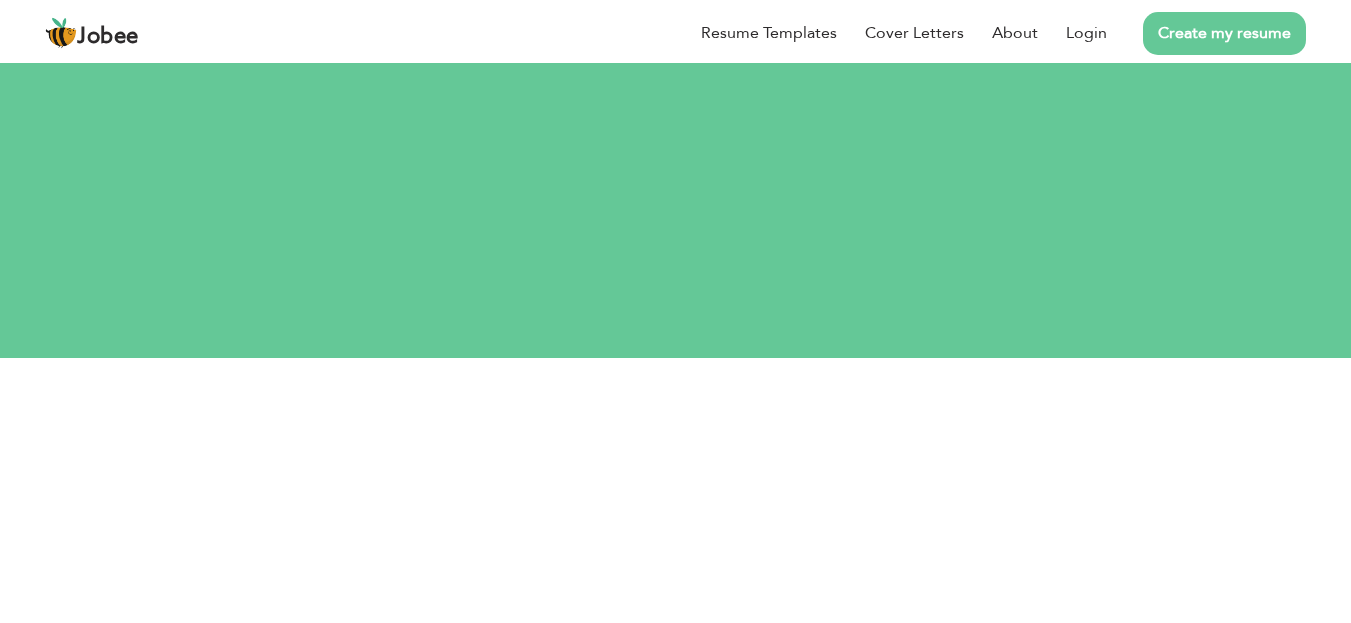 scroll, scrollTop: 0, scrollLeft: 0, axis: both 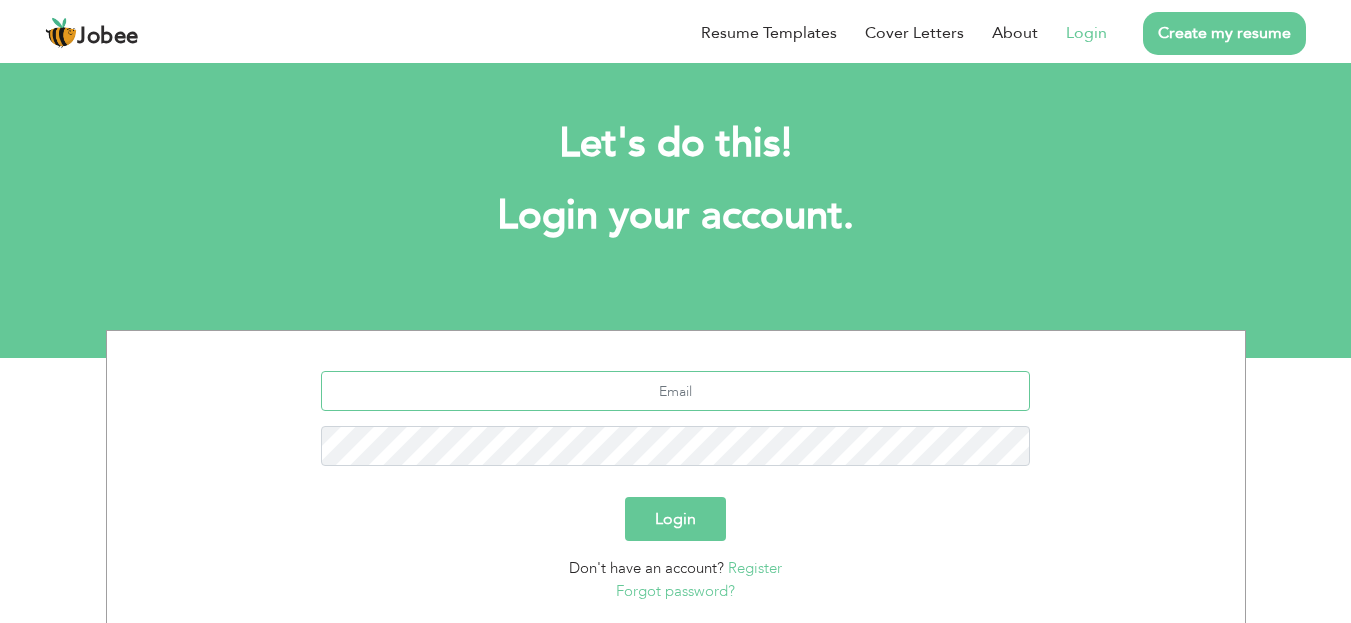 type on "Iramaliriz22@gmail.com" 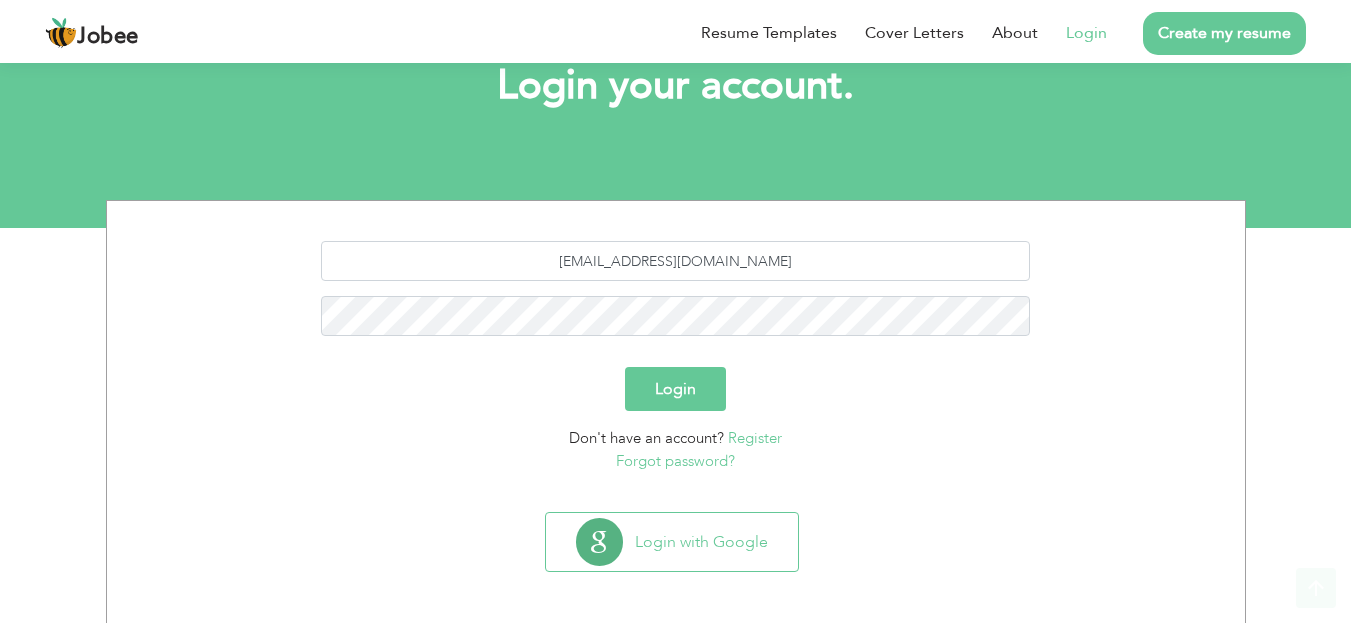 scroll, scrollTop: 132, scrollLeft: 0, axis: vertical 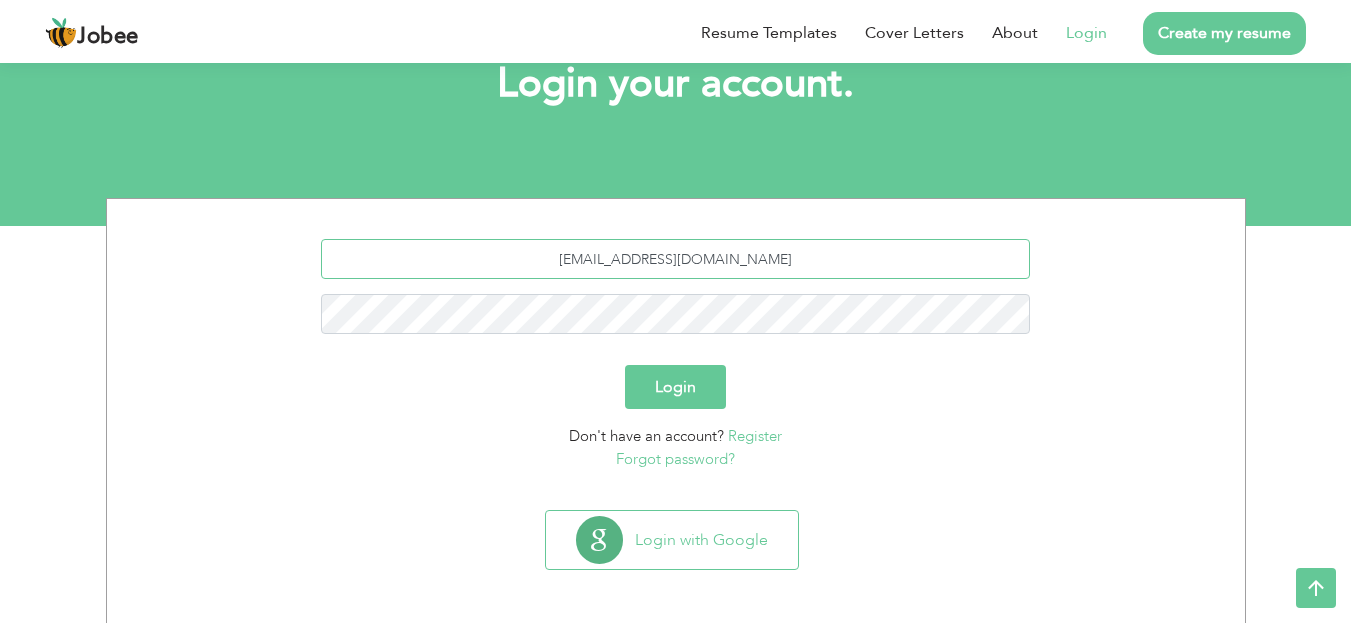click on "Iramaliriz22@gmail.com" at bounding box center [675, 259] 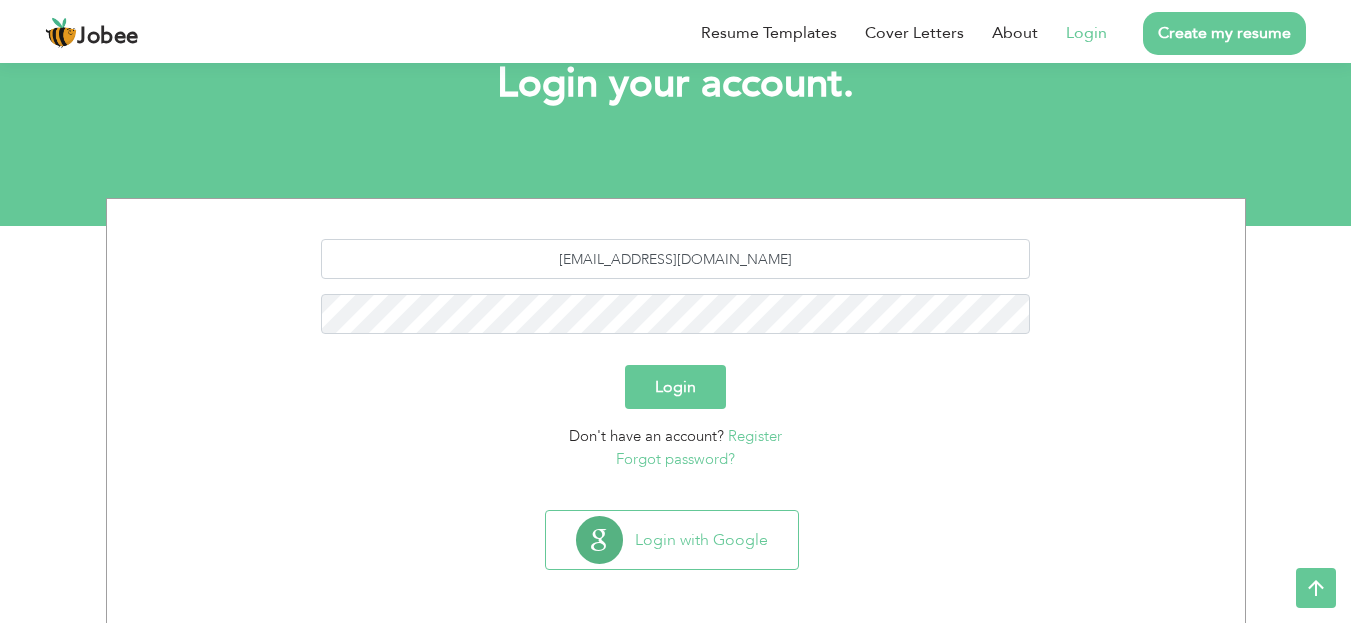 click on "Register" at bounding box center (755, 436) 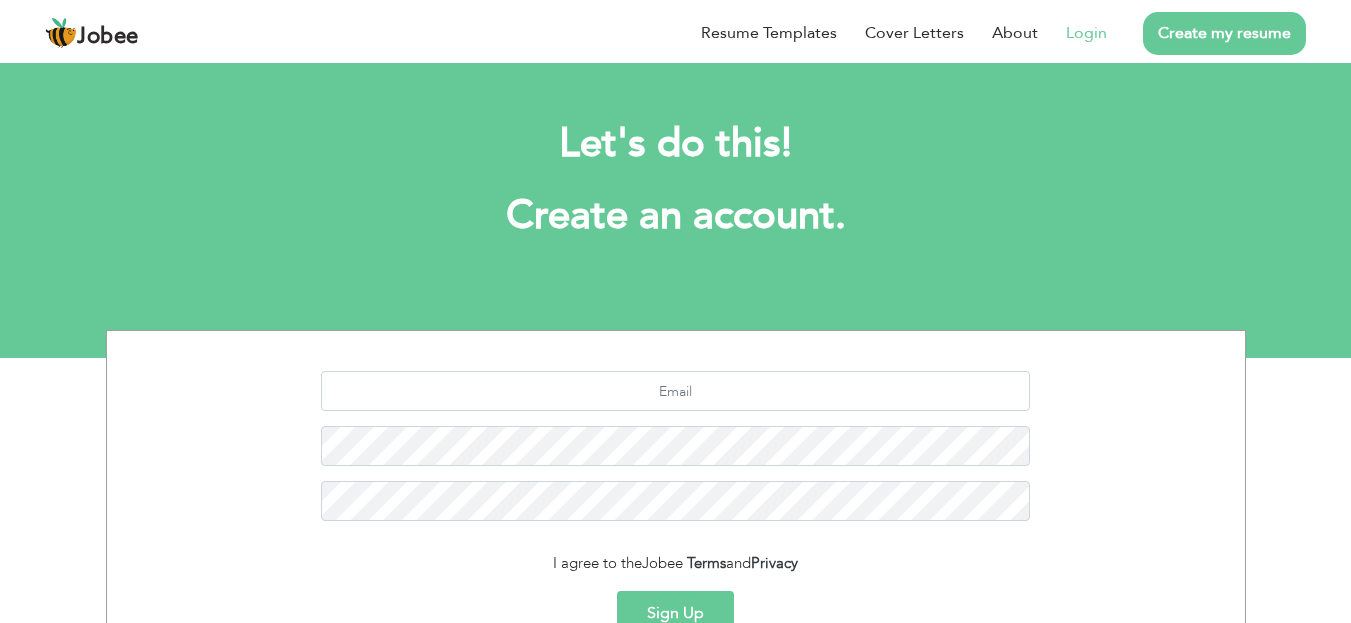 scroll, scrollTop: 0, scrollLeft: 0, axis: both 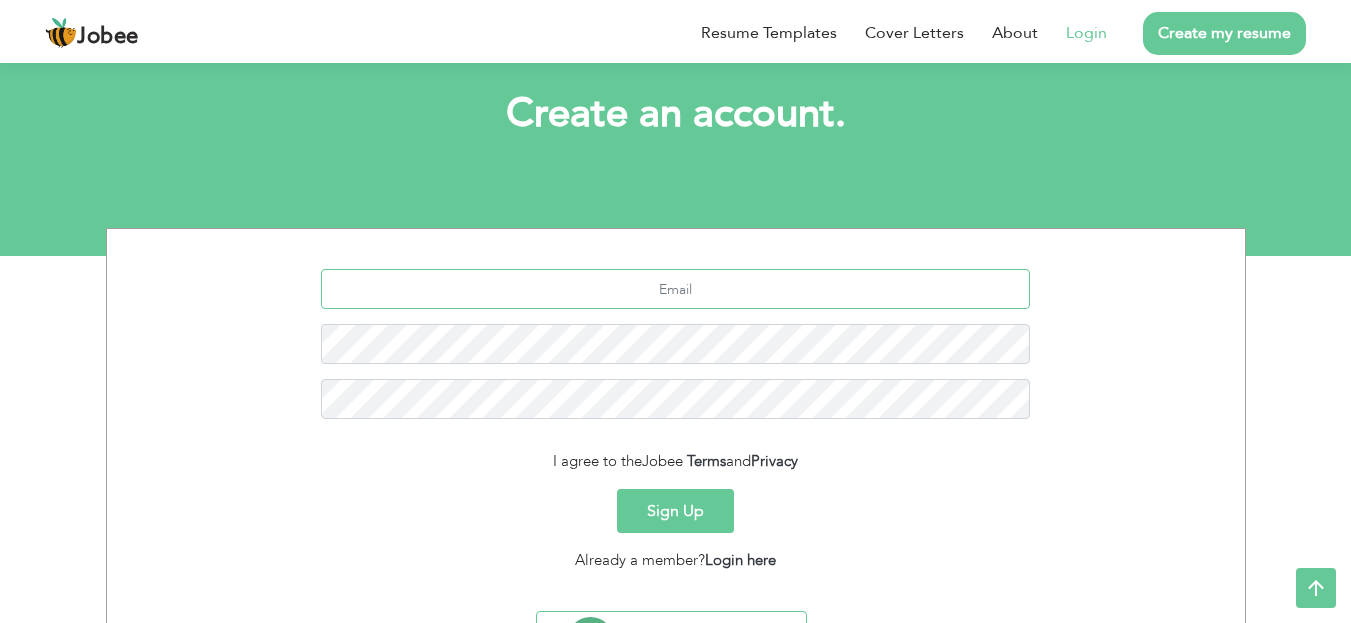 click at bounding box center [675, 289] 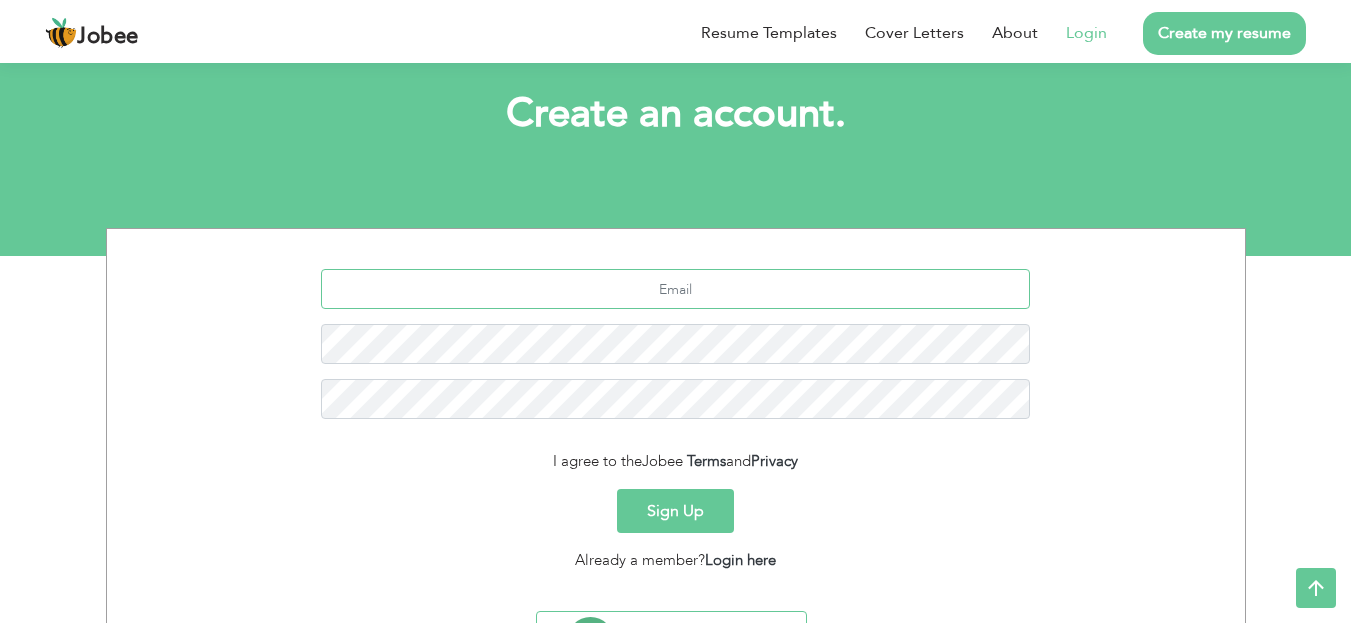 type on "[EMAIL_ADDRESS][DOMAIN_NAME]" 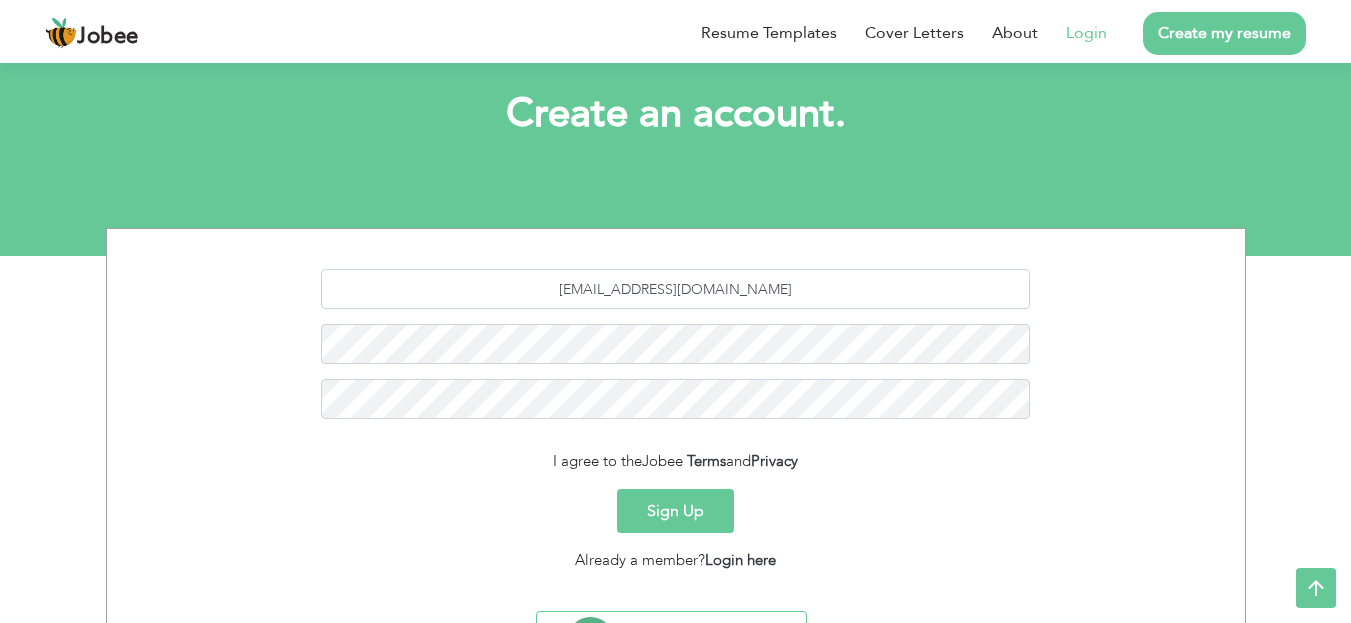 click on "Sign Up" at bounding box center [675, 511] 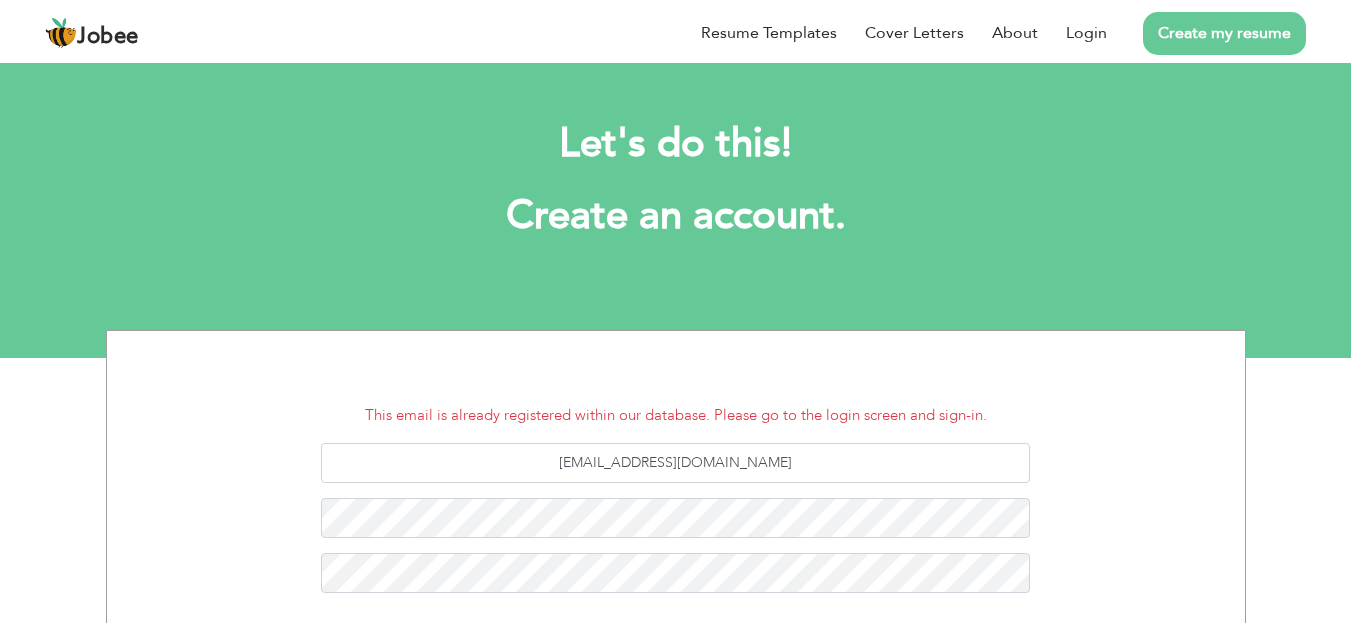 scroll, scrollTop: 0, scrollLeft: 0, axis: both 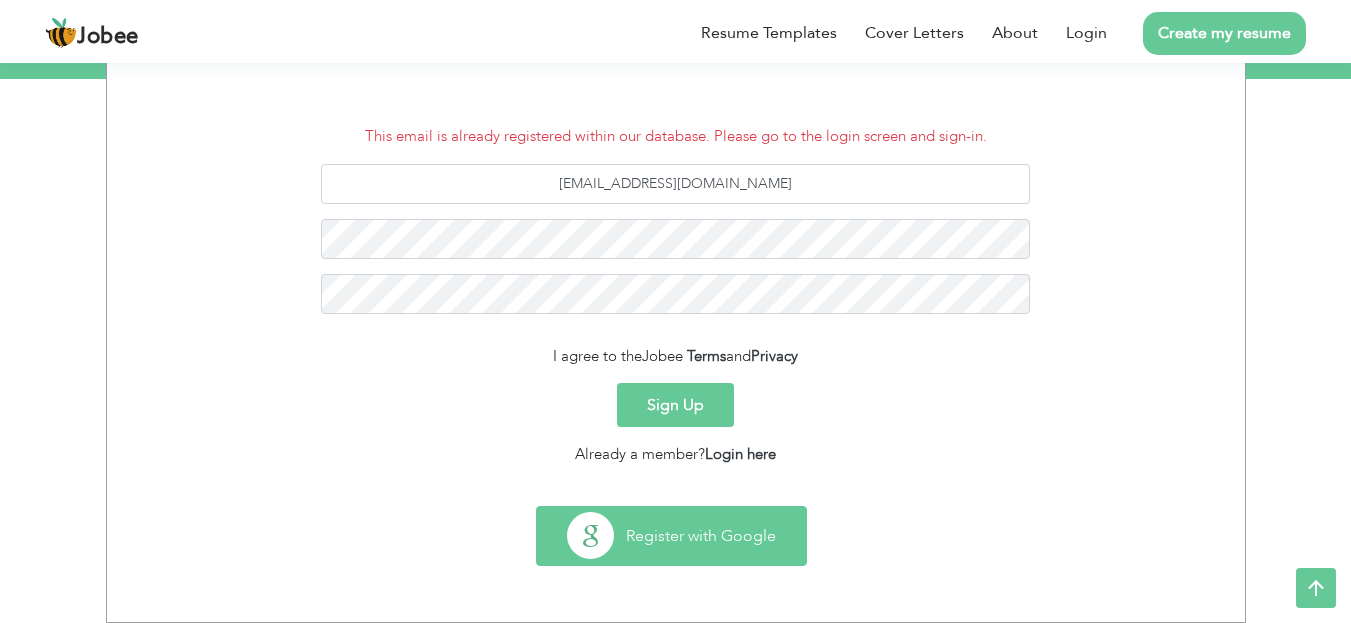 click on "Register with Google" at bounding box center [671, 536] 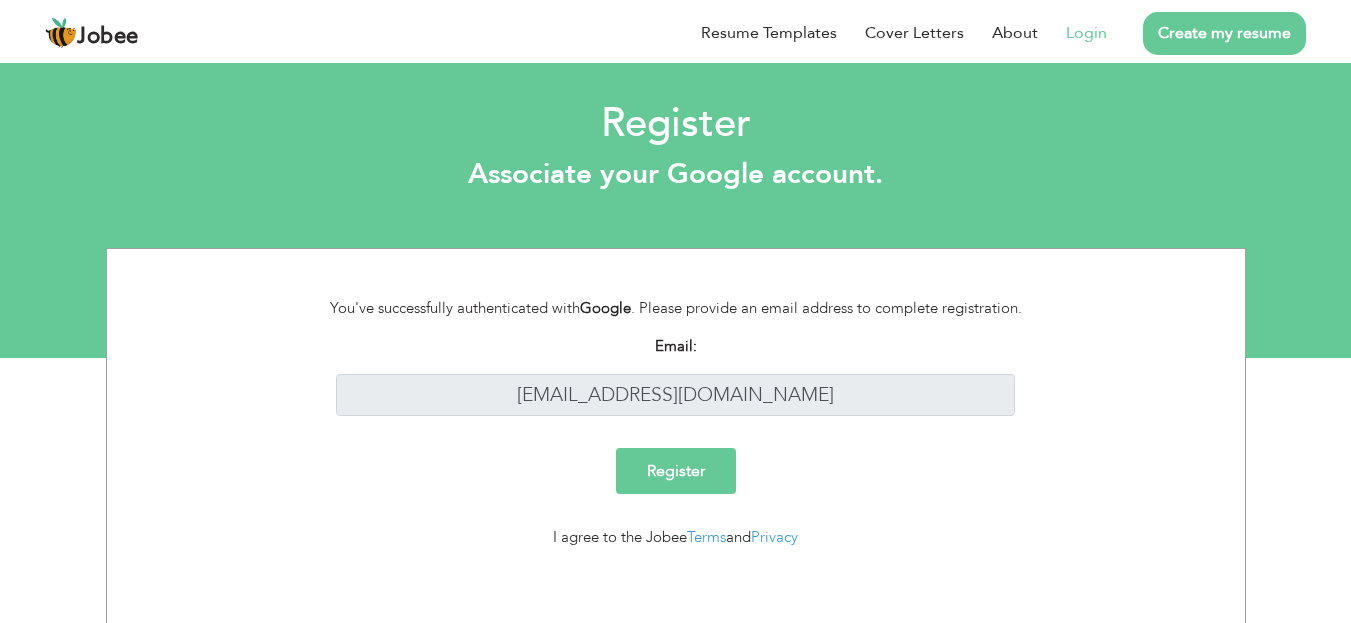 scroll, scrollTop: 0, scrollLeft: 0, axis: both 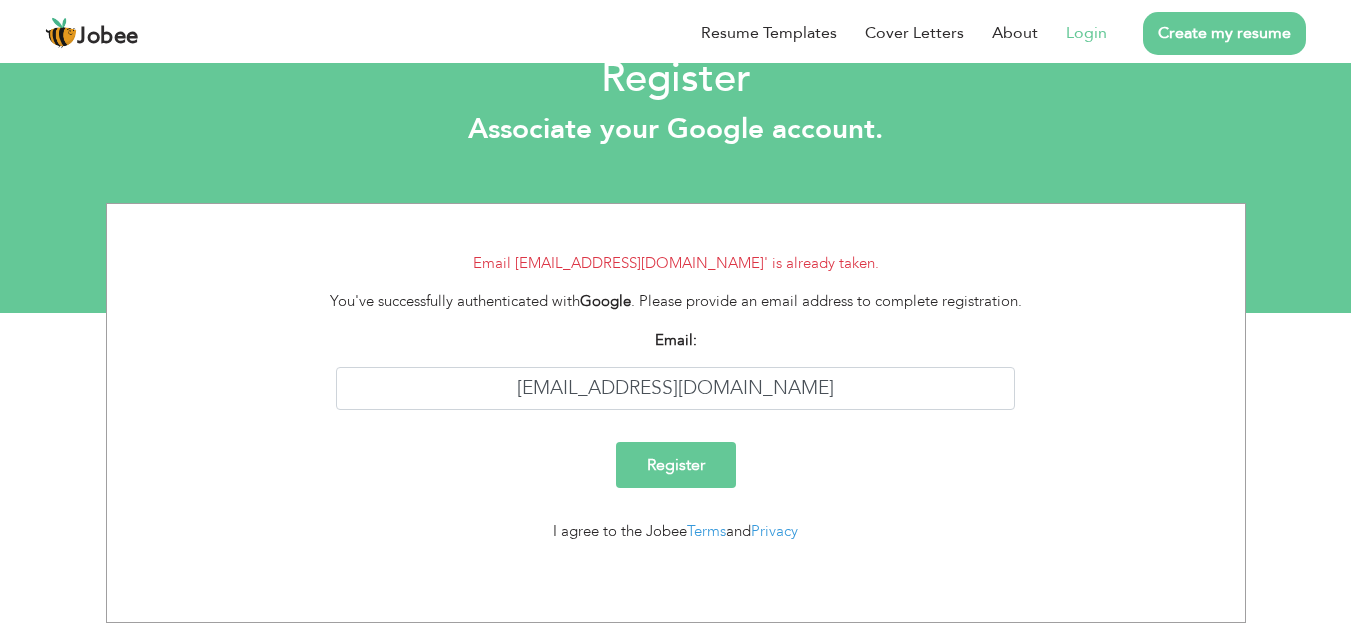 click on "Login" at bounding box center (1086, 33) 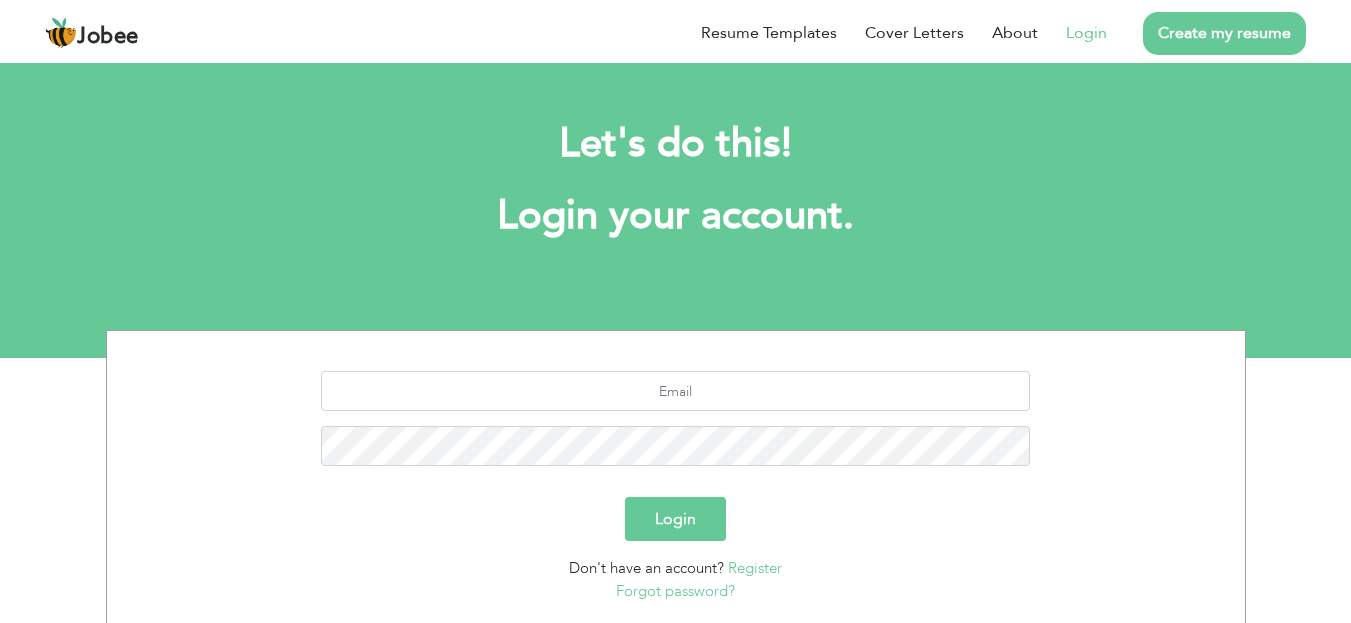 scroll, scrollTop: 0, scrollLeft: 0, axis: both 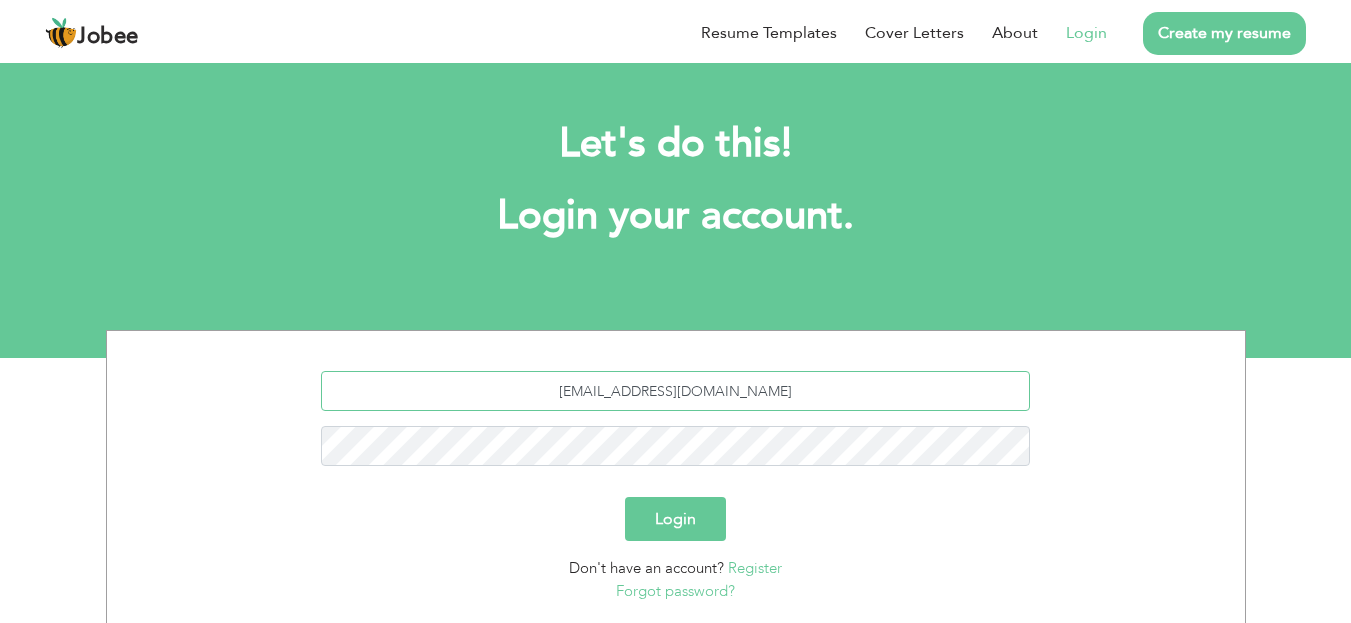 click on "[EMAIL_ADDRESS][DOMAIN_NAME]" at bounding box center [675, 391] 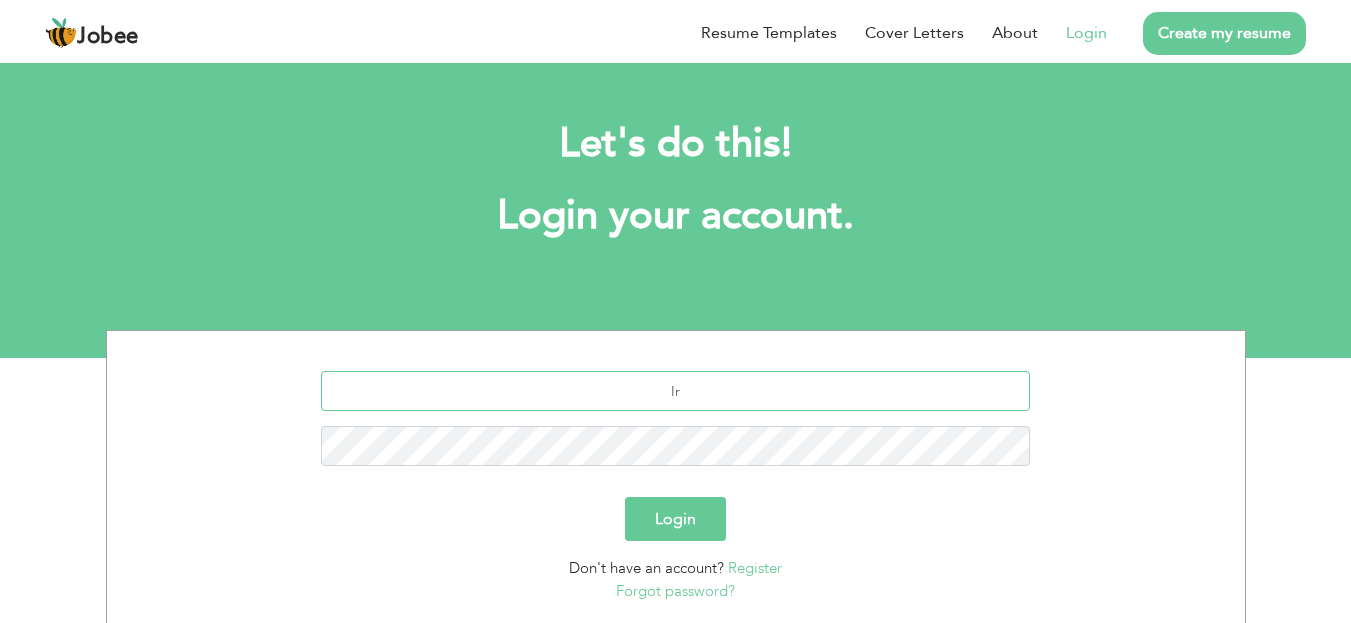type on "I" 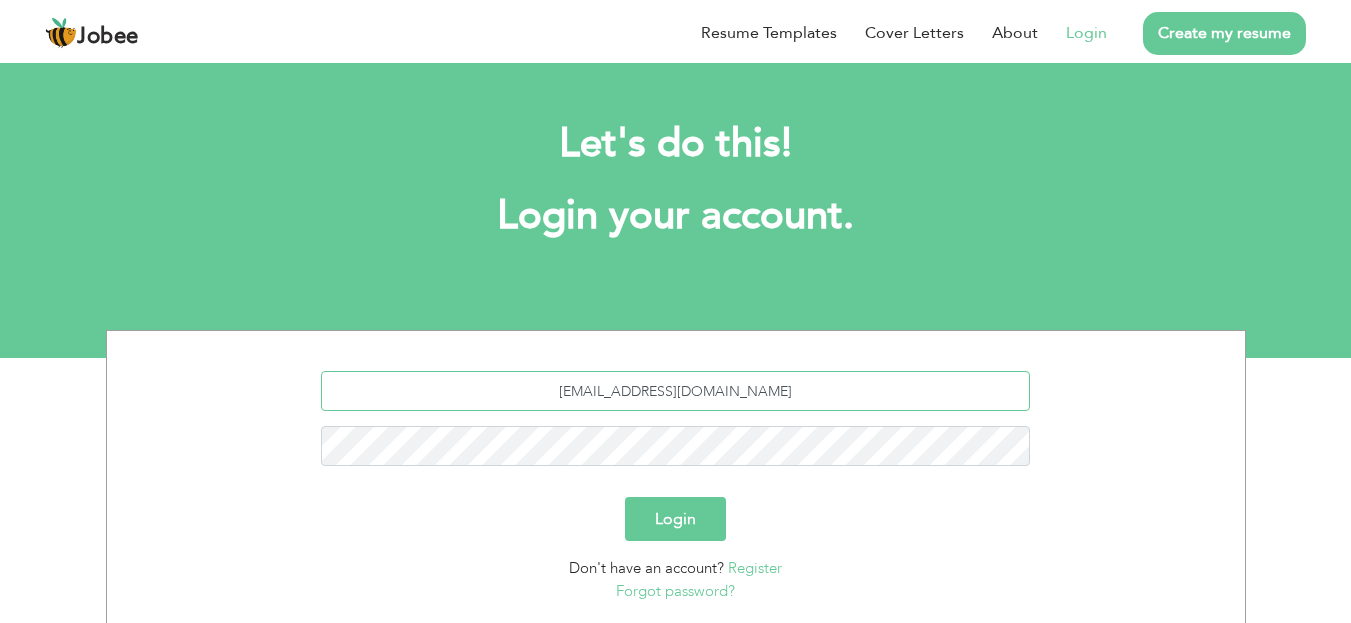 type on "[EMAIL_ADDRESS][DOMAIN_NAME]" 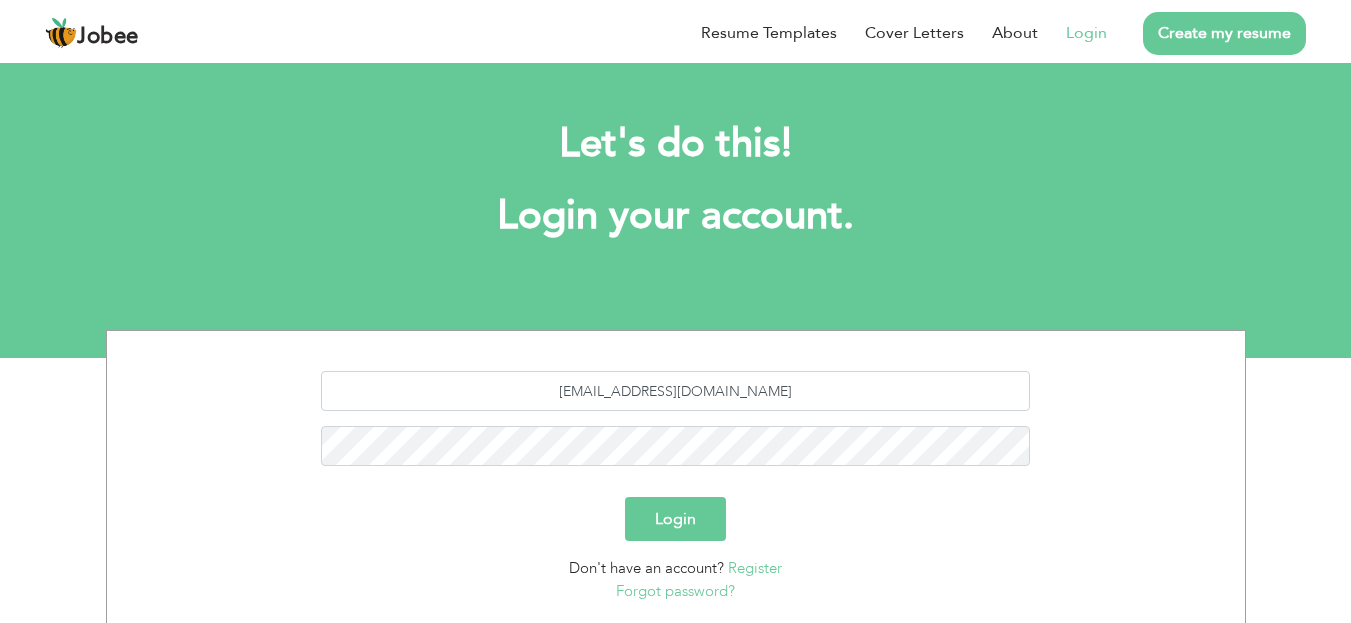 click on "Login" at bounding box center (675, 519) 